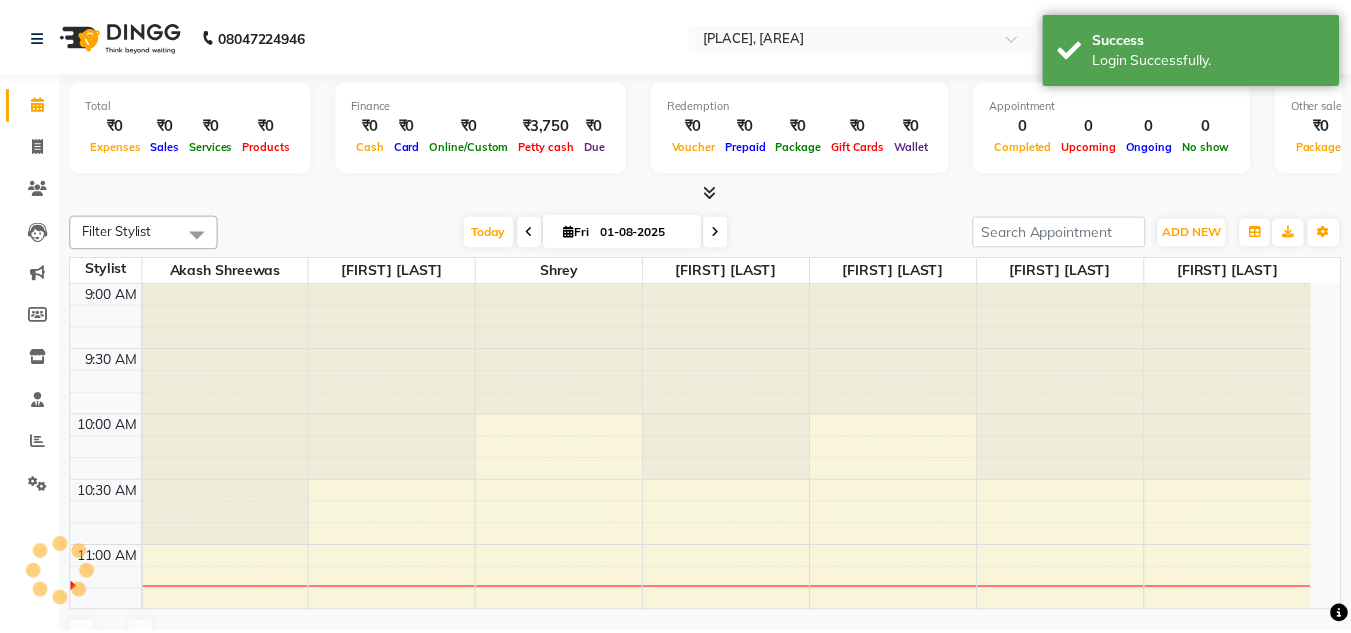 scroll, scrollTop: 0, scrollLeft: 0, axis: both 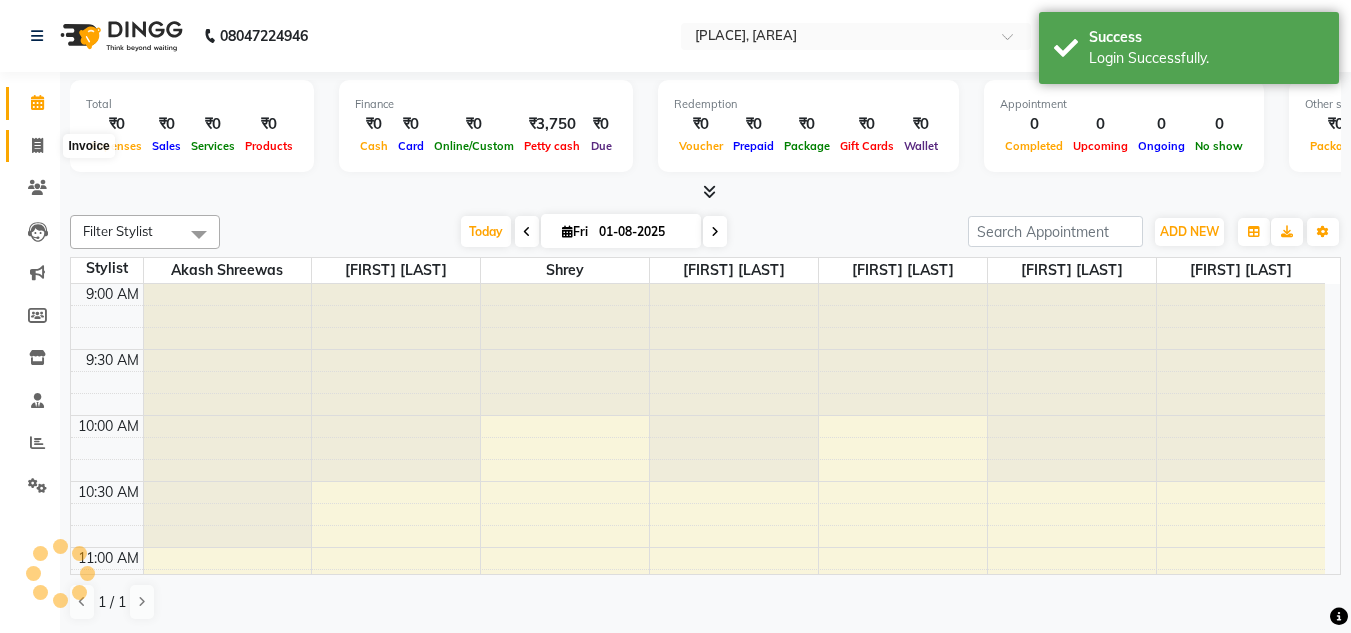 click 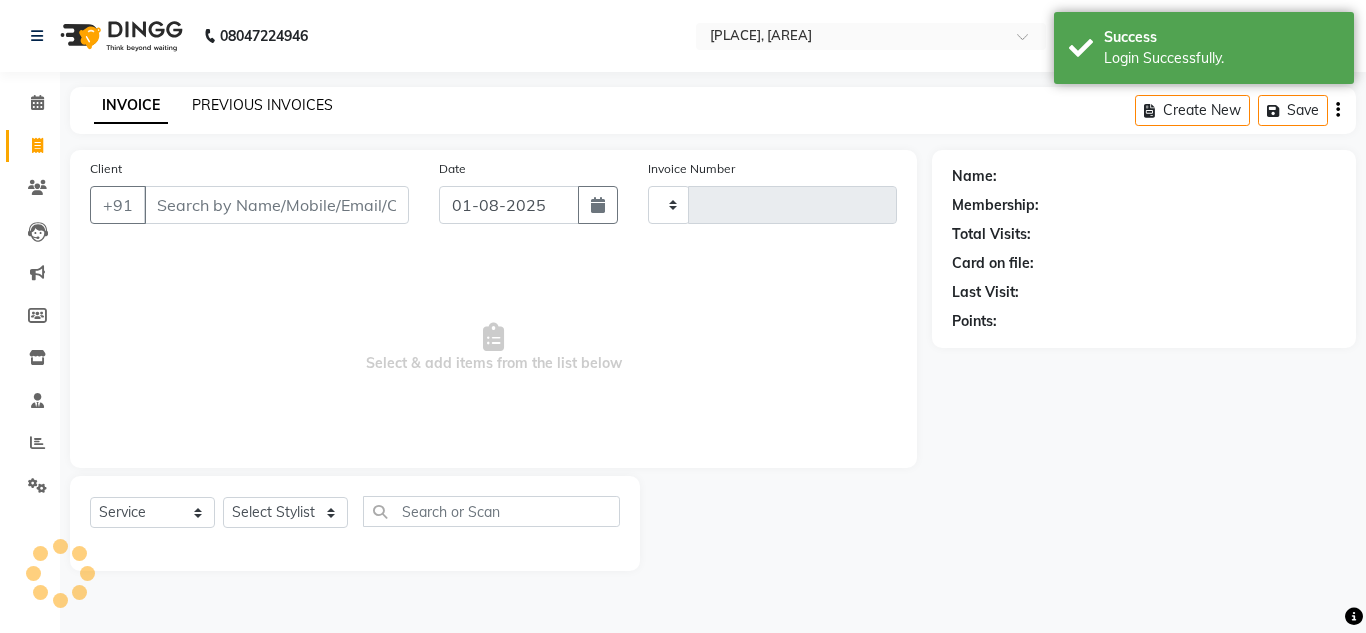 click on "PREVIOUS INVOICES" 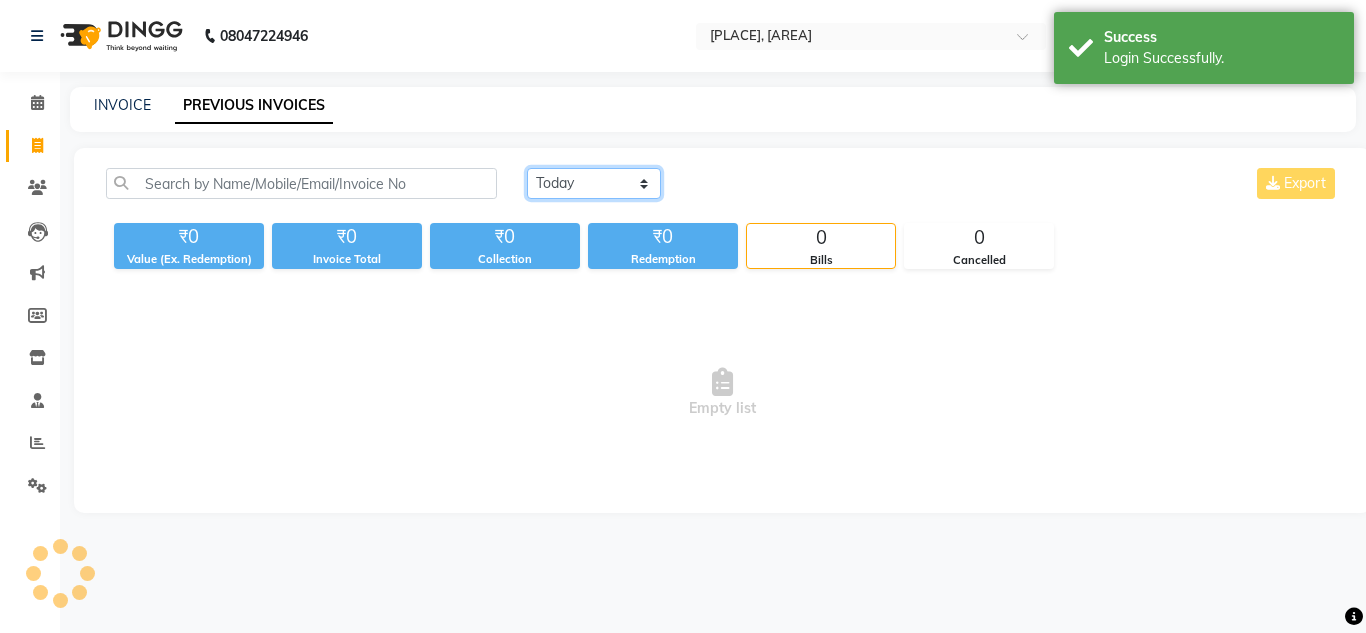 click on "Today Yesterday Custom Range" 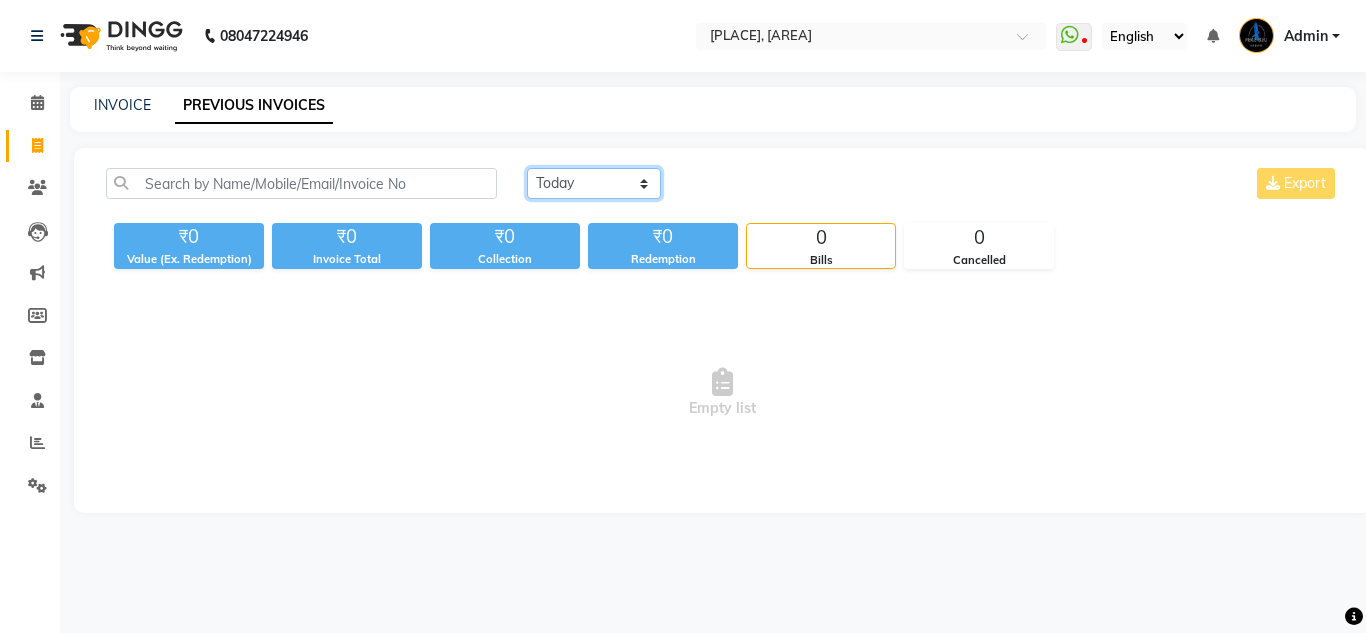 select on "range" 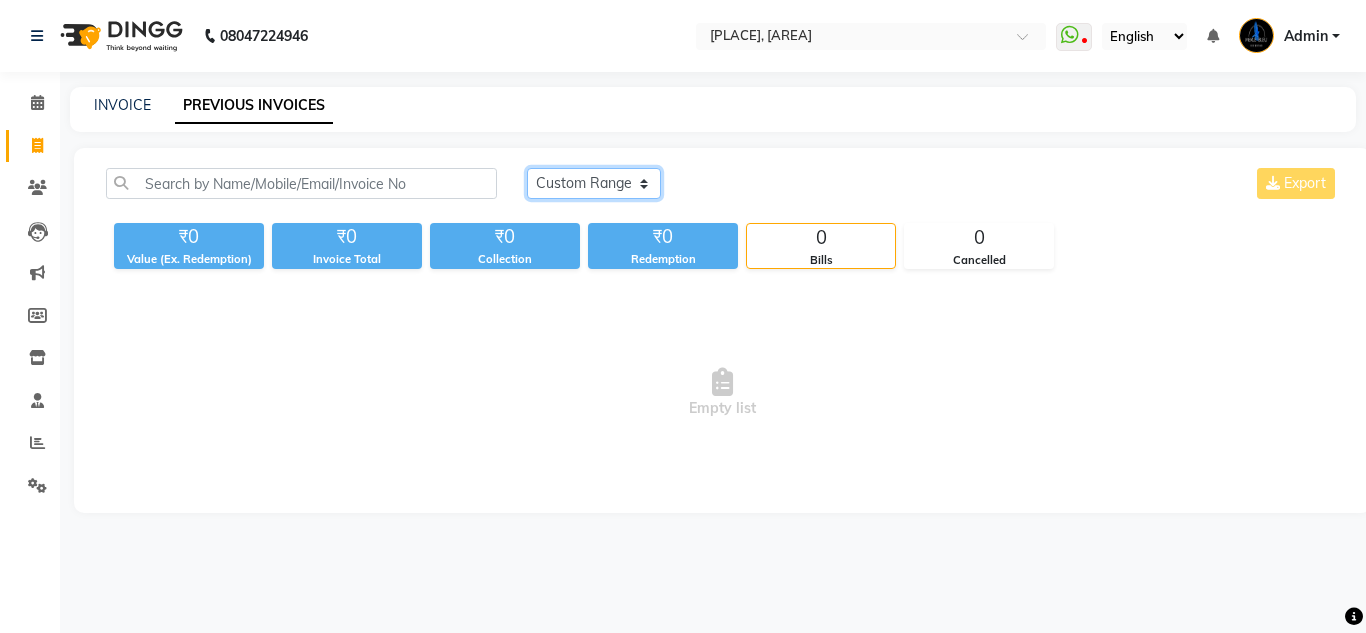 click on "Today Yesterday Custom Range" 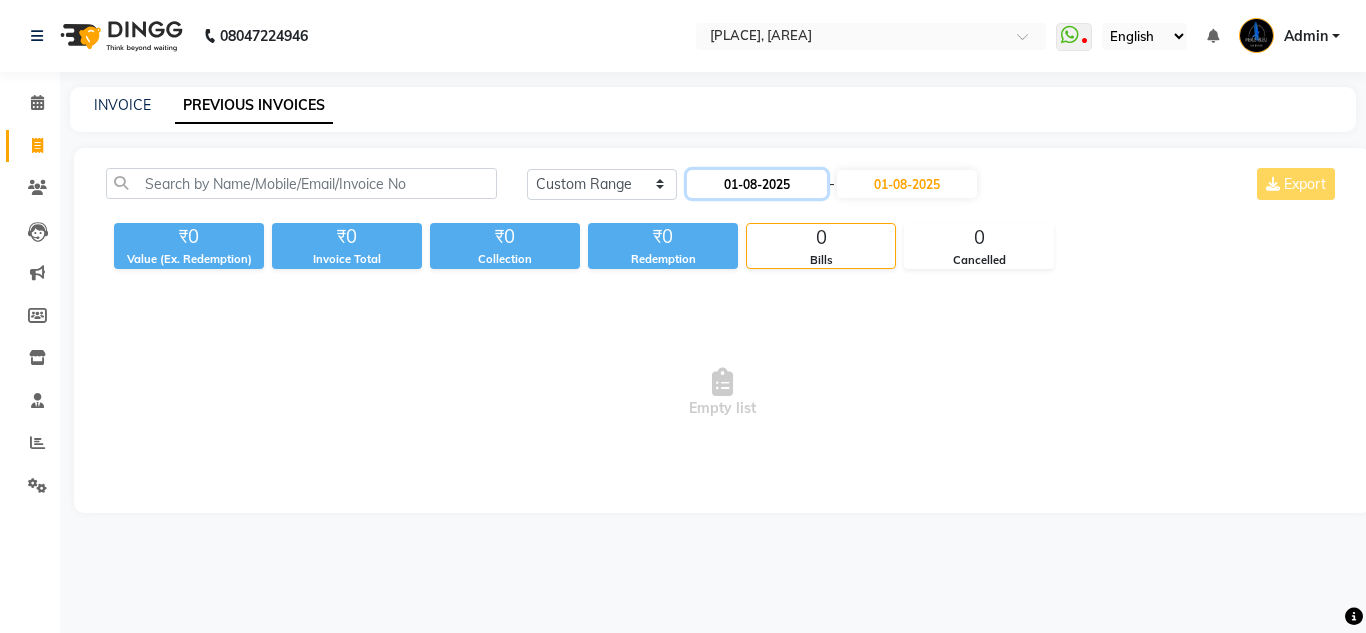 click on "01-08-2025" 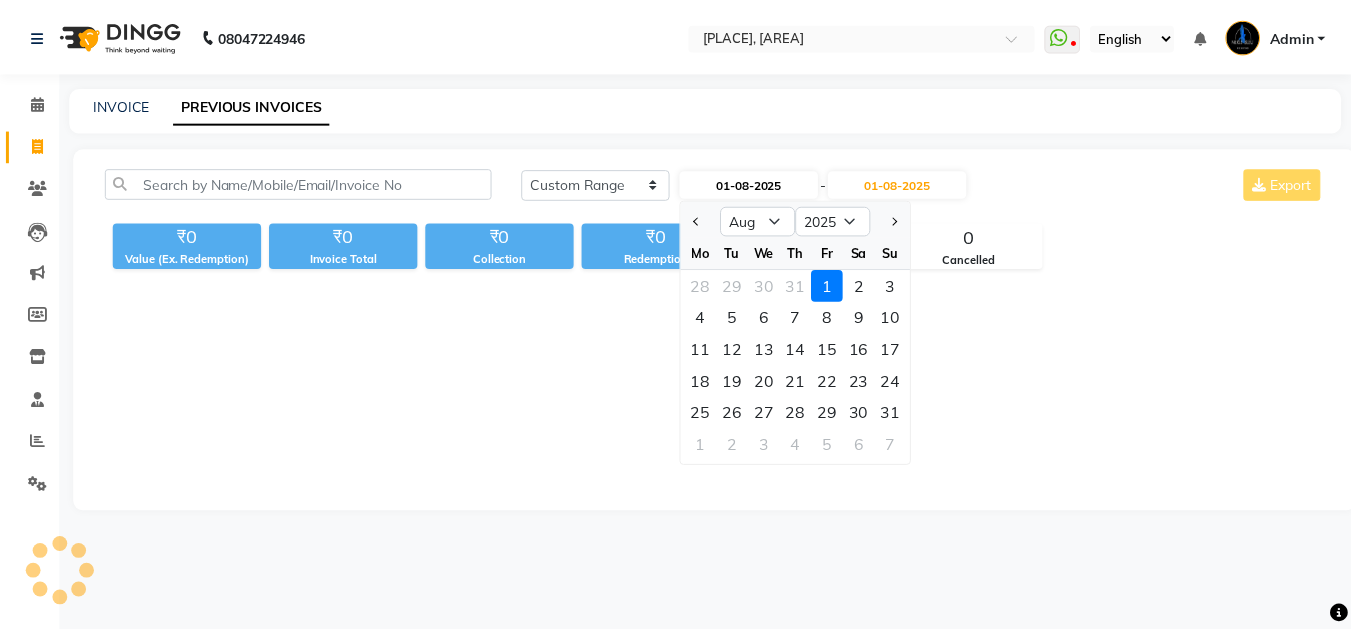 scroll, scrollTop: 0, scrollLeft: 0, axis: both 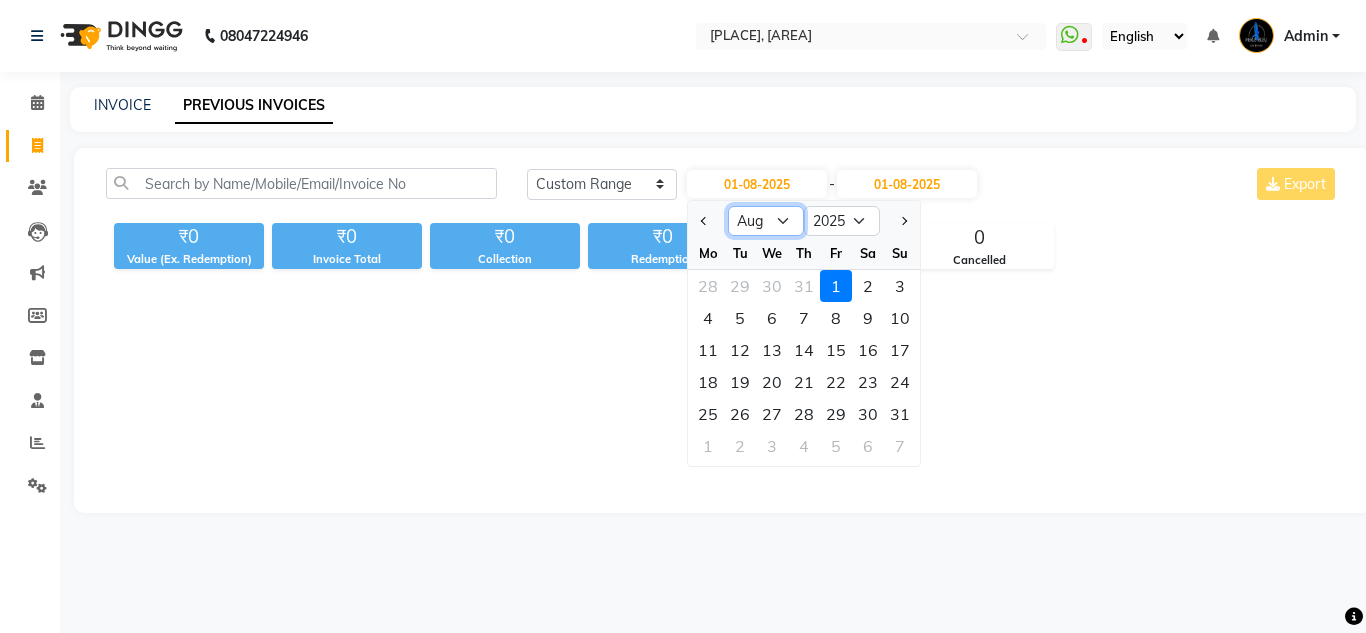 click on "Jan Feb Mar Apr May Jun Jul Aug Sep Oct Nov Dec" 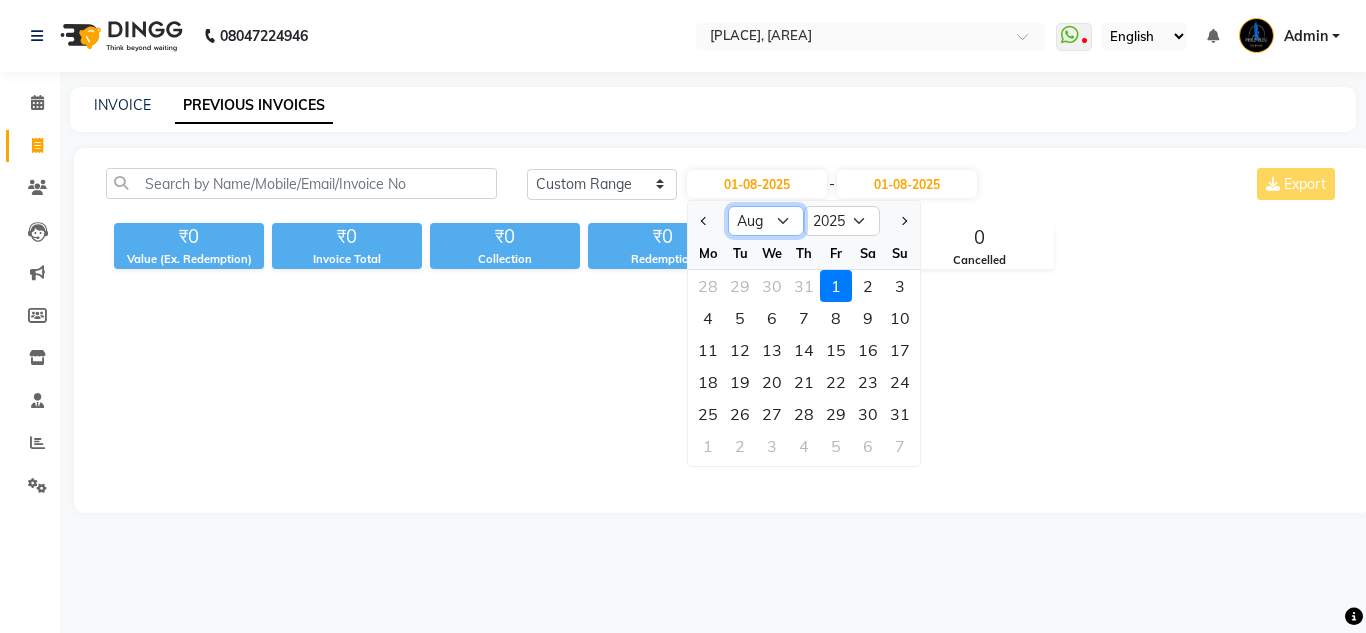 select on "7" 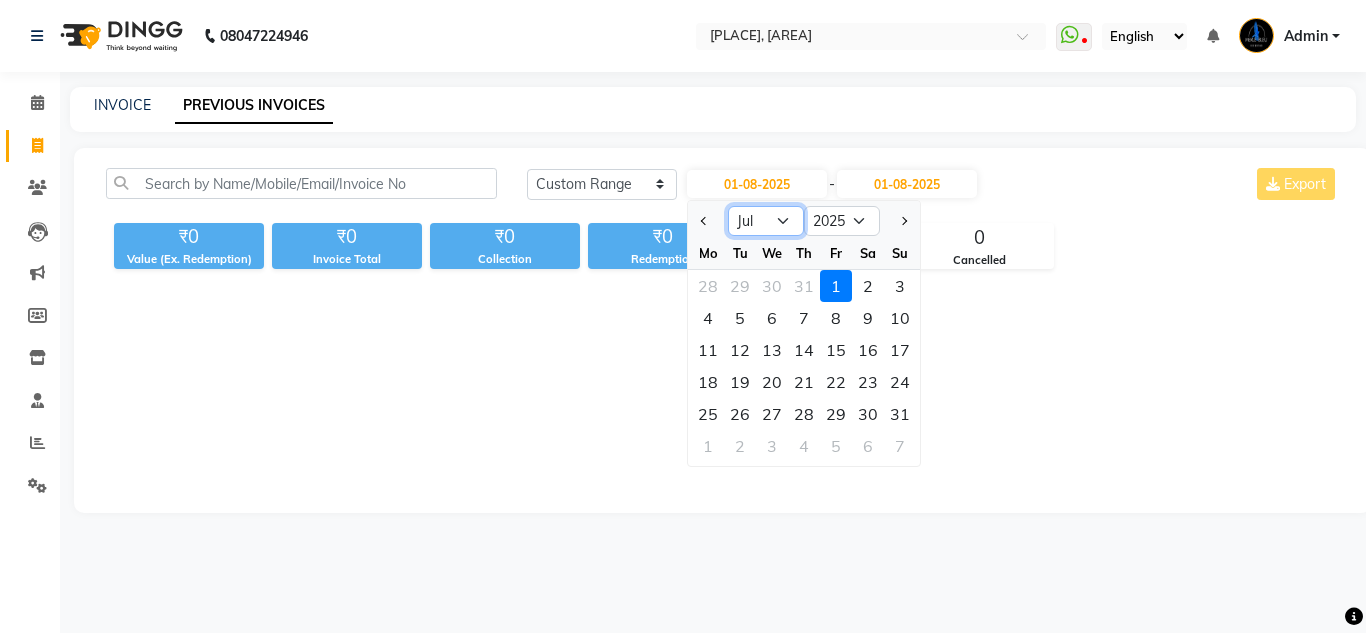 click on "Jan Feb Mar Apr May Jun Jul Aug Sep Oct Nov Dec" 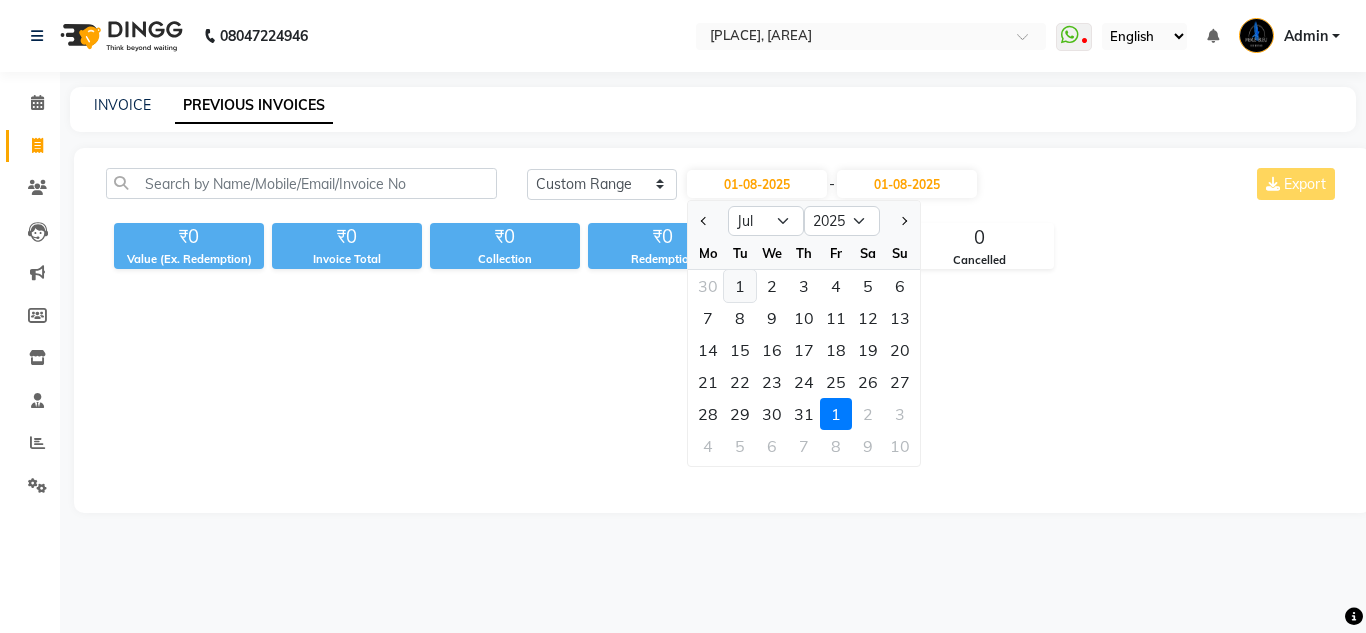 click on "1" 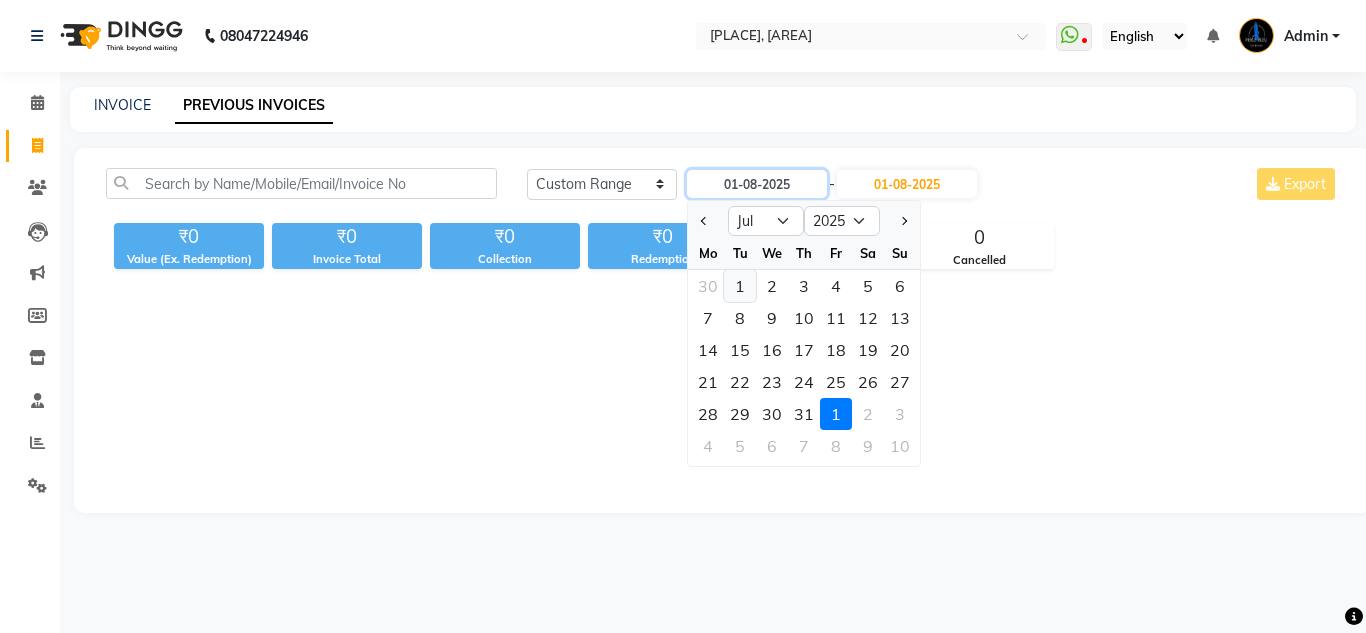 type on "01-07-2025" 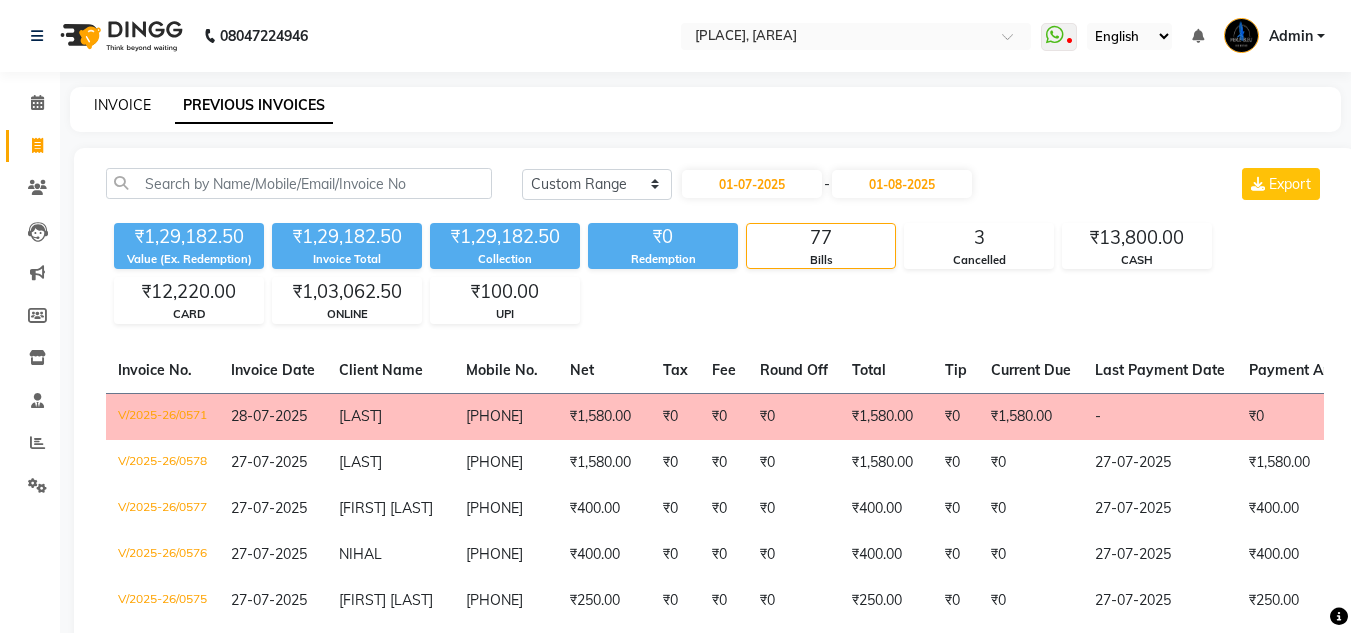click on "INVOICE" 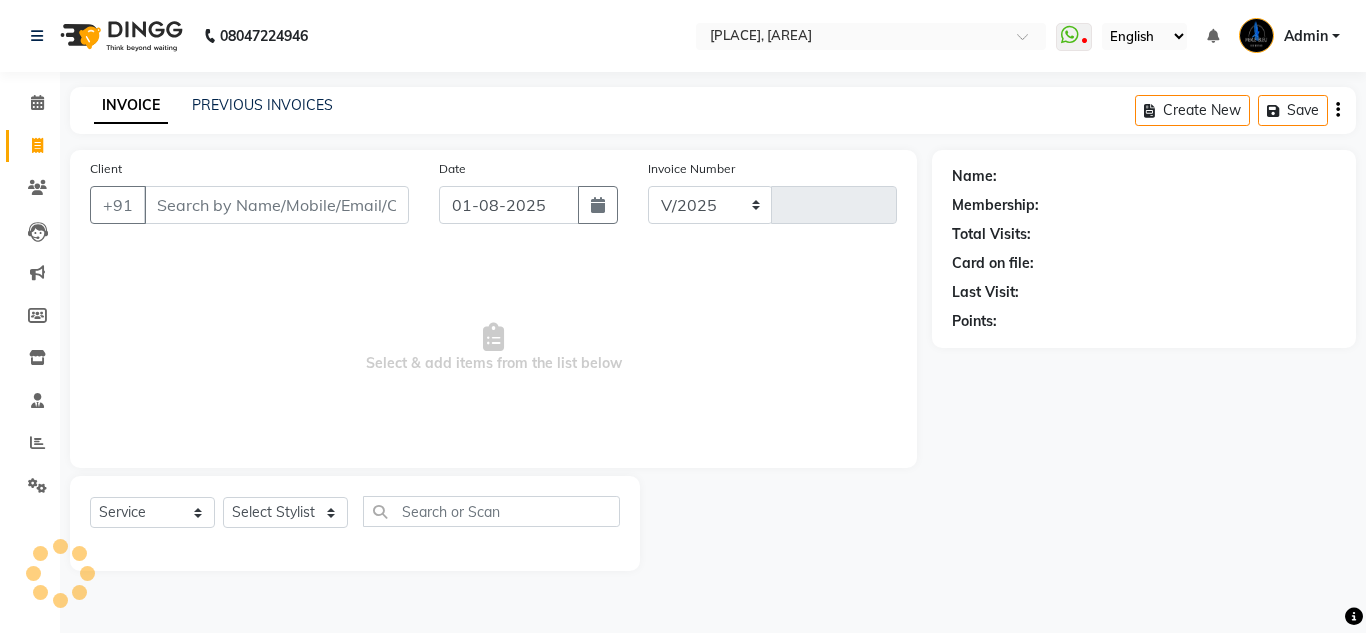 select on "7629" 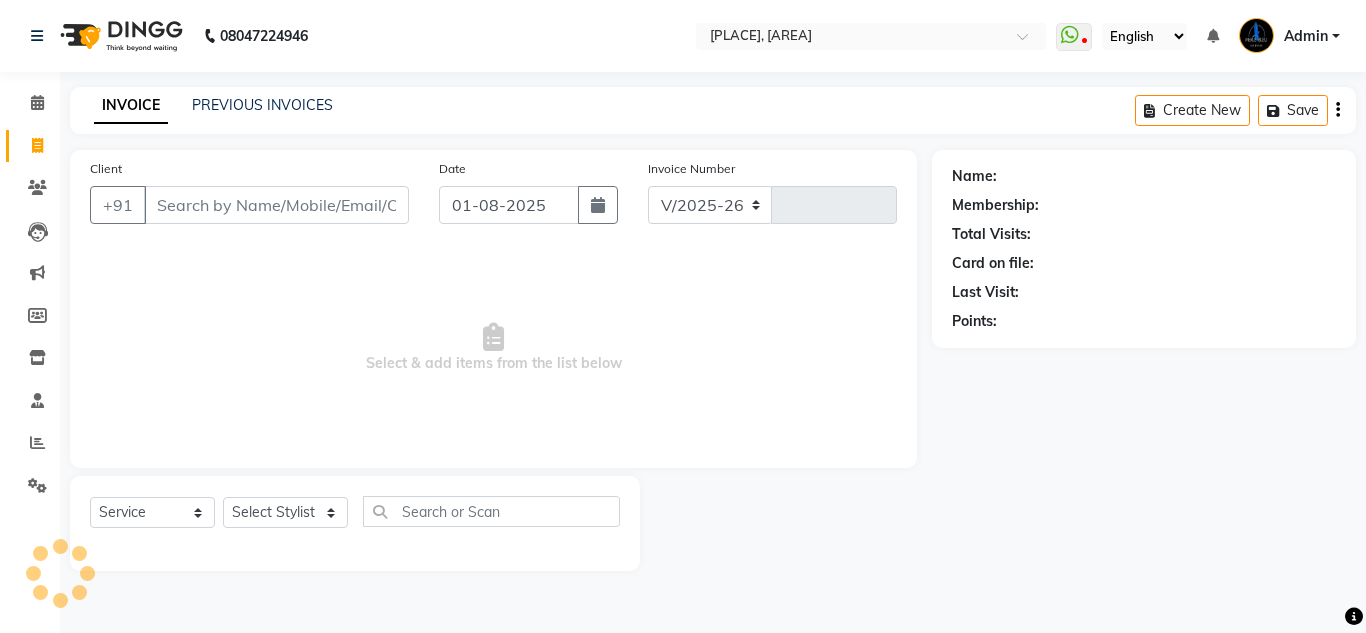 type on "0579" 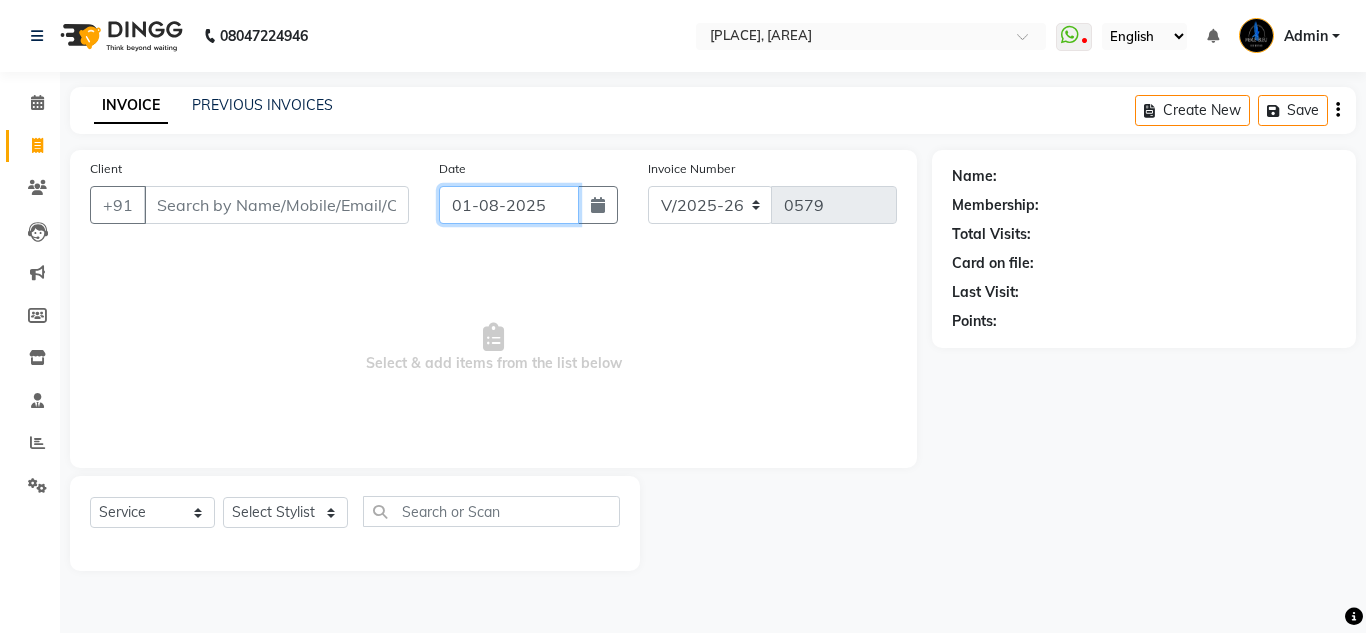 click on "01-08-2025" 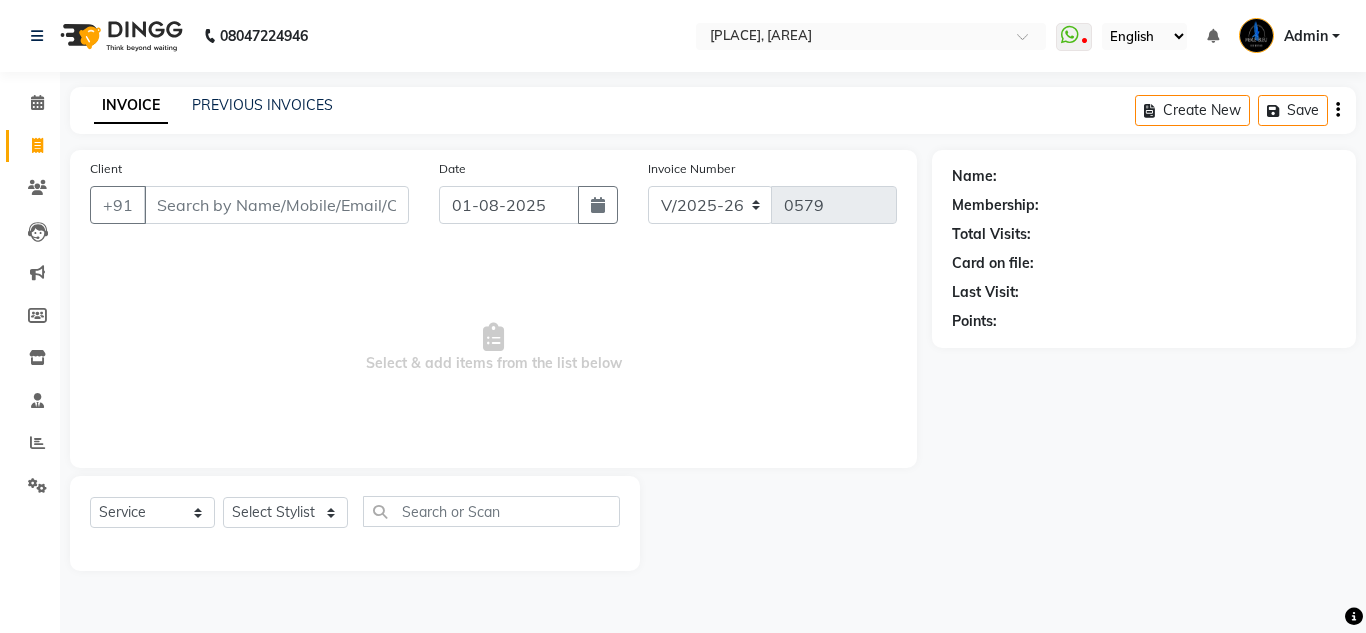 select on "8" 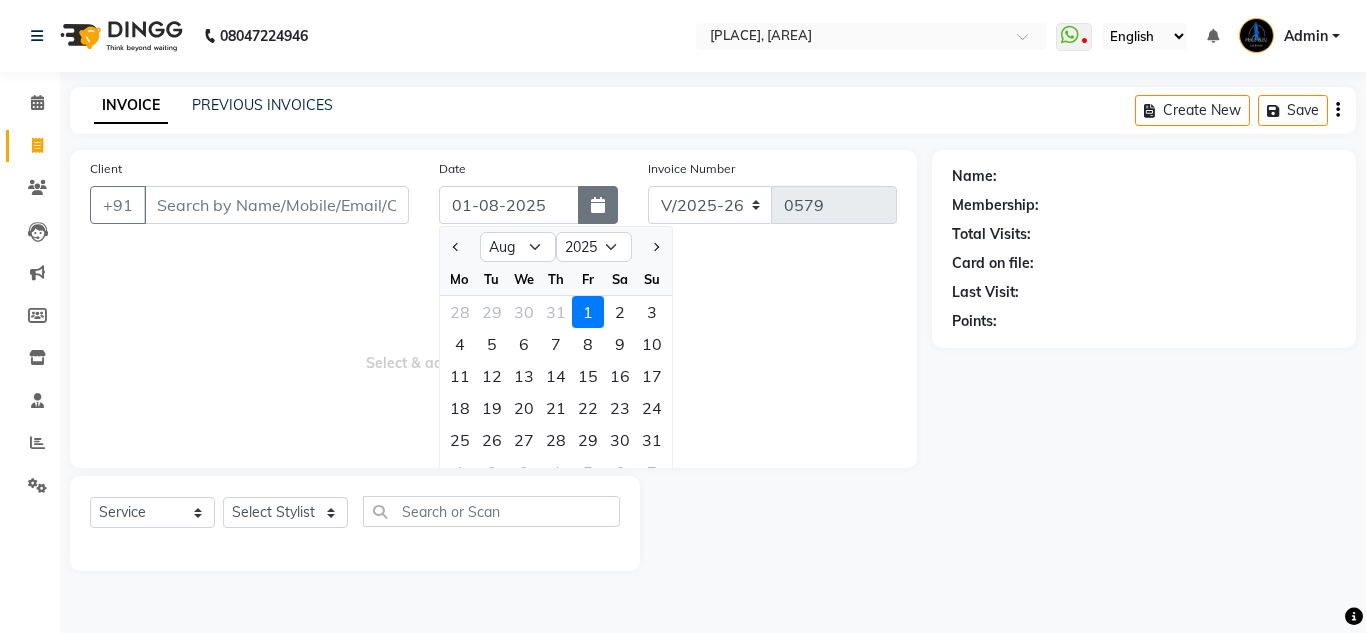 click 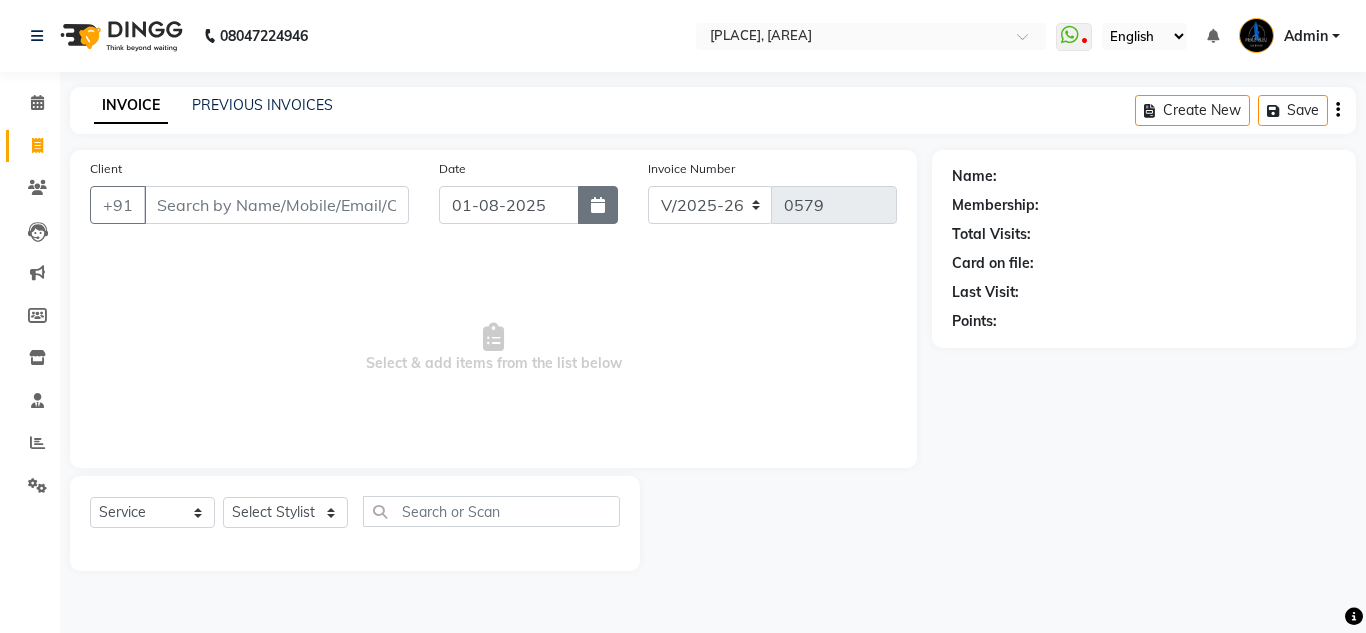 click 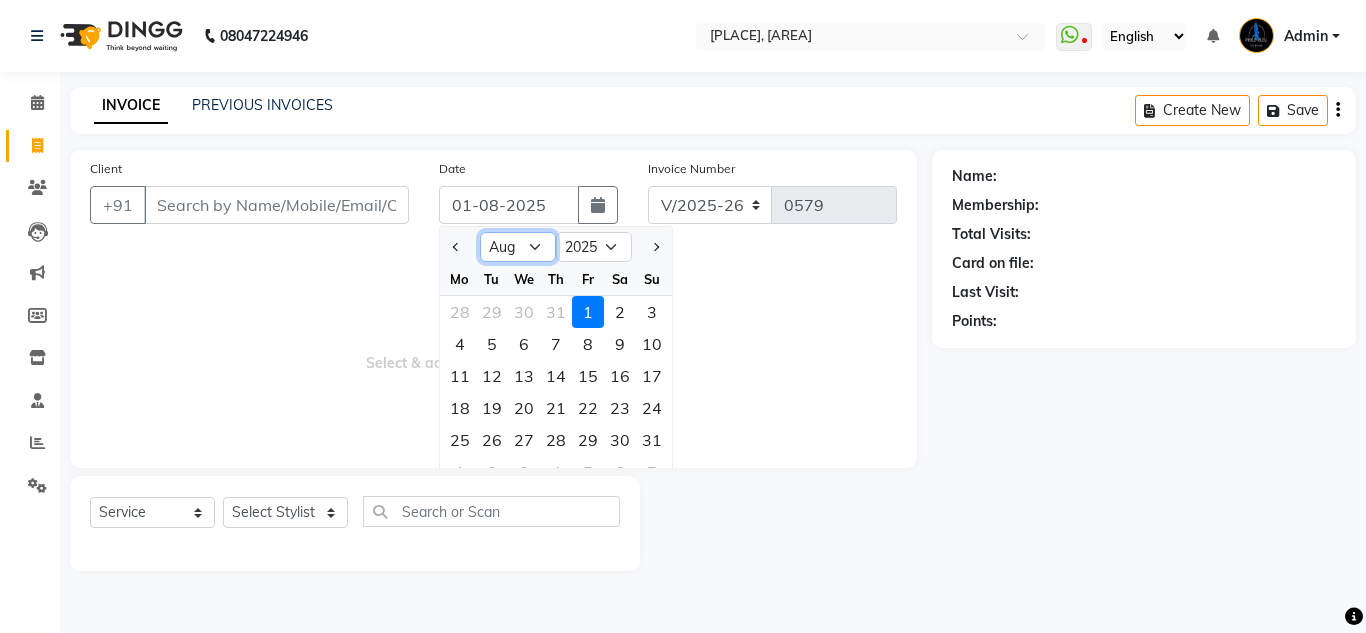 click on "Jan Feb Mar Apr May Jun Jul Aug Sep Oct Nov Dec" 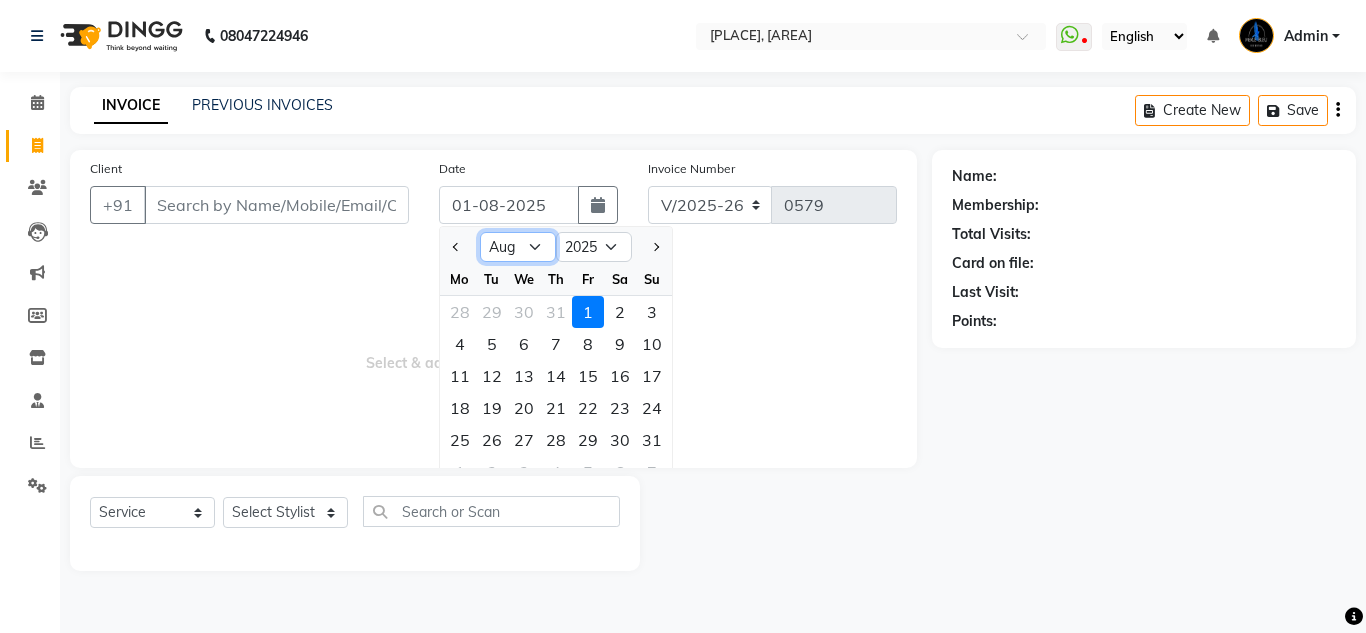 select on "7" 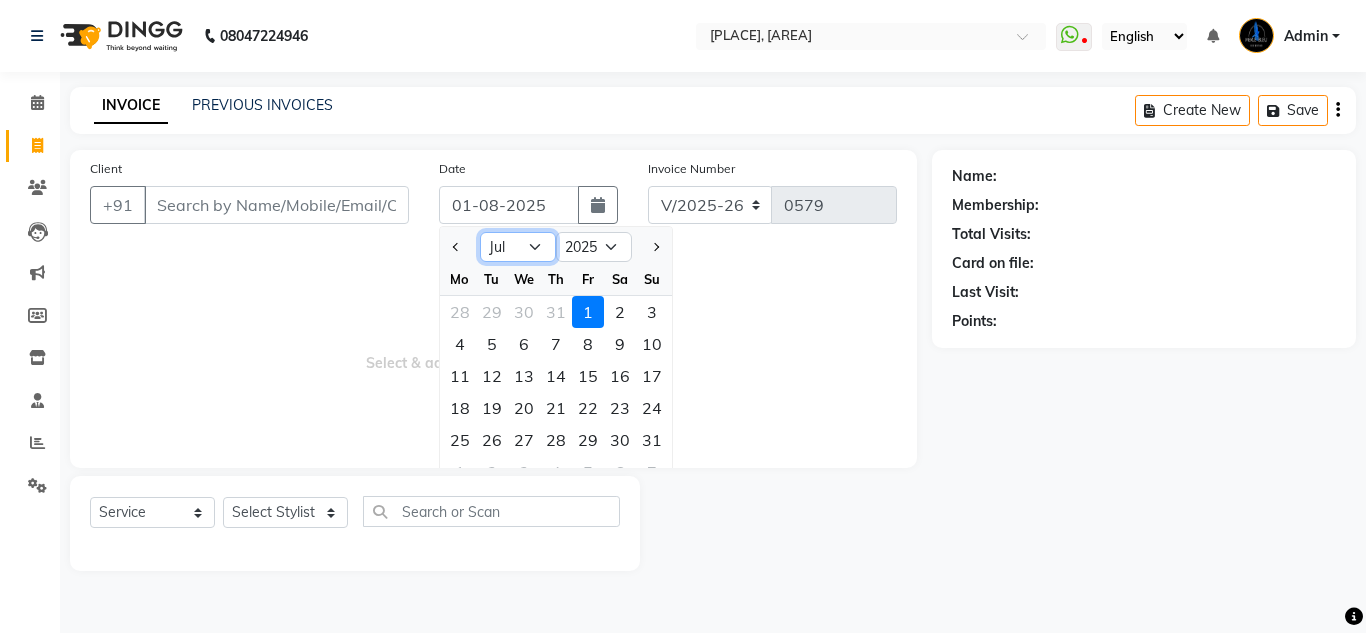 click on "Jan Feb Mar Apr May Jun Jul Aug Sep Oct Nov Dec" 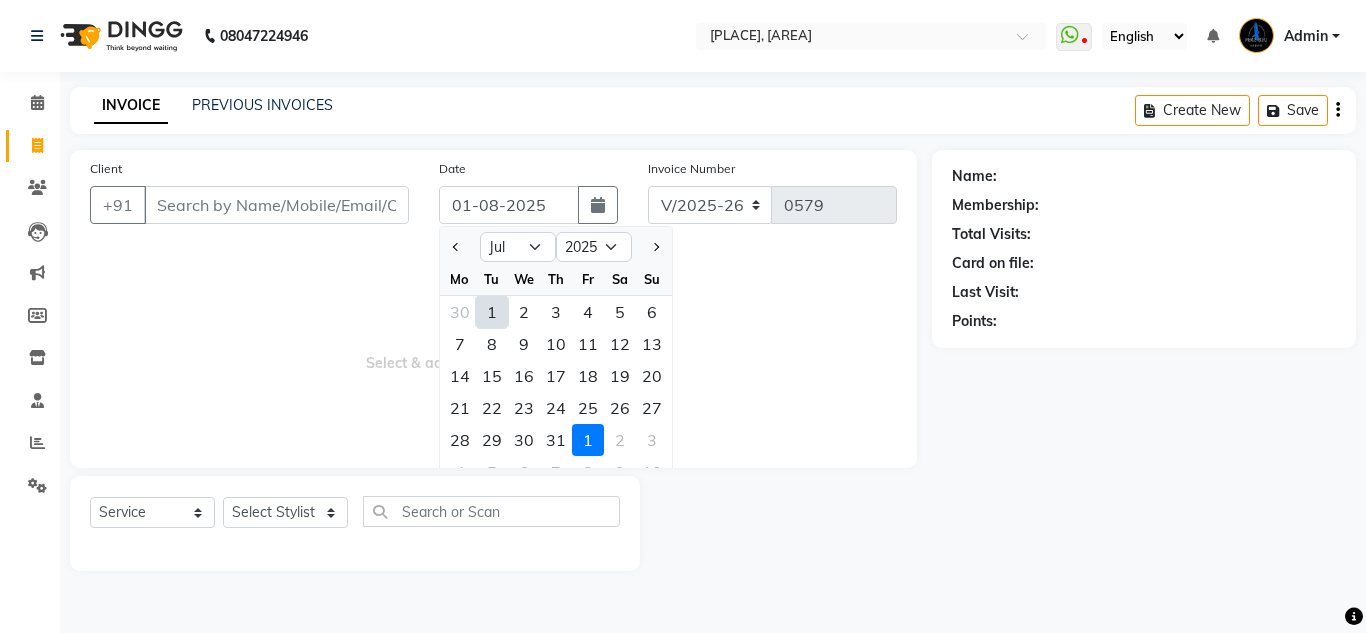 click on "28" 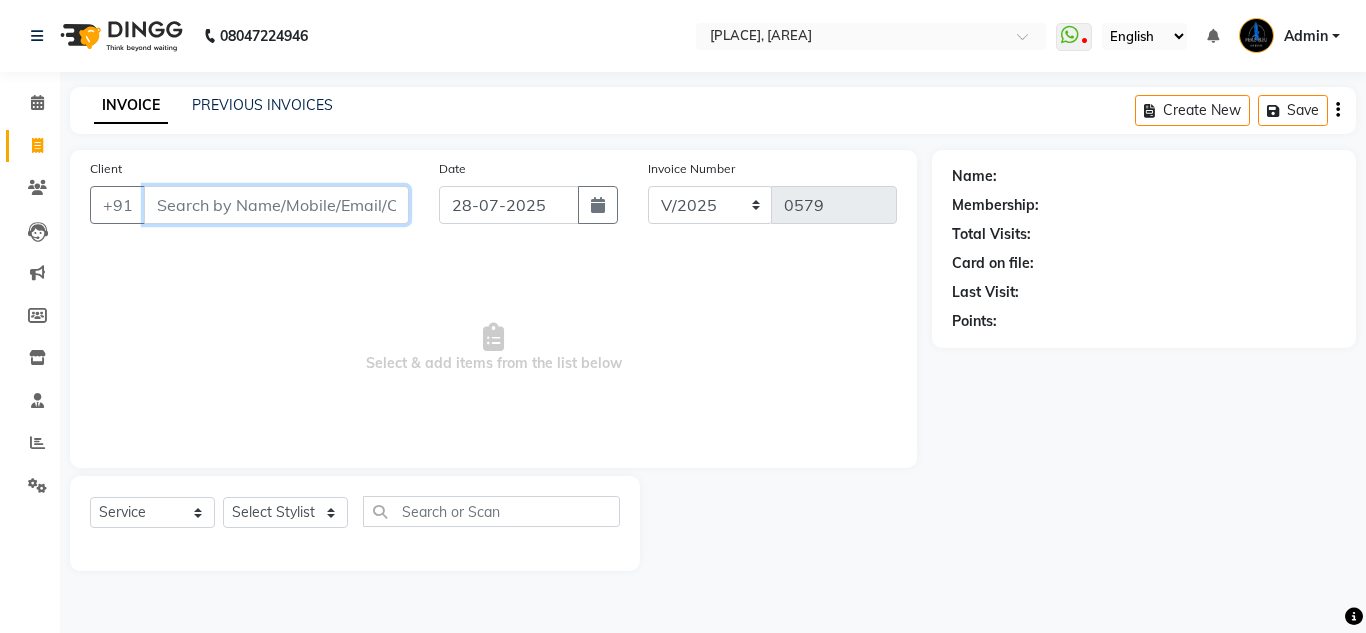 click on "Client" at bounding box center [276, 205] 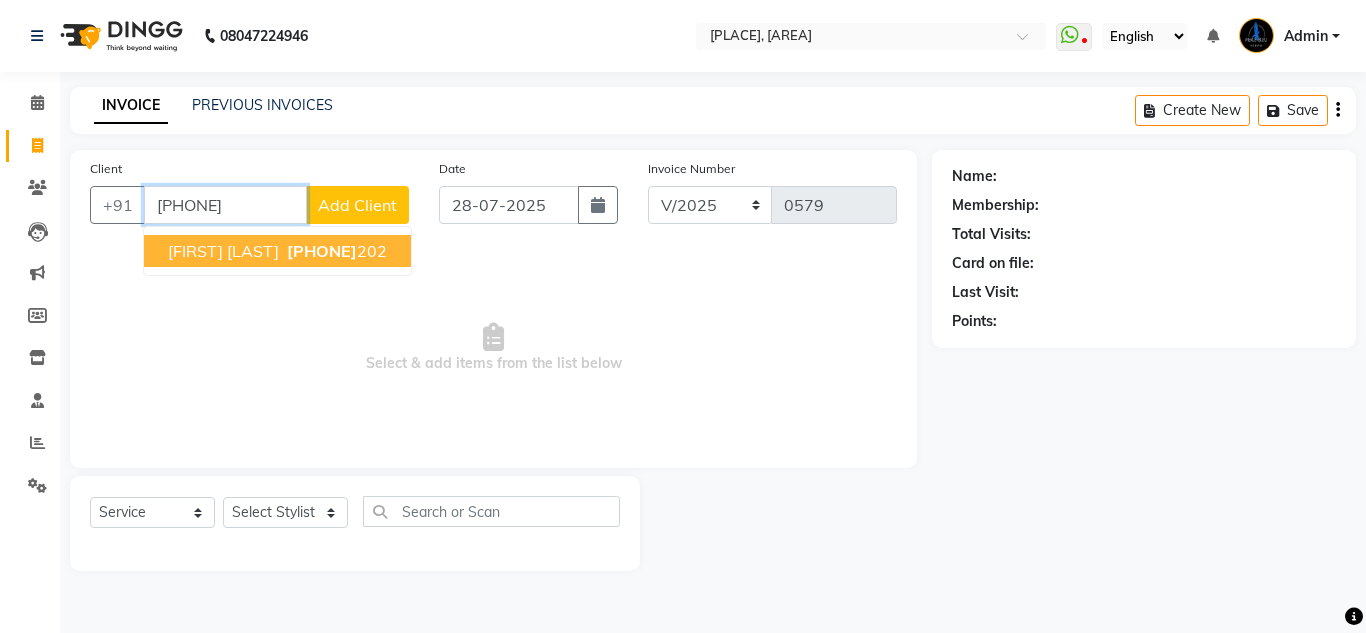 click on "[PHONE]" at bounding box center [322, 251] 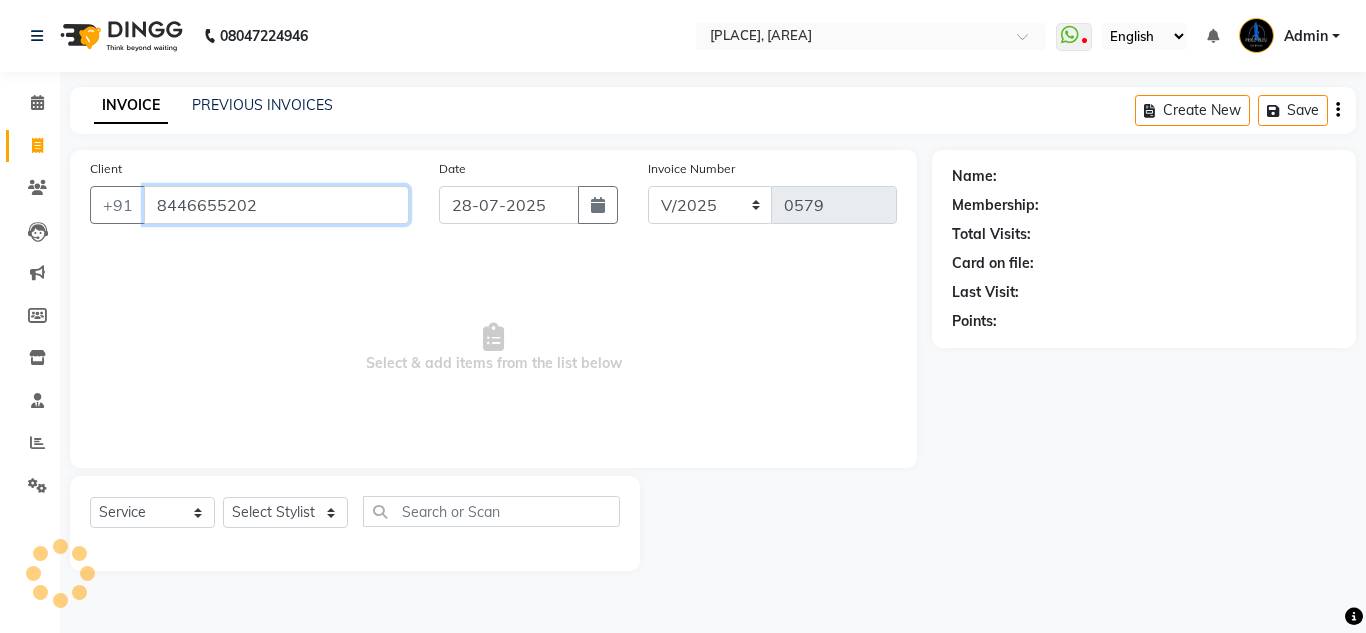 type on "8446655202" 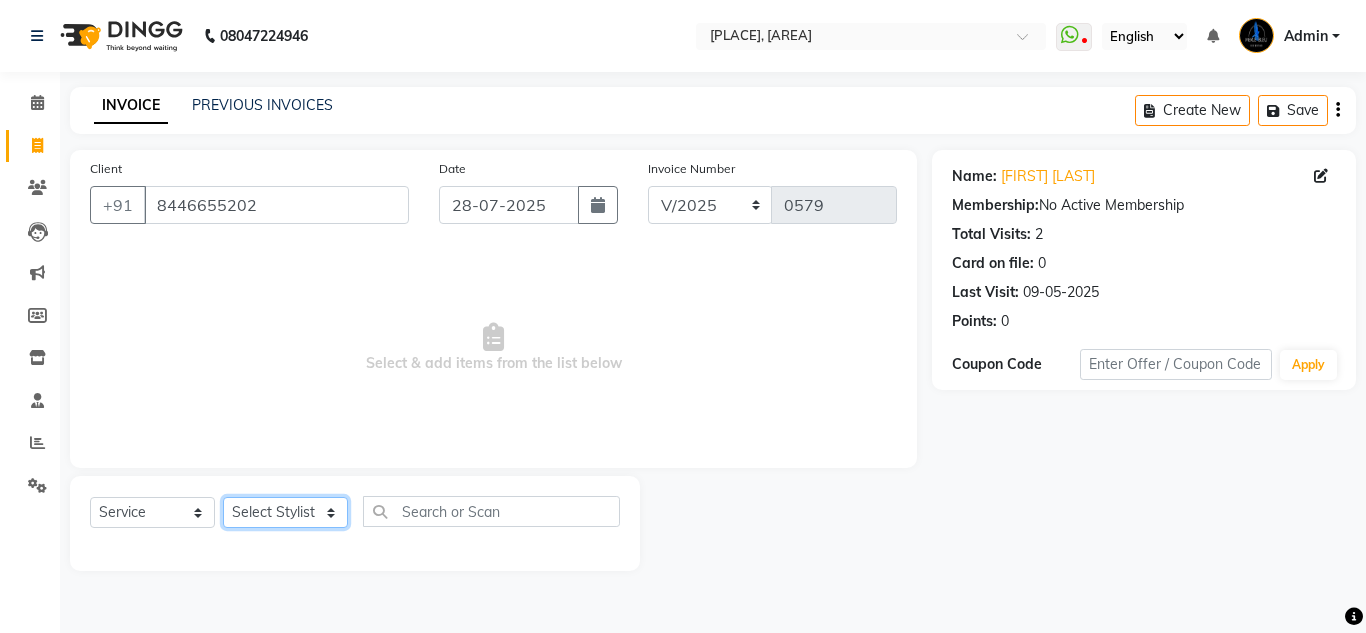 click on "Select Stylist [NAME] [NAME]  [NAME] [NAME] [NAME] [NAME] [NAME]" 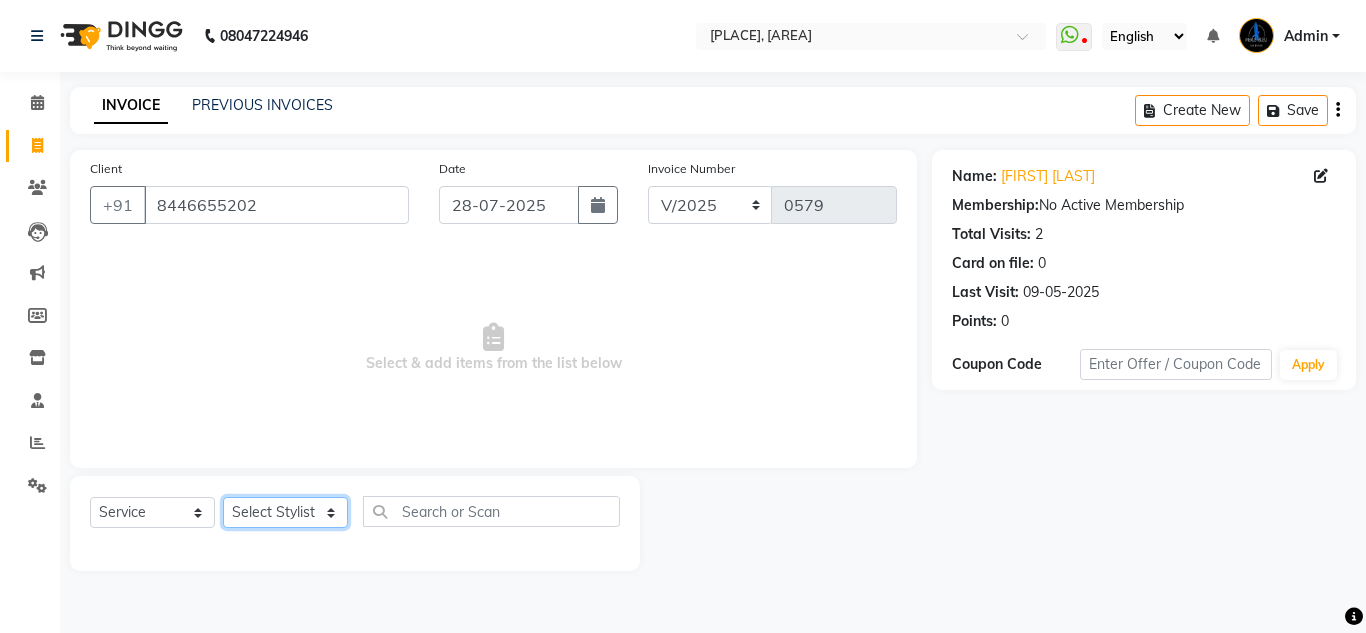 select on "85186" 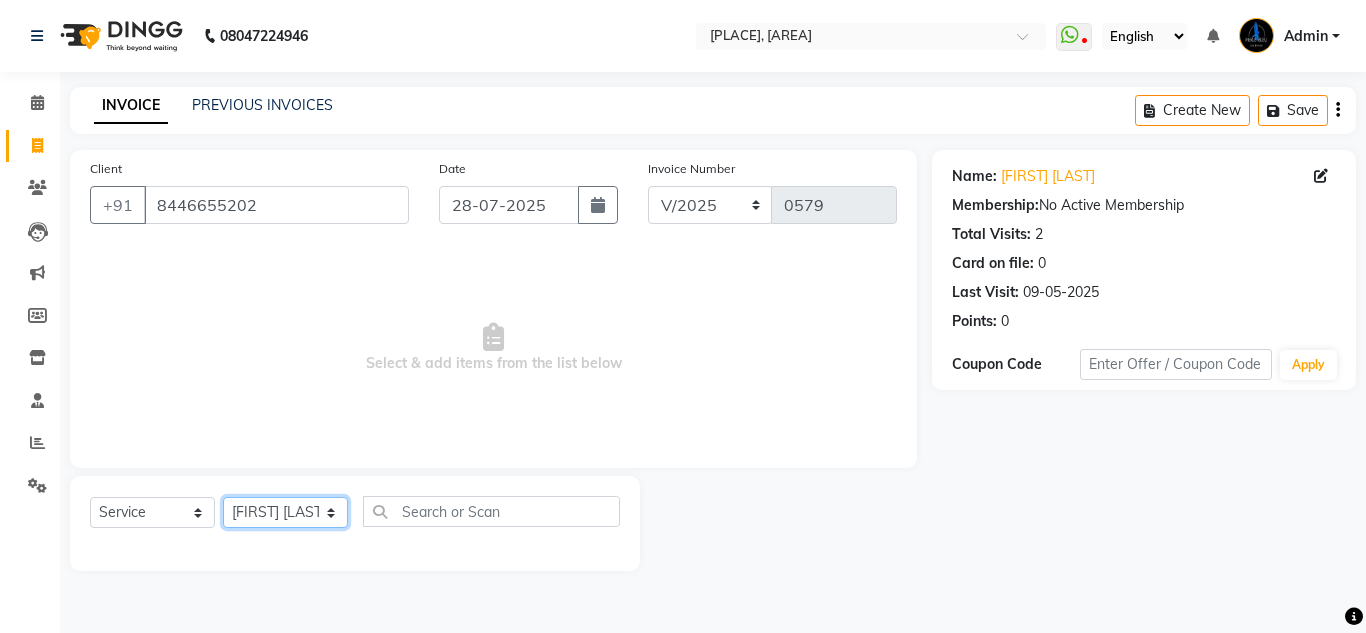 click on "Select Stylist [NAME] [NAME]  [NAME] [NAME] [NAME] [NAME] [NAME]" 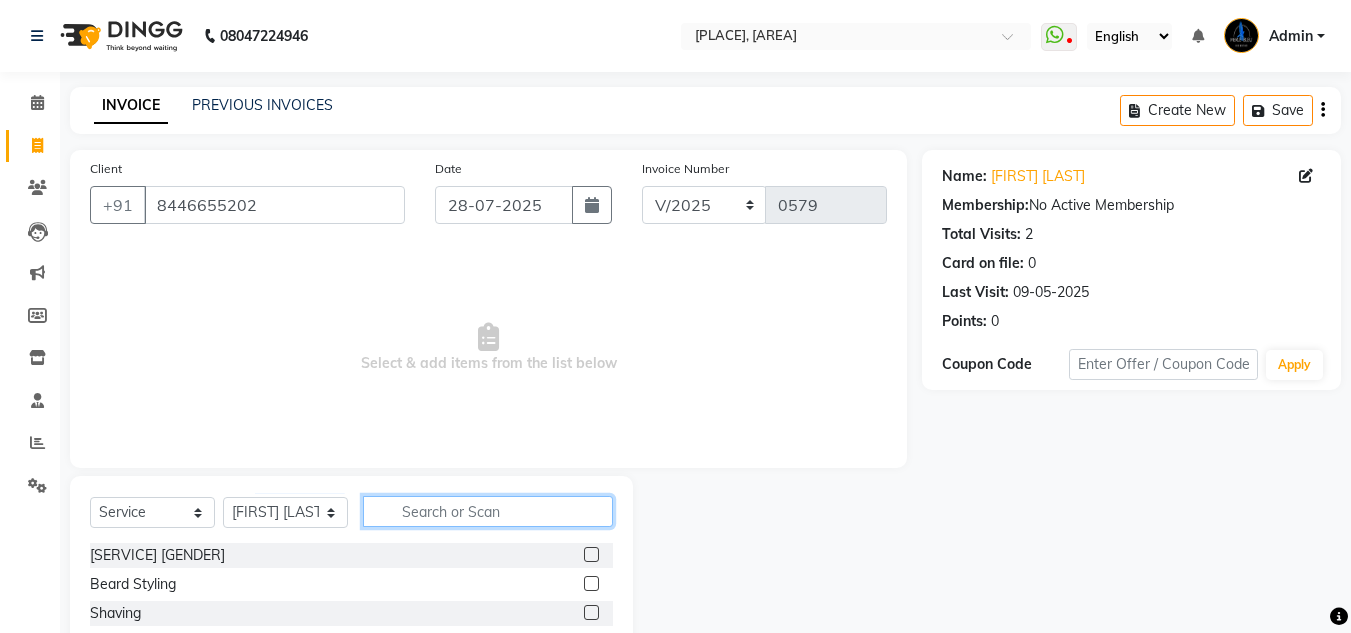 click 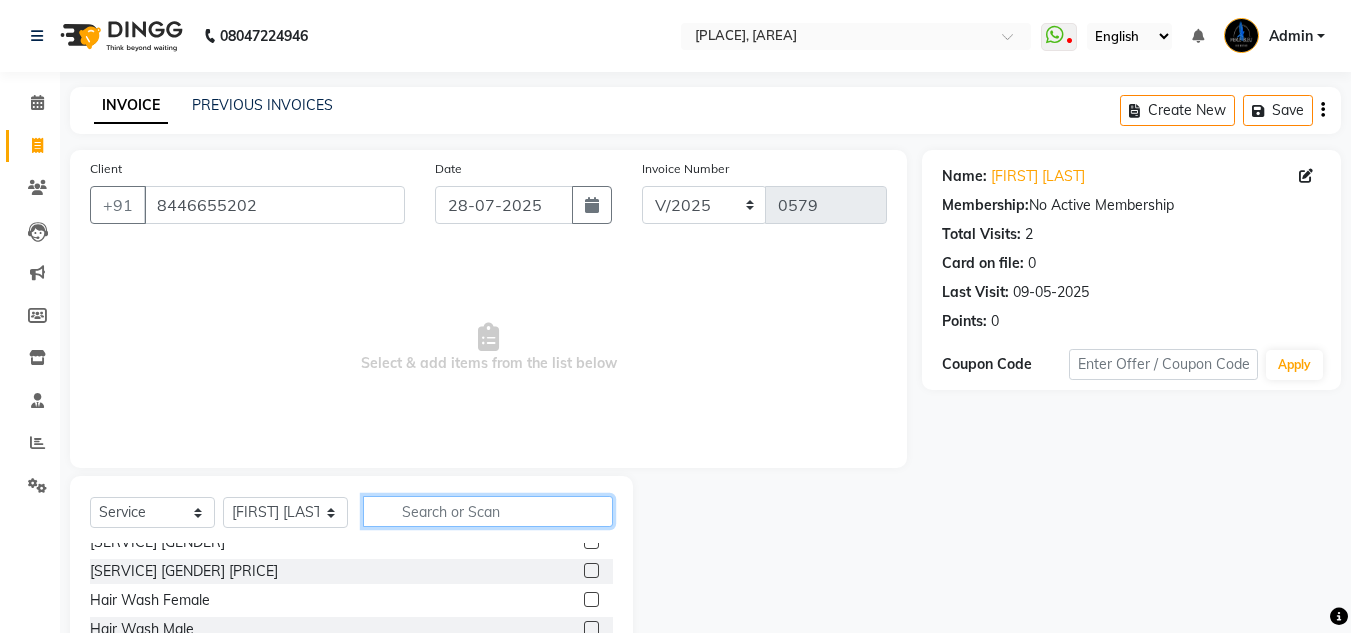 scroll, scrollTop: 0, scrollLeft: 0, axis: both 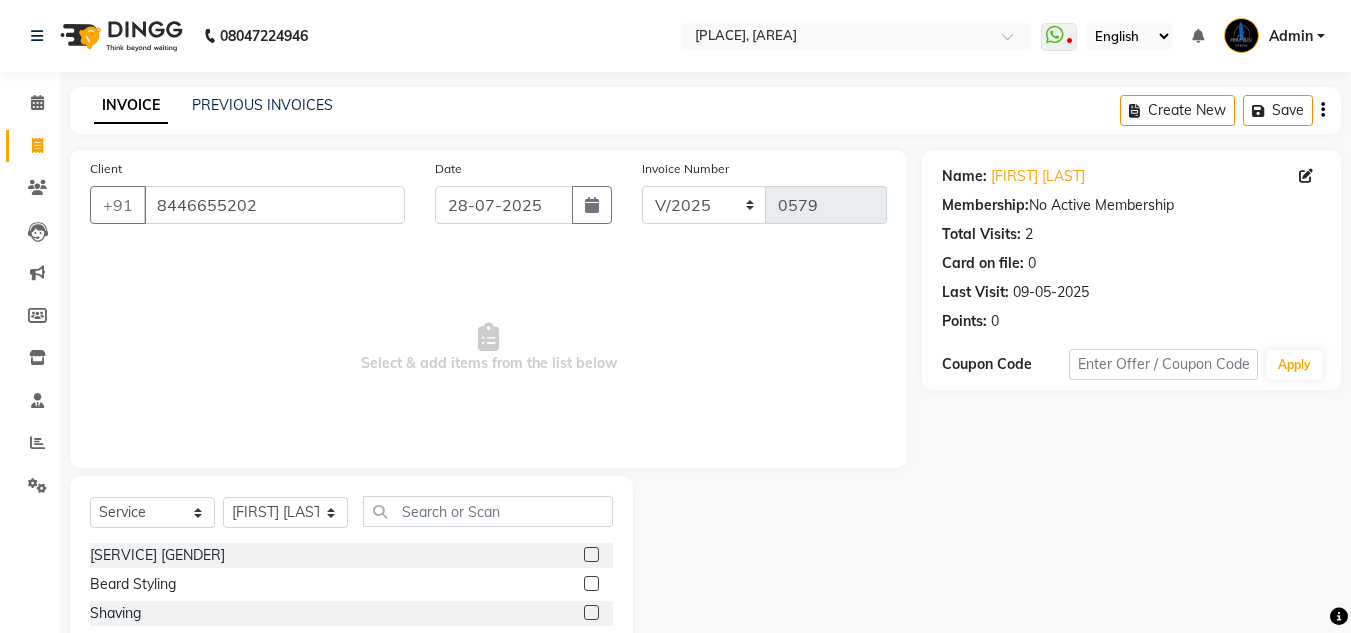 click 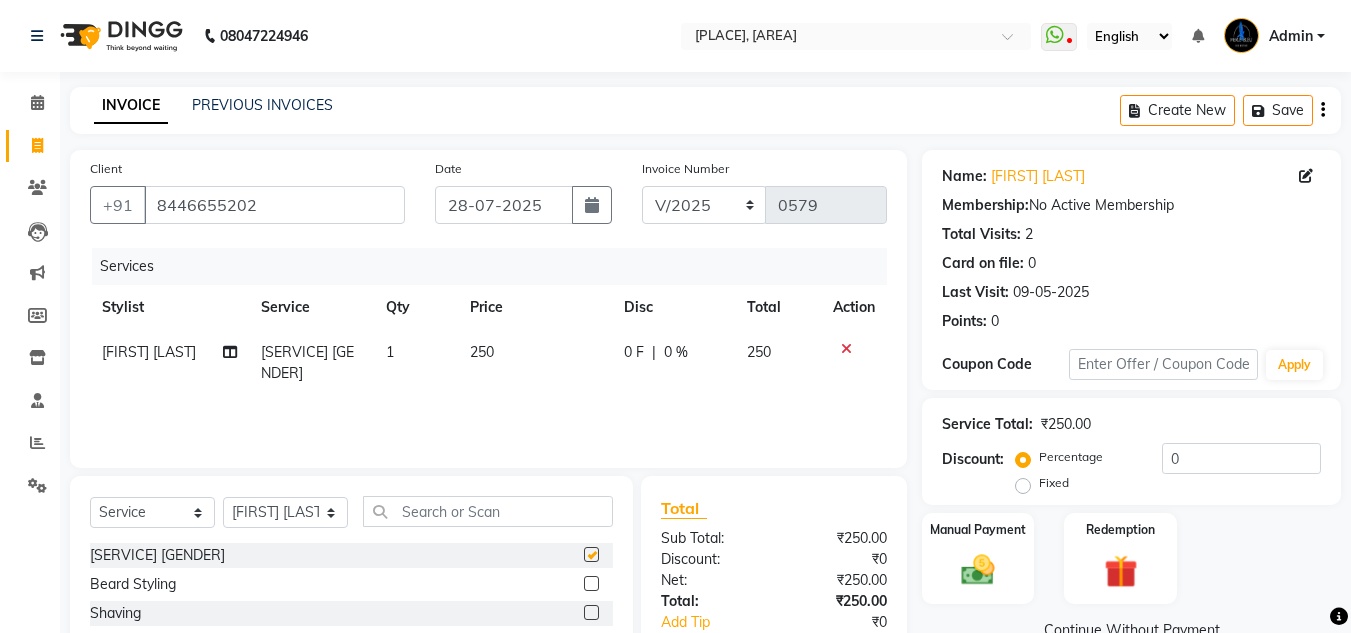 checkbox on "false" 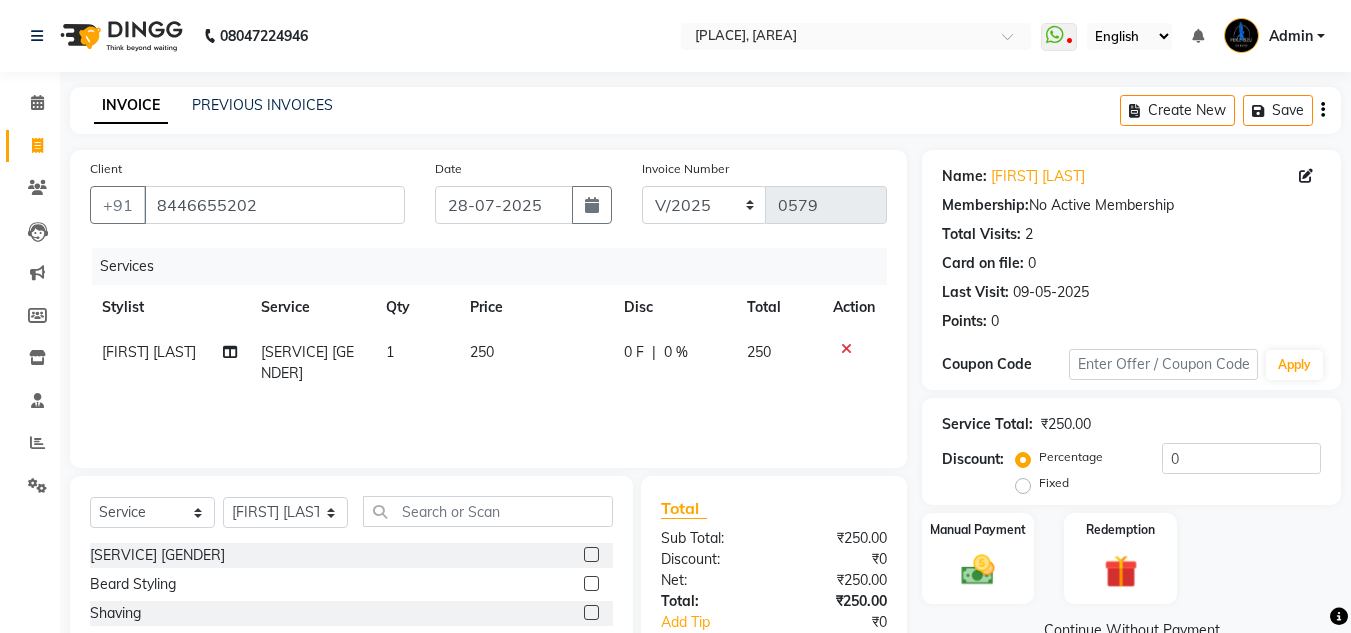 click on "250" 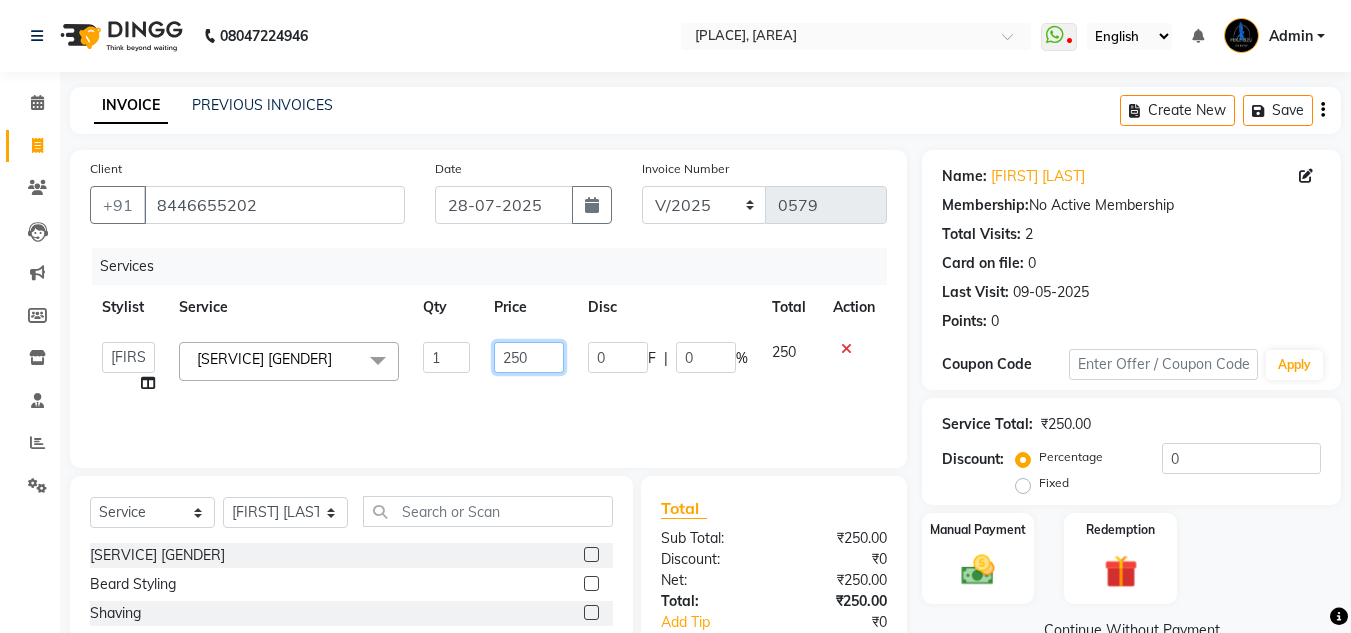 click on "250" 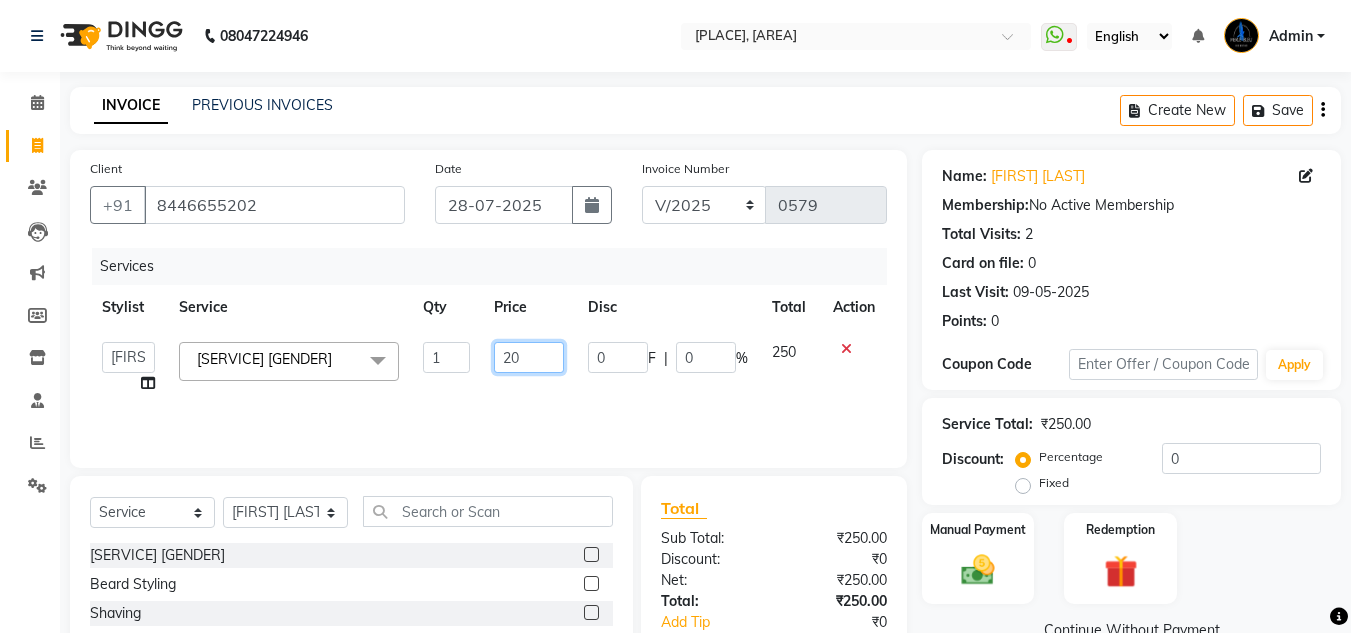 type on "200" 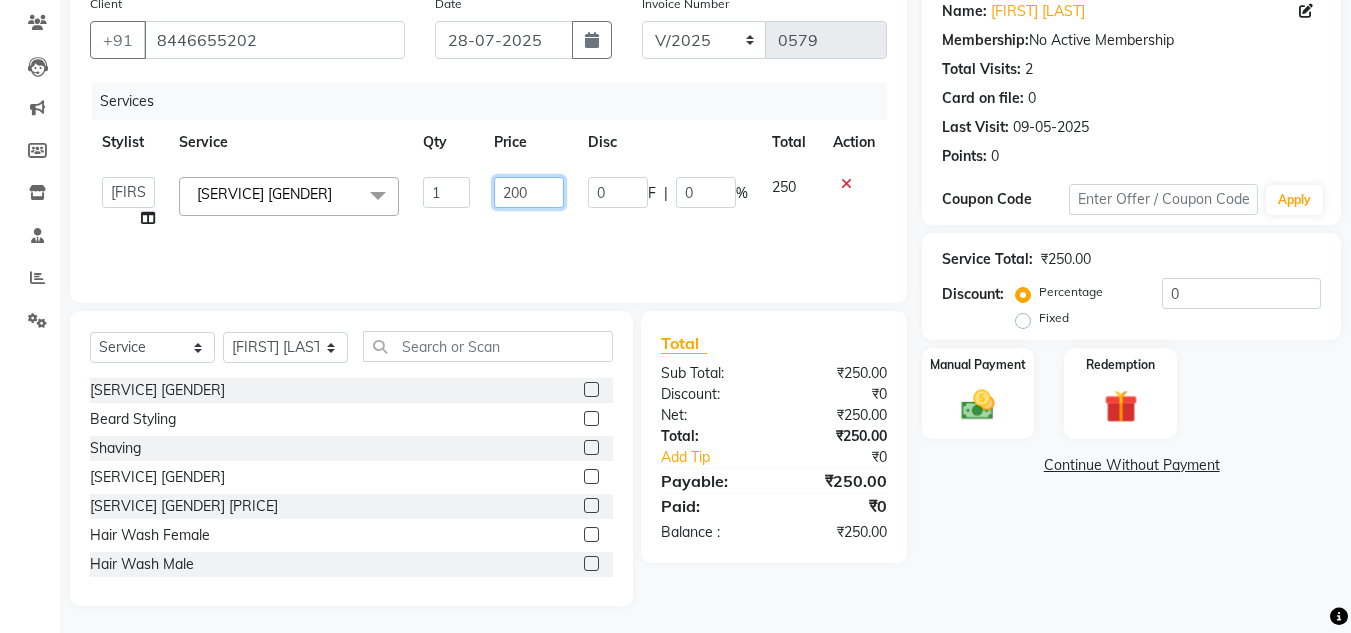 scroll, scrollTop: 168, scrollLeft: 0, axis: vertical 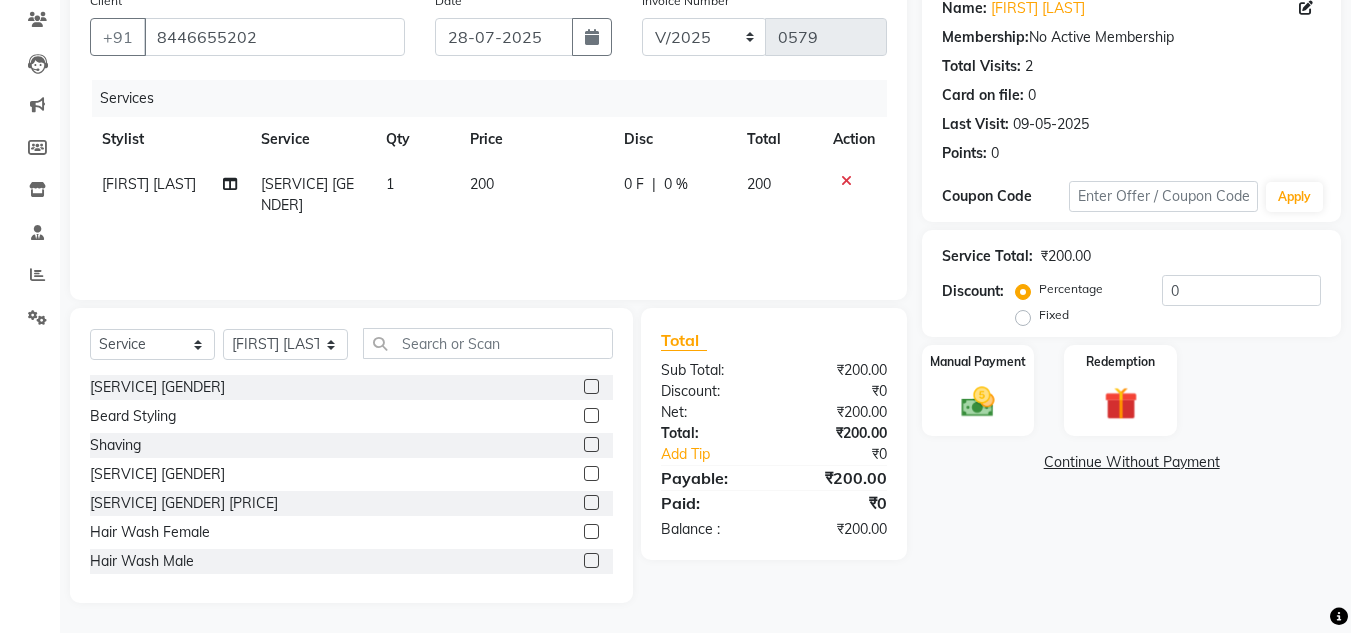 click on "Discount:" 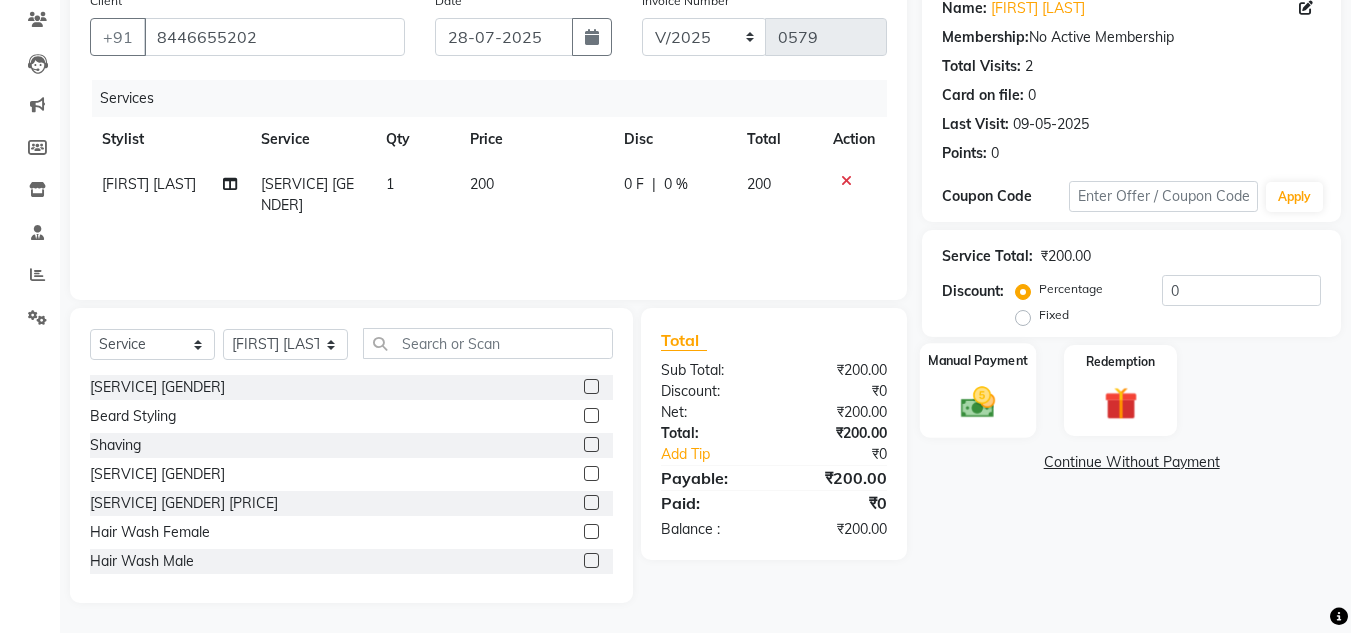 click on "Manual Payment" 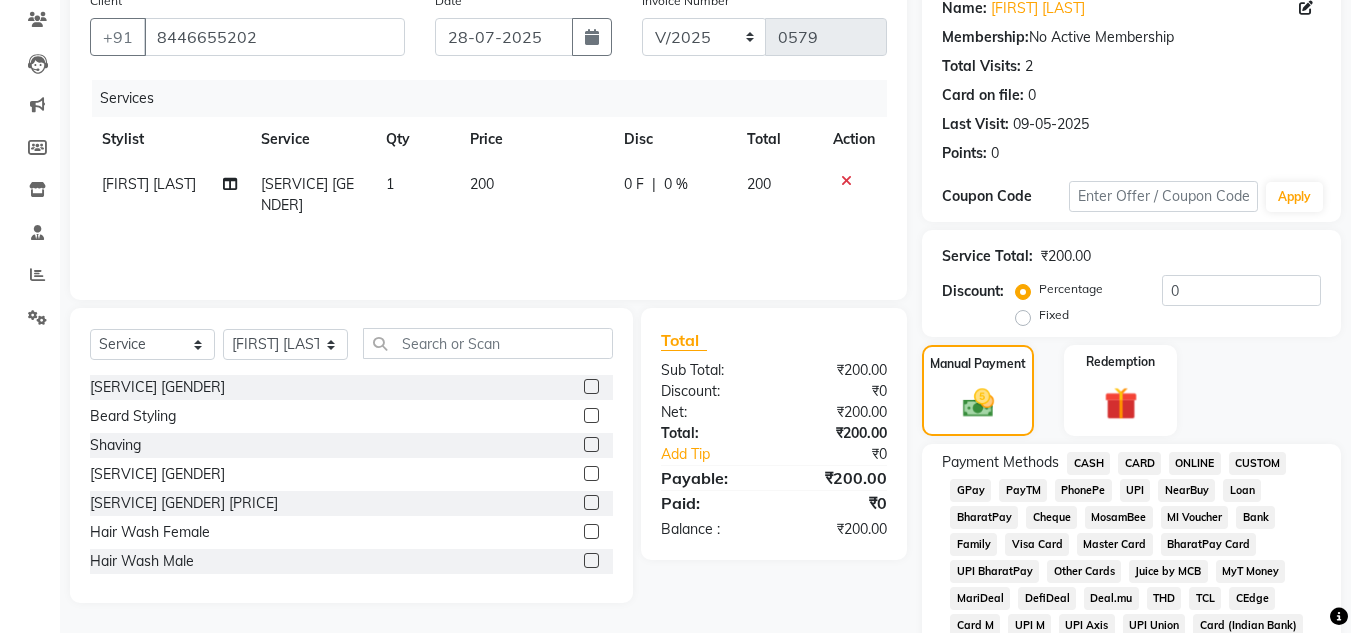 click on "CASH" 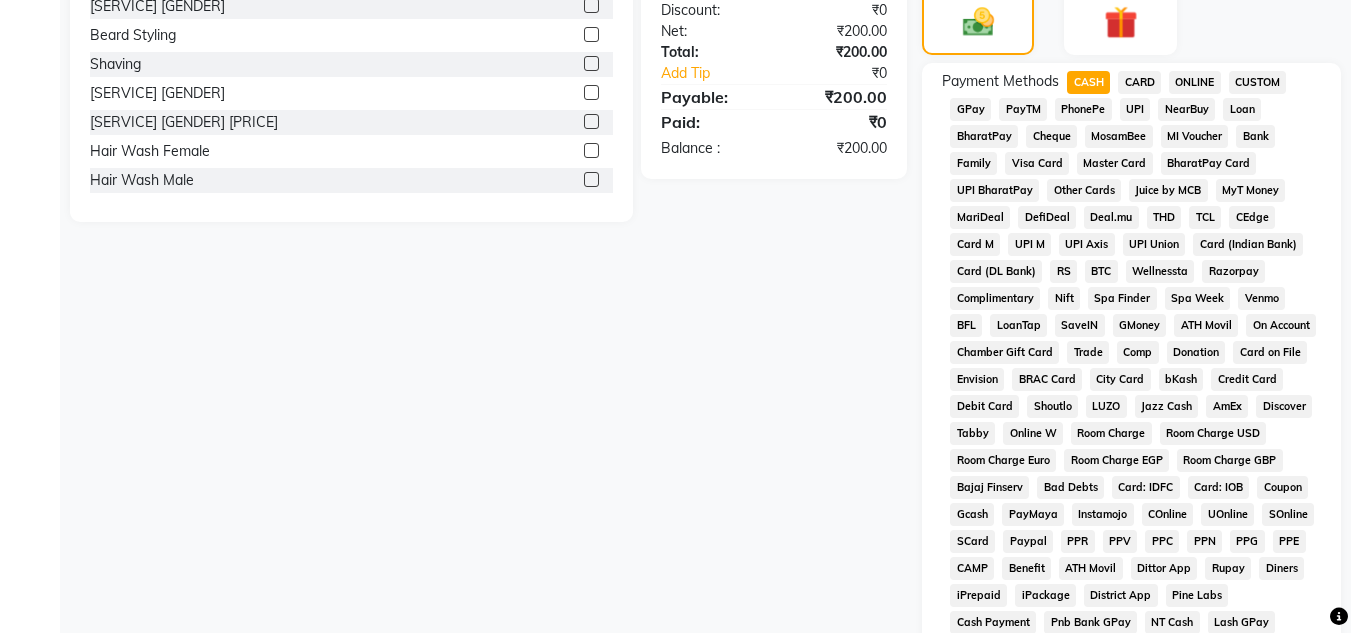 scroll, scrollTop: 768, scrollLeft: 0, axis: vertical 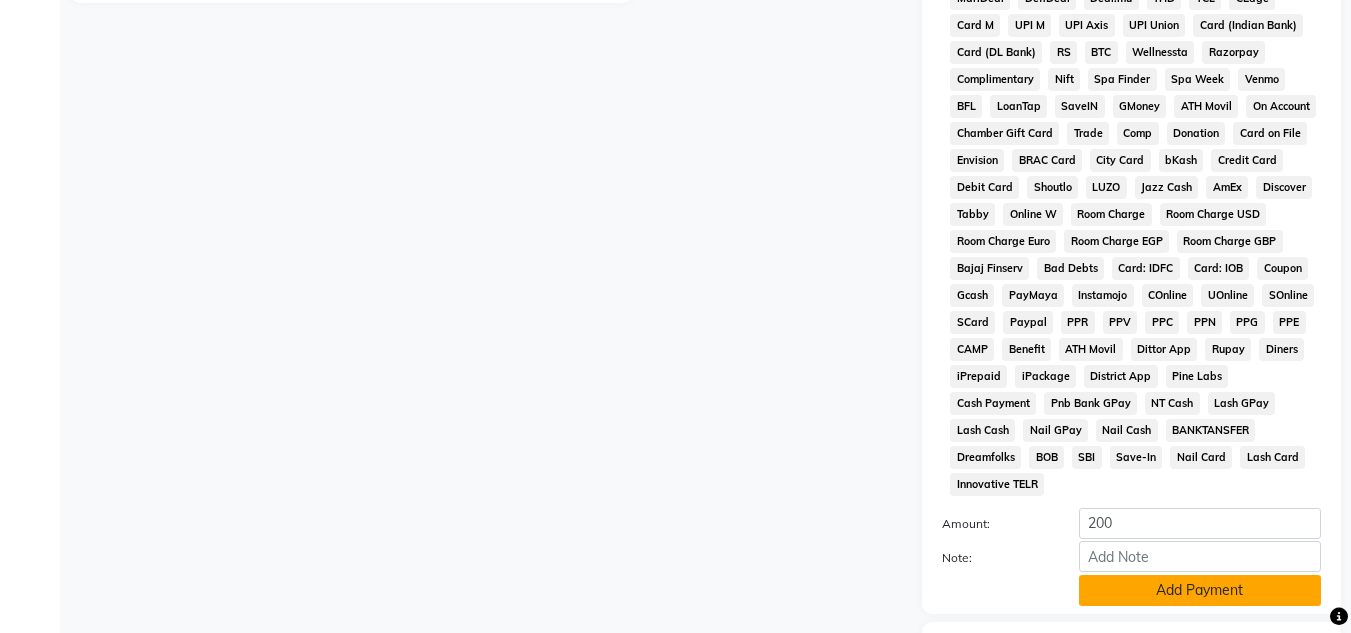 click on "Add Payment" 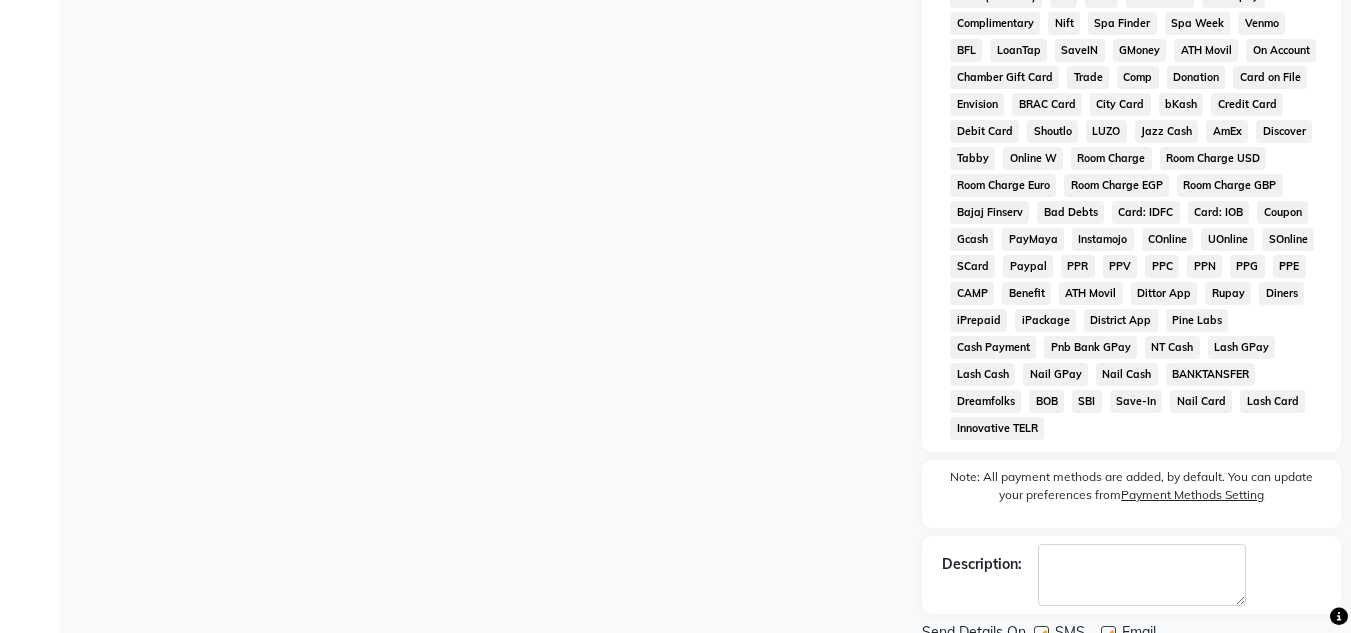 scroll, scrollTop: 876, scrollLeft: 0, axis: vertical 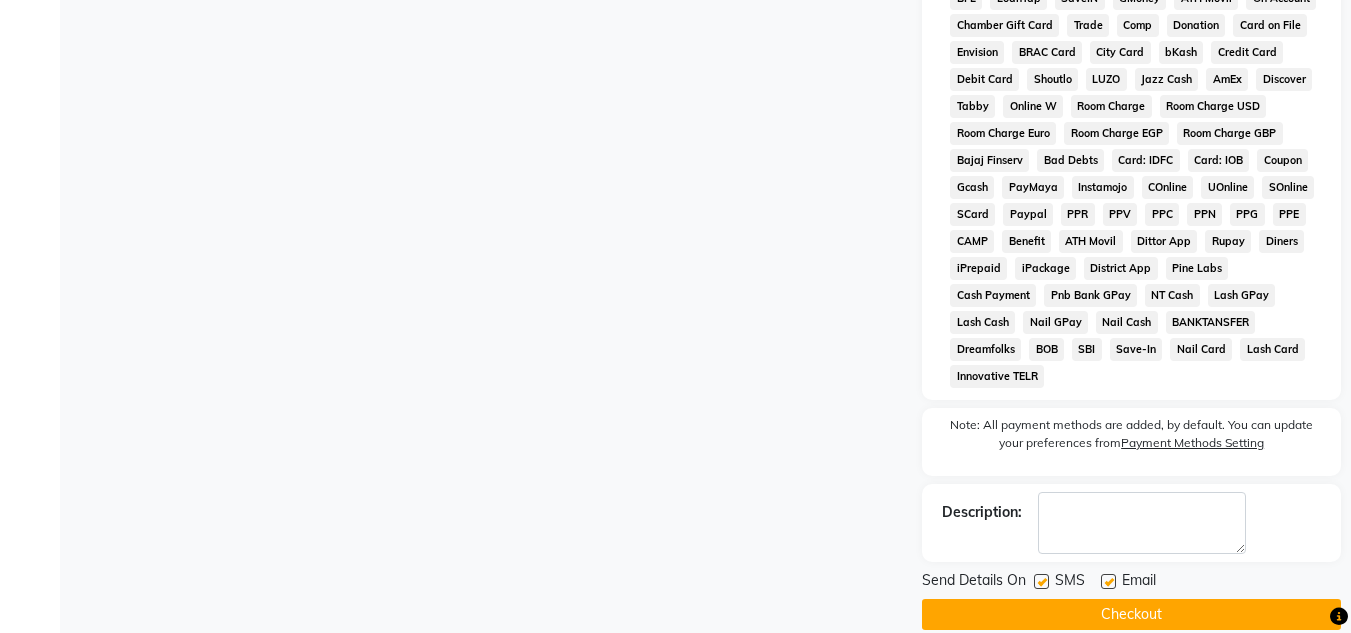 click on "Checkout" 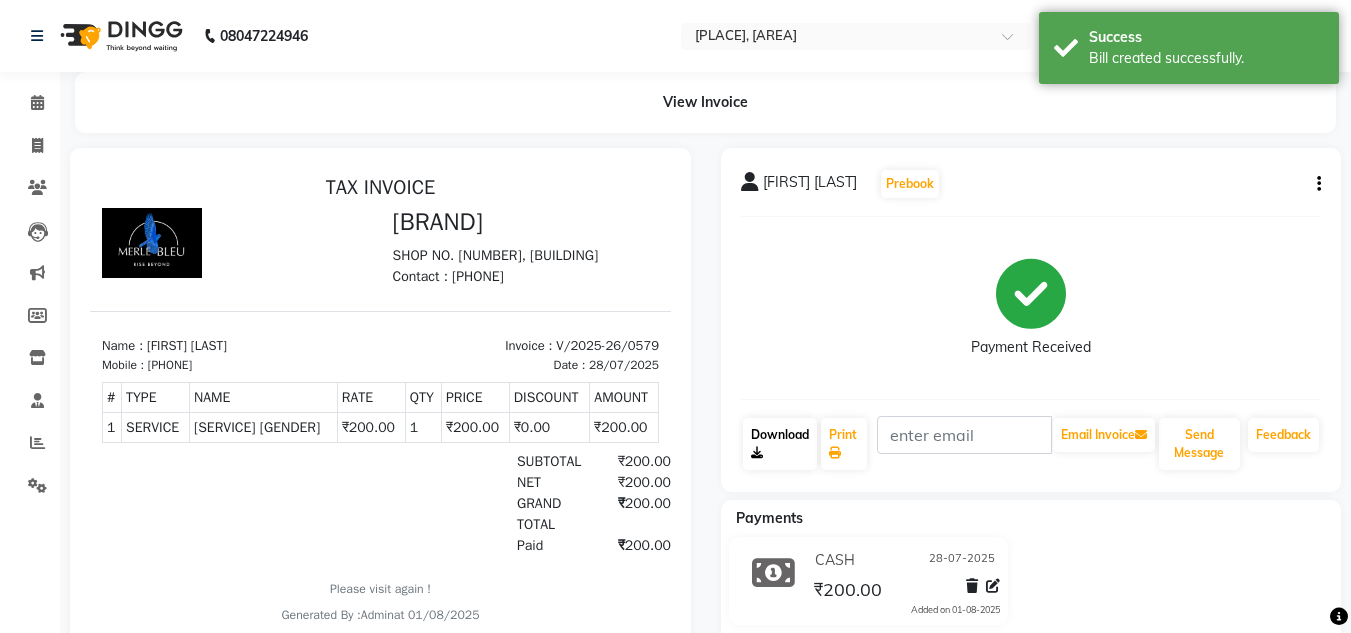 scroll, scrollTop: 0, scrollLeft: 0, axis: both 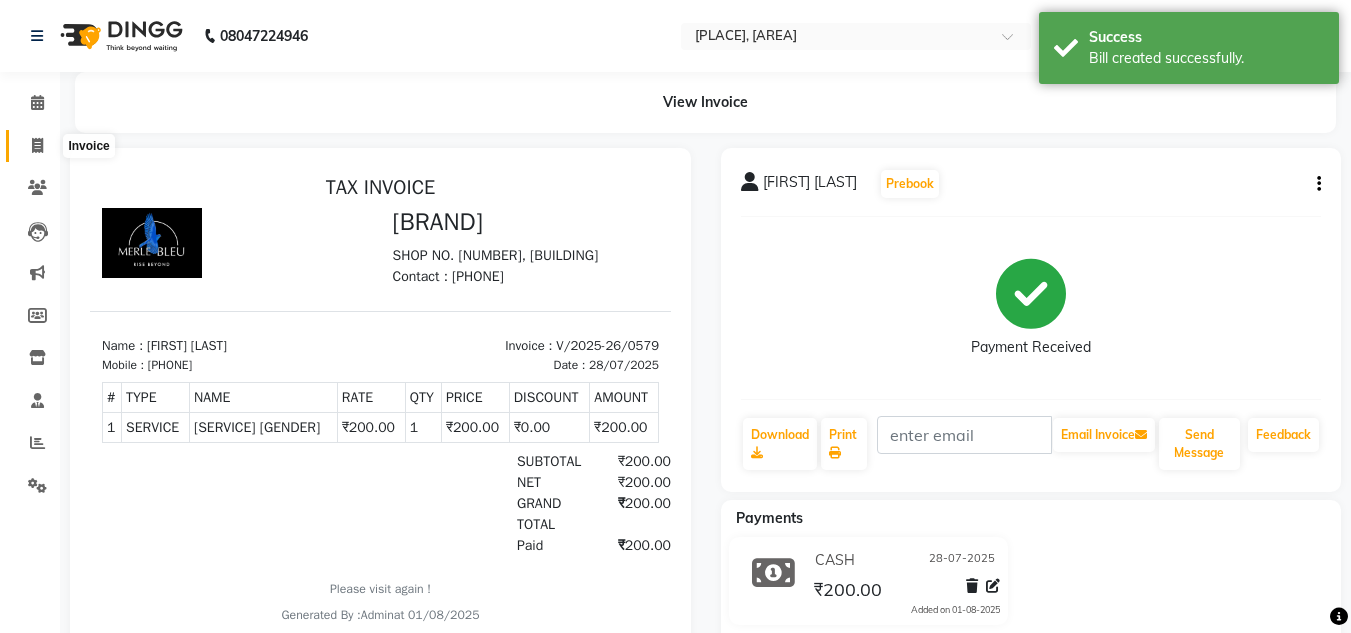 click 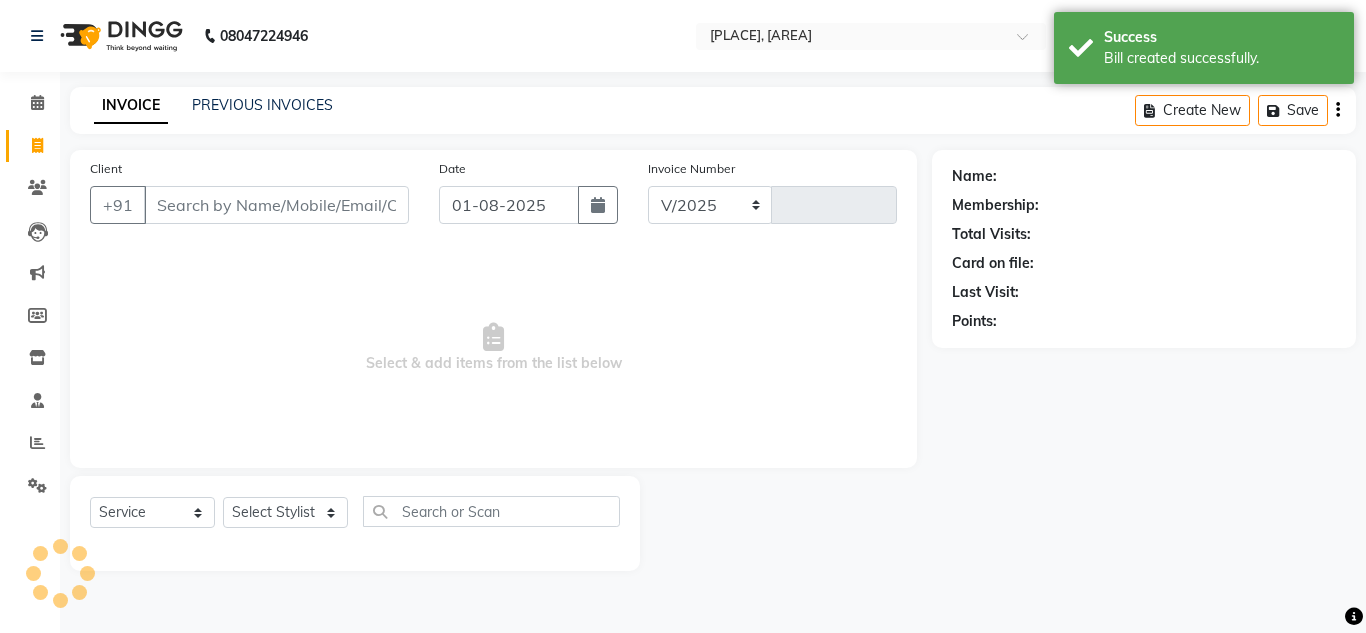 select on "7629" 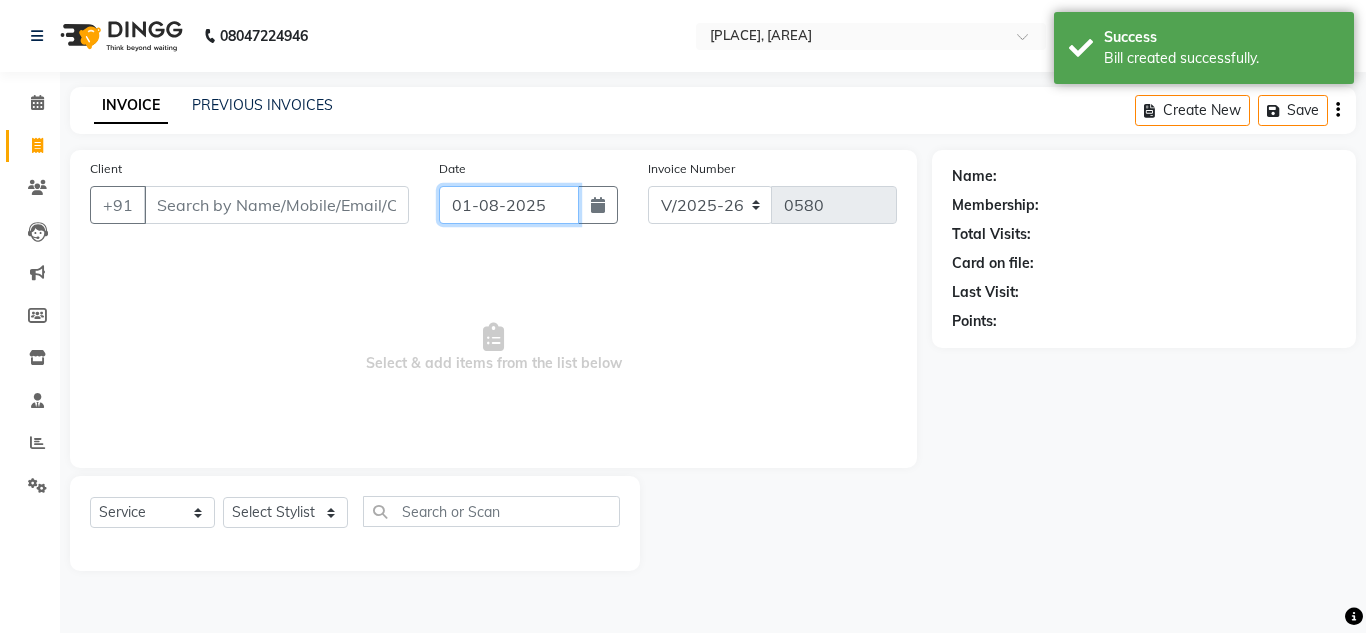 click on "01-08-2025" 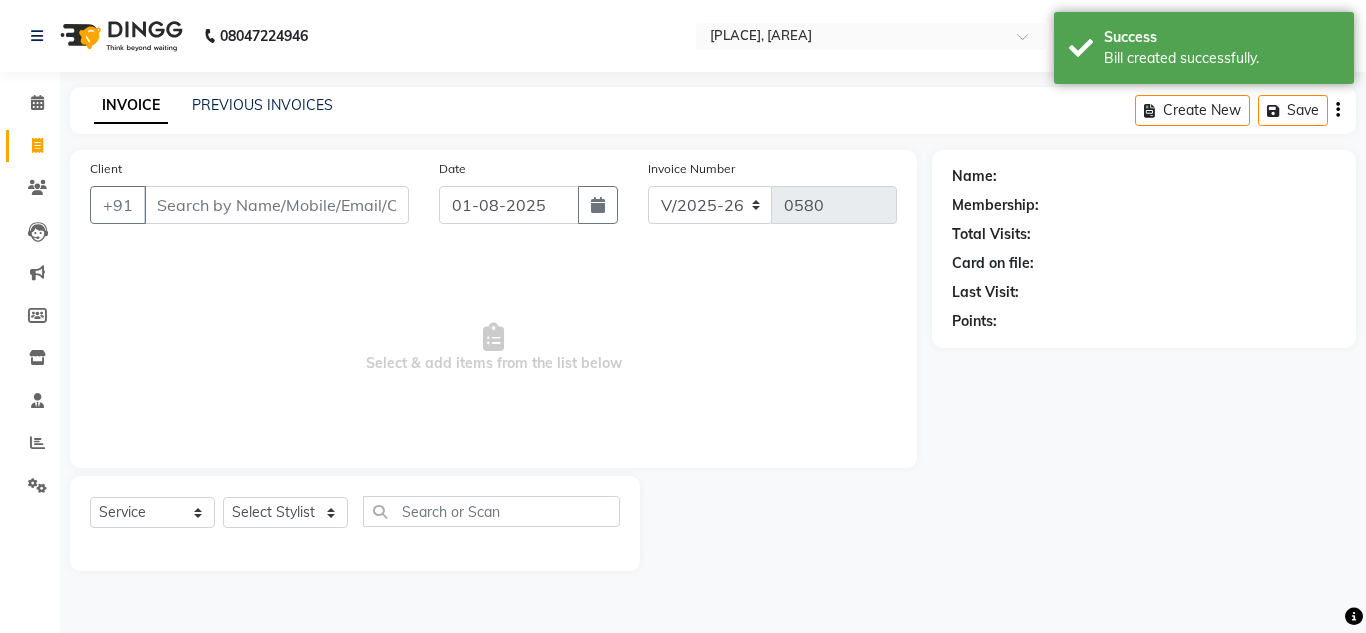 select on "8" 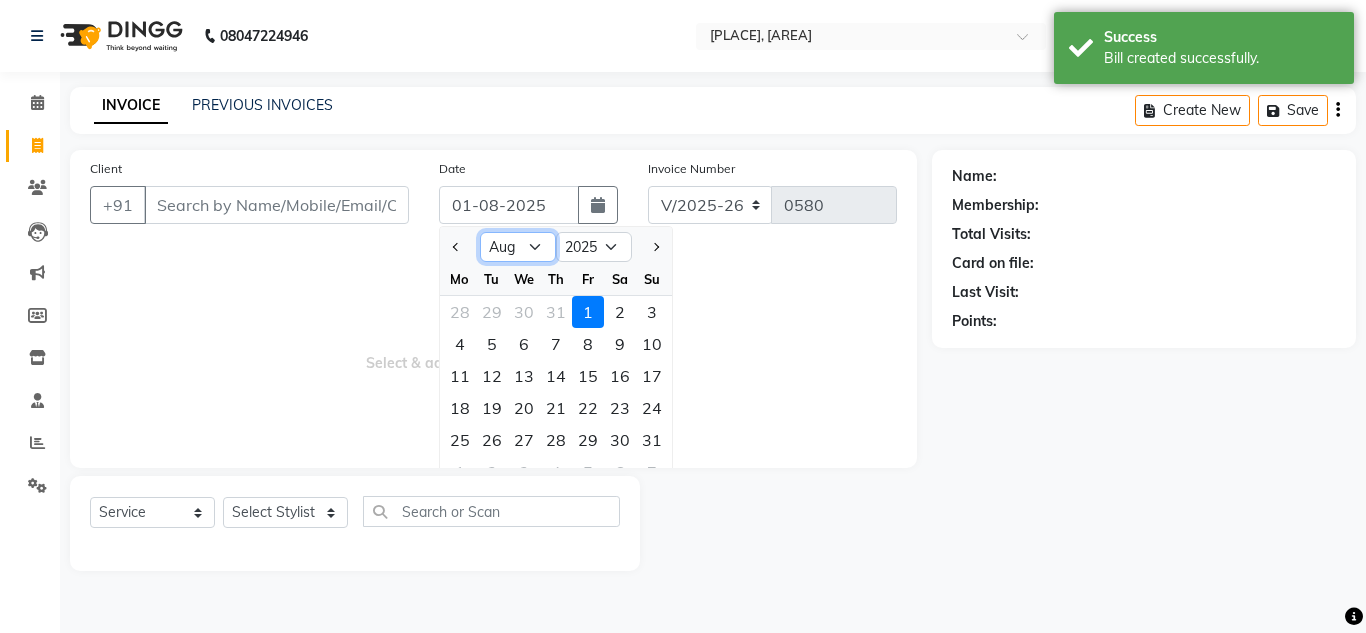 click on "Jan Feb Mar Apr May Jun Jul Aug Sep Oct Nov Dec" 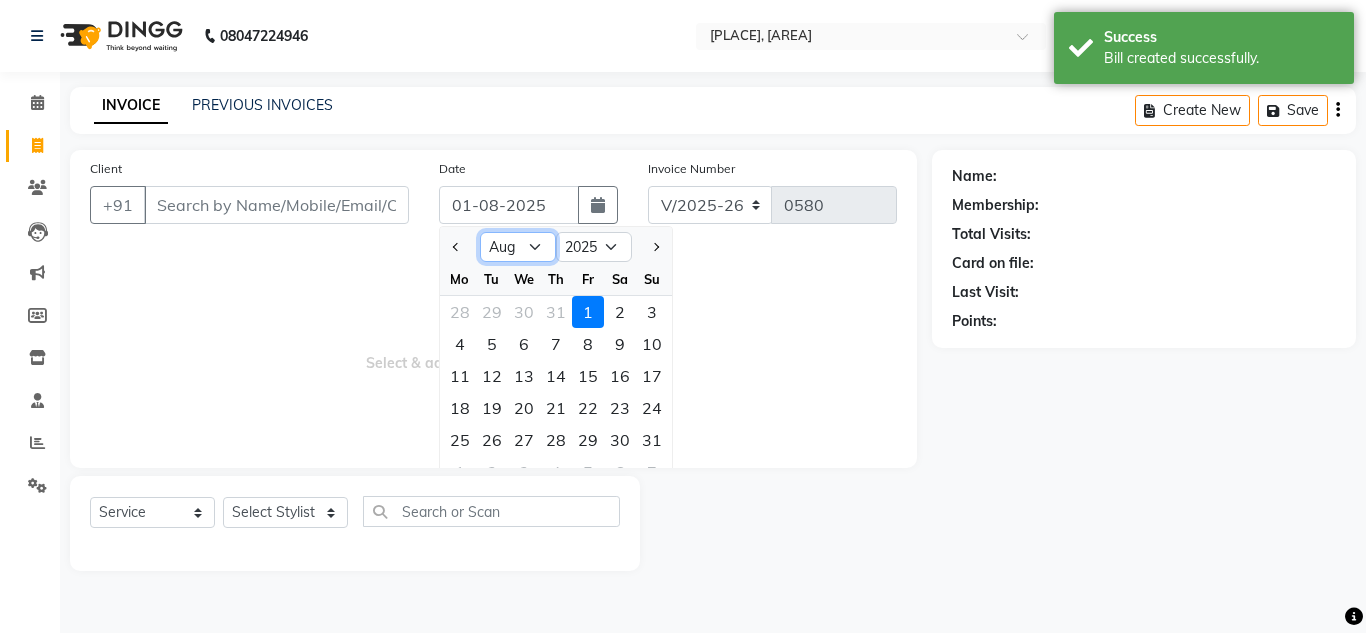 select on "7" 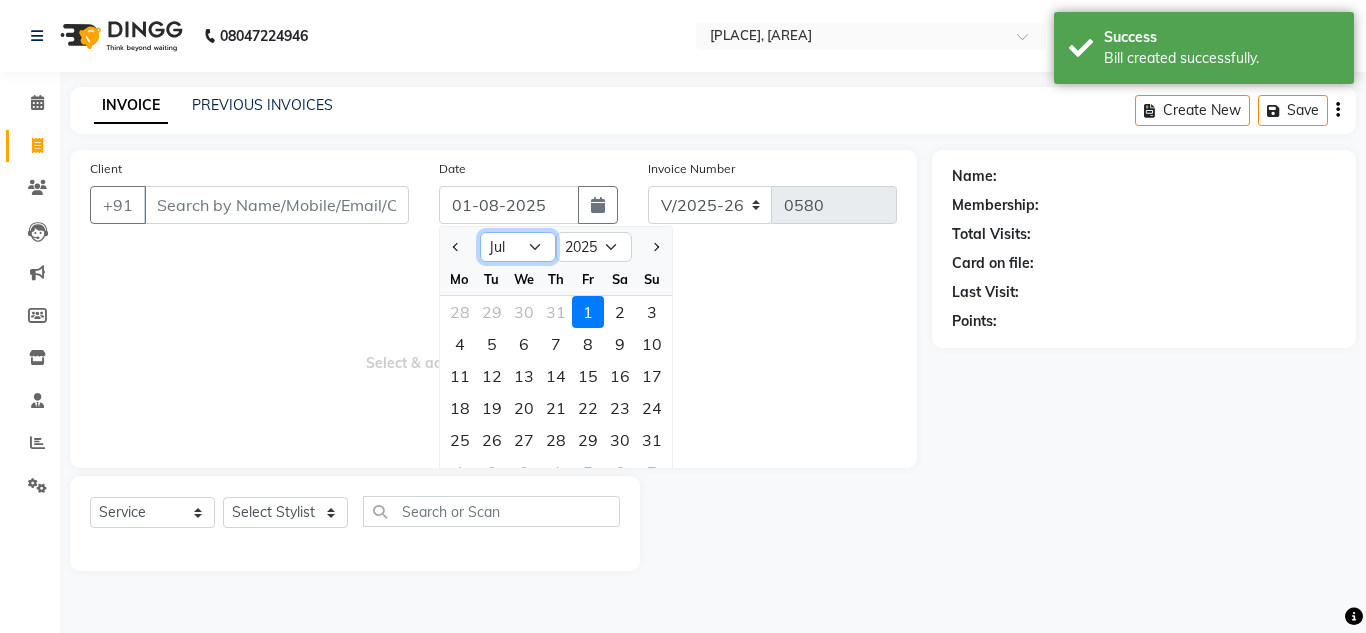 click on "Jan Feb Mar Apr May Jun Jul Aug Sep Oct Nov Dec" 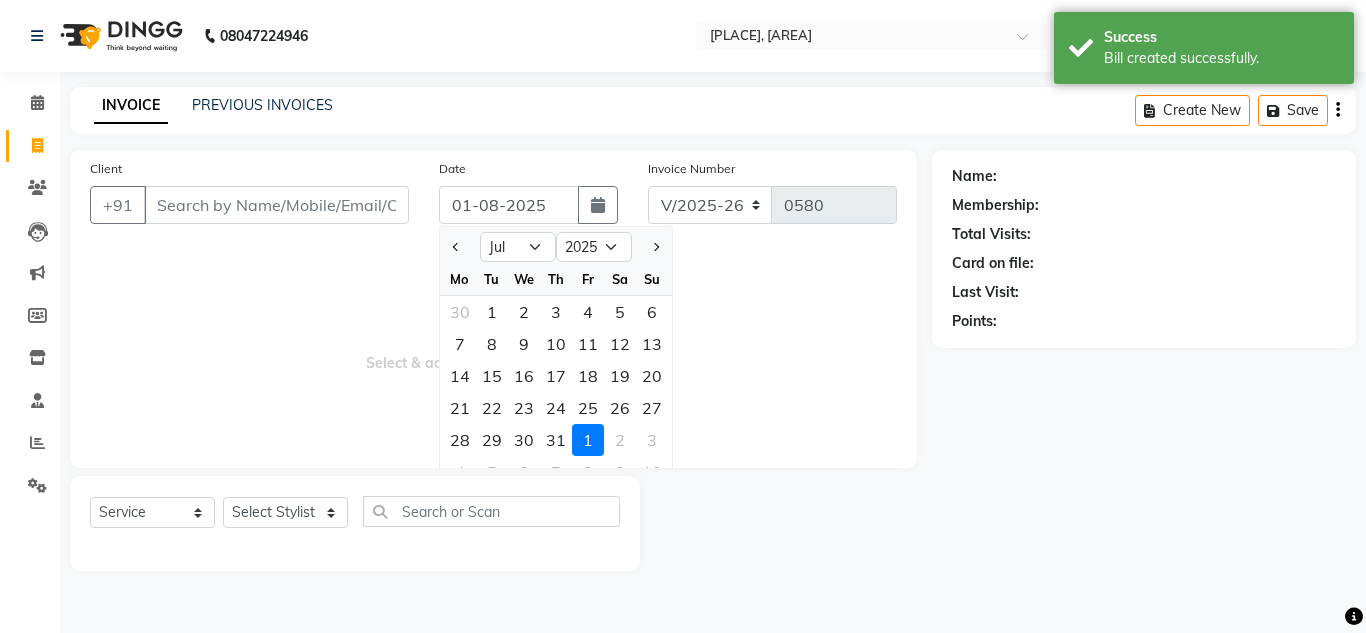 click on "28" 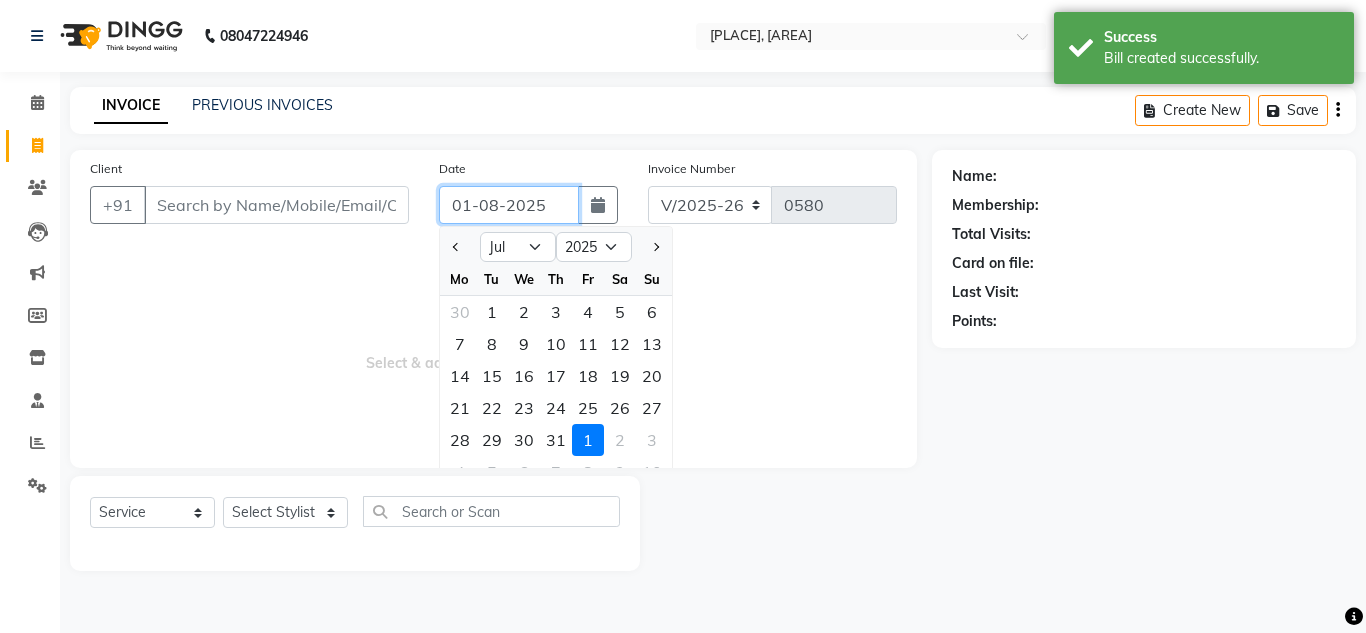 type on "28-07-2025" 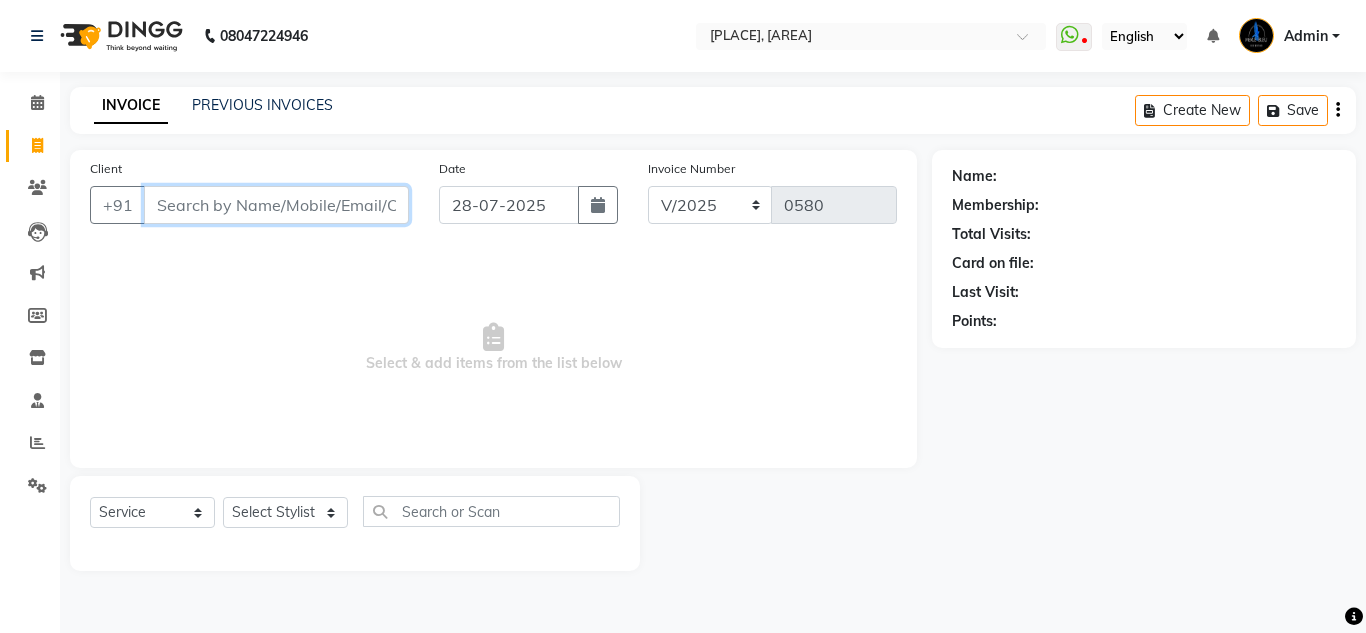 click on "Client" at bounding box center [276, 205] 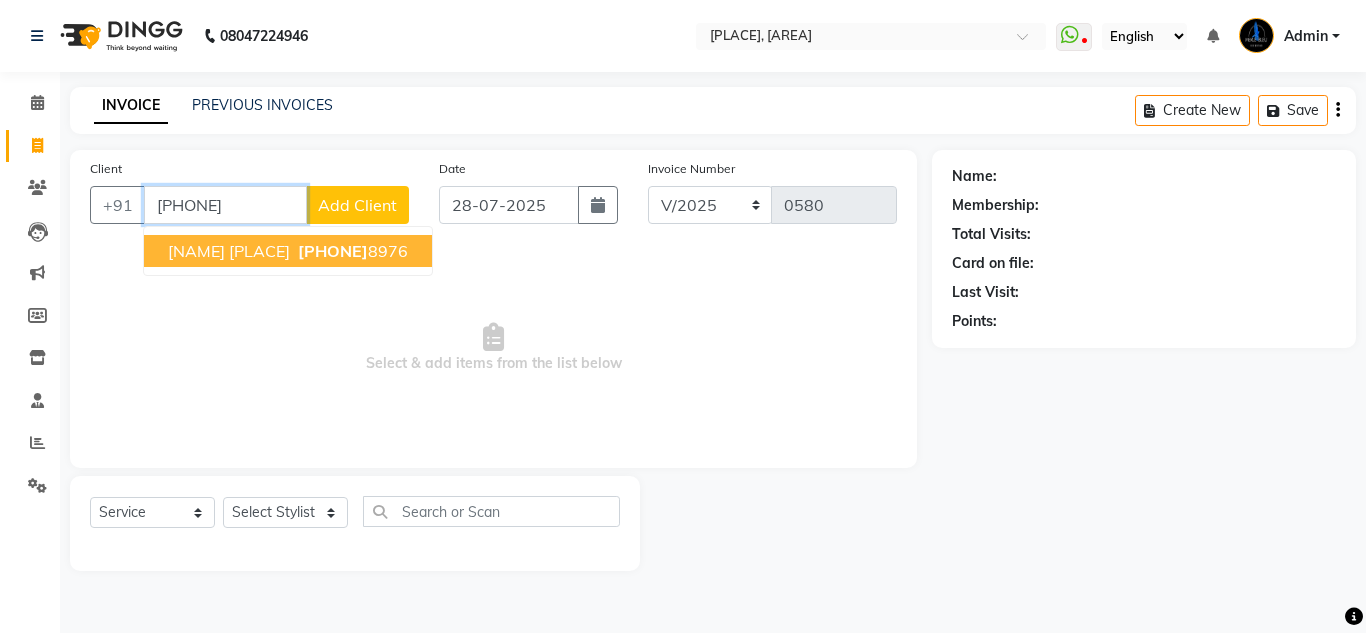 click on "[NAME] [PLACE]" at bounding box center (229, 251) 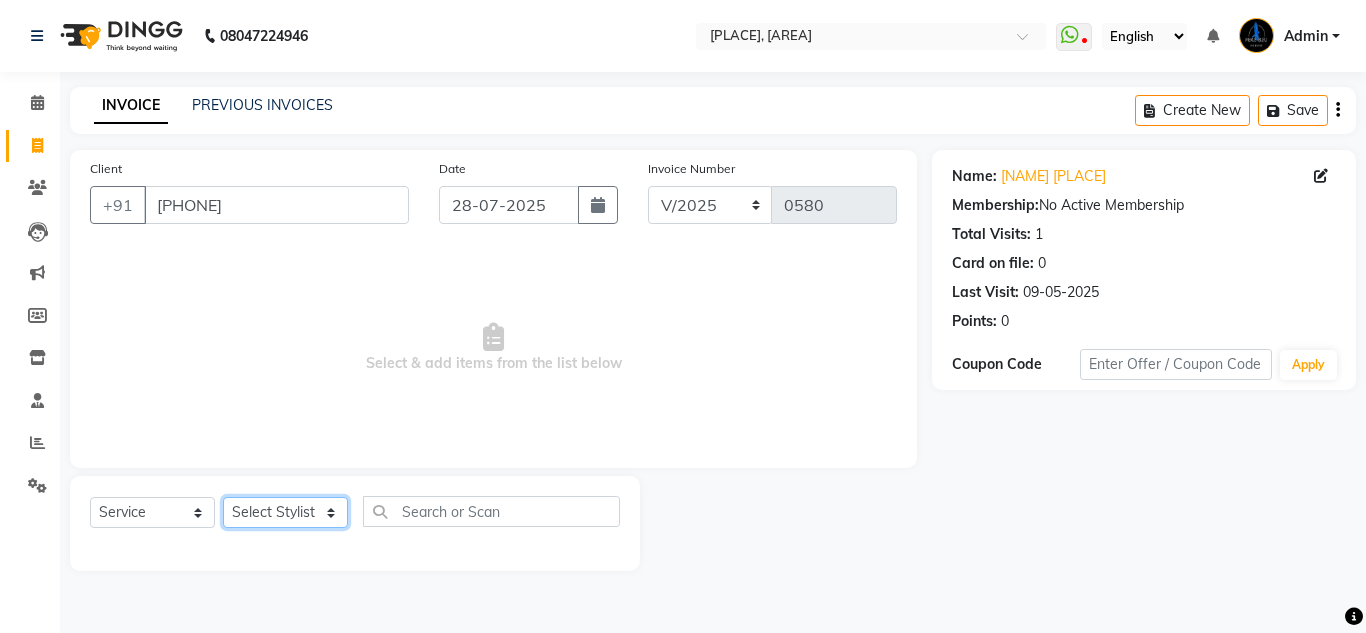click on "Select Stylist [NAME] [NAME]  [NAME] [NAME] [NAME] [NAME] [NAME]" 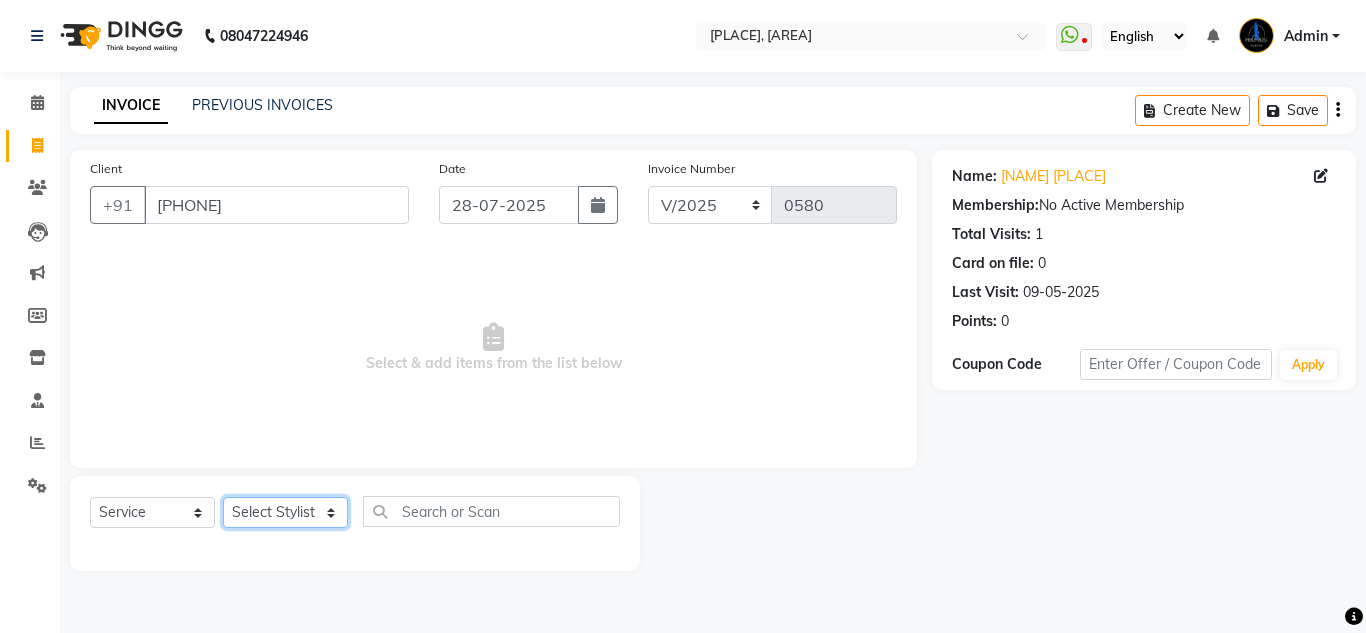 select on "86199" 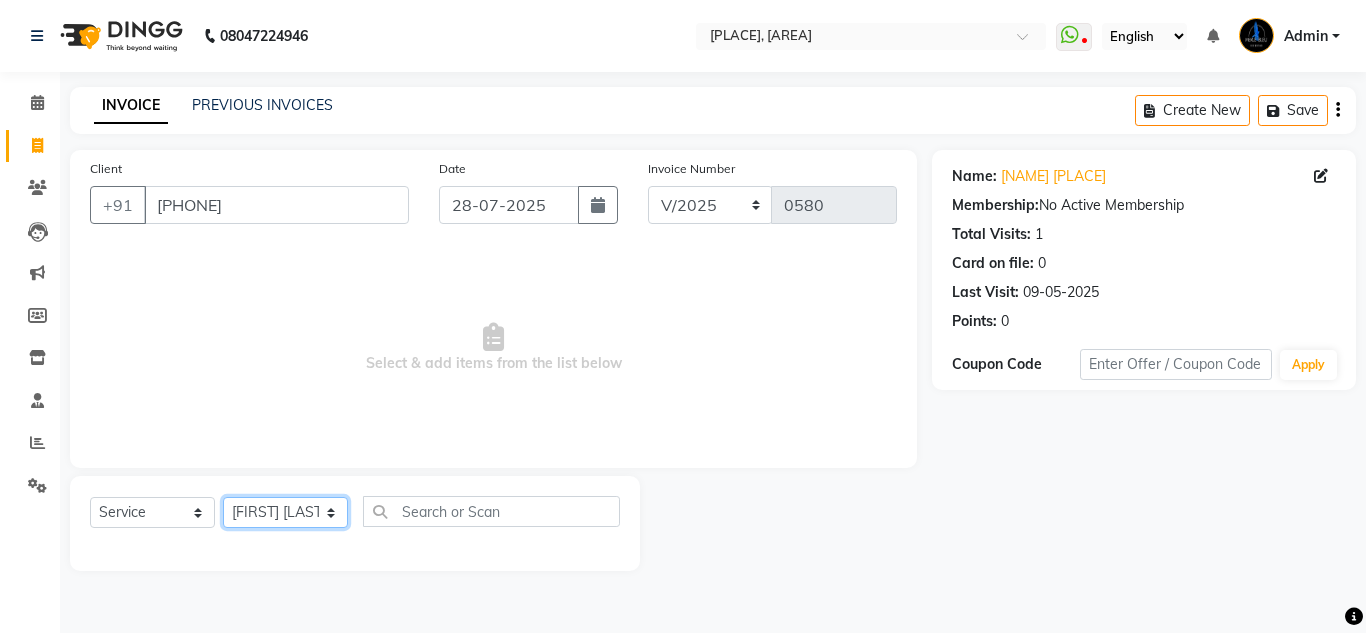 click on "Select Stylist [NAME] [NAME]  [NAME] [NAME] [NAME] [NAME] [NAME]" 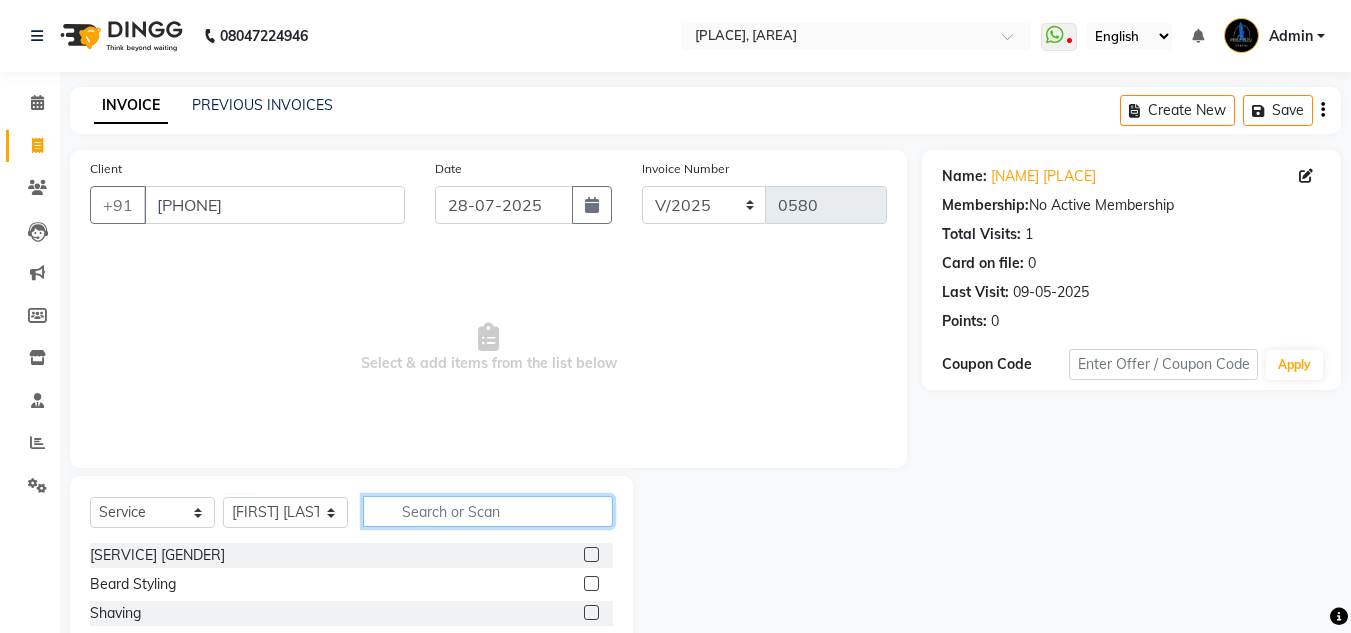 click 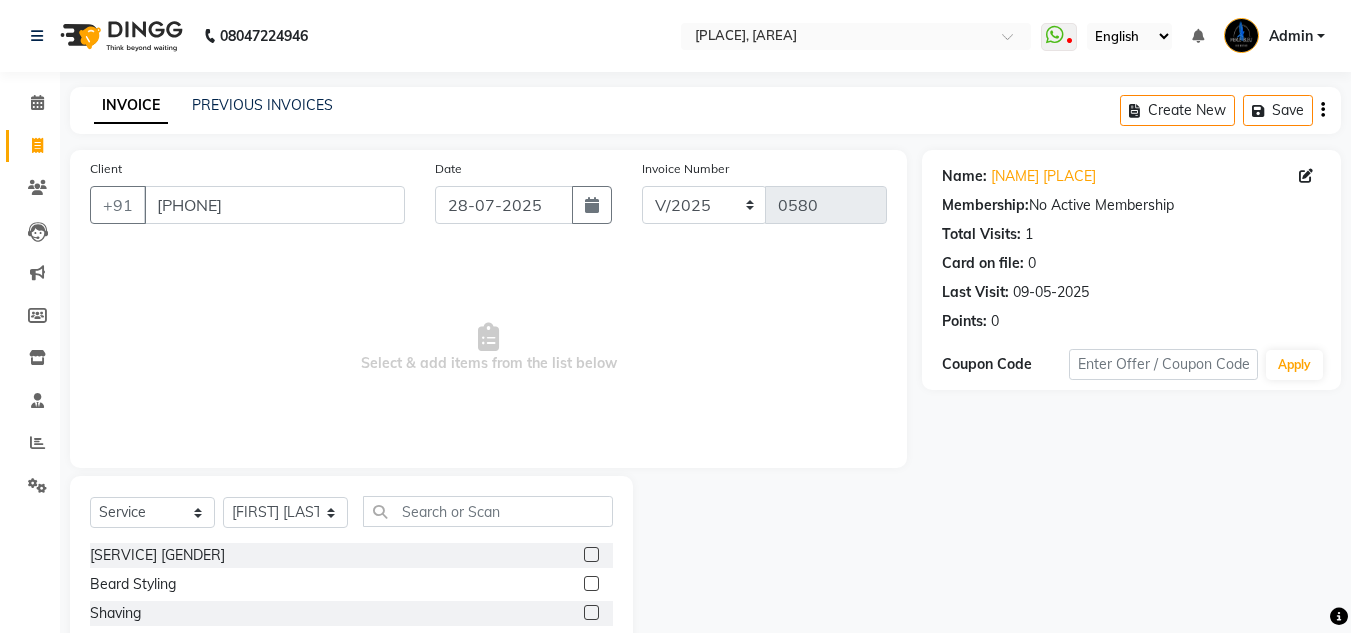 click 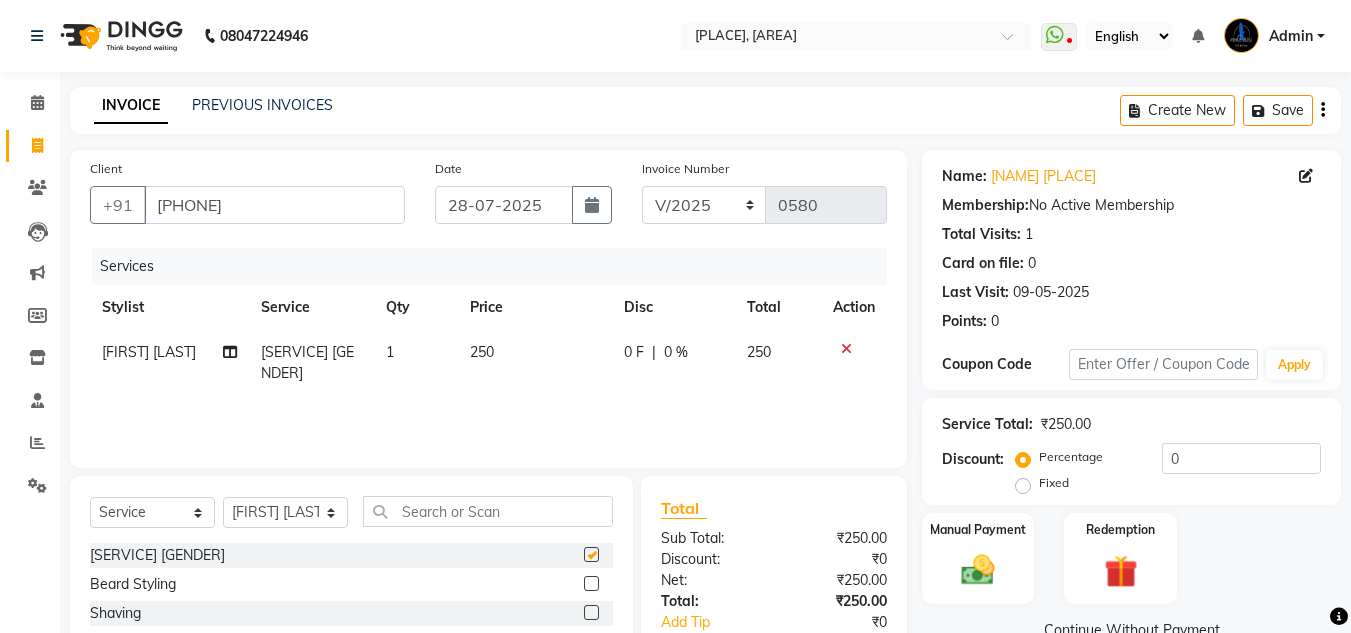 checkbox on "false" 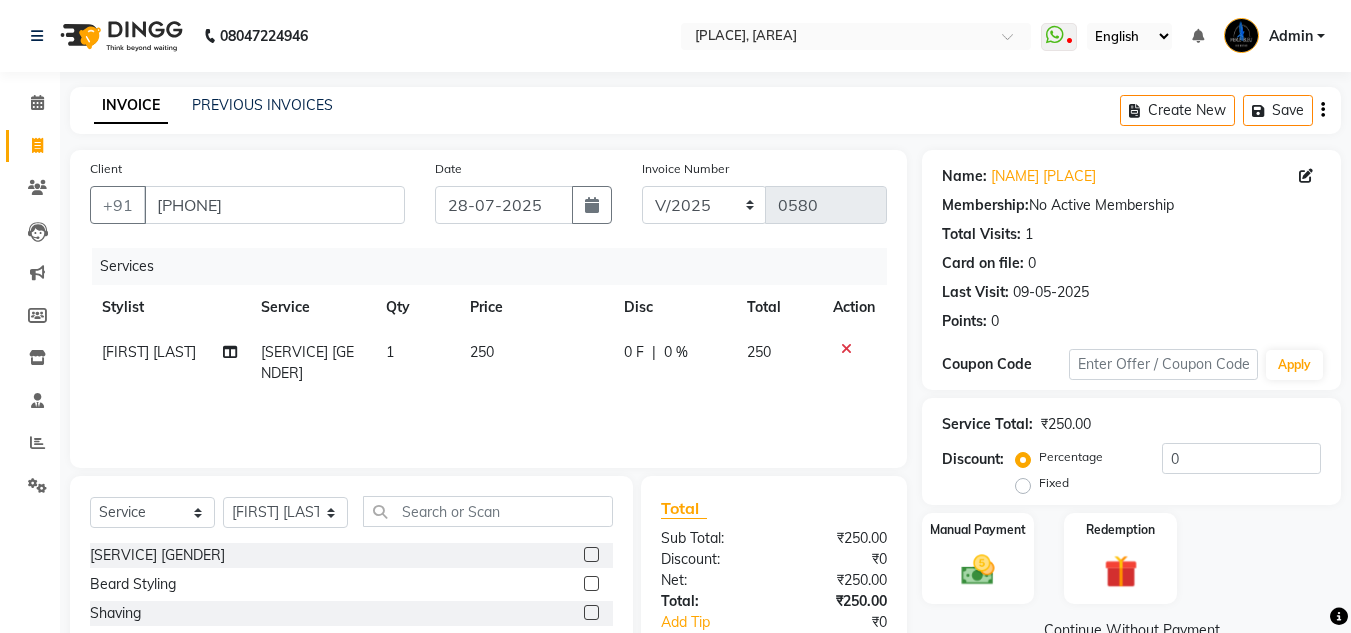 click on "250" 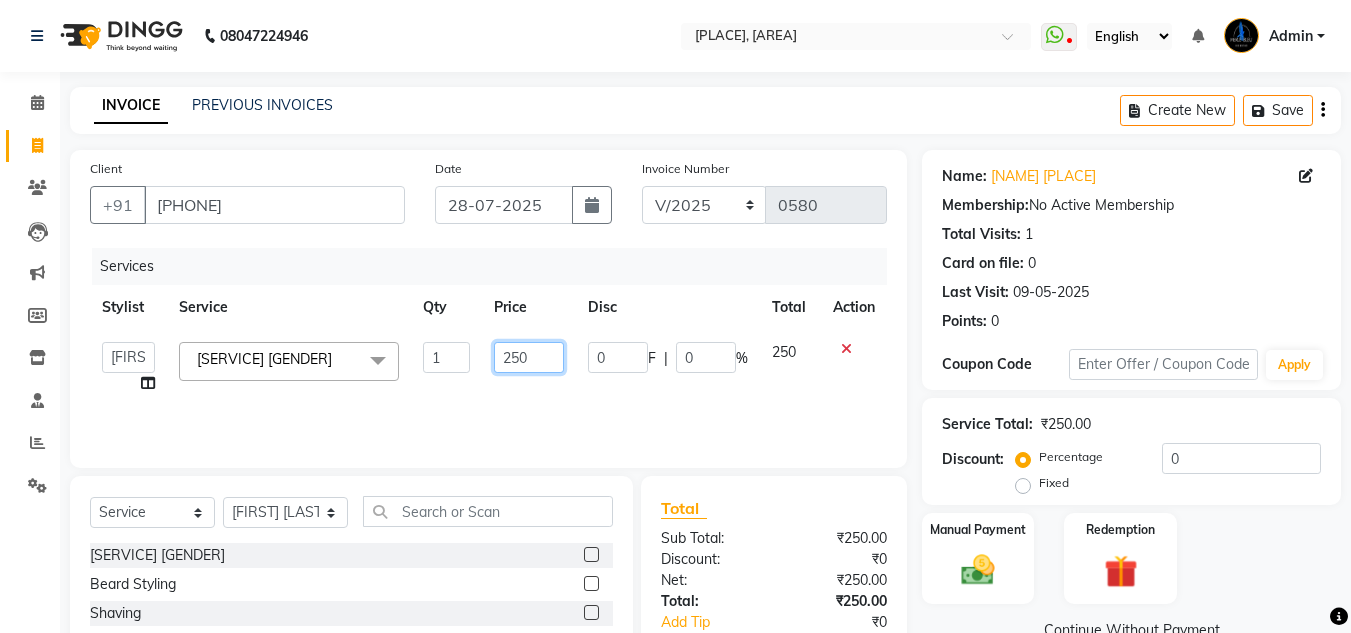 click on "250" 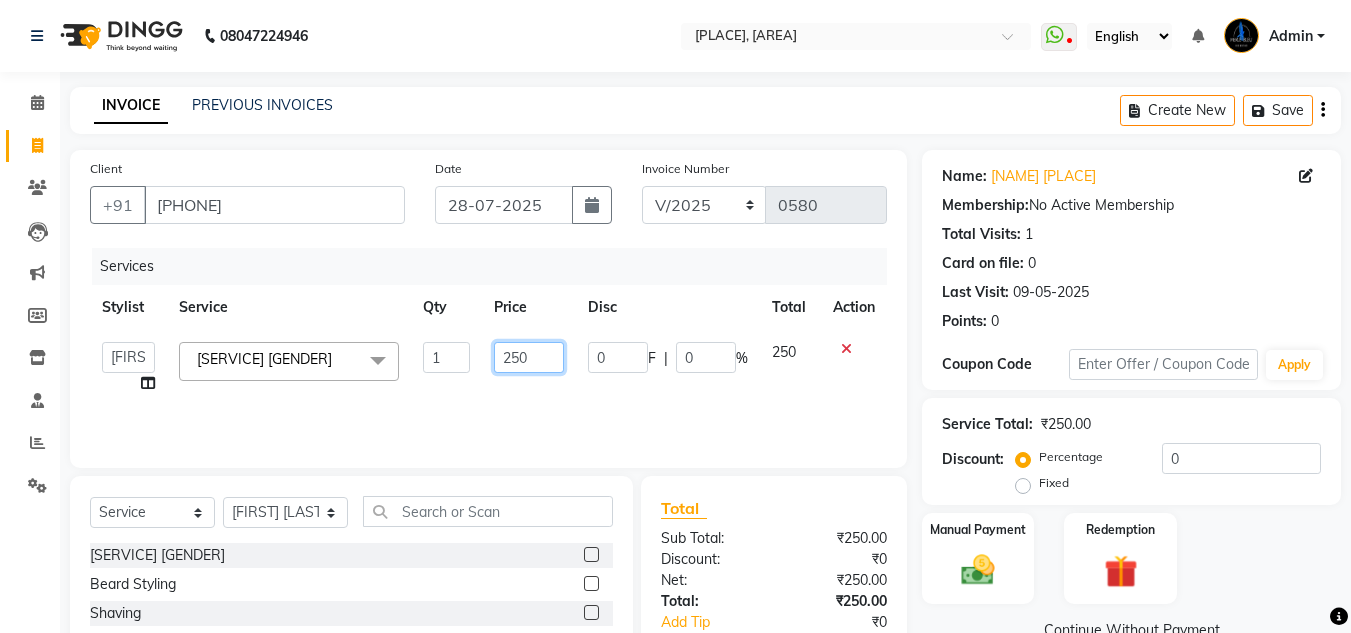 click on "250" 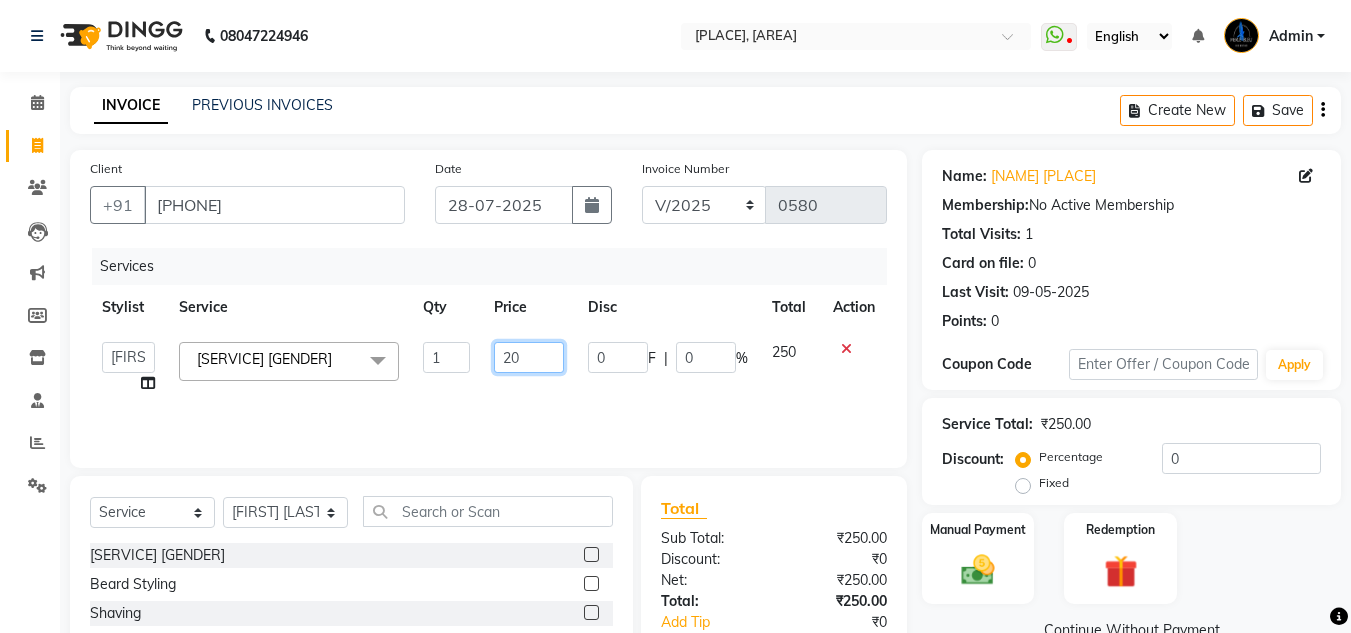 type on "200" 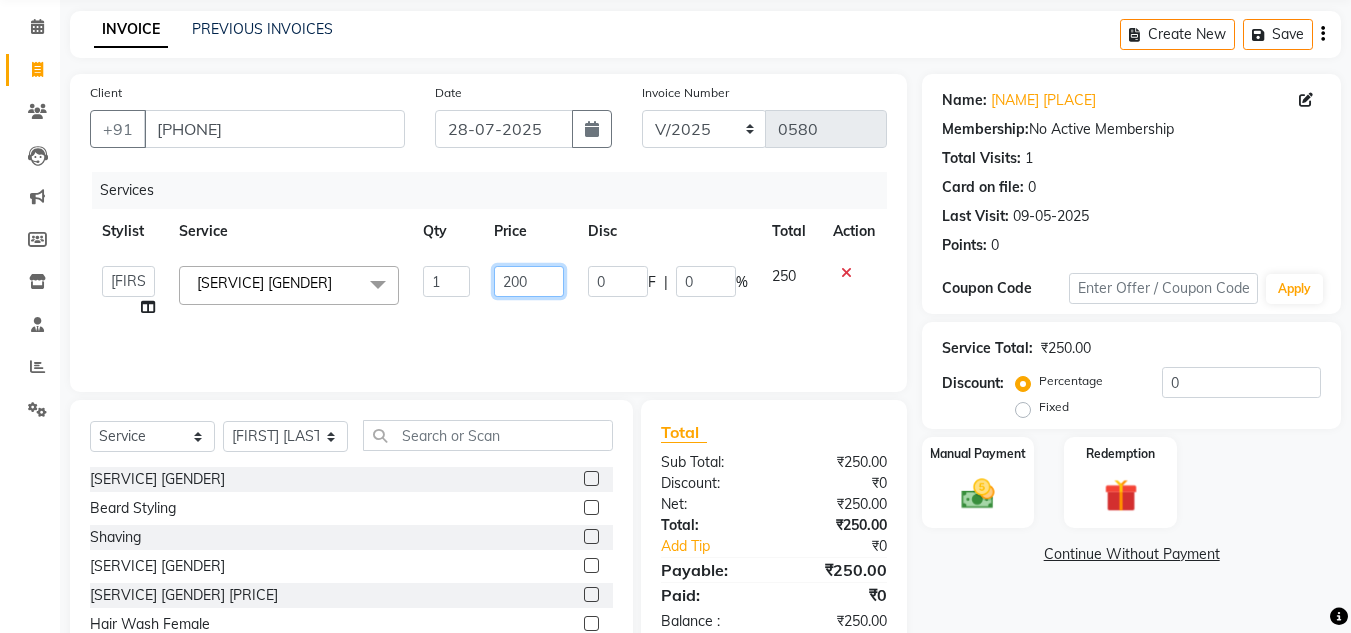 scroll, scrollTop: 168, scrollLeft: 0, axis: vertical 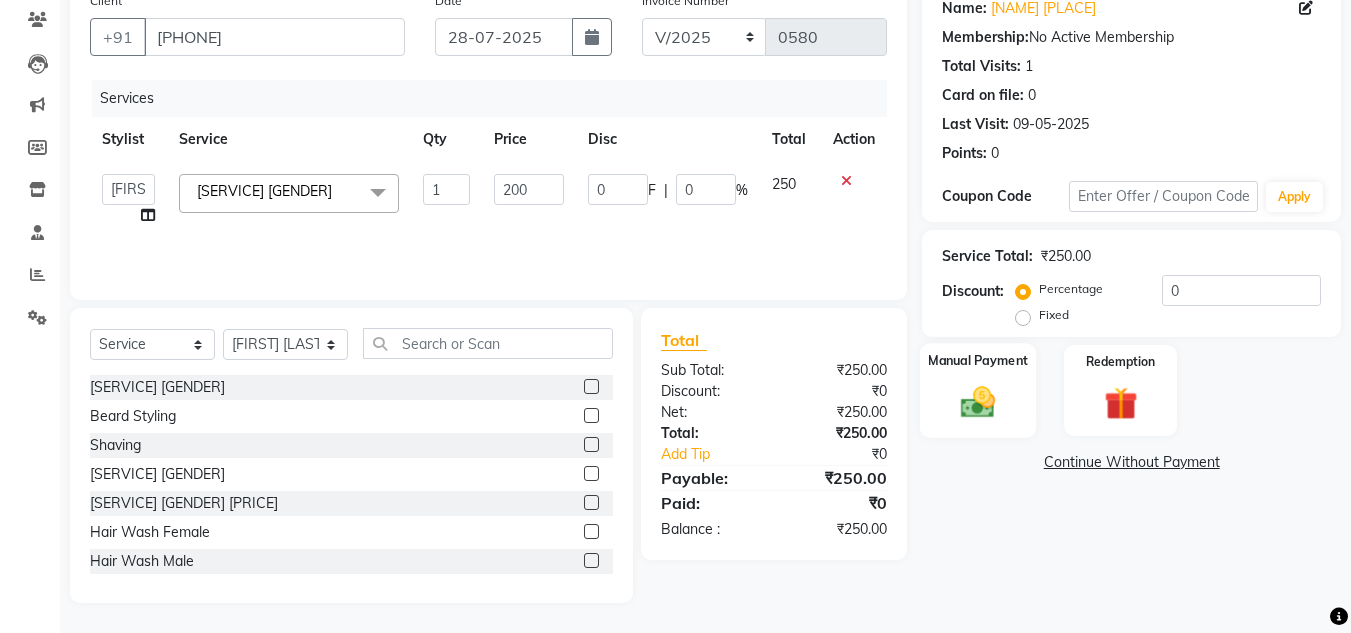 click on "Manual Payment" 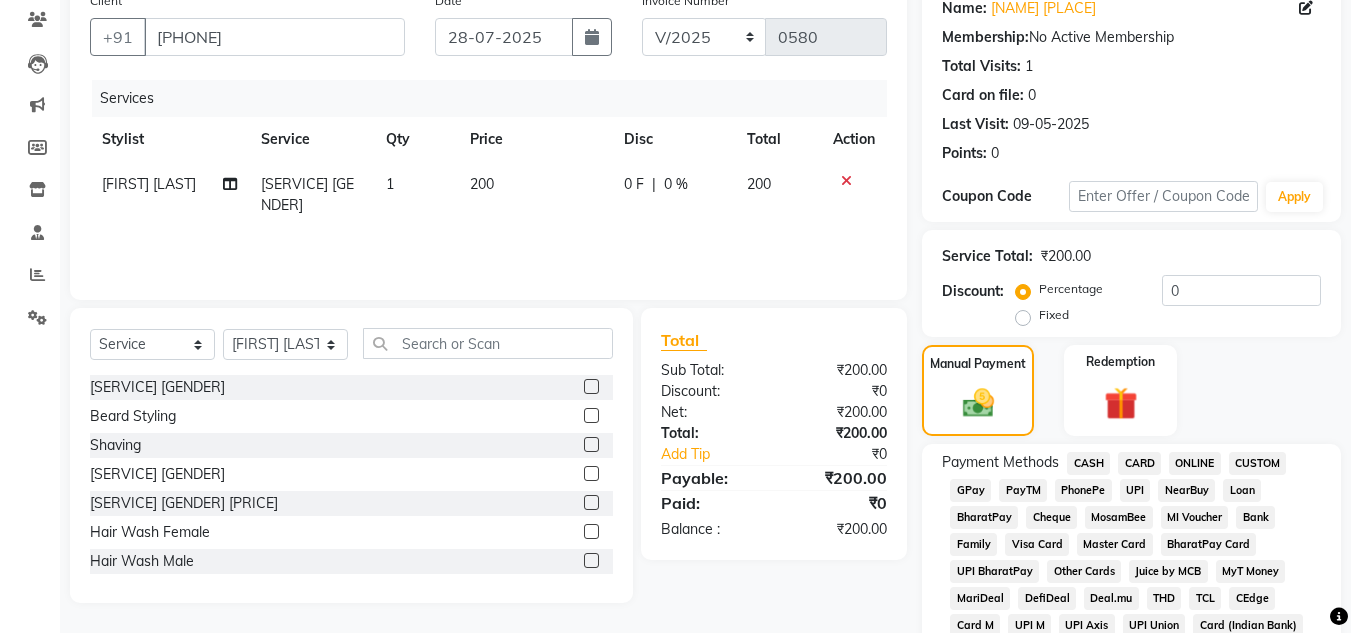 click on "ONLINE" 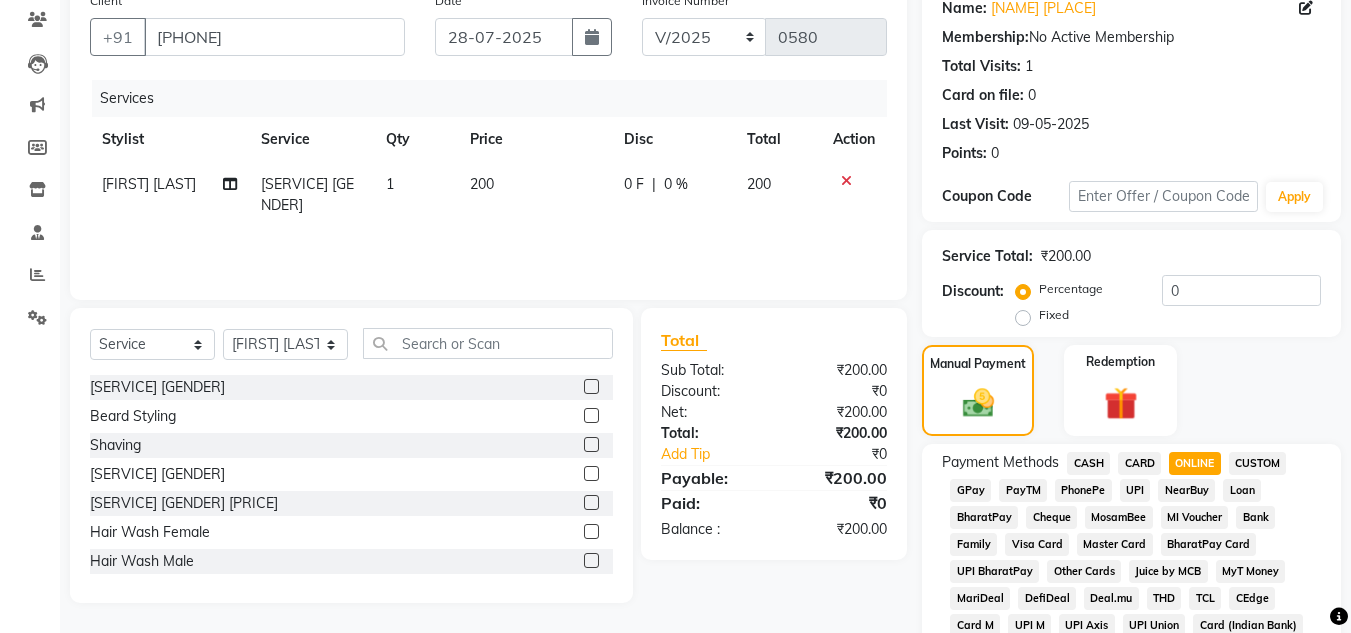 scroll, scrollTop: 768, scrollLeft: 0, axis: vertical 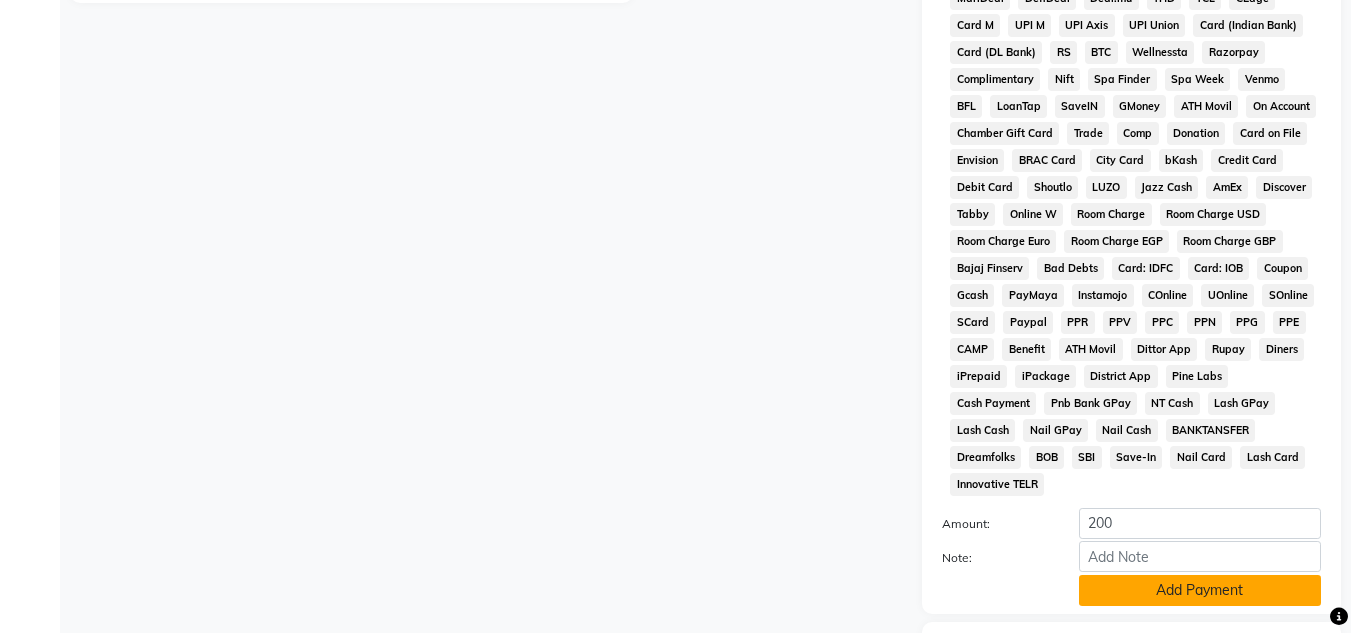 click on "Add Payment" 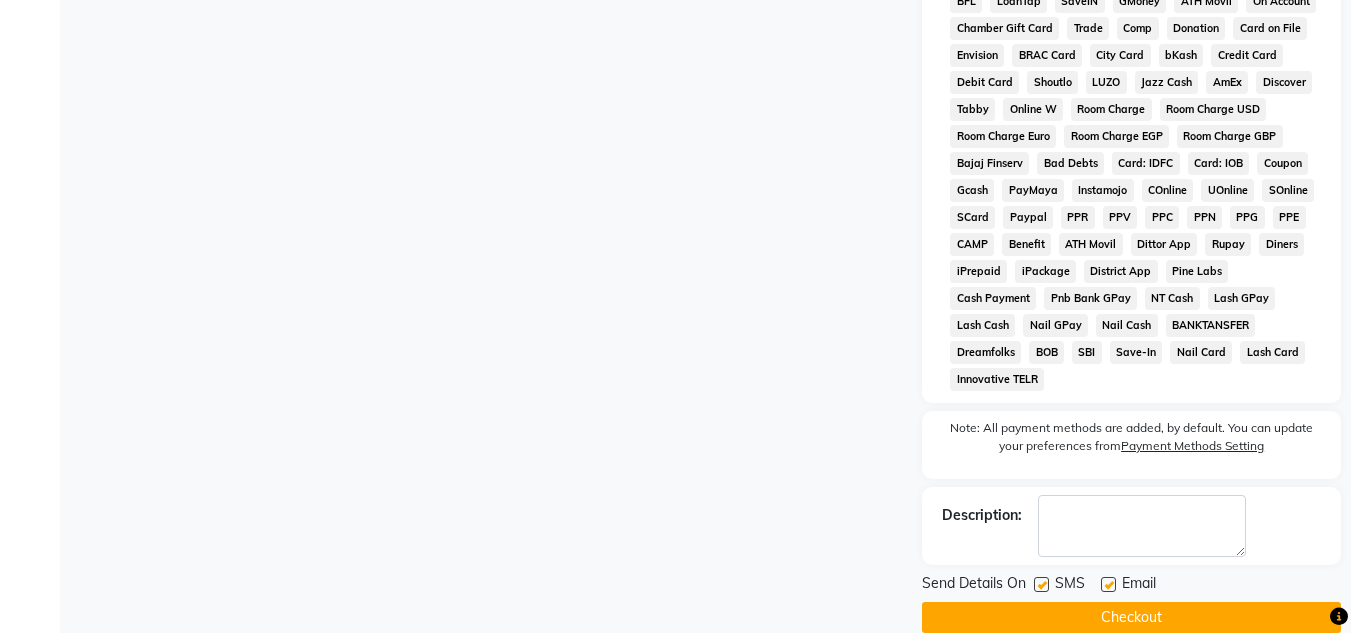scroll, scrollTop: 876, scrollLeft: 0, axis: vertical 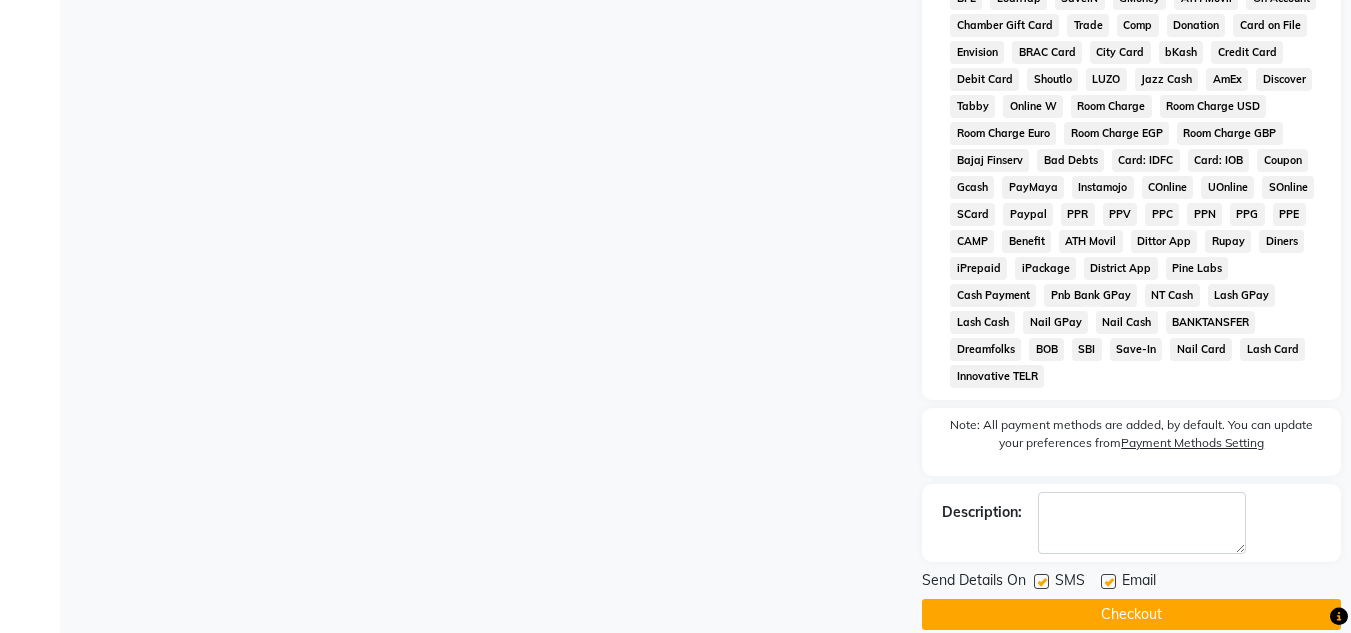click on "Checkout" 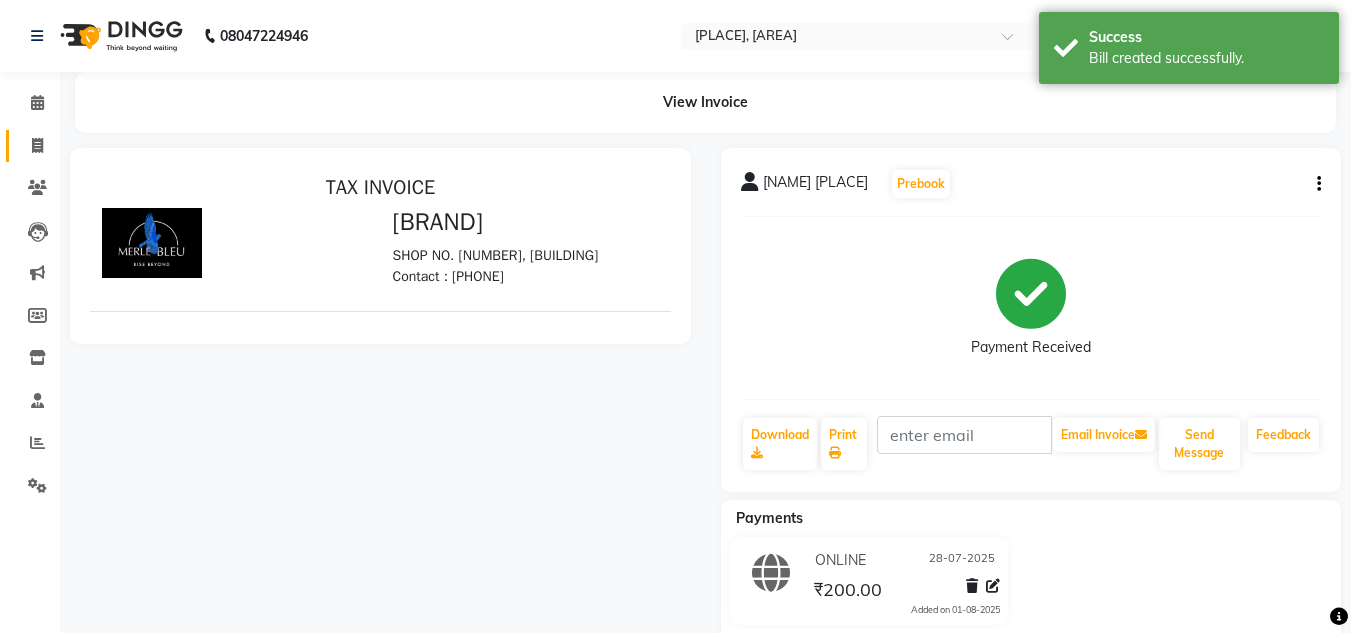 scroll, scrollTop: 0, scrollLeft: 0, axis: both 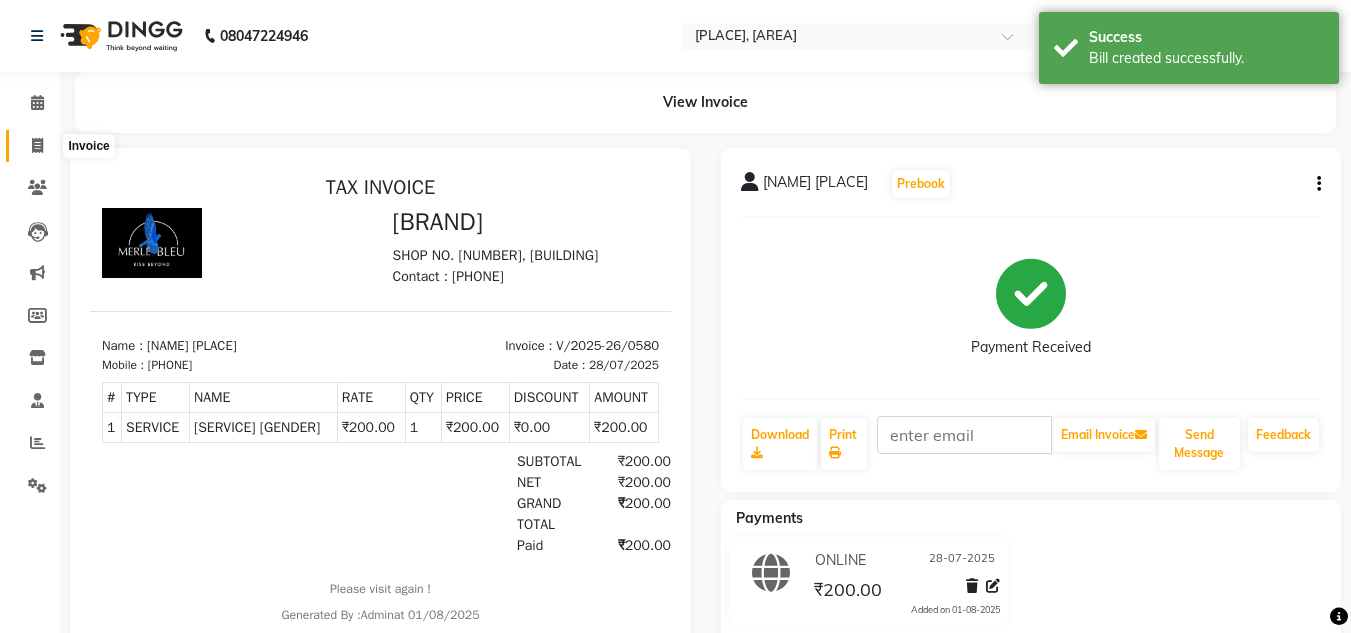 click 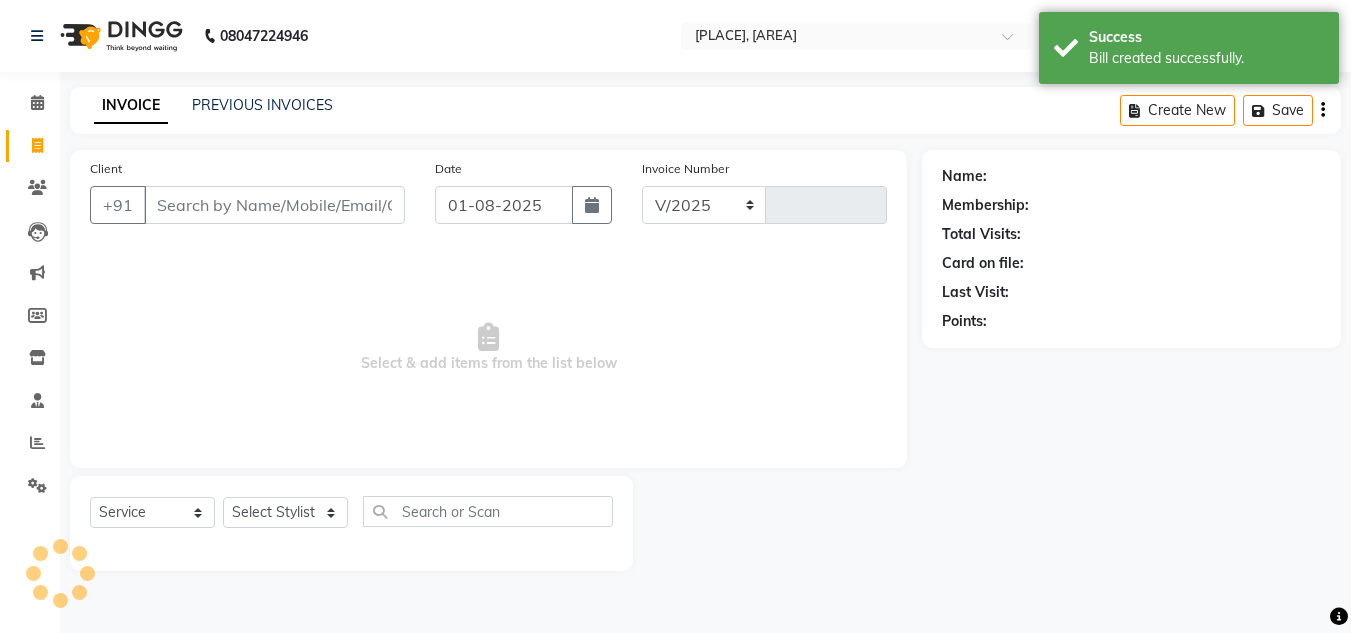 select on "7629" 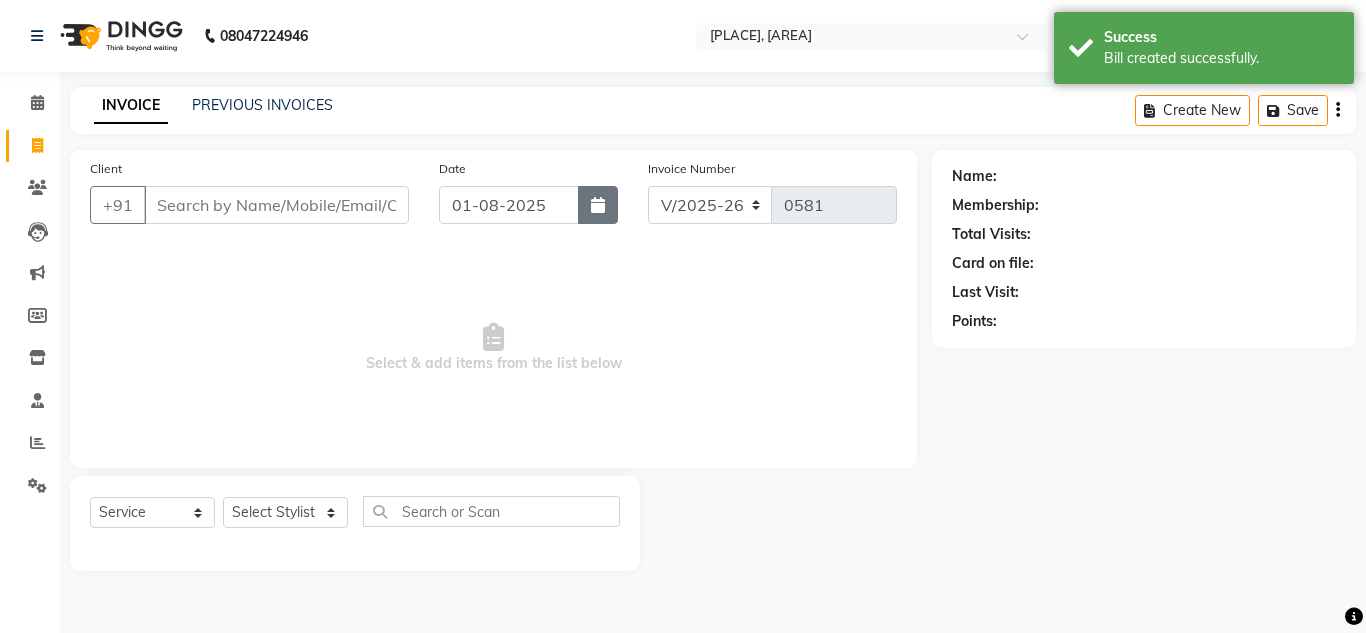 click 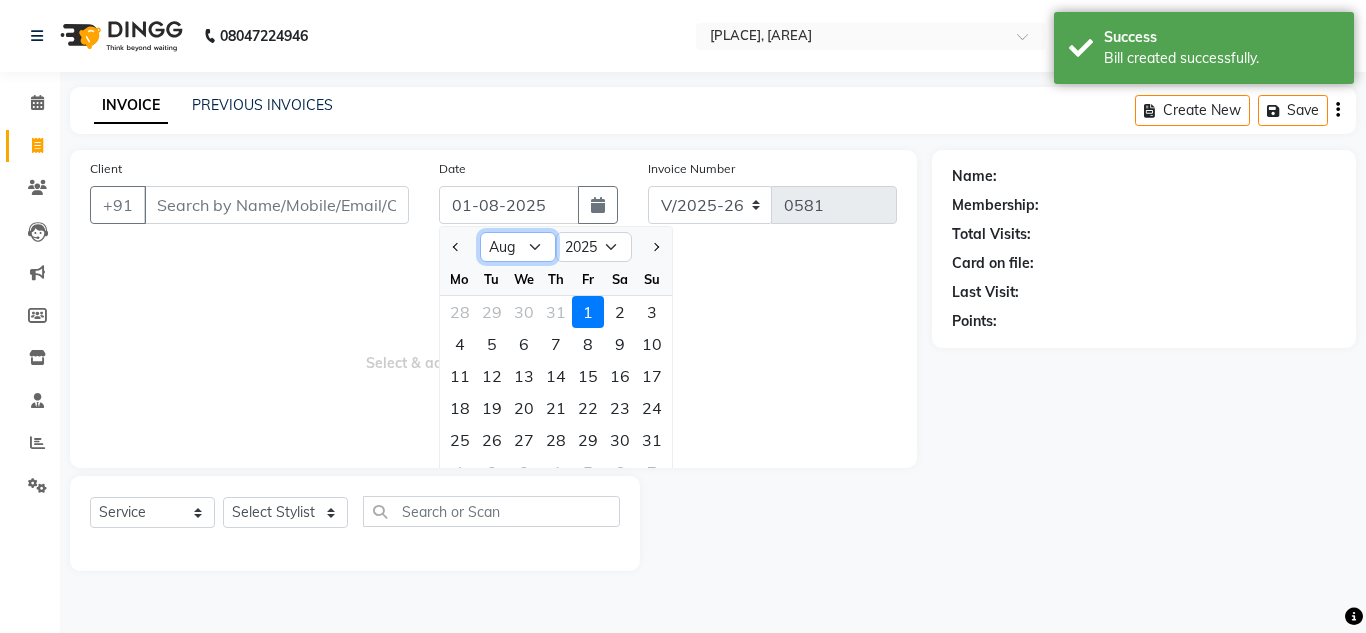 click on "Jan Feb Mar Apr May Jun Jul Aug Sep Oct Nov Dec" 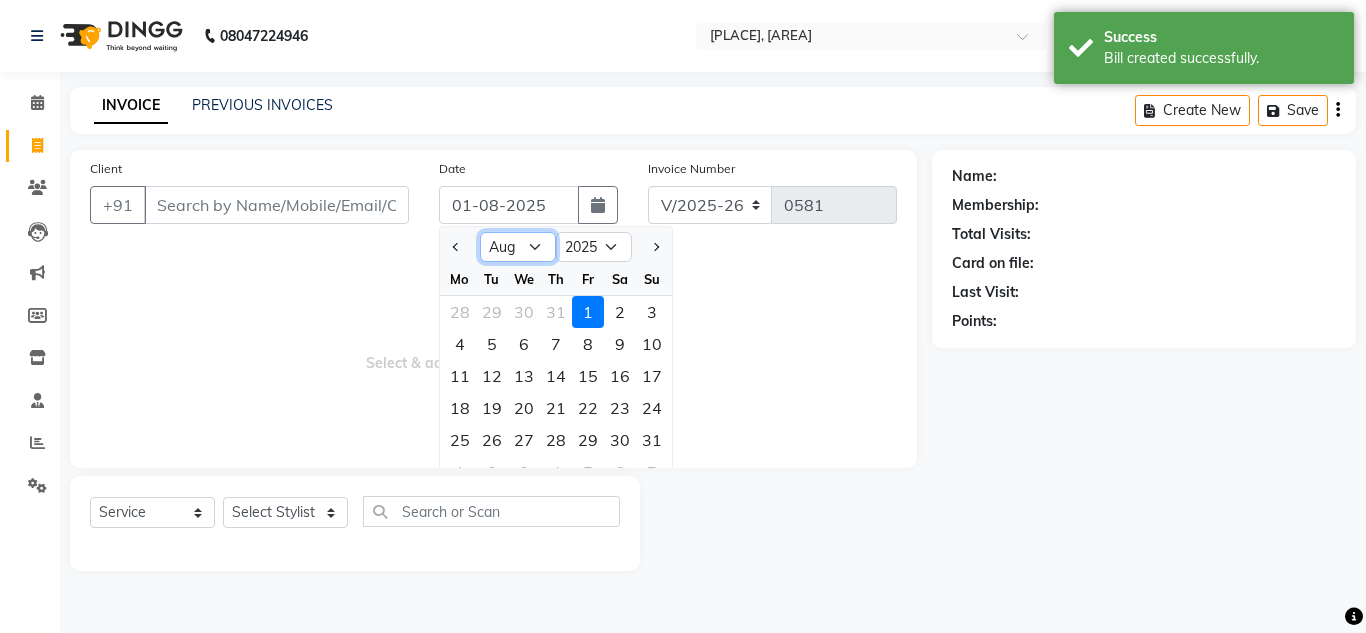 select on "7" 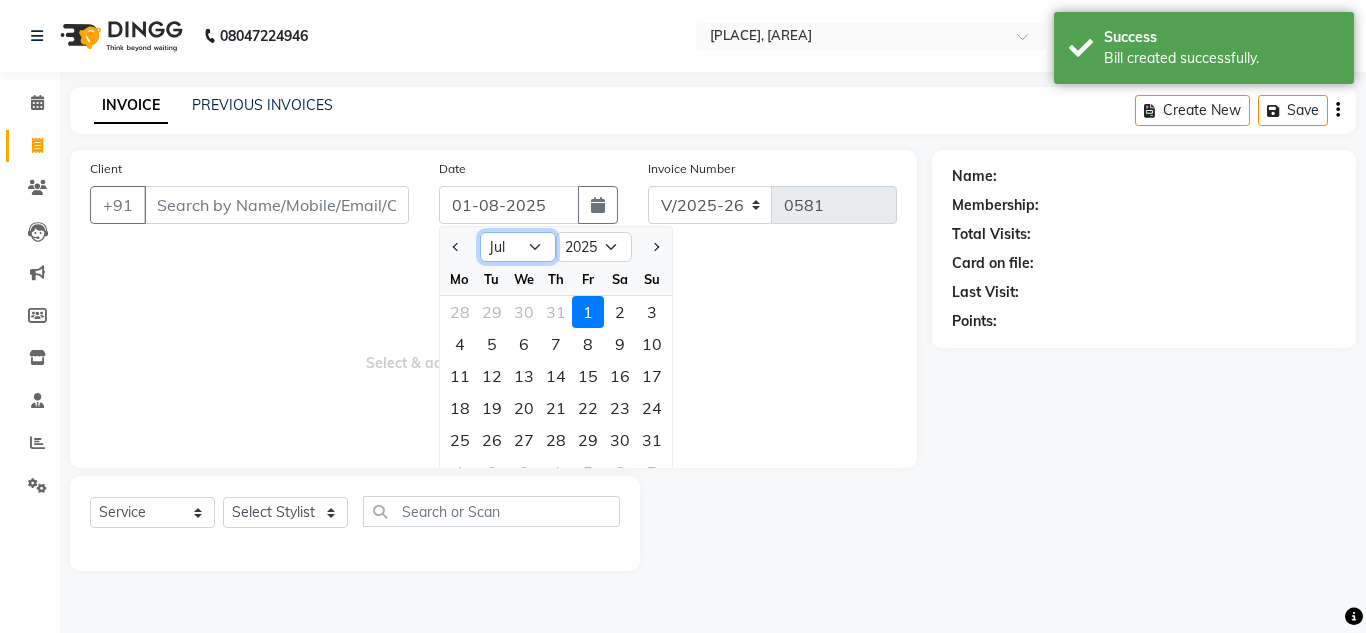 click on "Jan Feb Mar Apr May Jun Jul Aug Sep Oct Nov Dec" 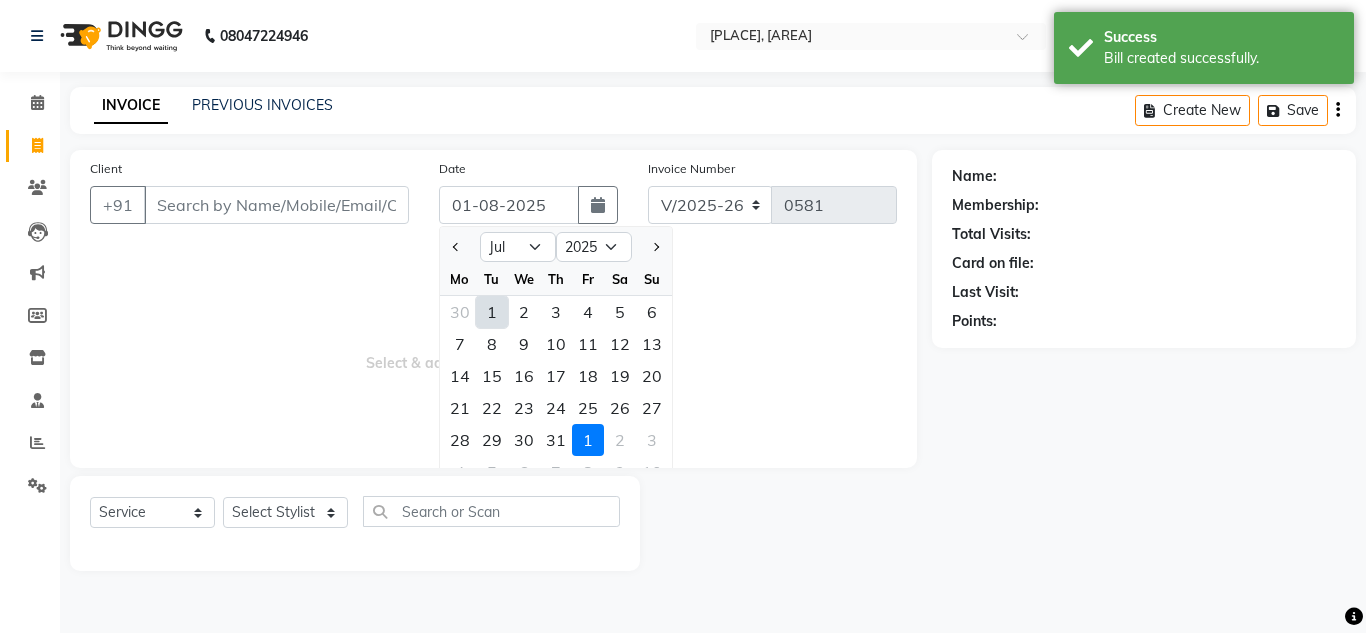 drag, startPoint x: 469, startPoint y: 439, endPoint x: 473, endPoint y: 427, distance: 12.649111 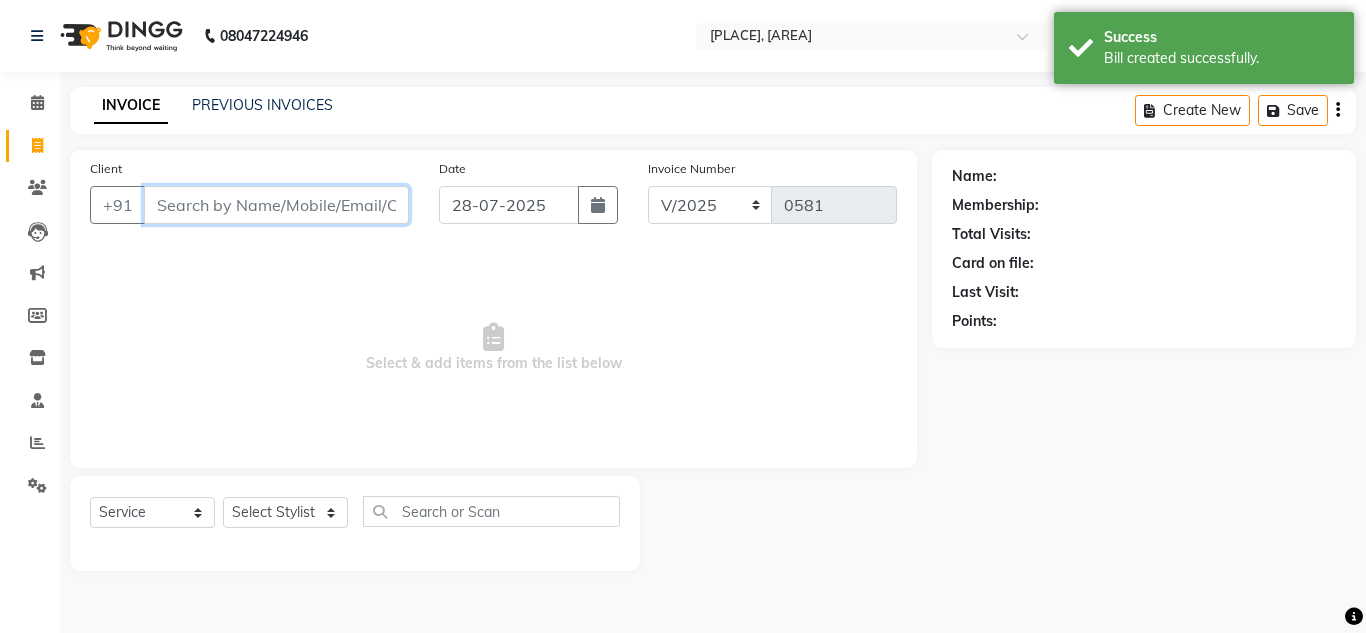 click on "Client" at bounding box center [276, 205] 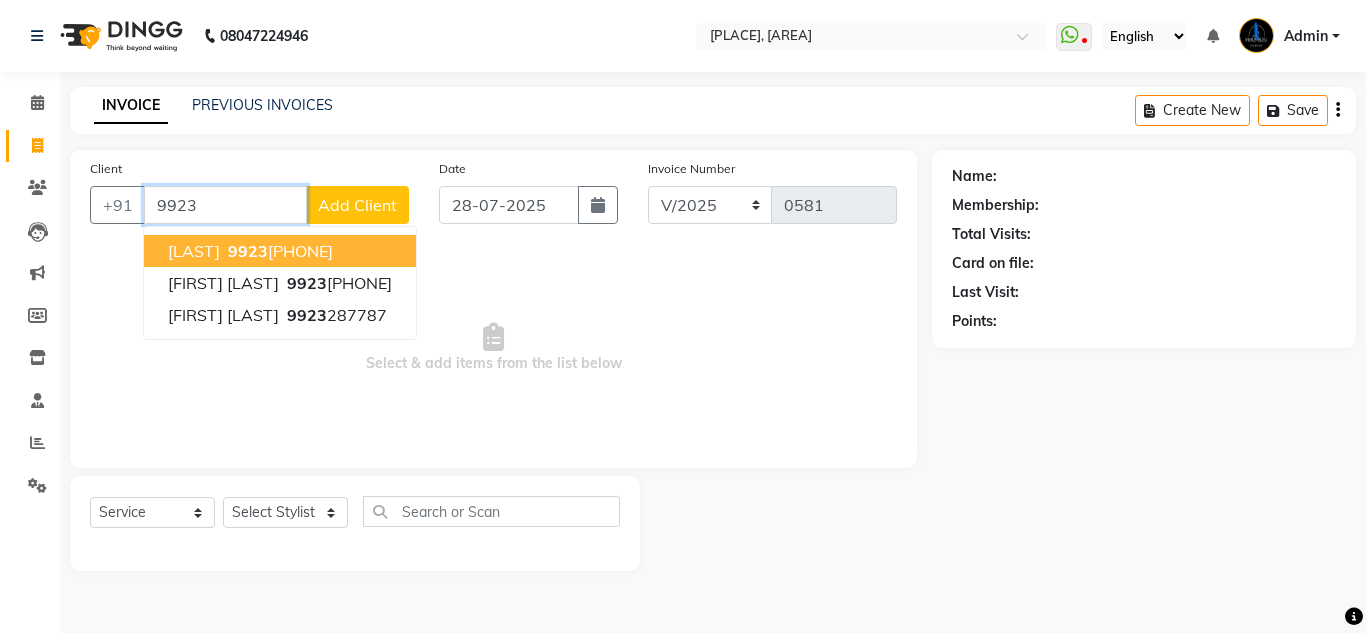 click on "[PHONE]" at bounding box center [278, 251] 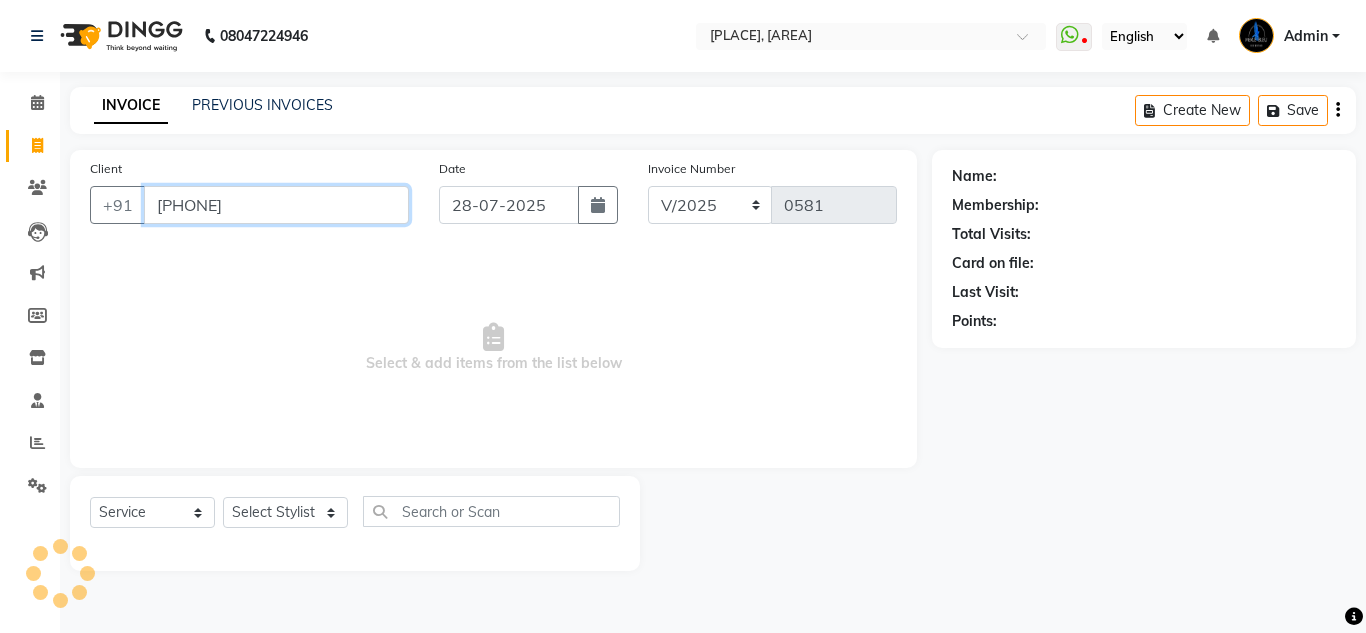 type on "[PHONE]" 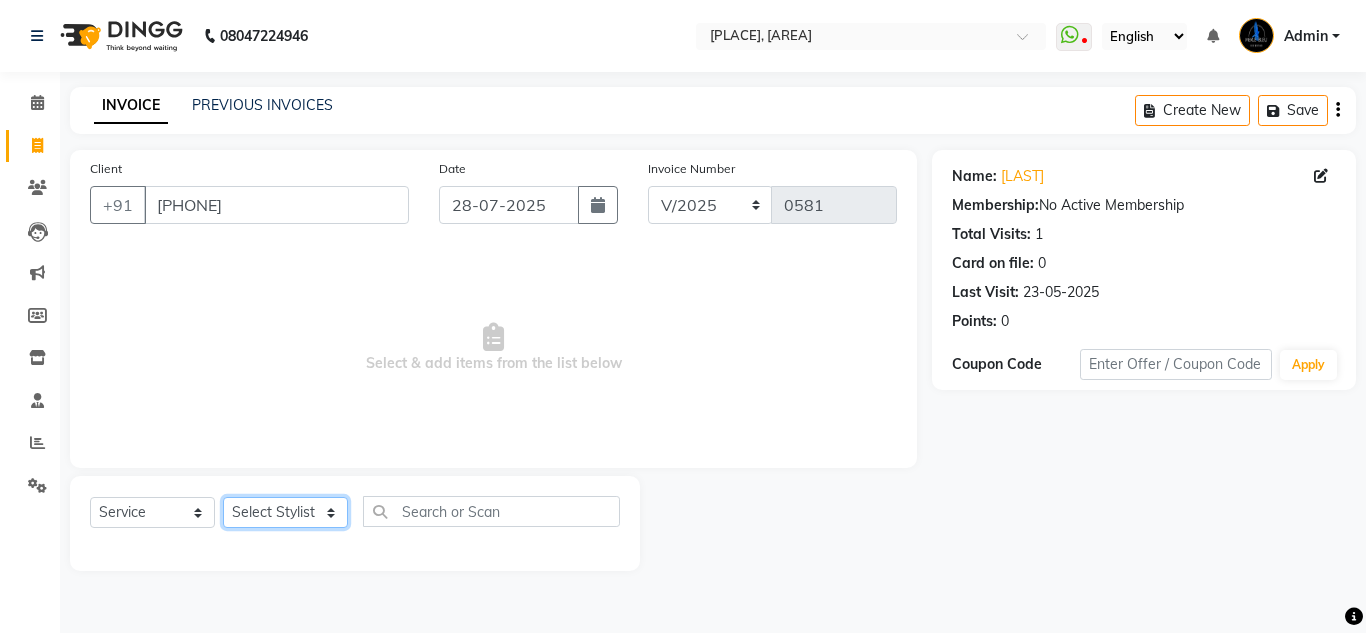 click on "Select Stylist [NAME] [NAME]  [NAME] [NAME] [NAME] [NAME] [NAME]" 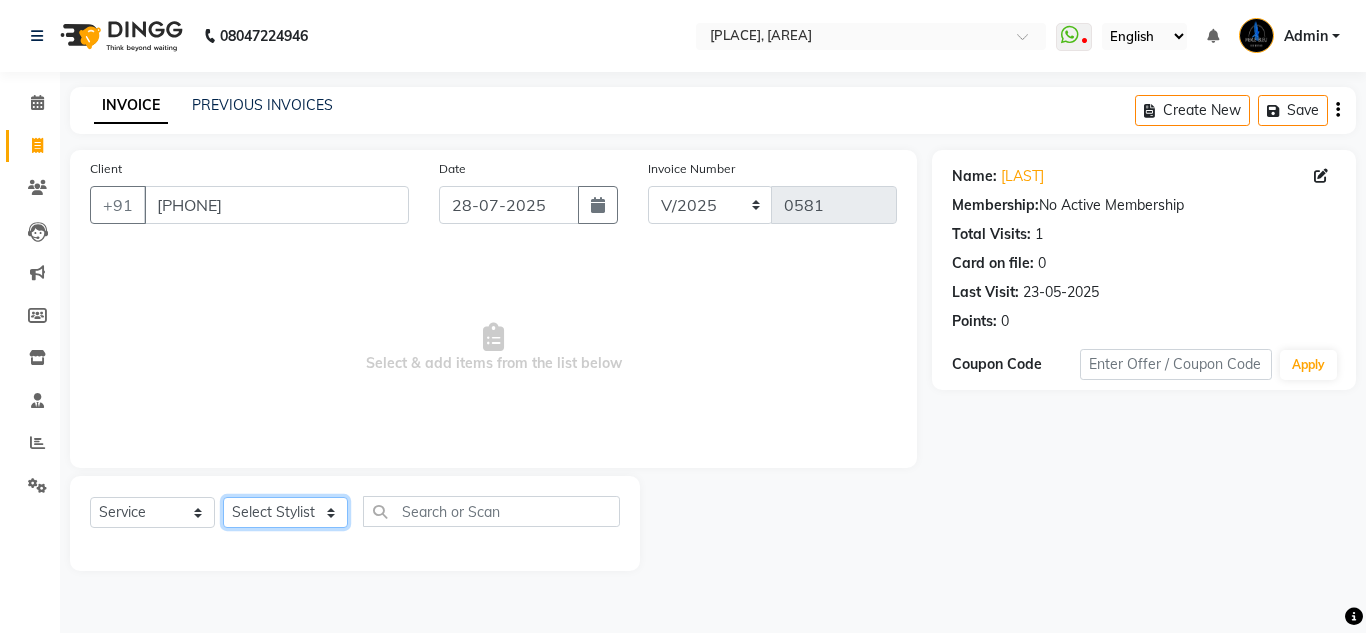 select on "78949" 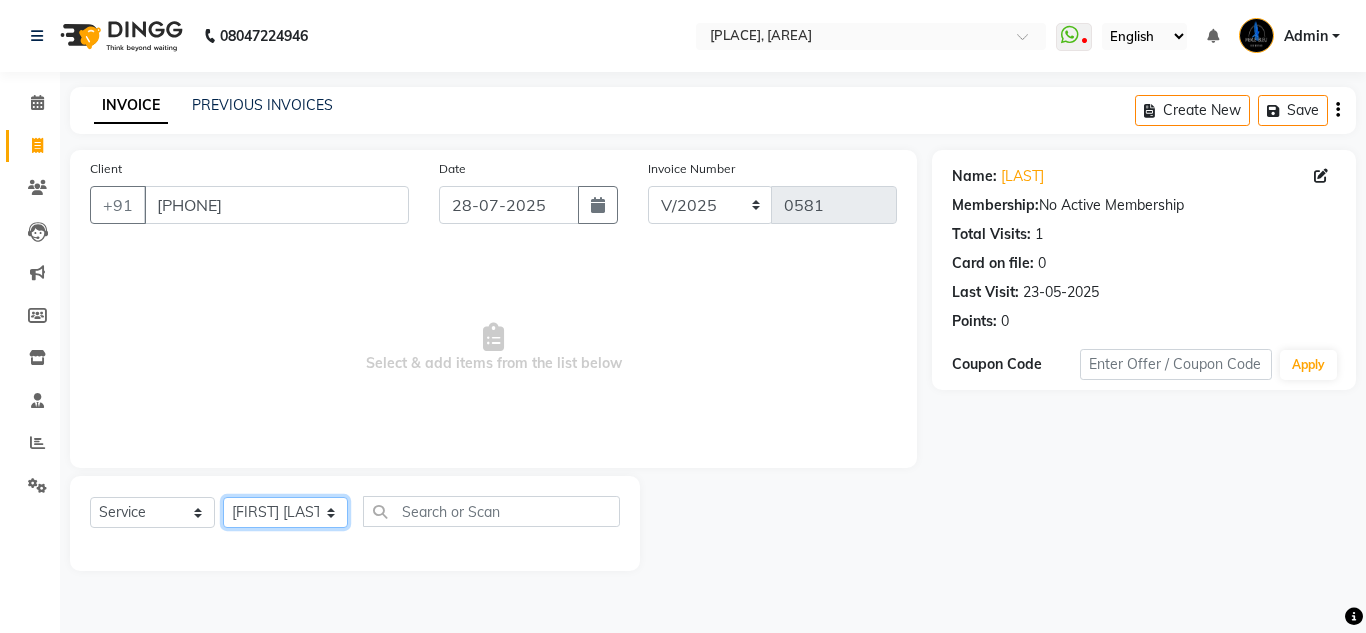 click on "Select Stylist [NAME] [NAME]  [NAME] [NAME] [NAME] [NAME] [NAME]" 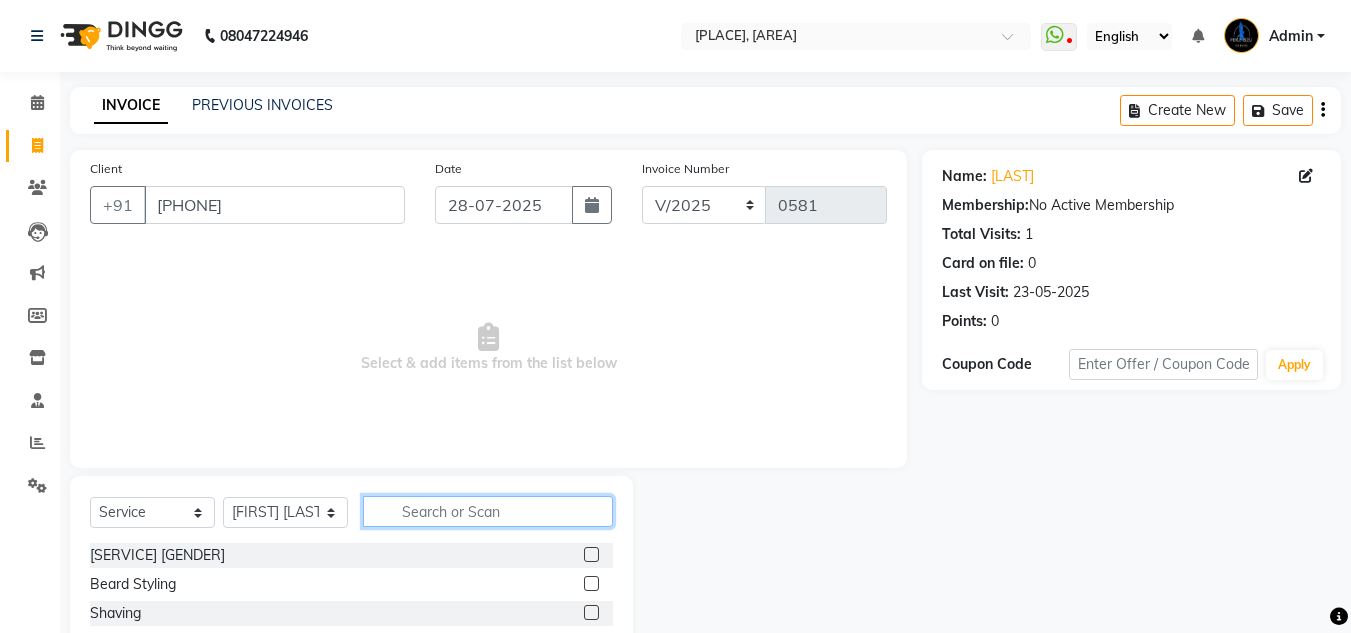 click 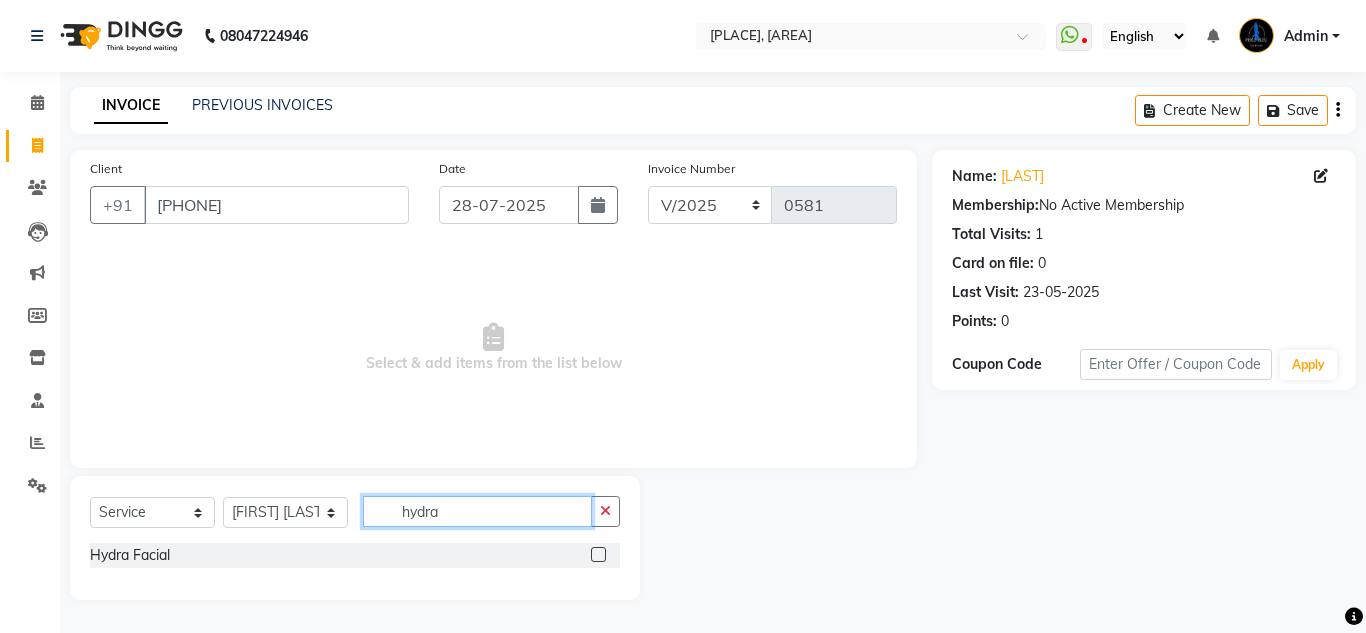 type on "hydra" 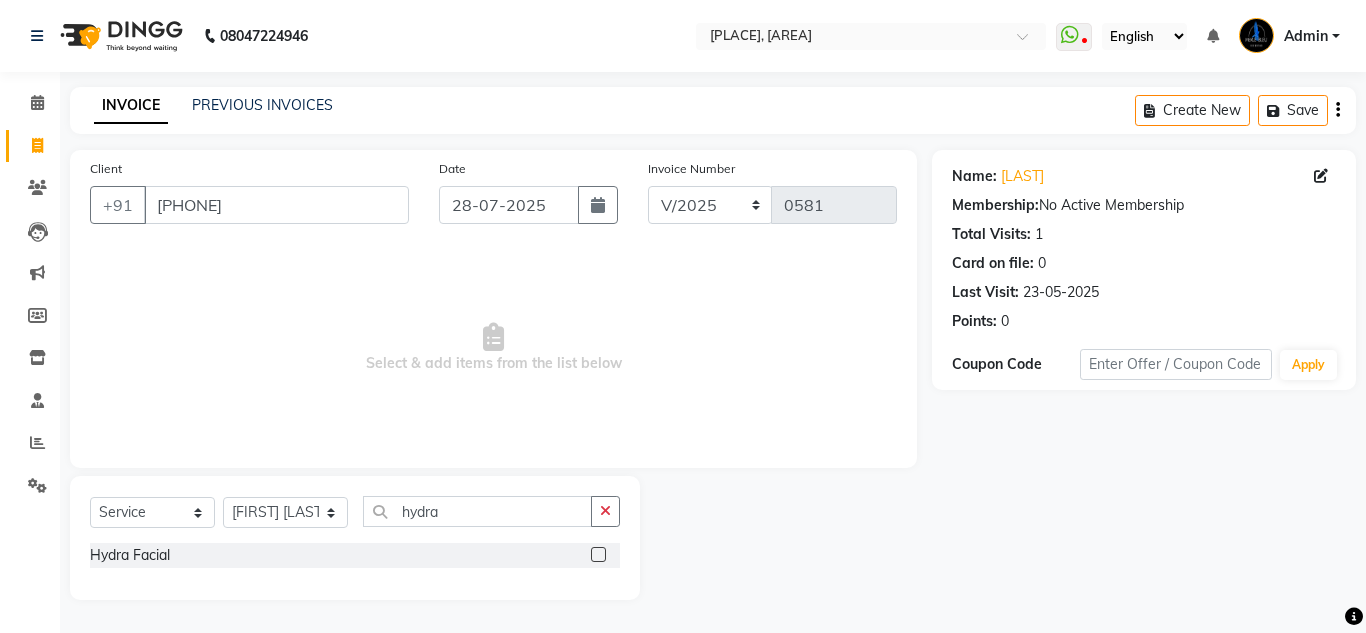 click 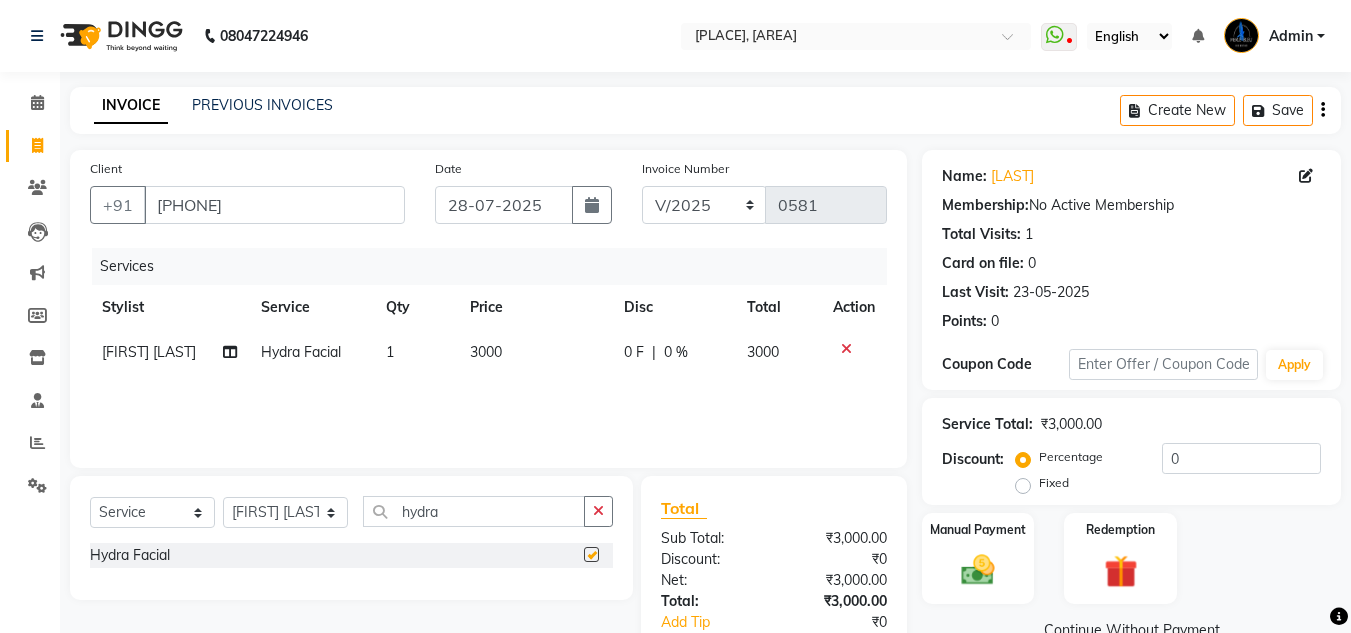 checkbox on "false" 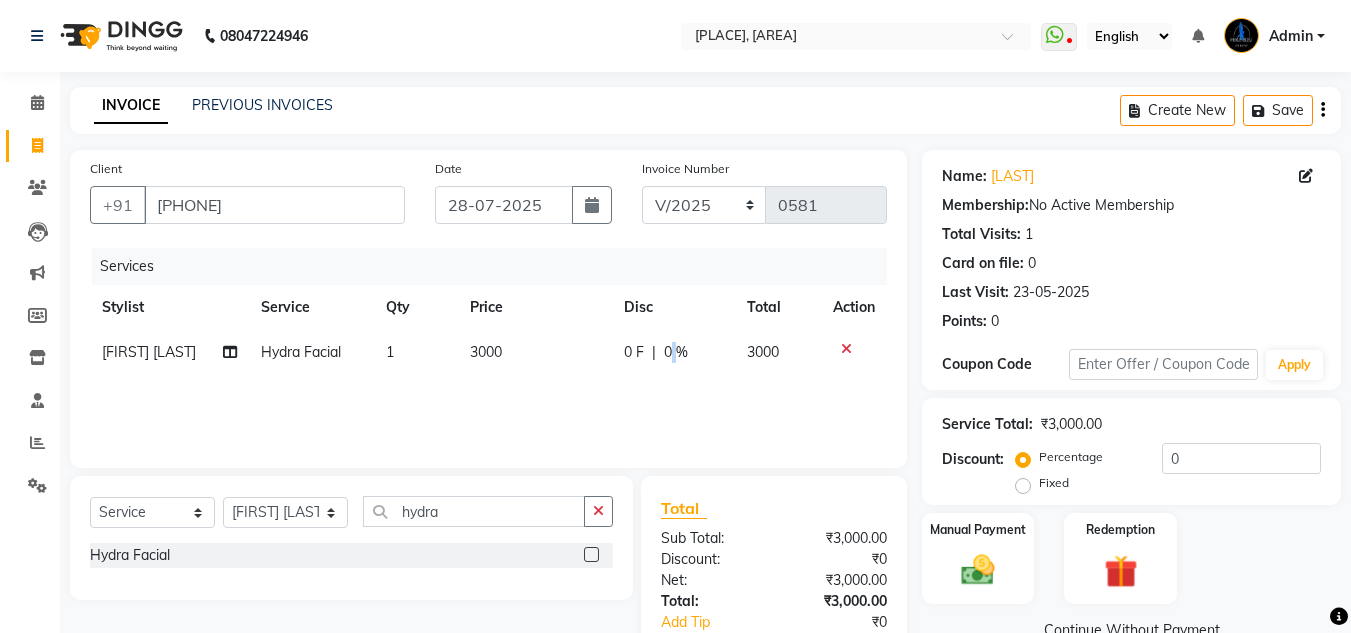 click on "0 %" 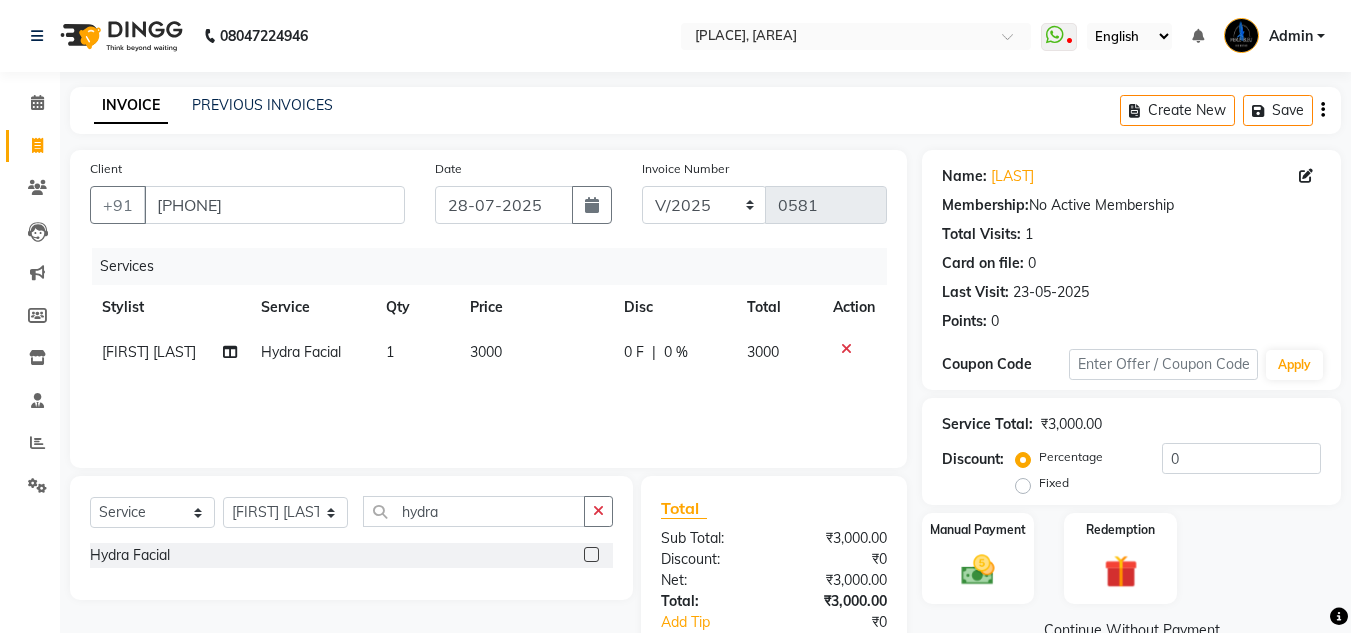 select on "78949" 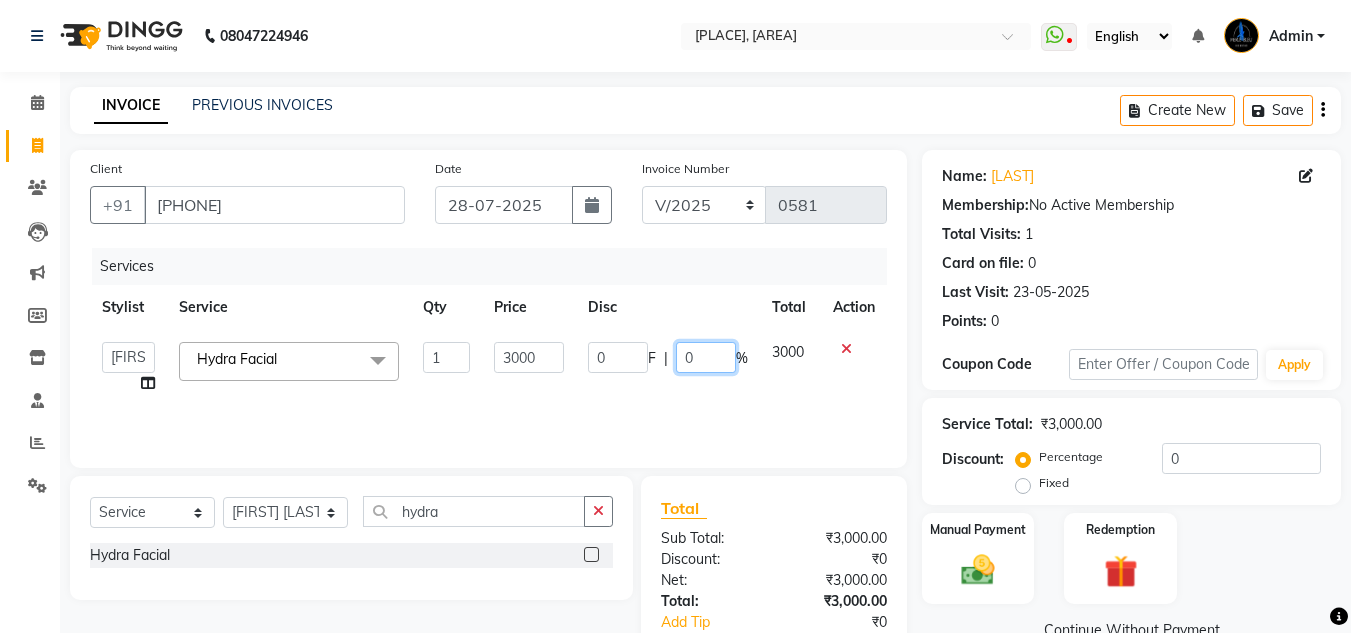 click on "0" 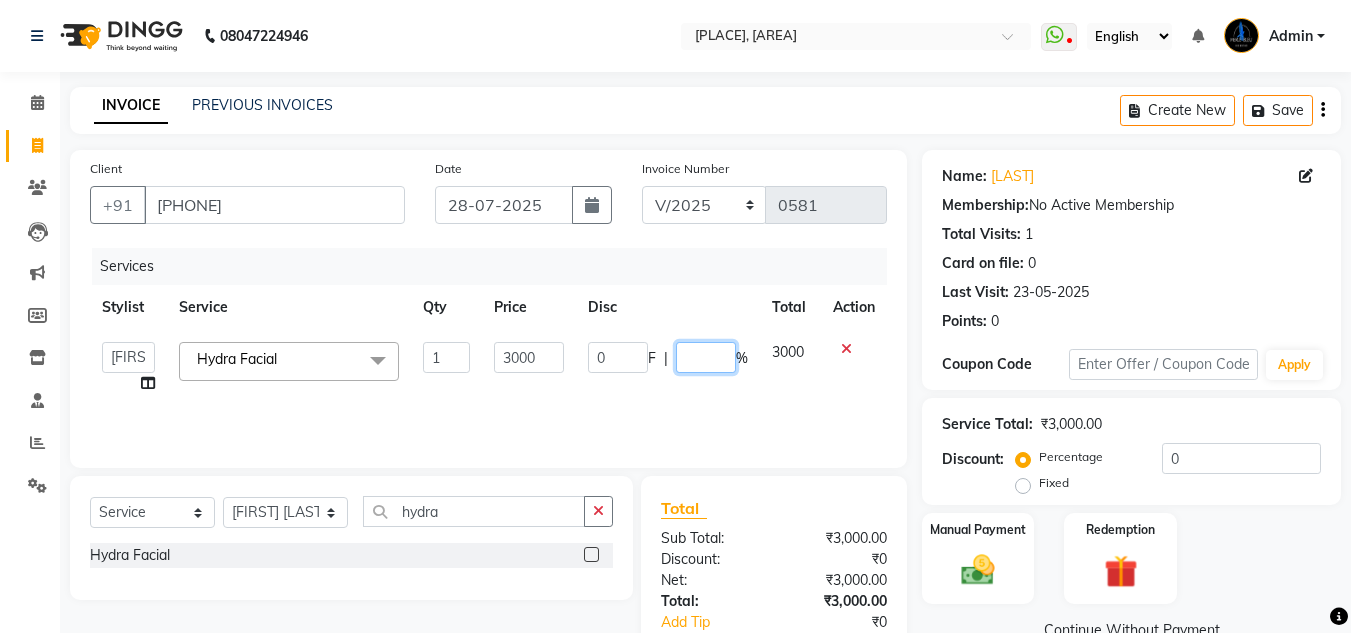 type on "1" 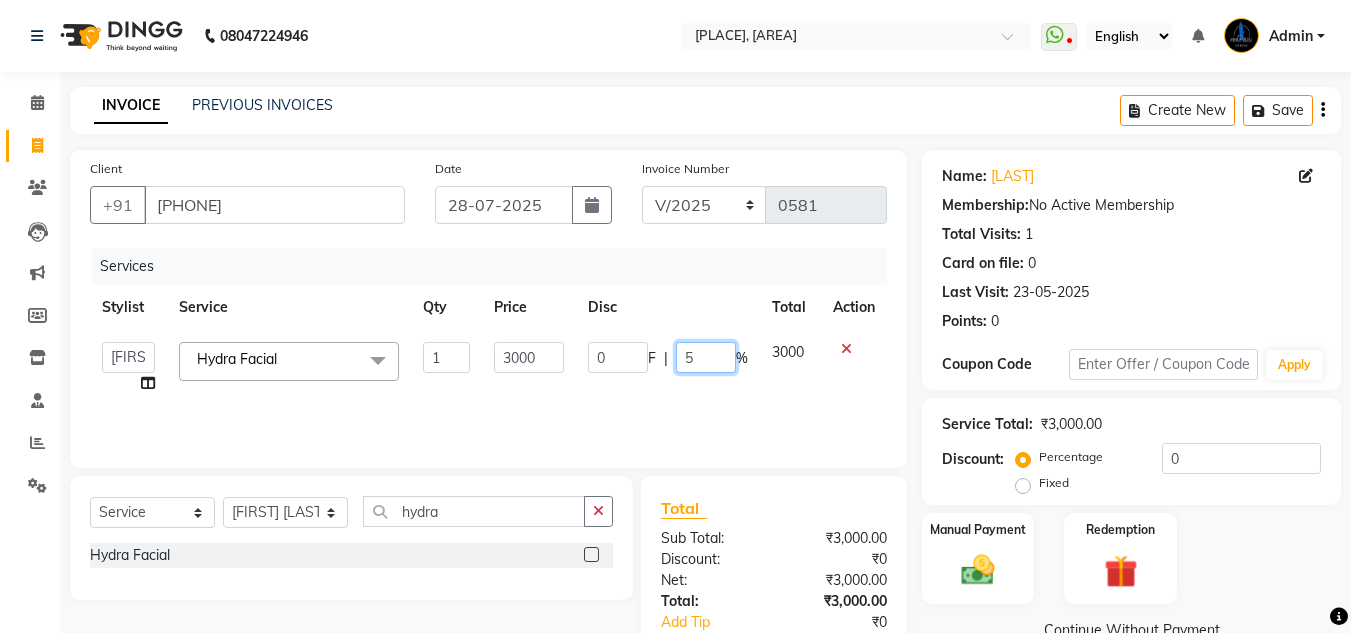 type on "50" 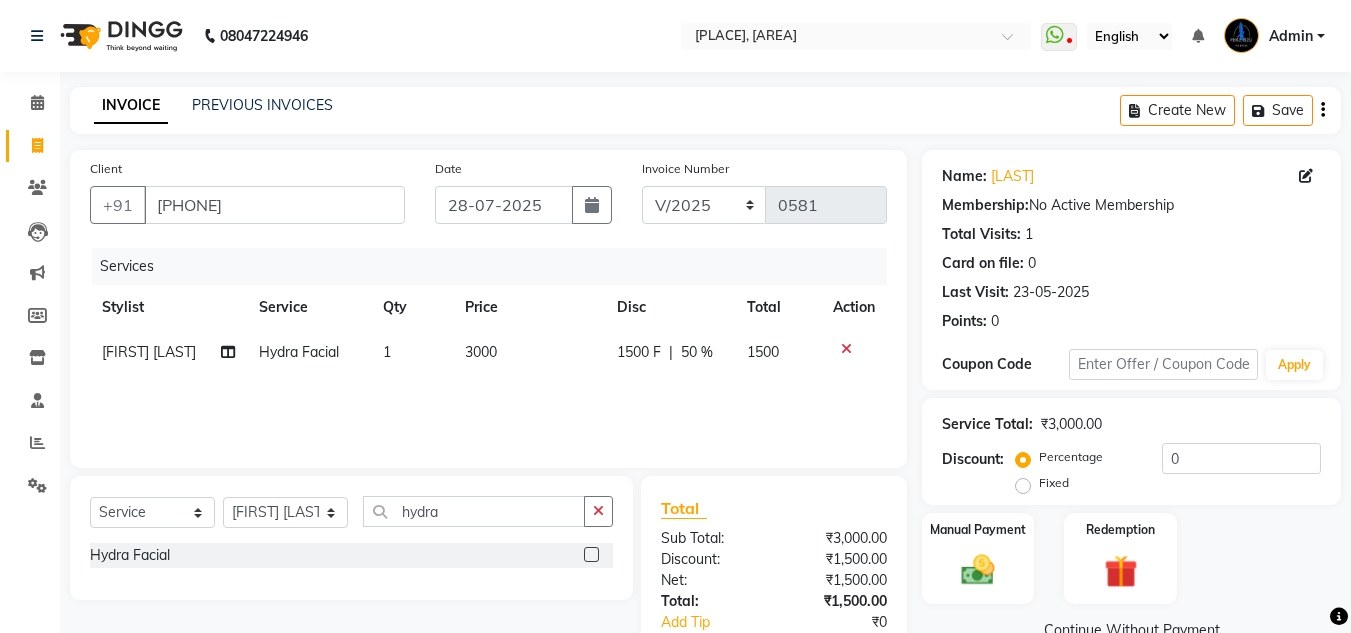 click on "₹1,500.00" 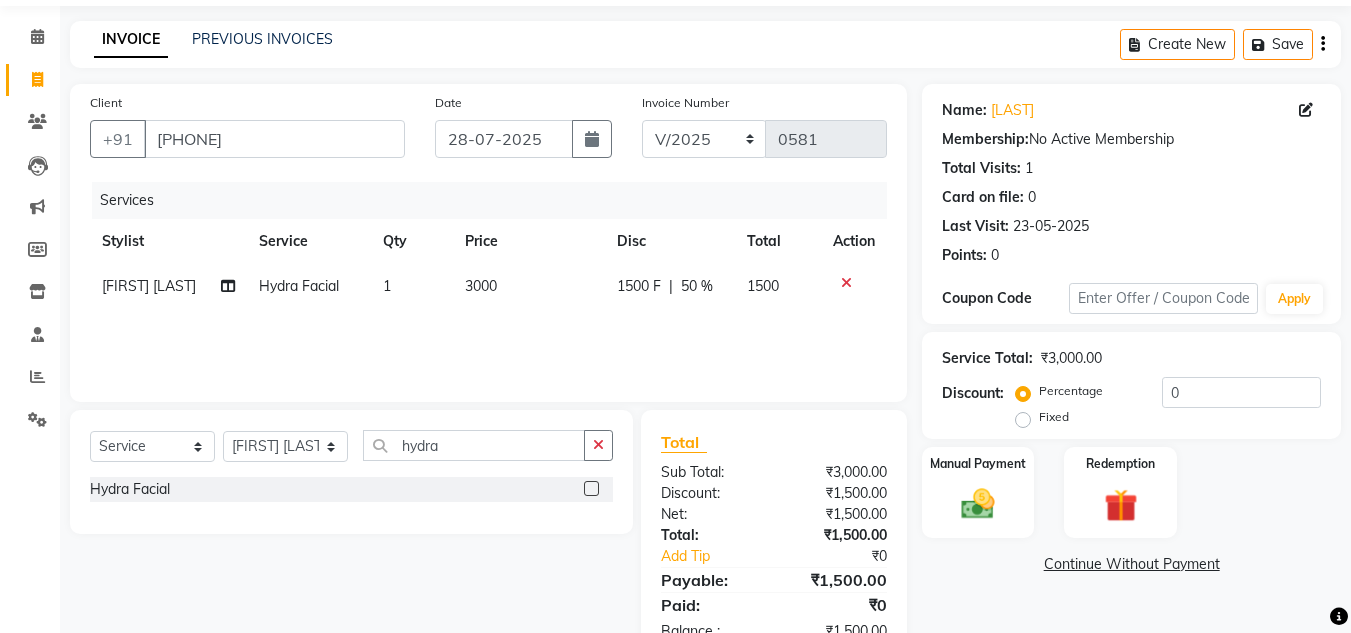 scroll, scrollTop: 100, scrollLeft: 0, axis: vertical 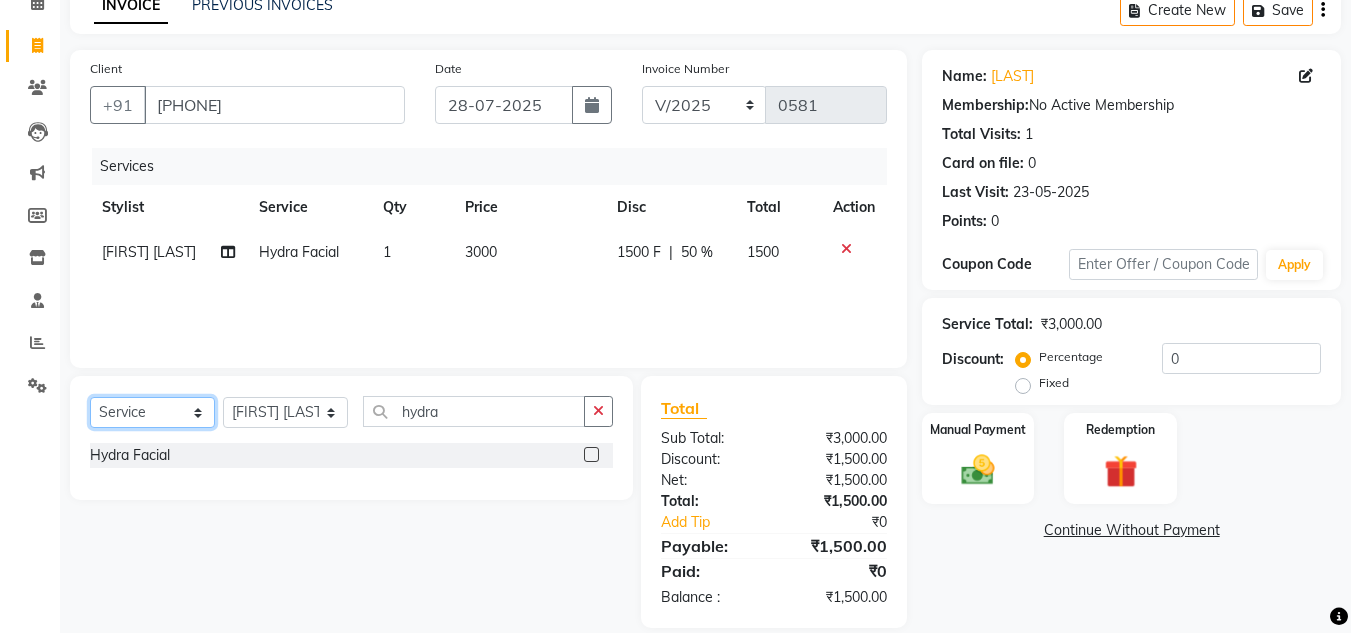 click on "Select  Service  Product  Membership  Package Voucher Prepaid Gift Card" 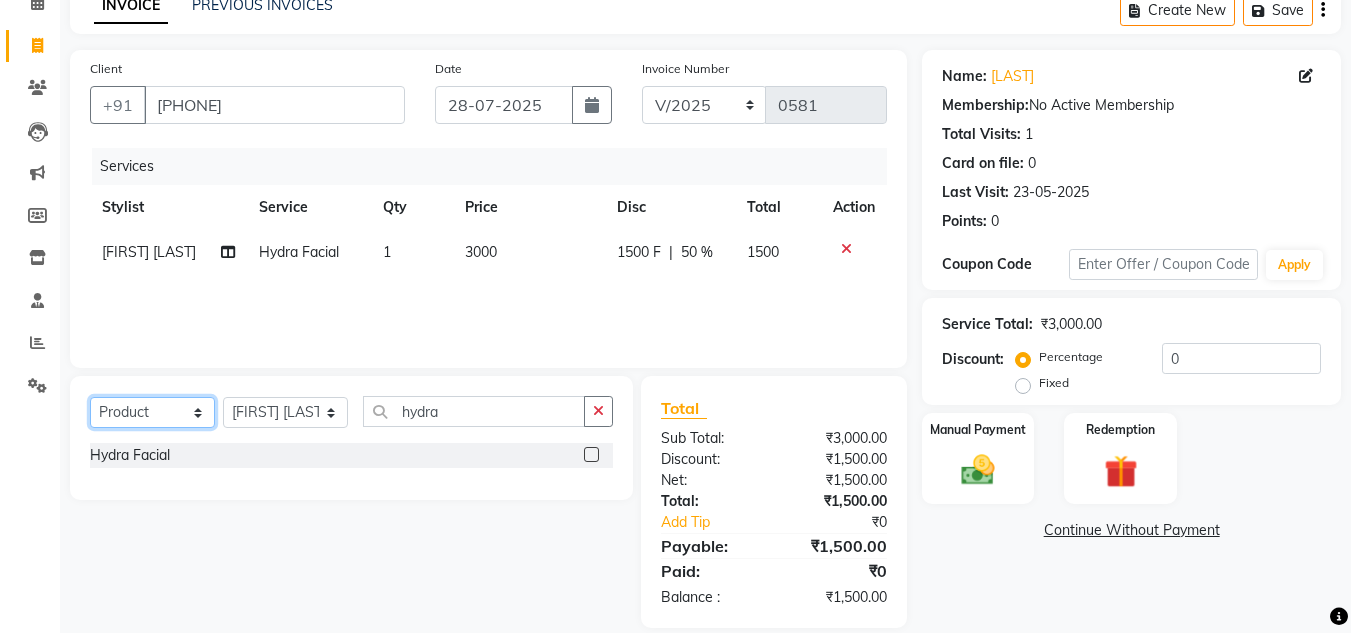 click on "Select  Service  Product  Membership  Package Voucher Prepaid Gift Card" 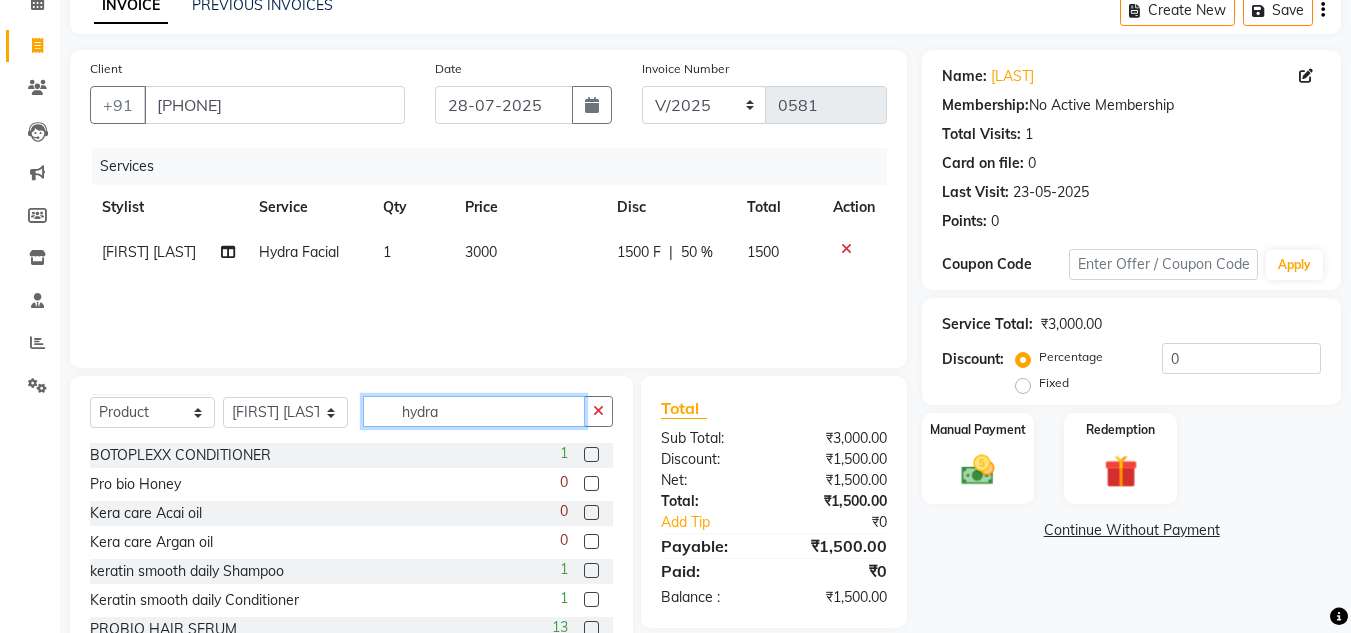 click on "hydra" 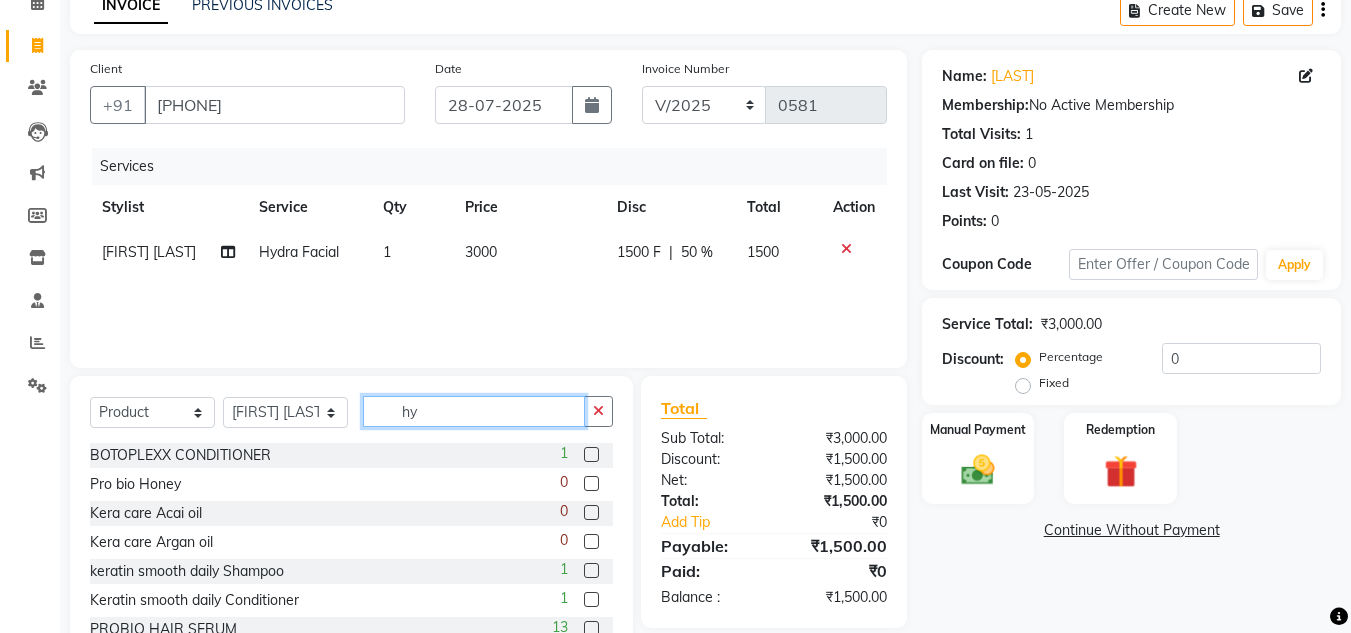 type on "h" 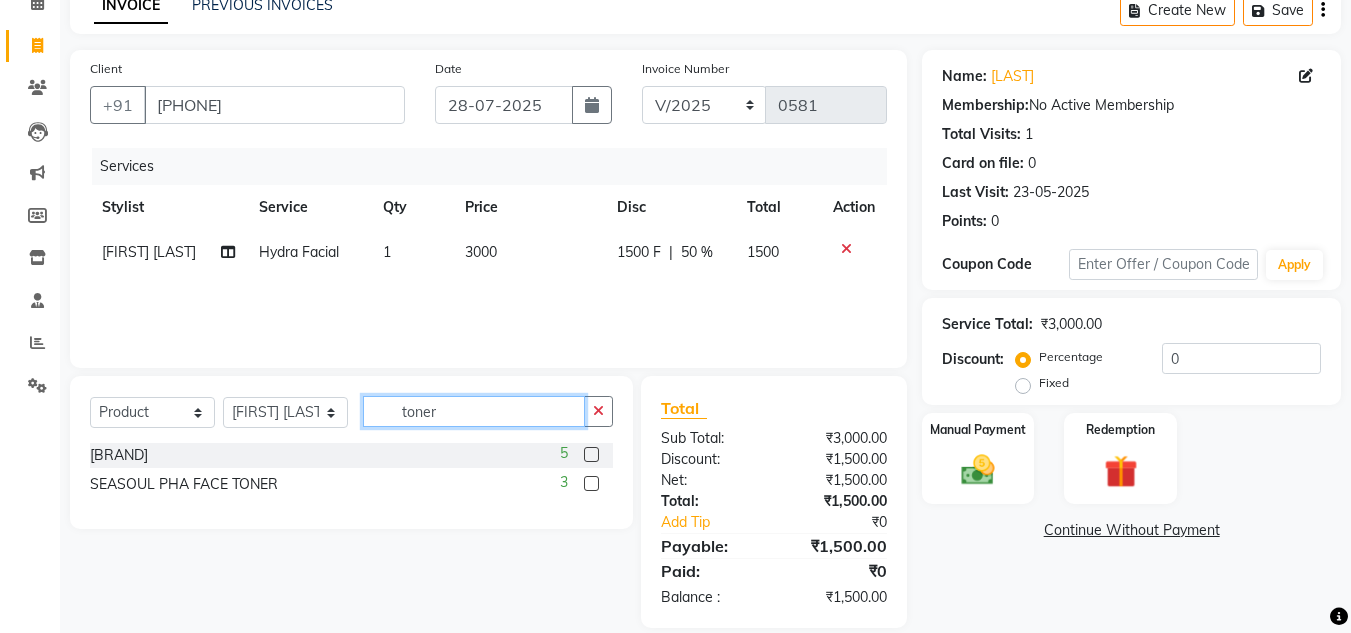 type on "toner" 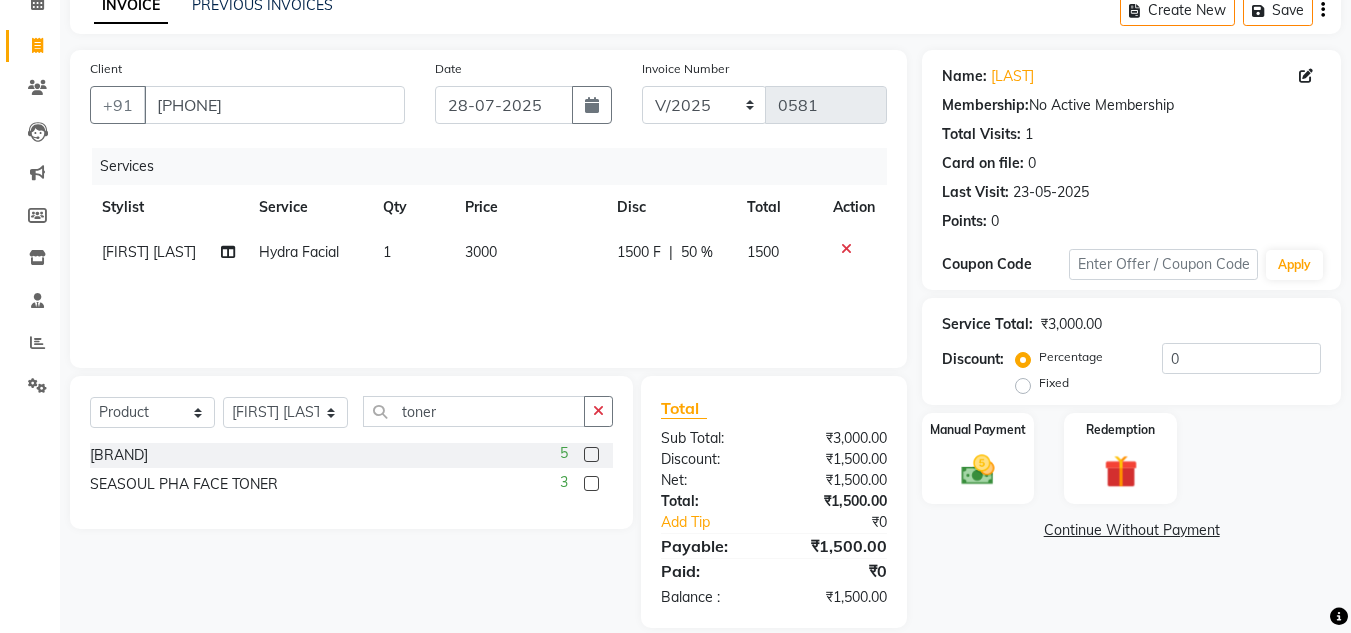 click 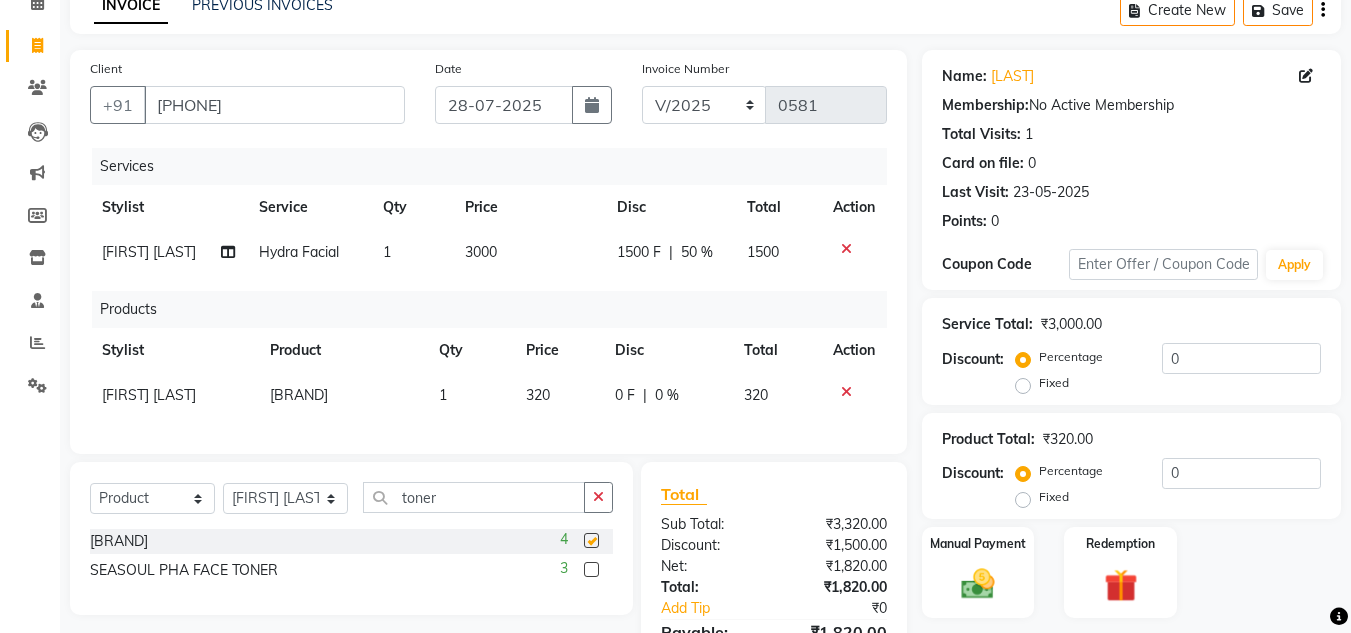 checkbox on "false" 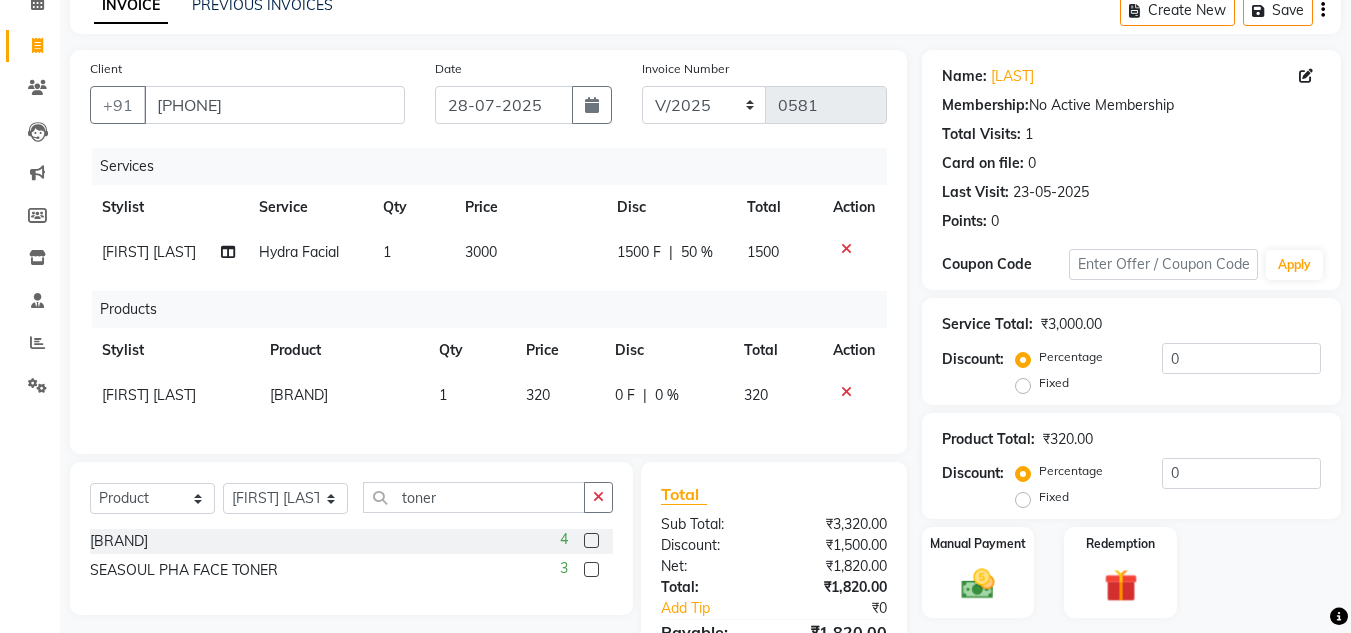 click on "0 %" 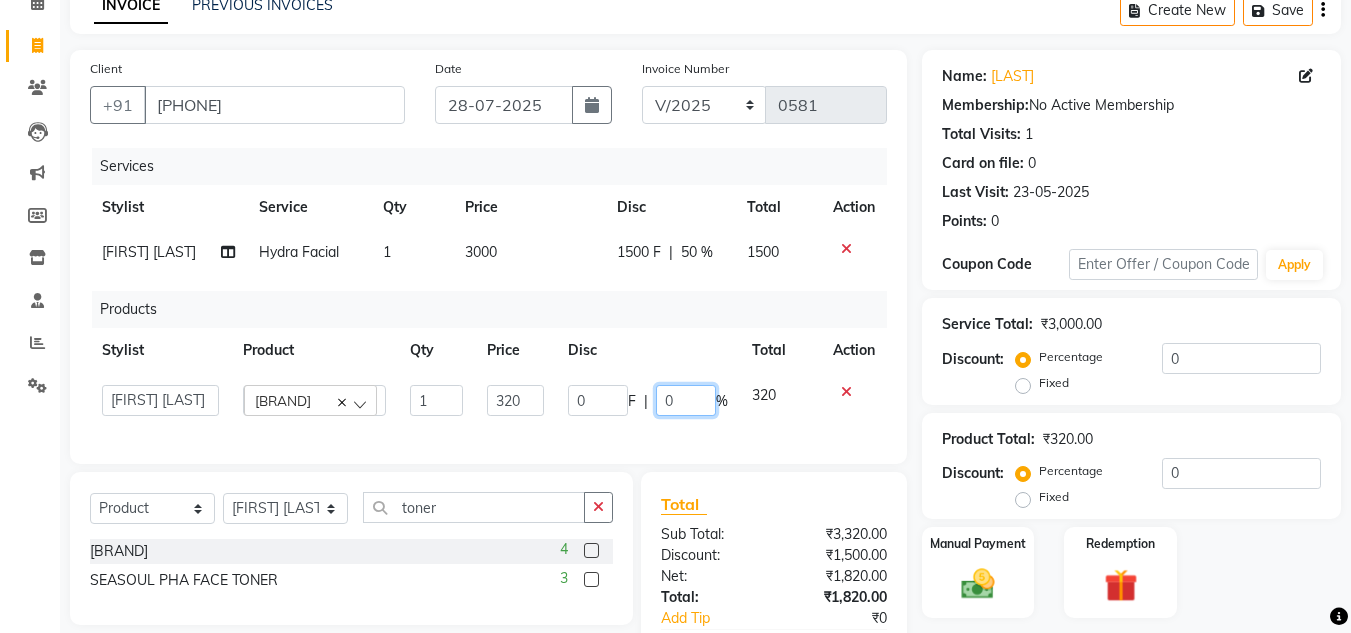 click on "0" 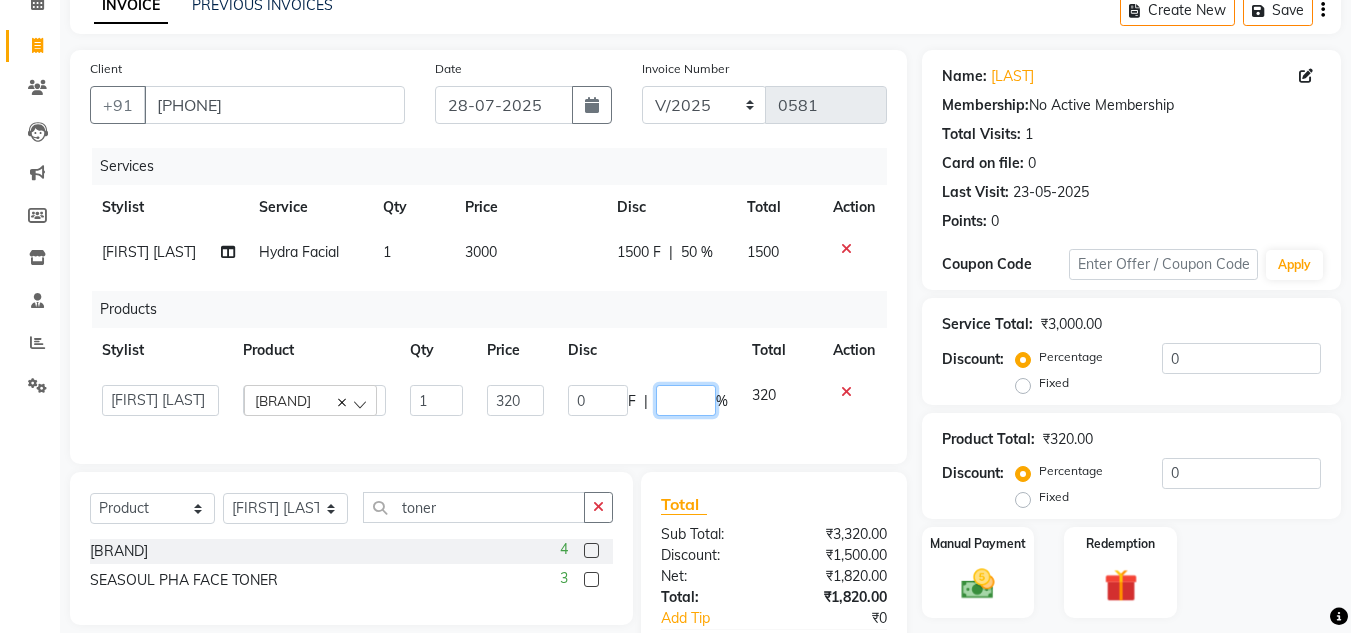 type on "5" 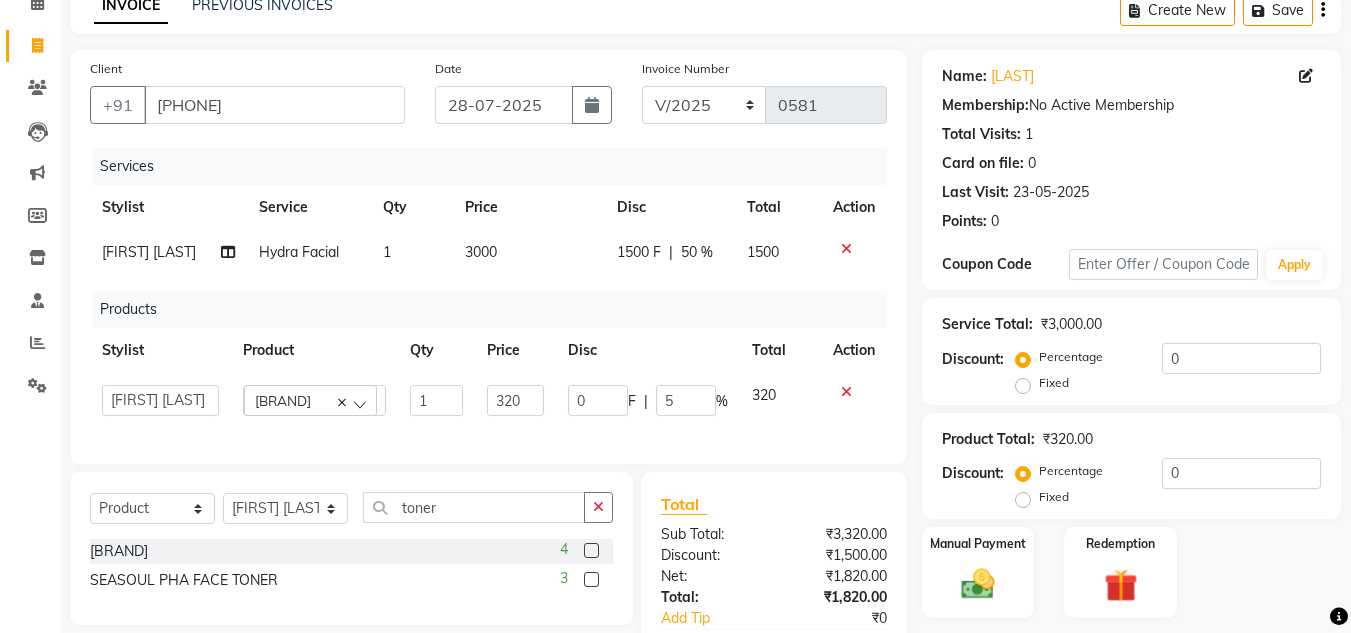 click on "Total Sub Total: [PRICE] Discount: [PRICE] Net: [PRICE] Total: [PRICE] Add Tip [PRICE] Payable: [PRICE] Paid: [PRICE] Balance   : [PRICE]" 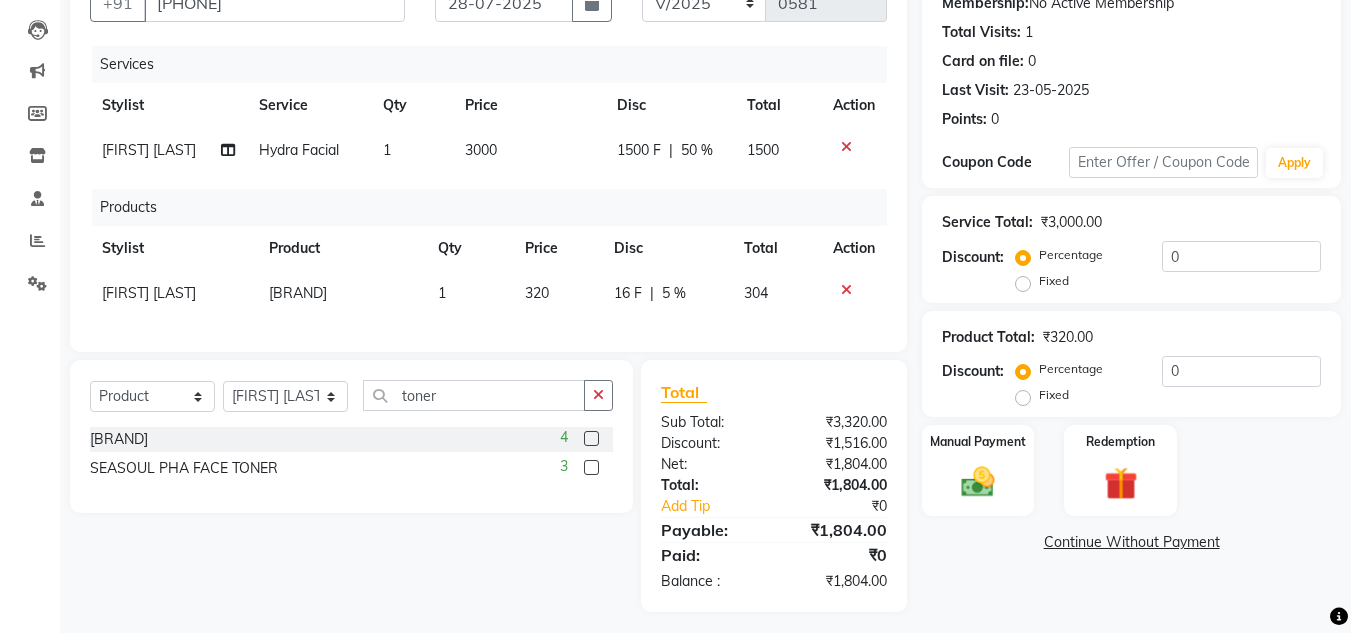 scroll, scrollTop: 268, scrollLeft: 0, axis: vertical 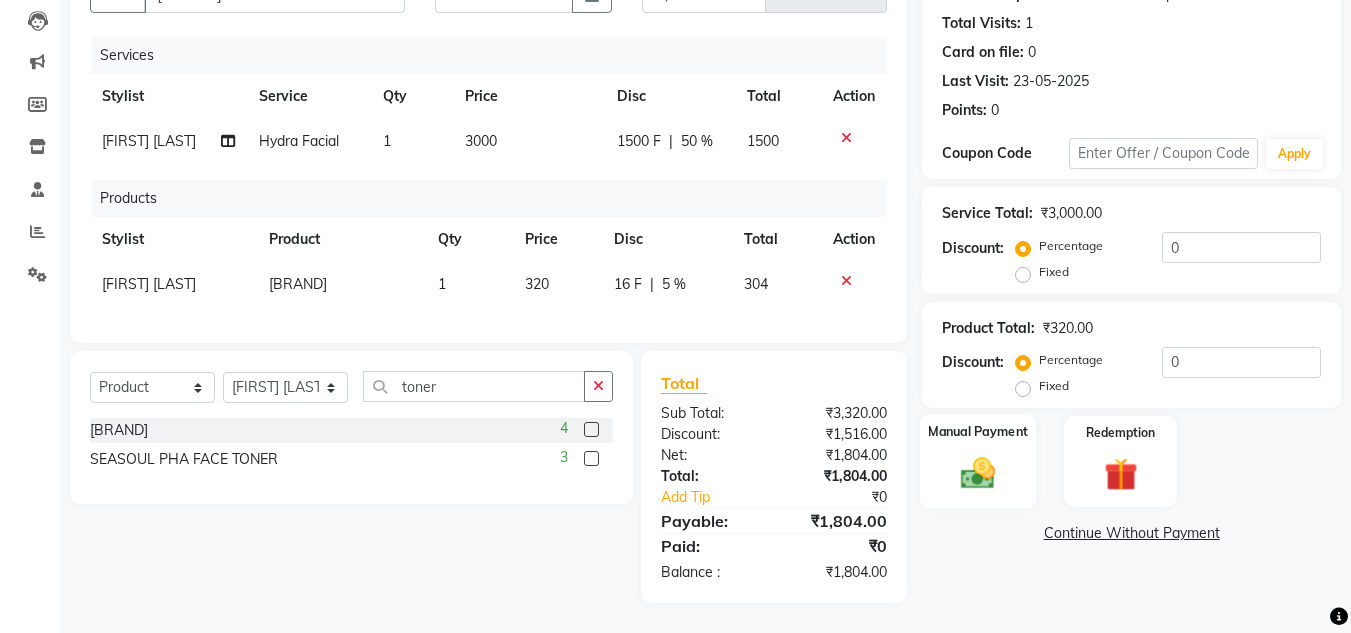 click 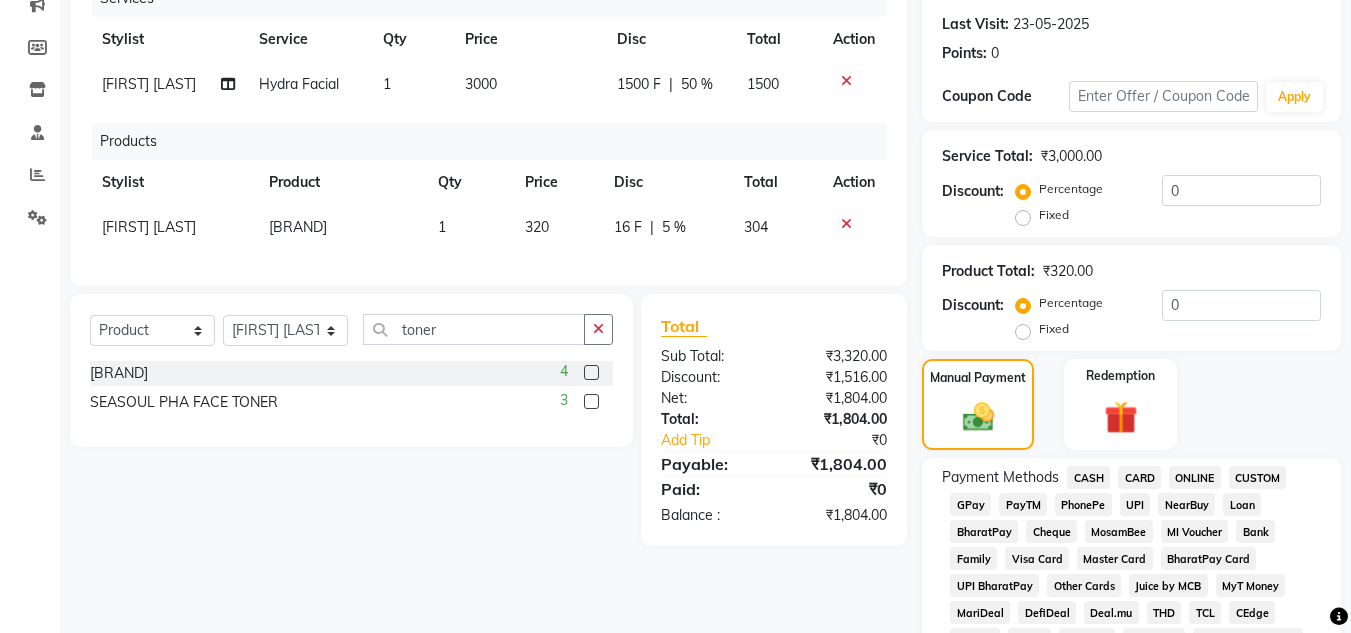 click on "CASH" 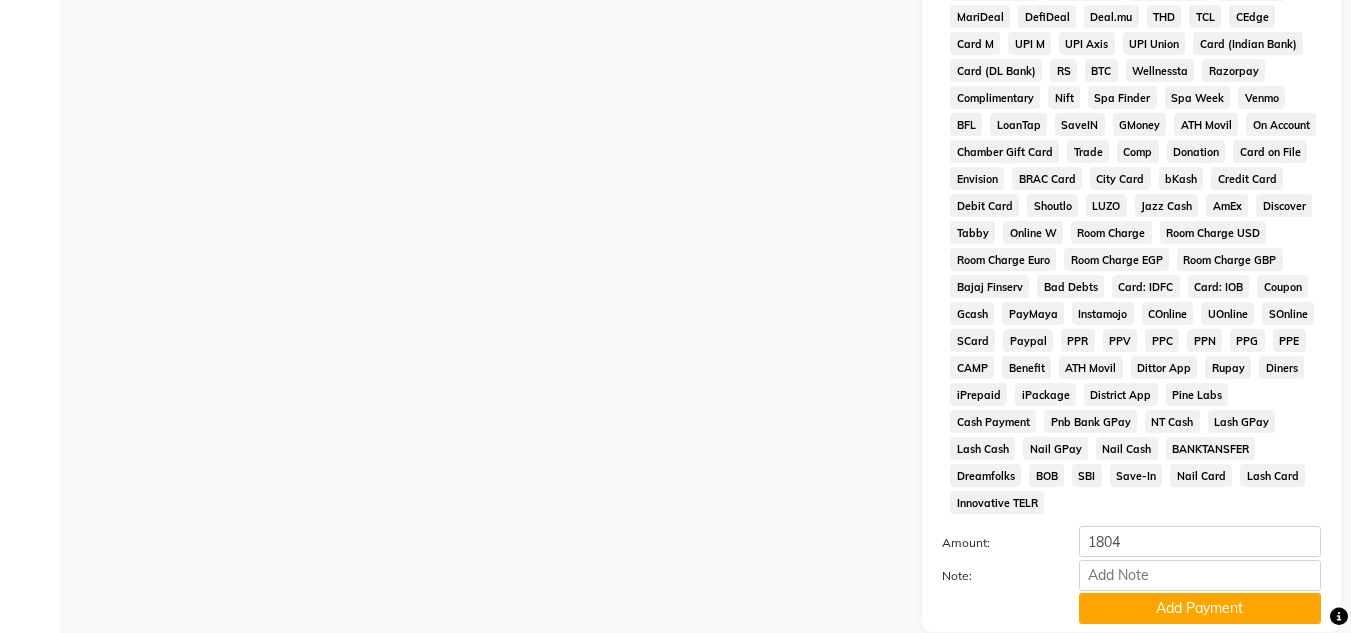 scroll, scrollTop: 968, scrollLeft: 0, axis: vertical 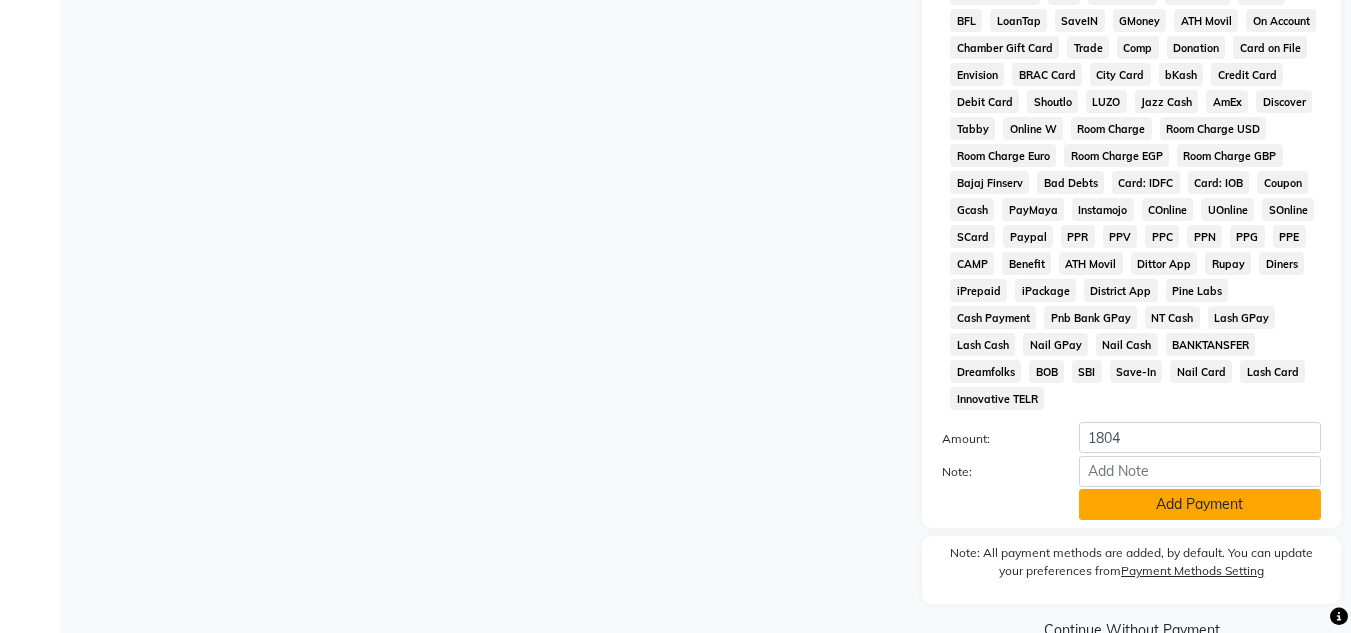 click on "Add Payment" 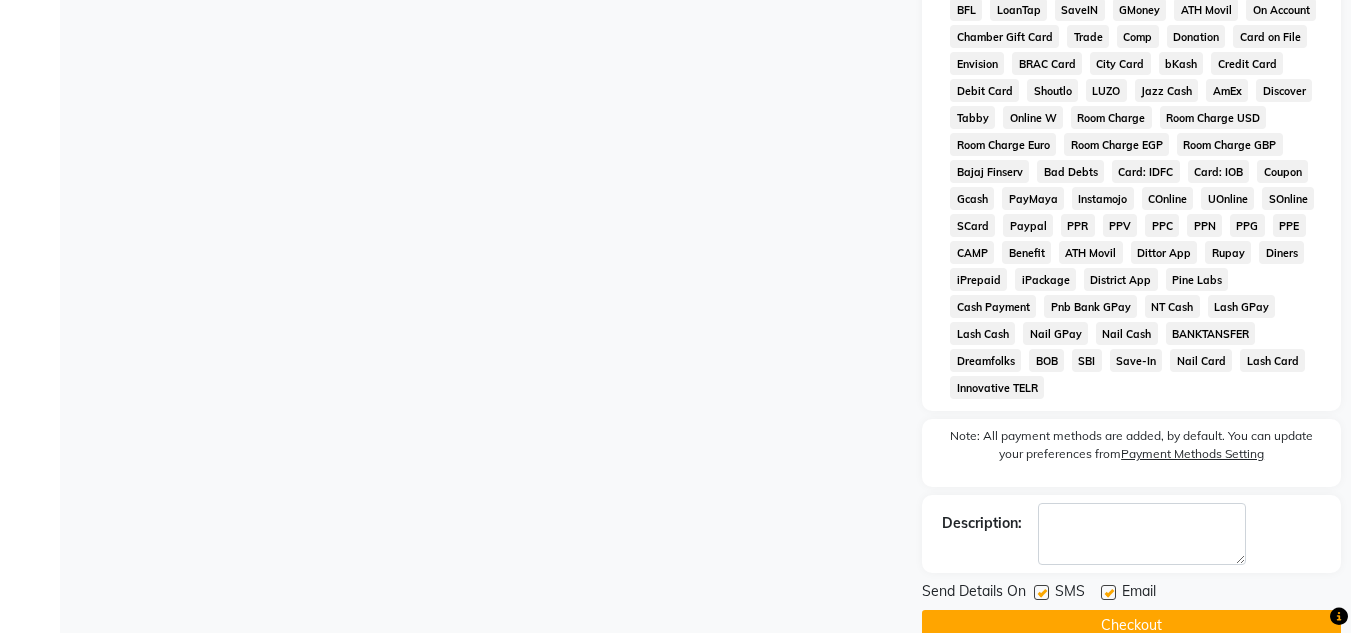 scroll, scrollTop: 990, scrollLeft: 0, axis: vertical 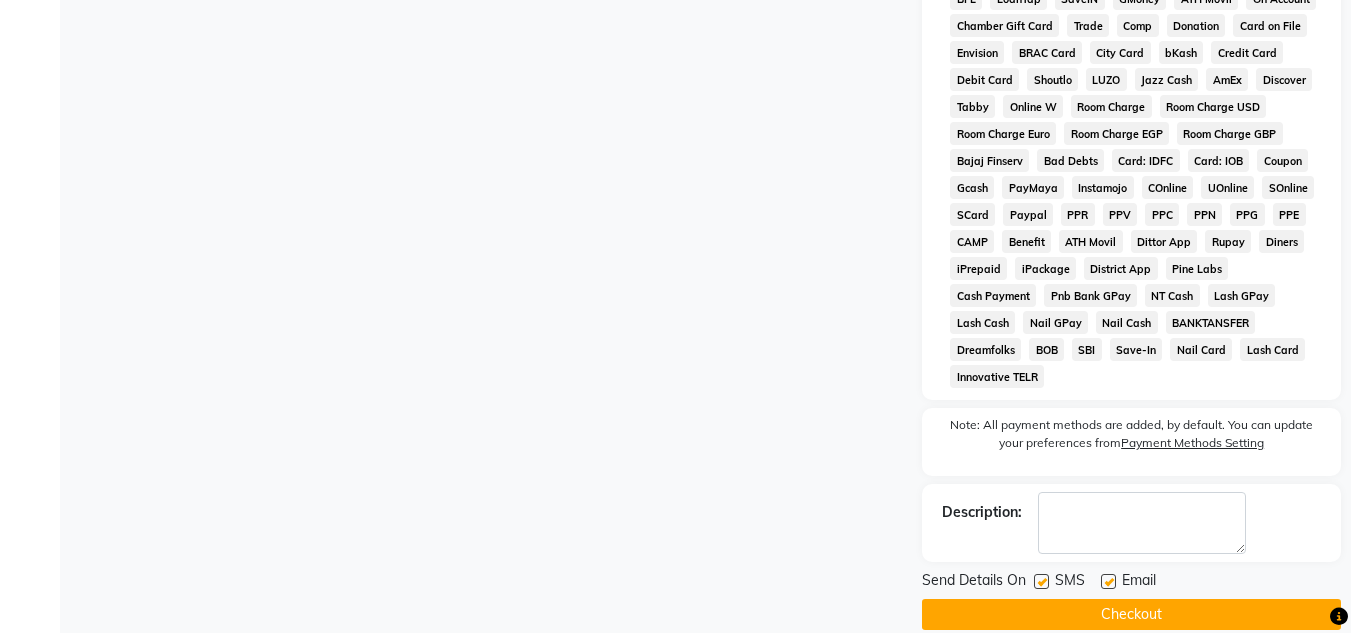 click on "Checkout" 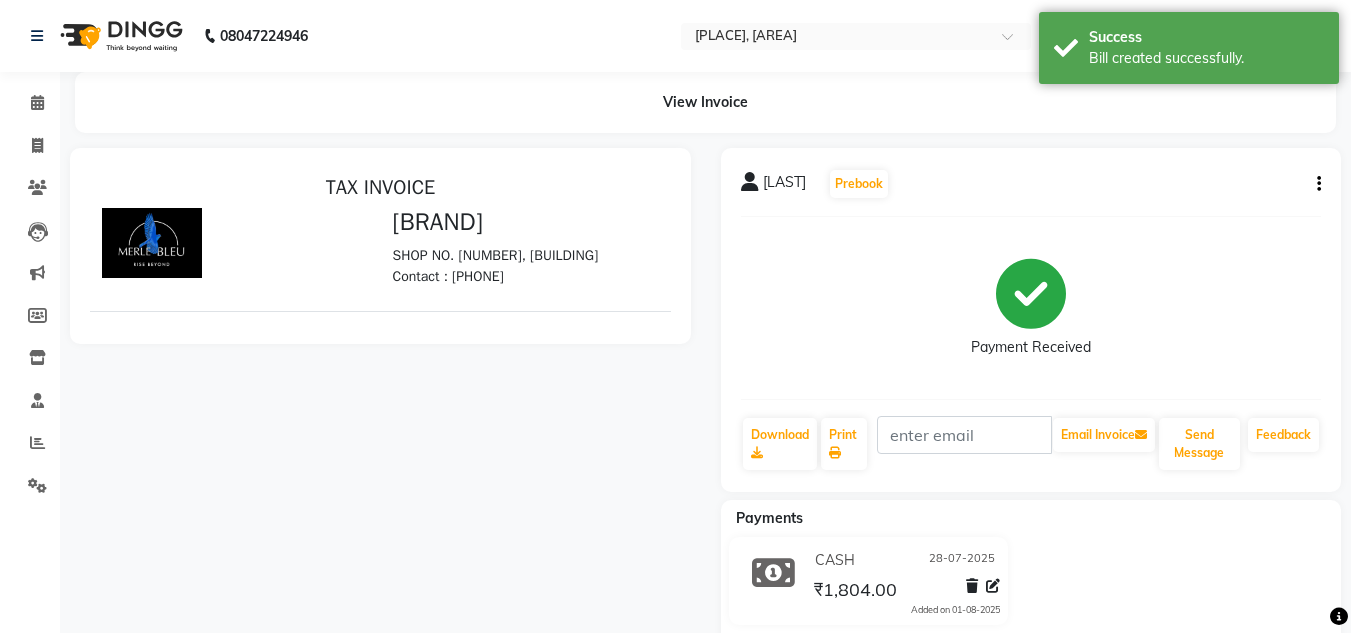 scroll, scrollTop: 0, scrollLeft: 0, axis: both 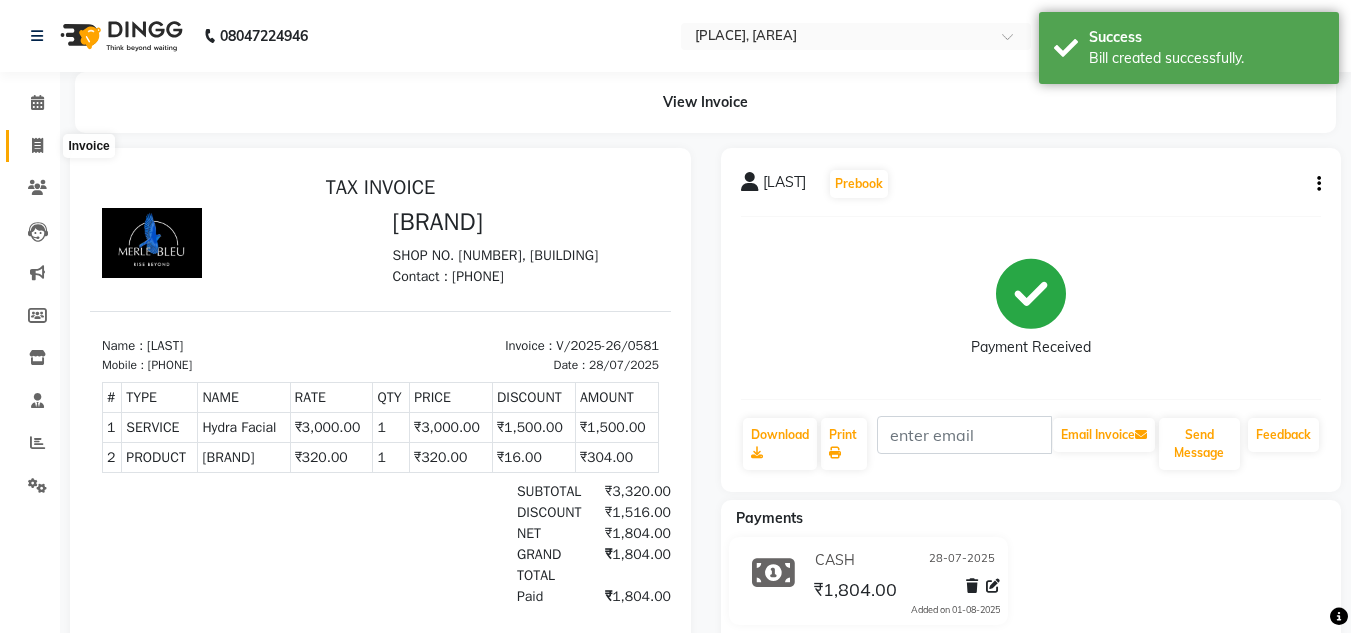 click 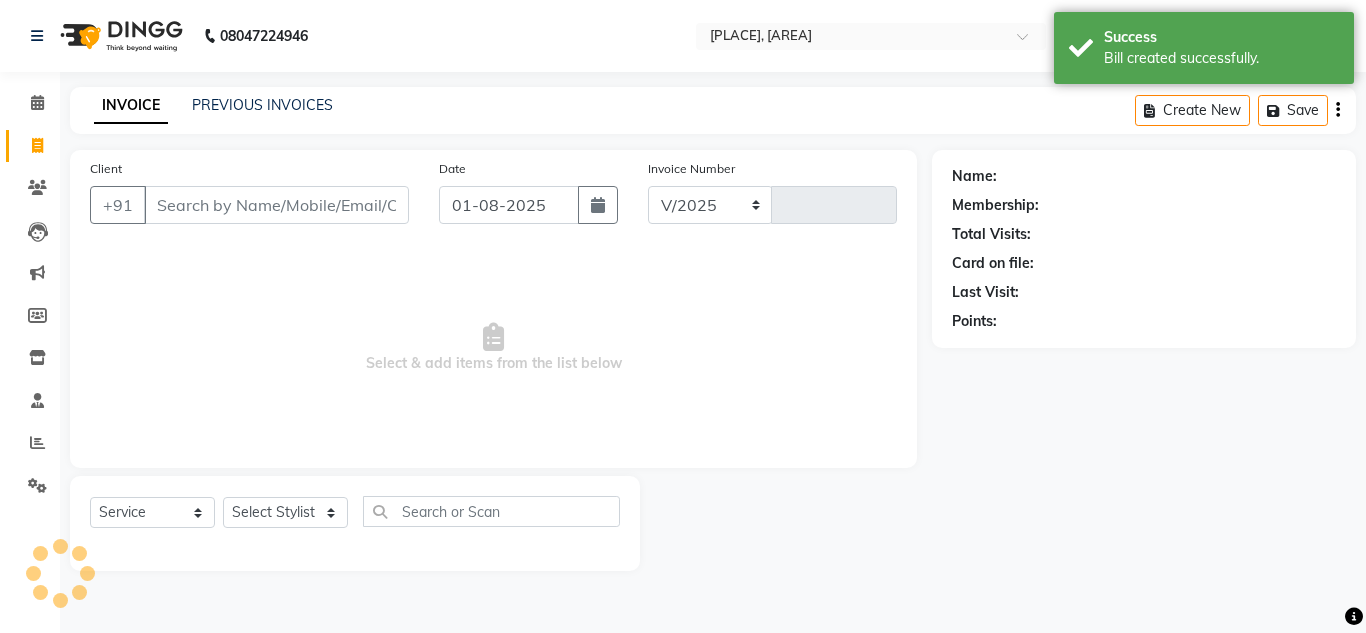 select on "7629" 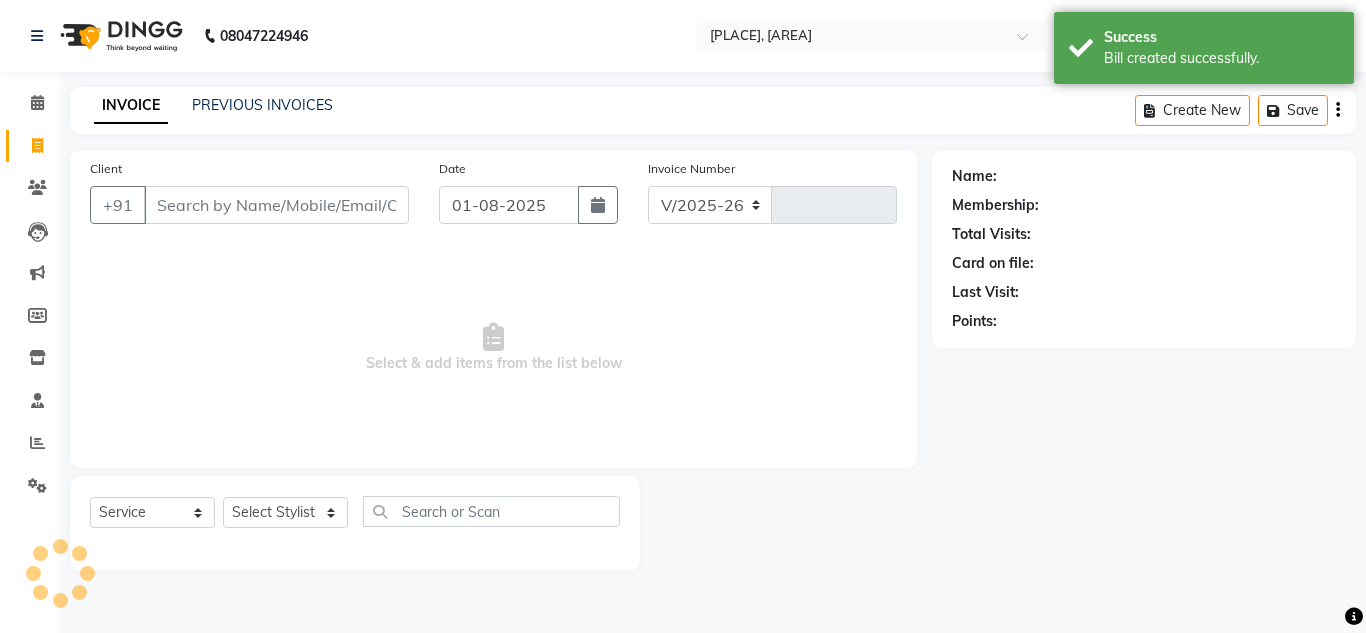type on "0582" 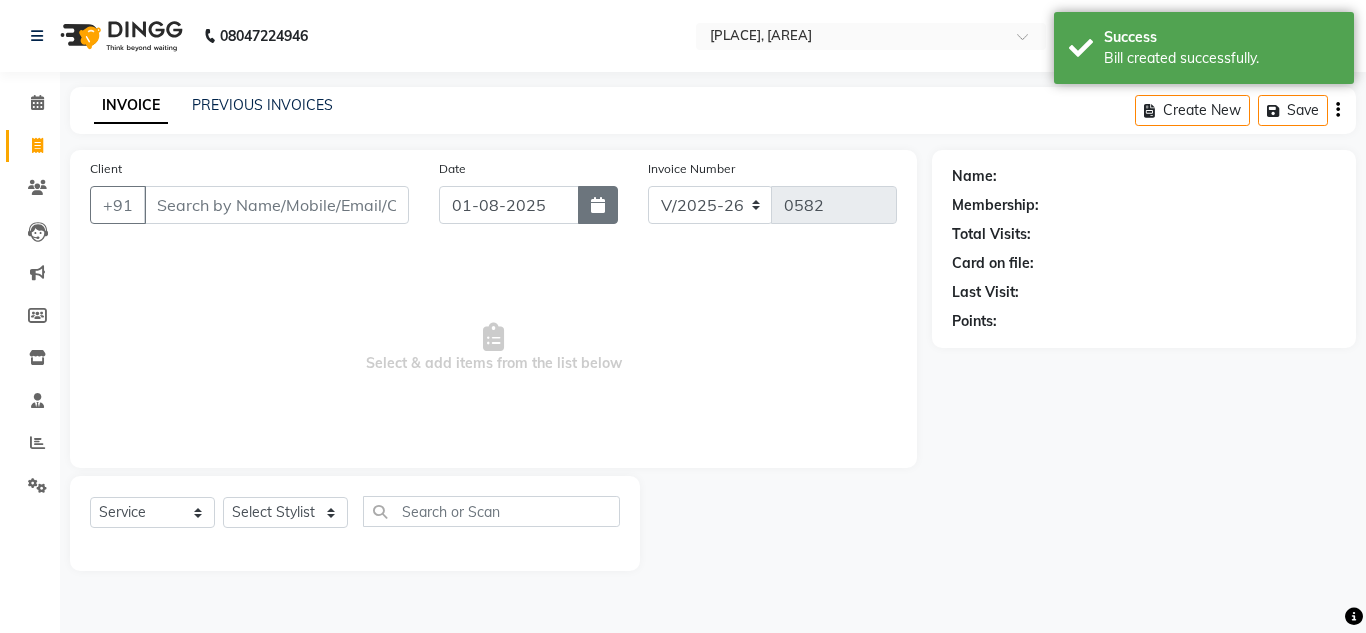 click 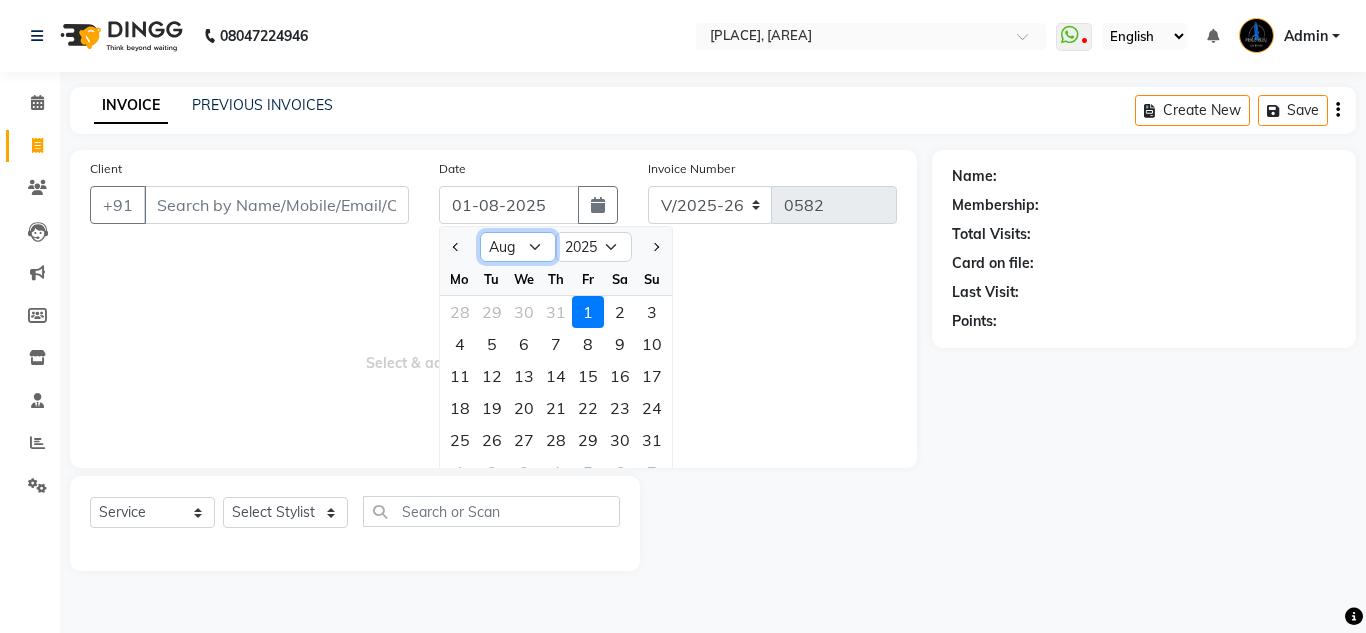 click on "Jan Feb Mar Apr May Jun Jul Aug Sep Oct Nov Dec" 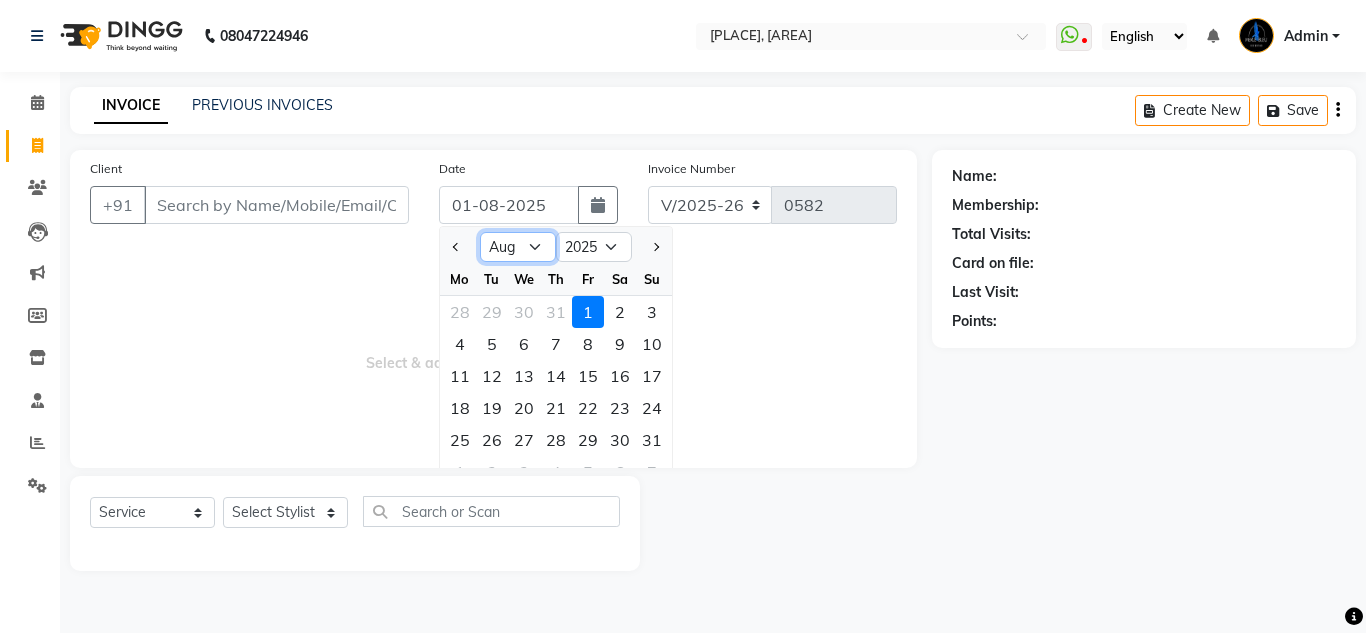 select on "7" 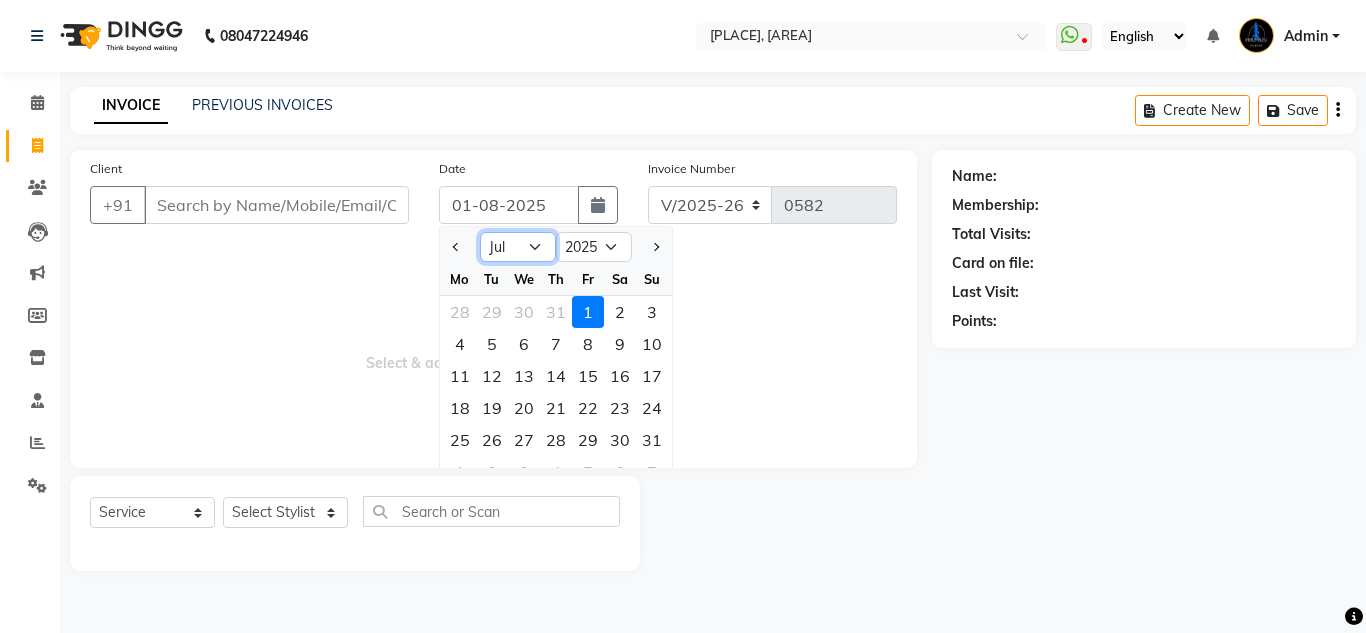click on "Jan Feb Mar Apr May Jun Jul Aug Sep Oct Nov Dec" 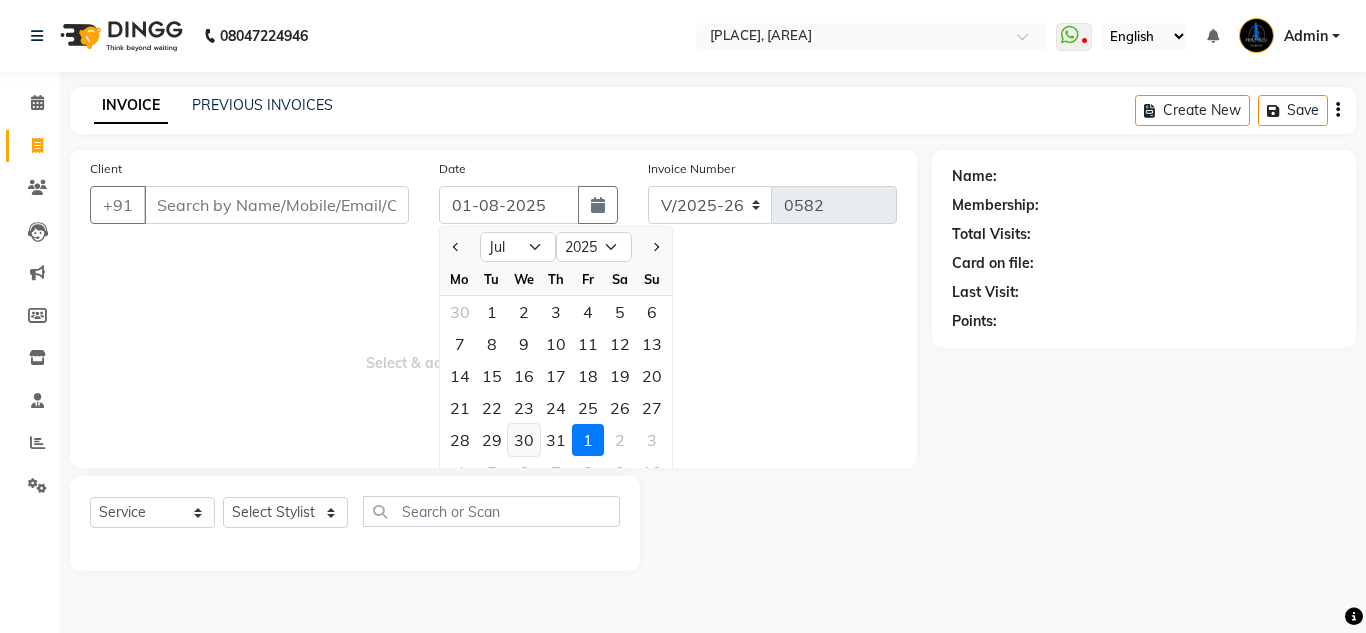 click on "30" 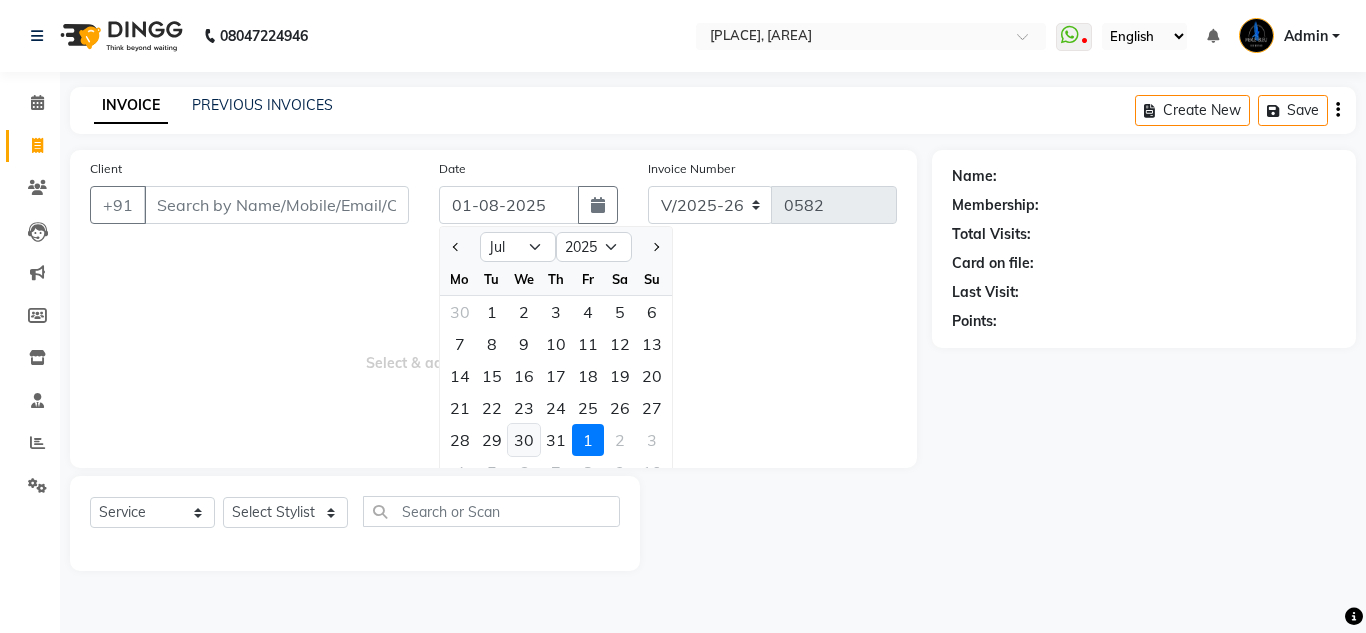 type on "30-07-2025" 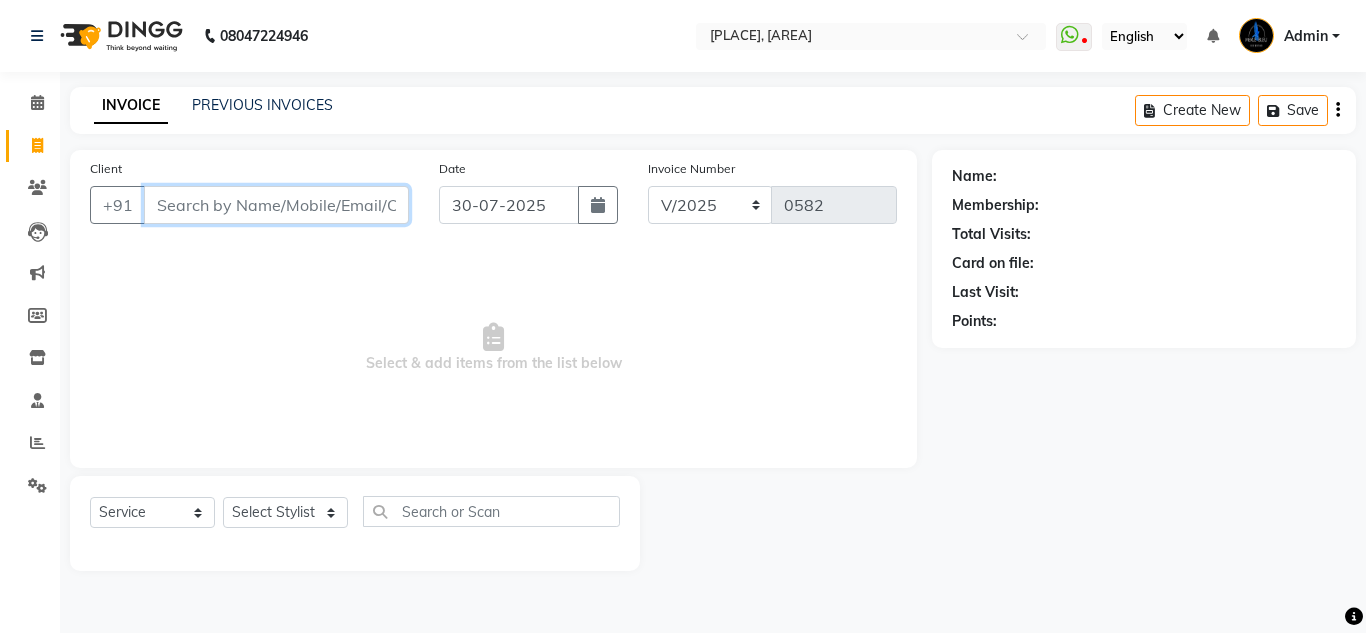 click on "Client" at bounding box center [276, 205] 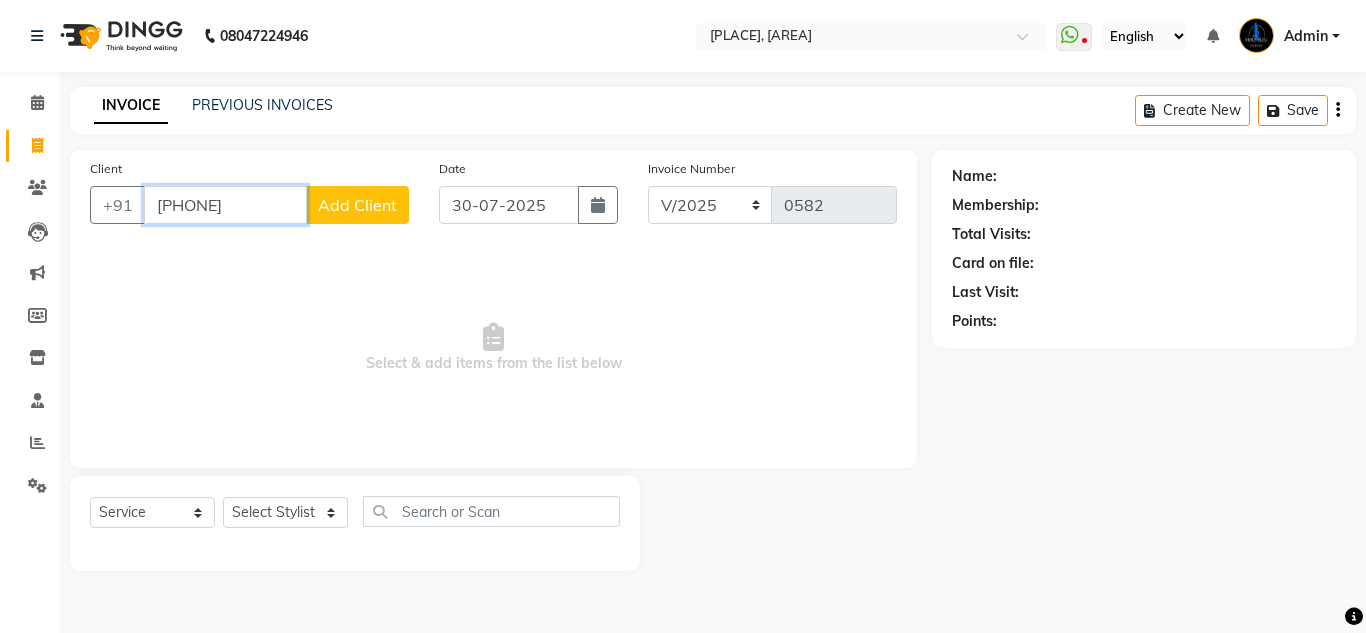 type on "[PHONE]" 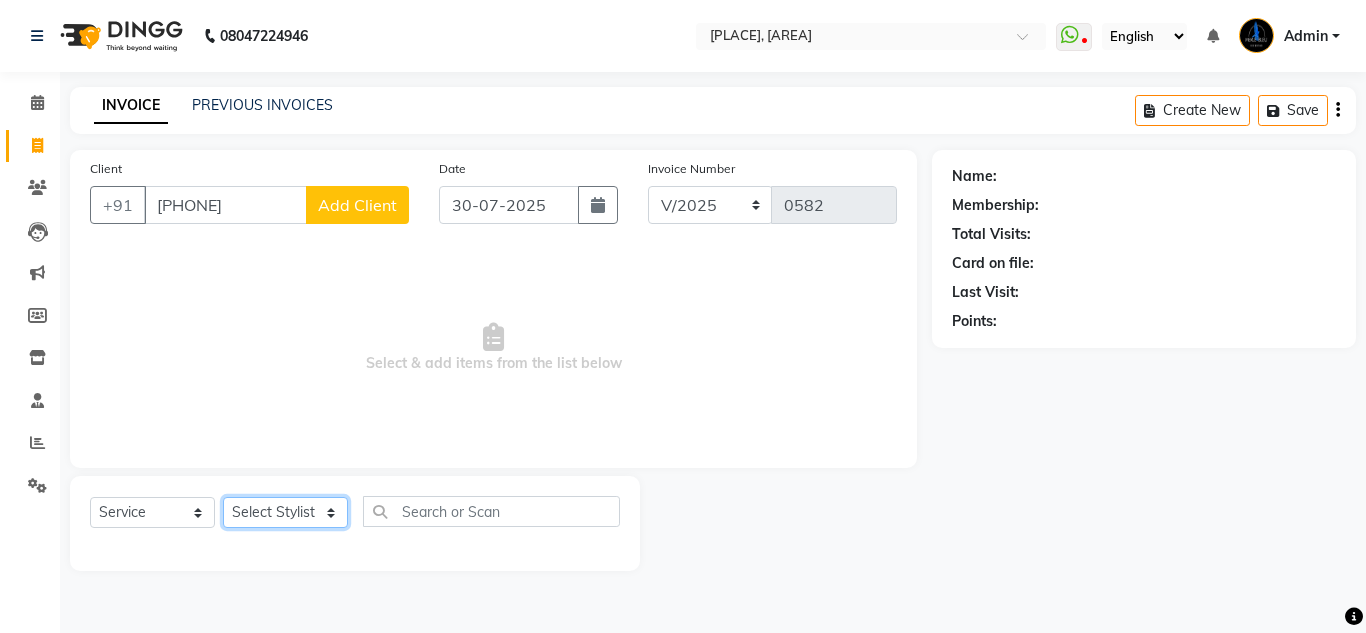 click on "Select Stylist [NAME] [NAME]  [NAME] [NAME] [NAME] [NAME] [NAME]" 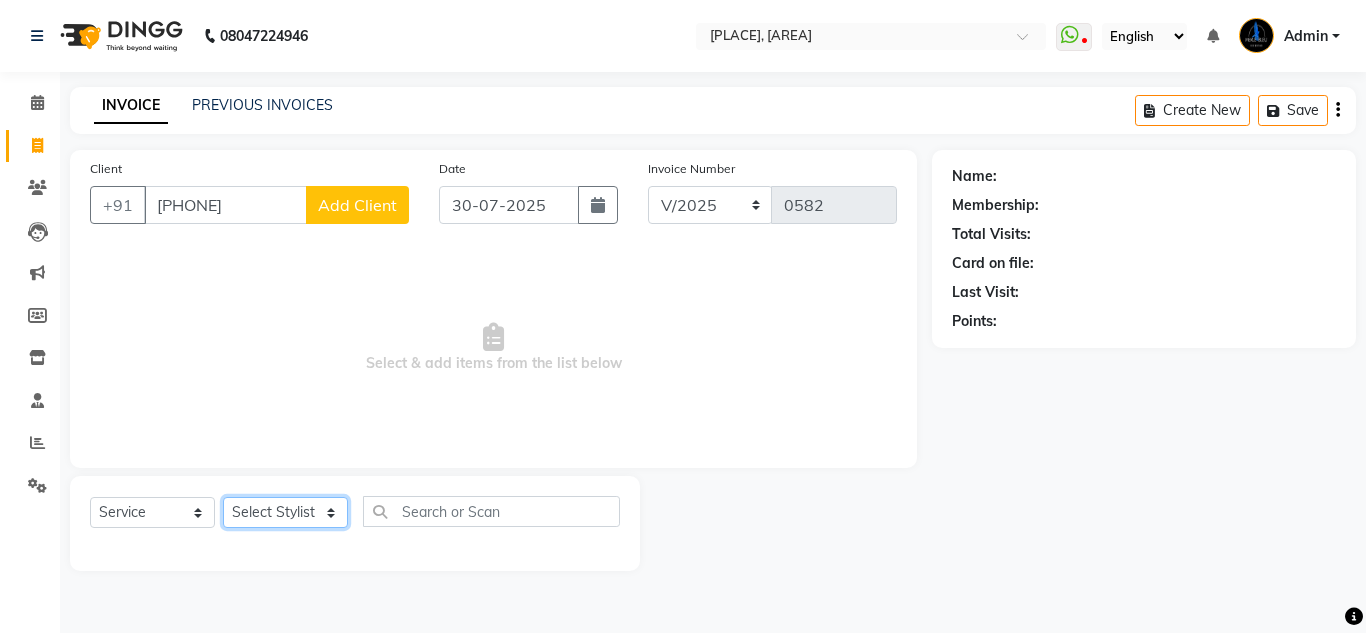 select on "85186" 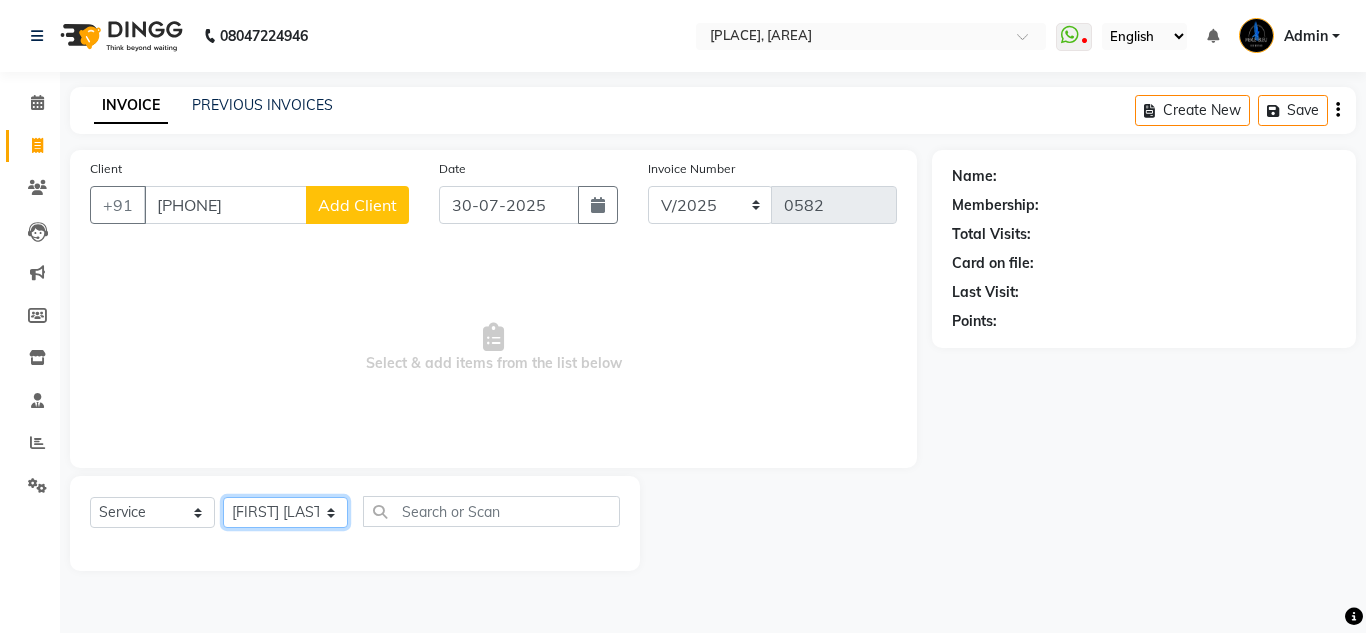 click on "Select Stylist [NAME] [NAME]  [NAME] [NAME] [NAME] [NAME] [NAME]" 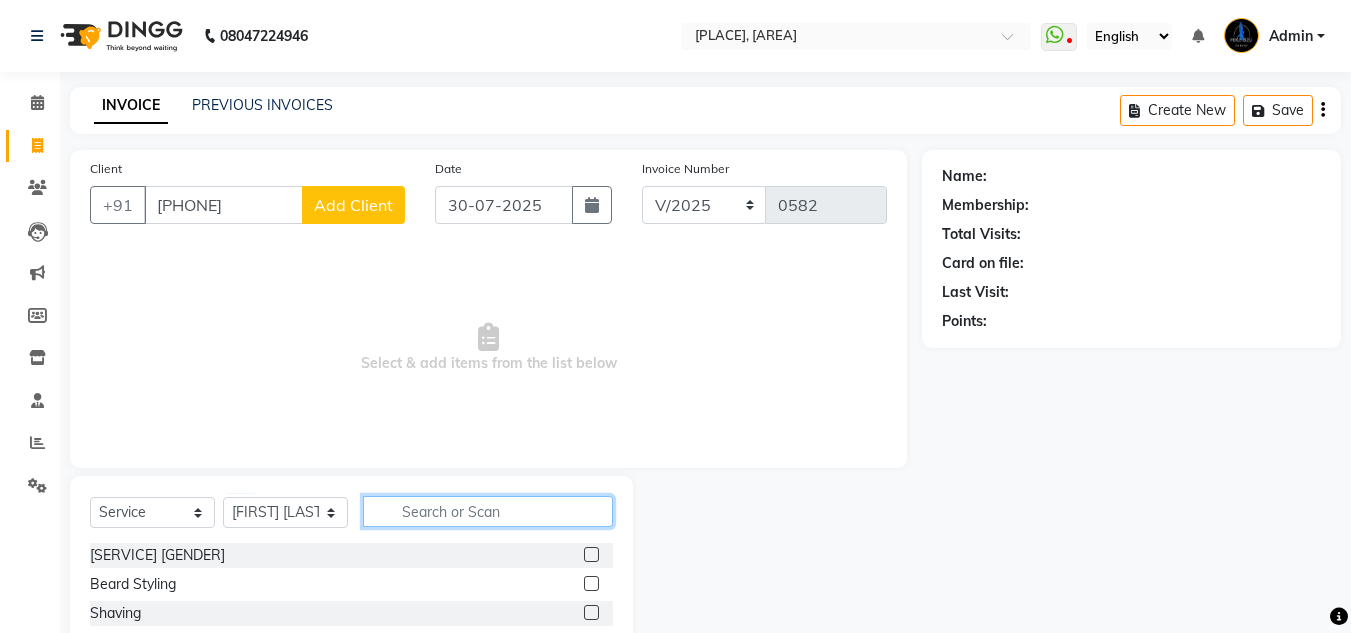 click 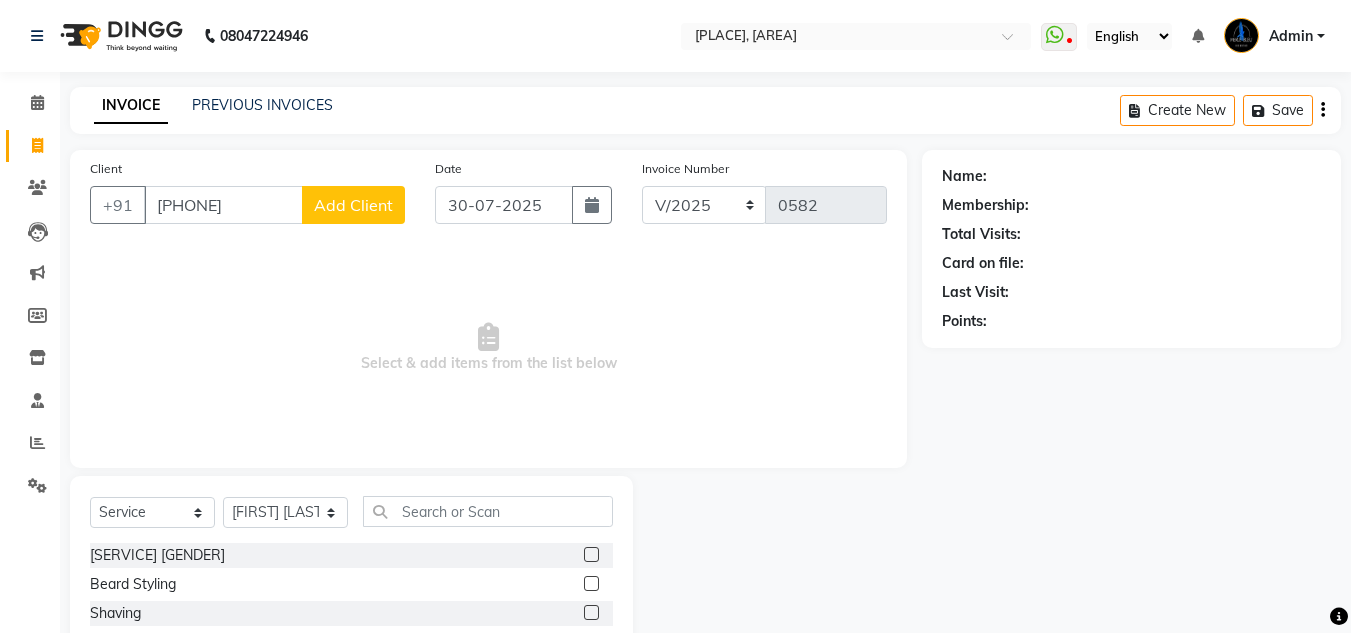 click 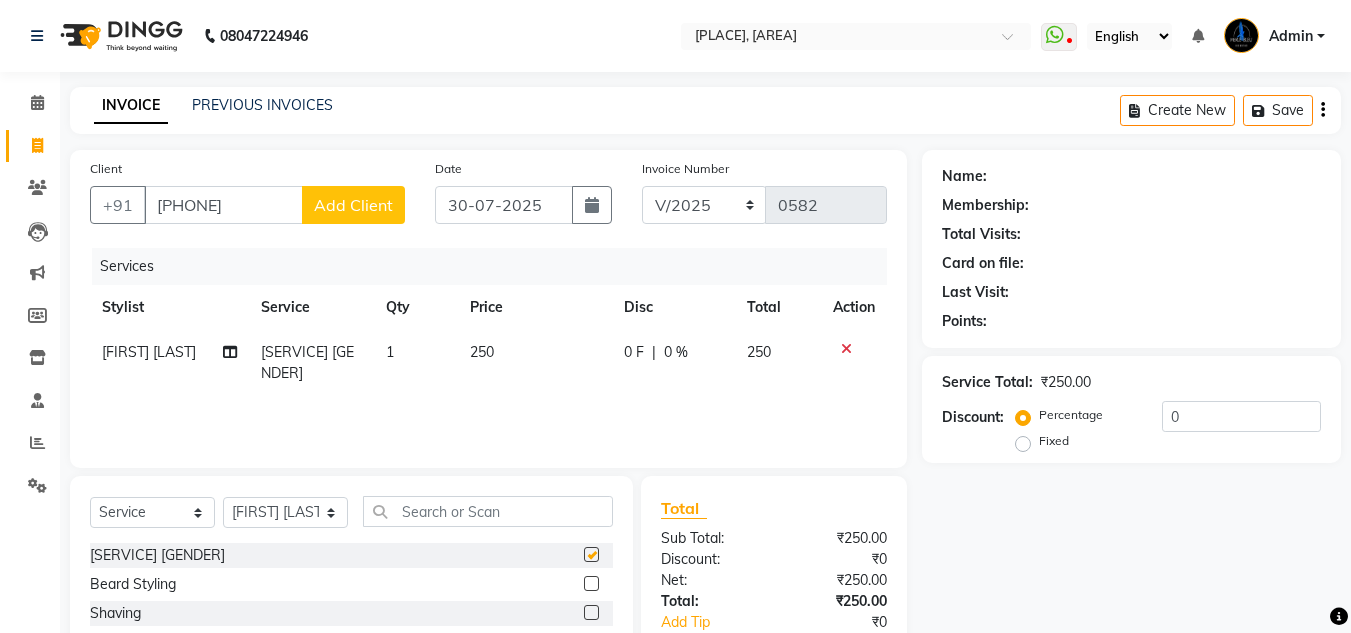 checkbox on "false" 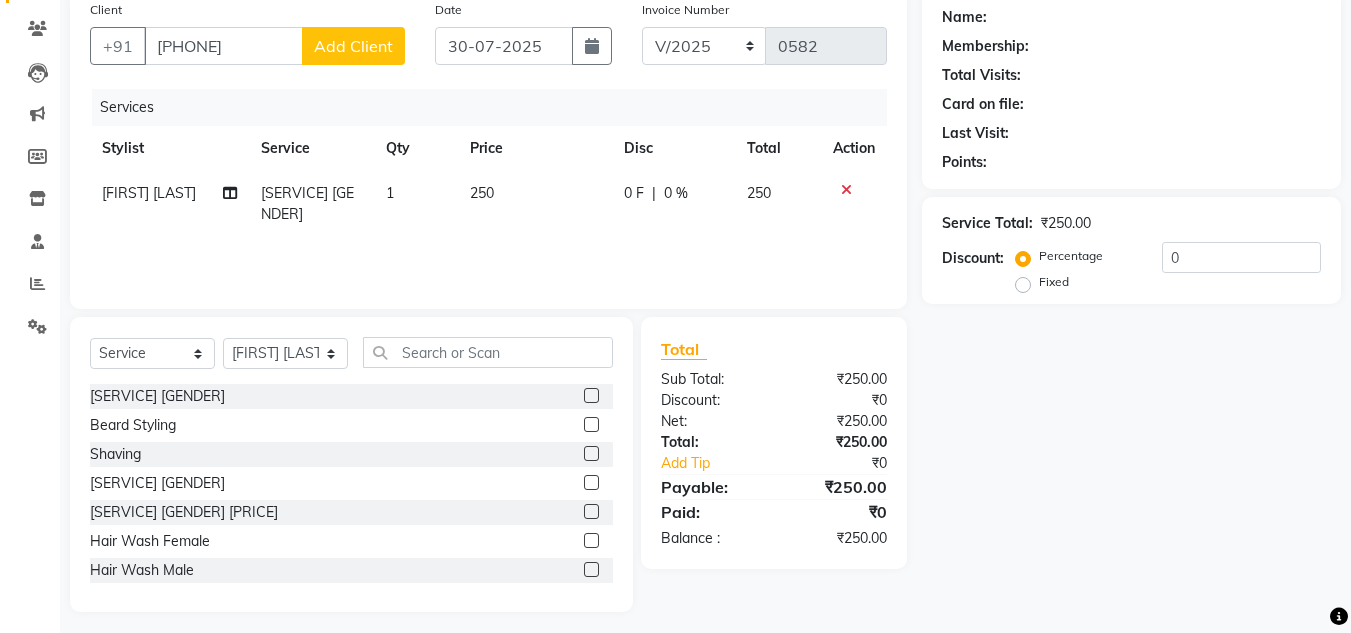 scroll, scrollTop: 168, scrollLeft: 0, axis: vertical 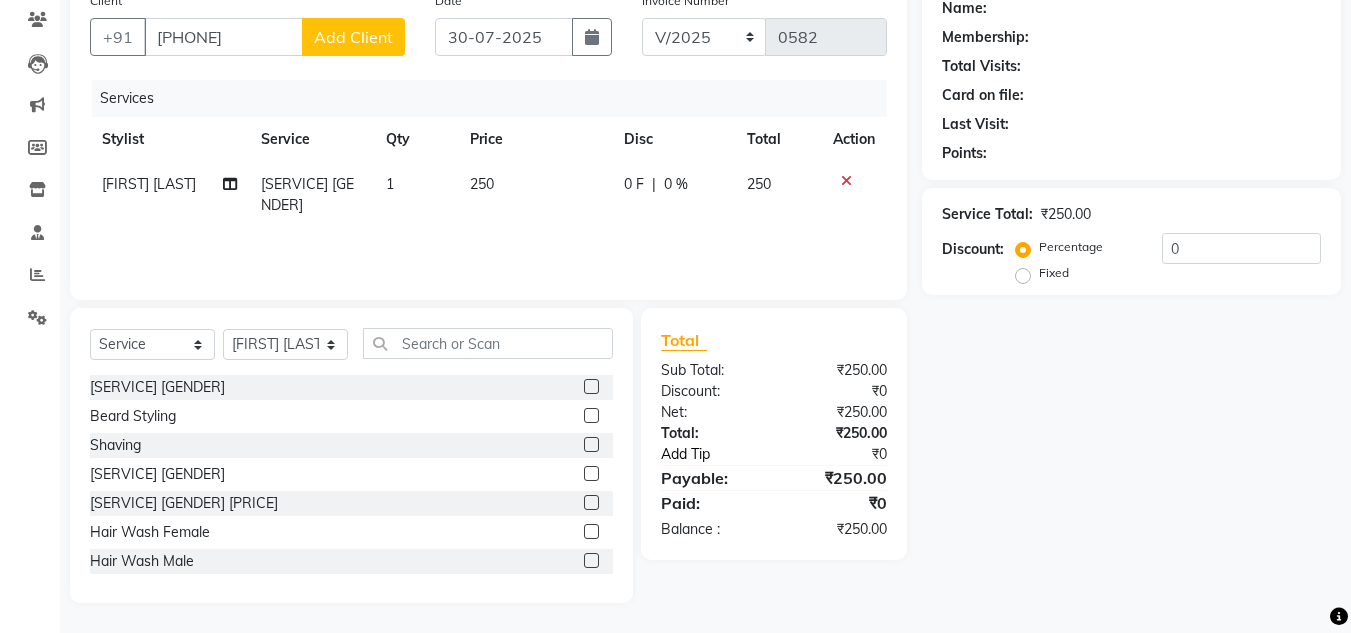 click on "Add Tip" 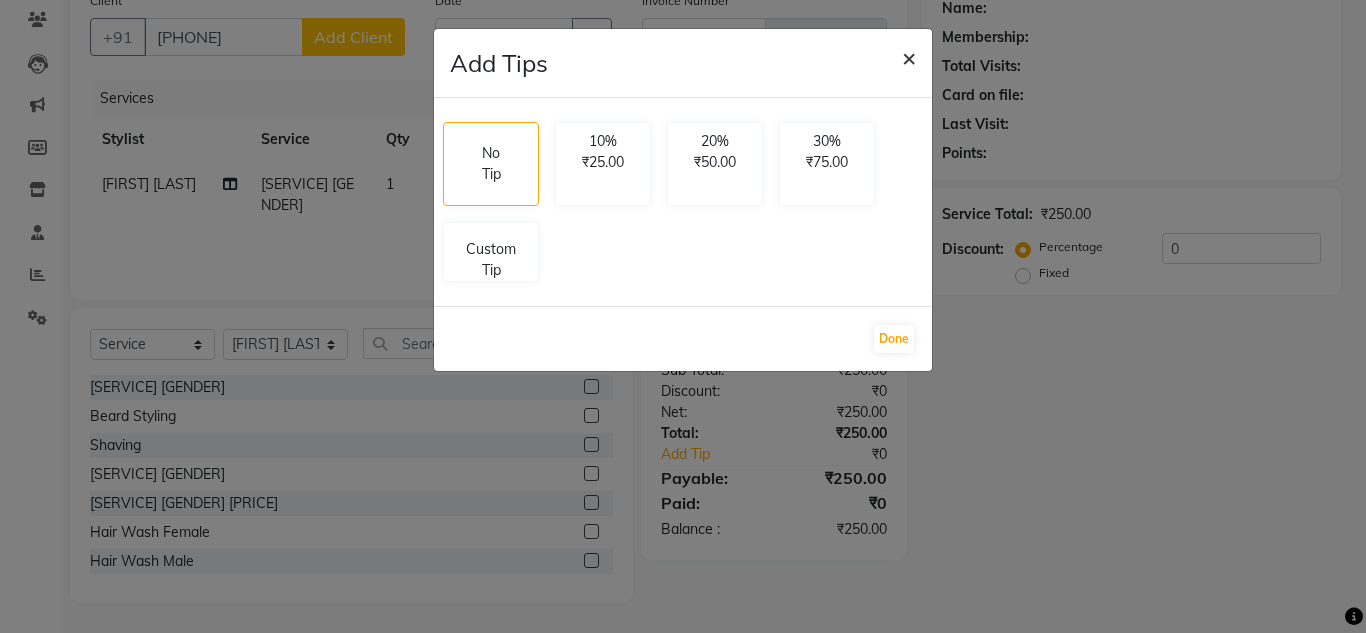 click on "×" 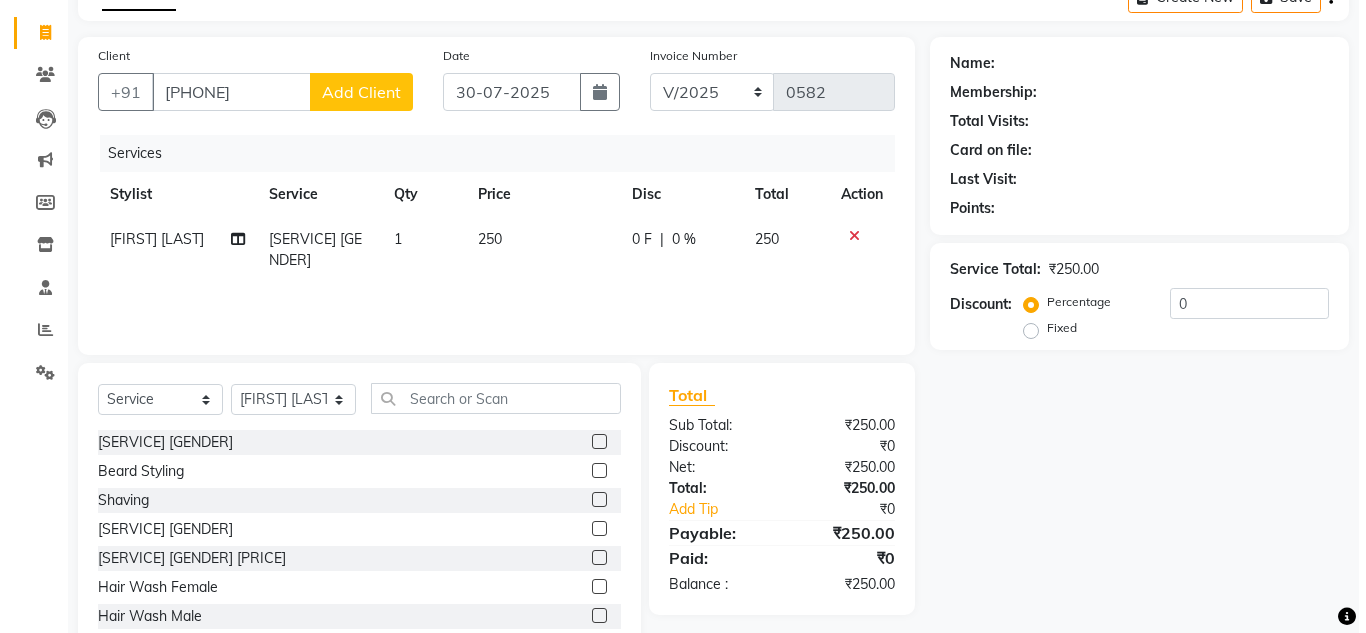 scroll, scrollTop: 68, scrollLeft: 0, axis: vertical 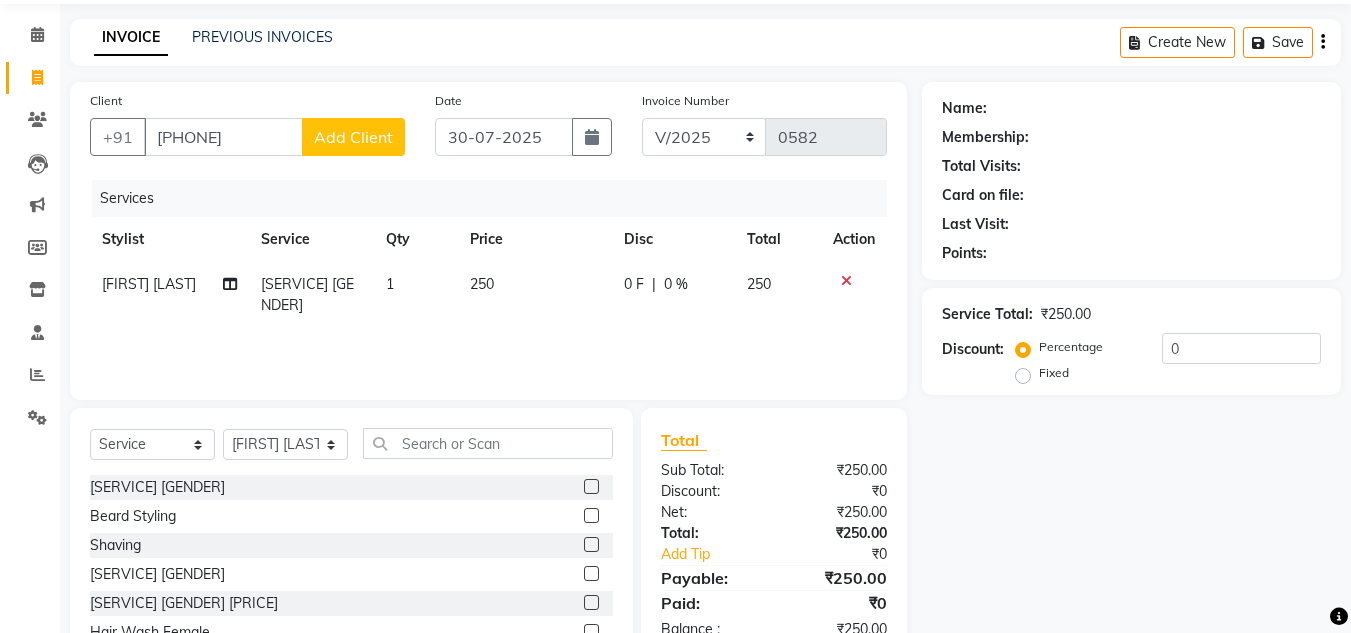 click on "Add Client" 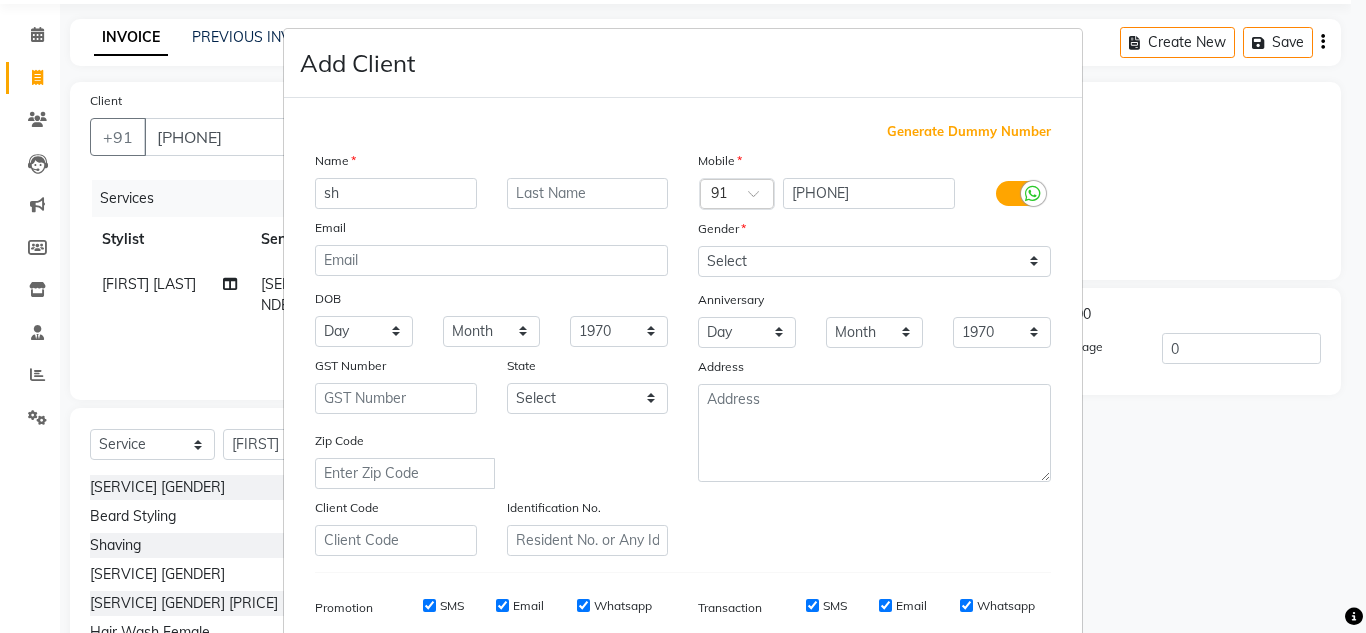 type on "s" 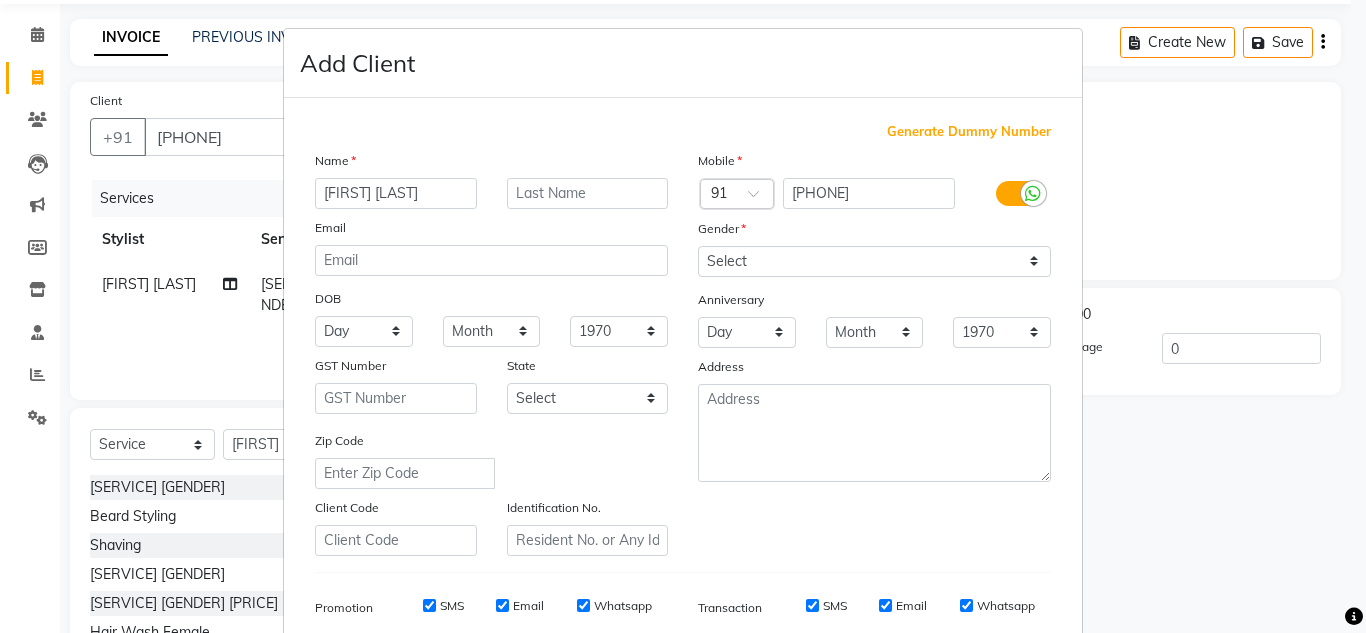 scroll, scrollTop: 0, scrollLeft: 24, axis: horizontal 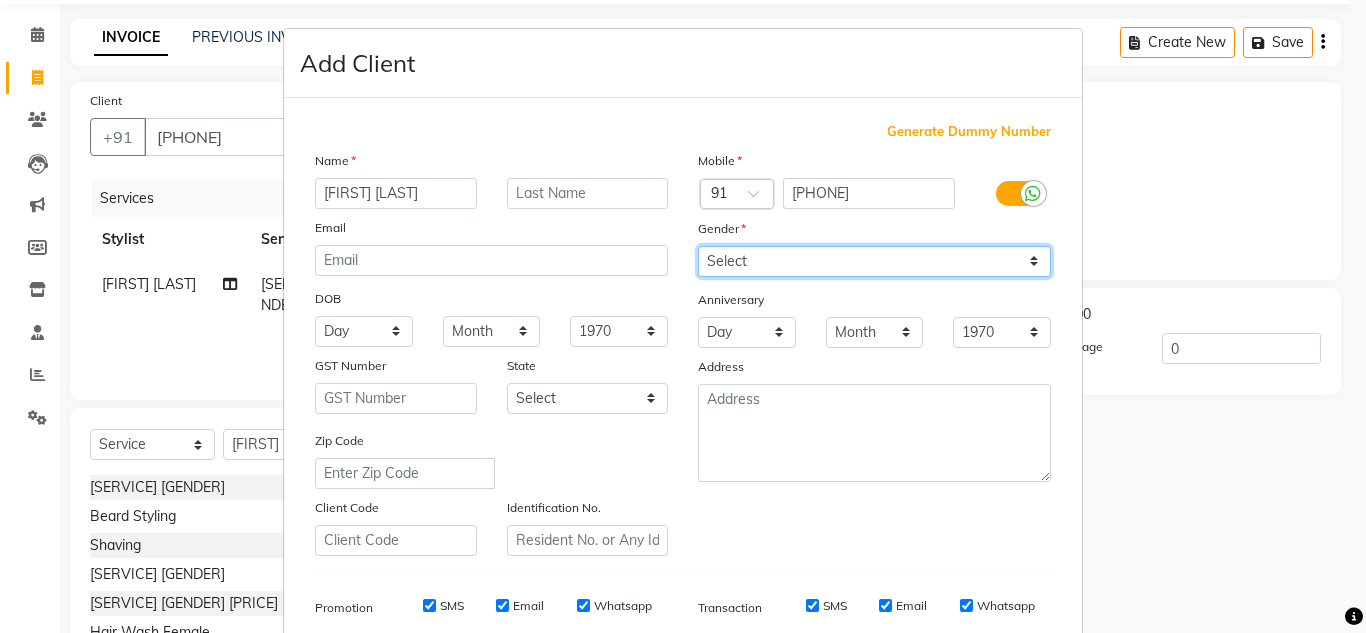 click on "Select Male Female Other Prefer Not To Say" at bounding box center (874, 261) 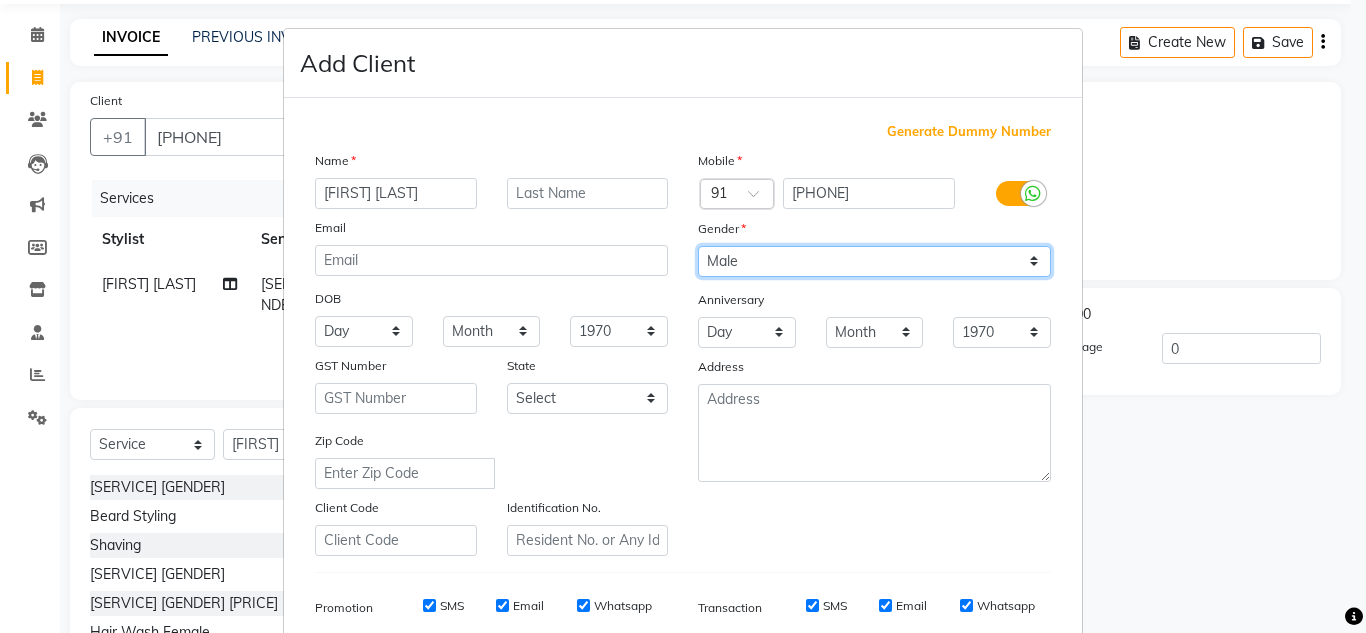 click on "Select Male Female Other Prefer Not To Say" at bounding box center (874, 261) 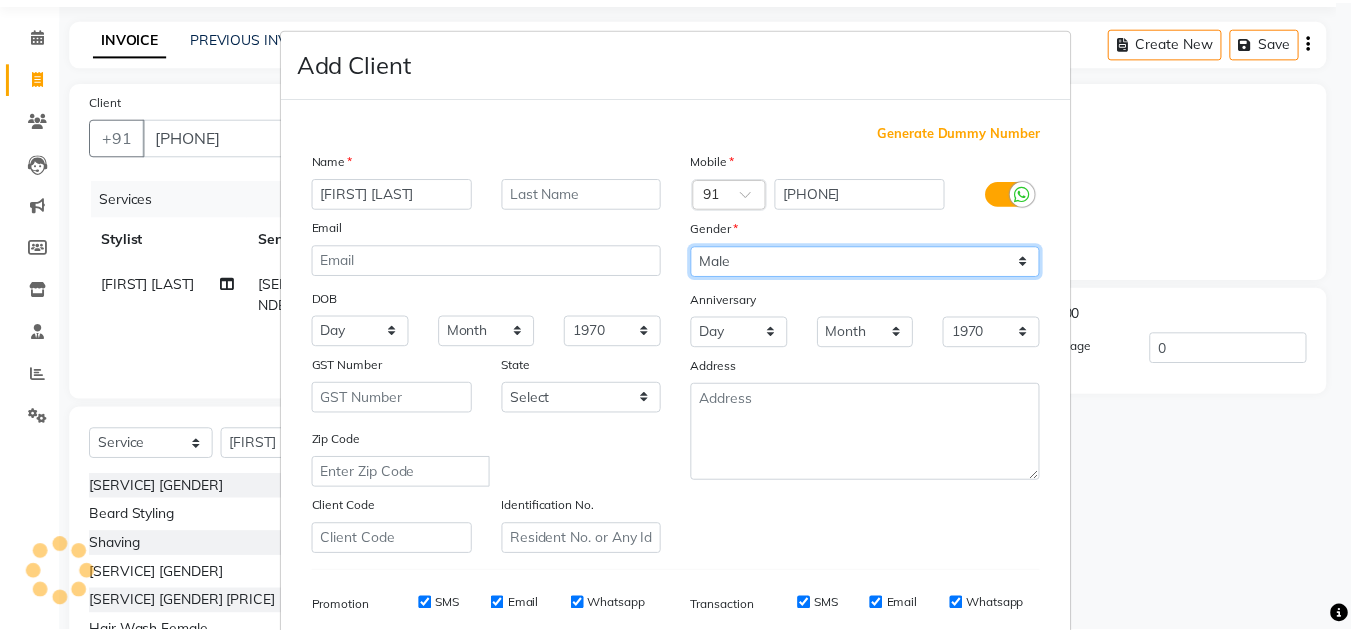 scroll, scrollTop: 290, scrollLeft: 0, axis: vertical 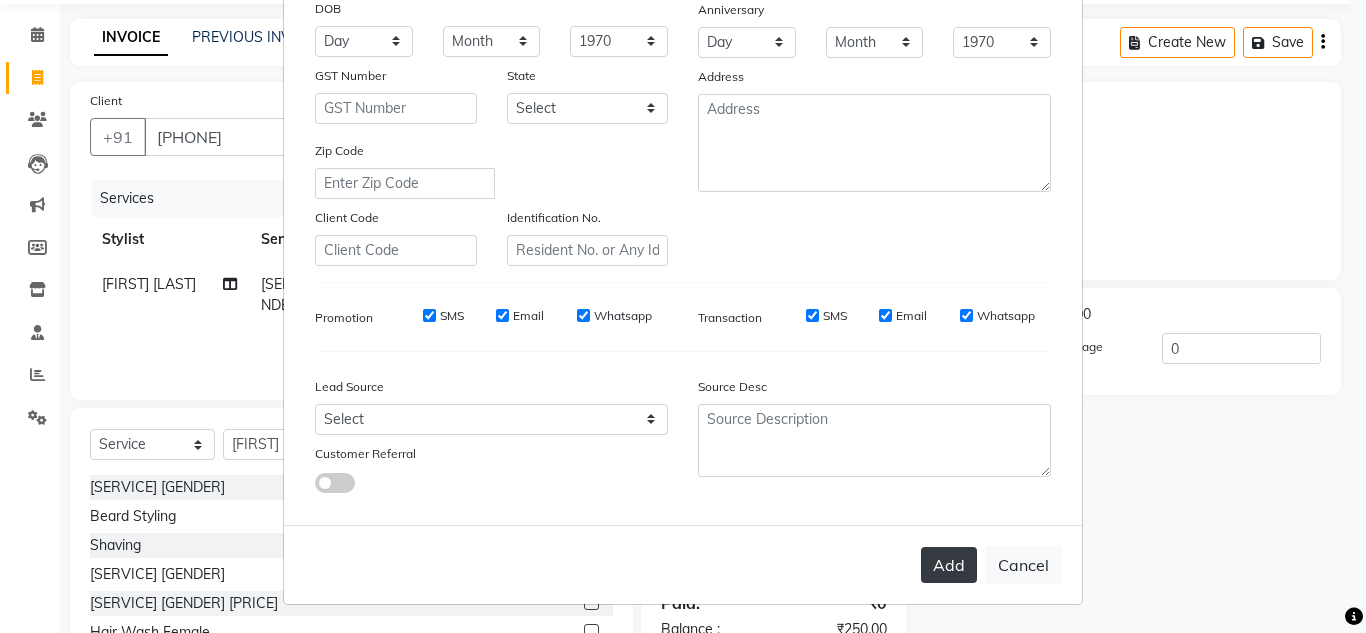click on "Add" at bounding box center [949, 565] 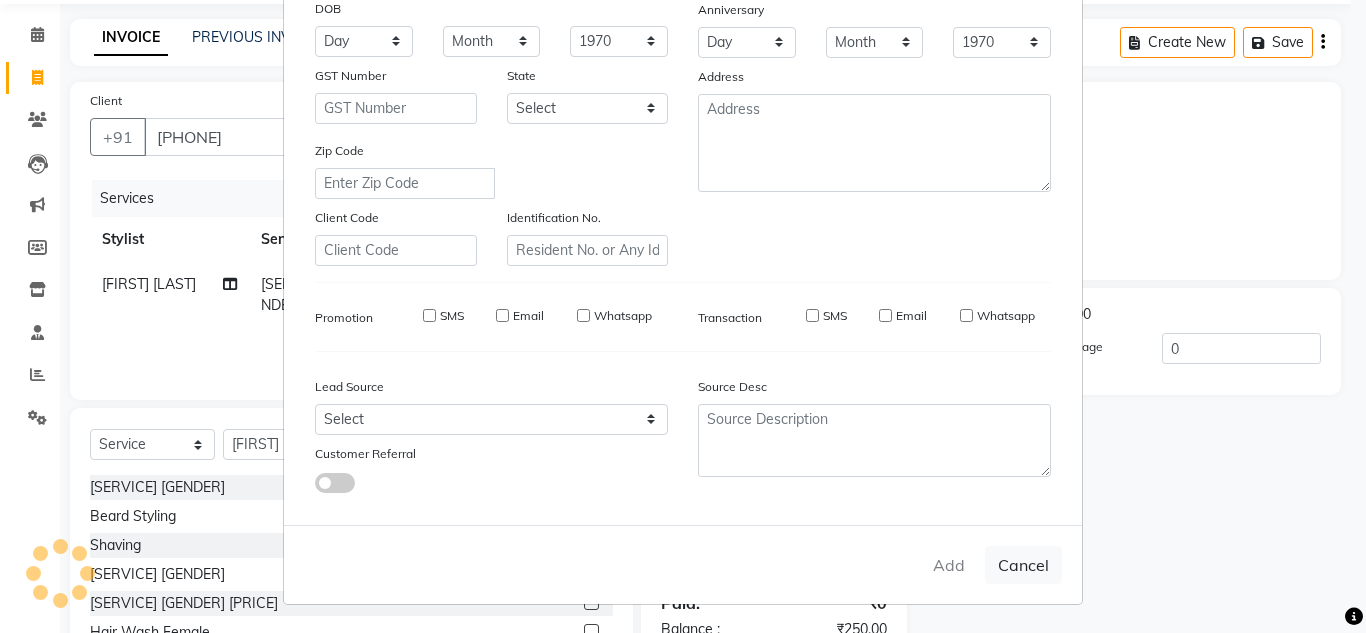 type 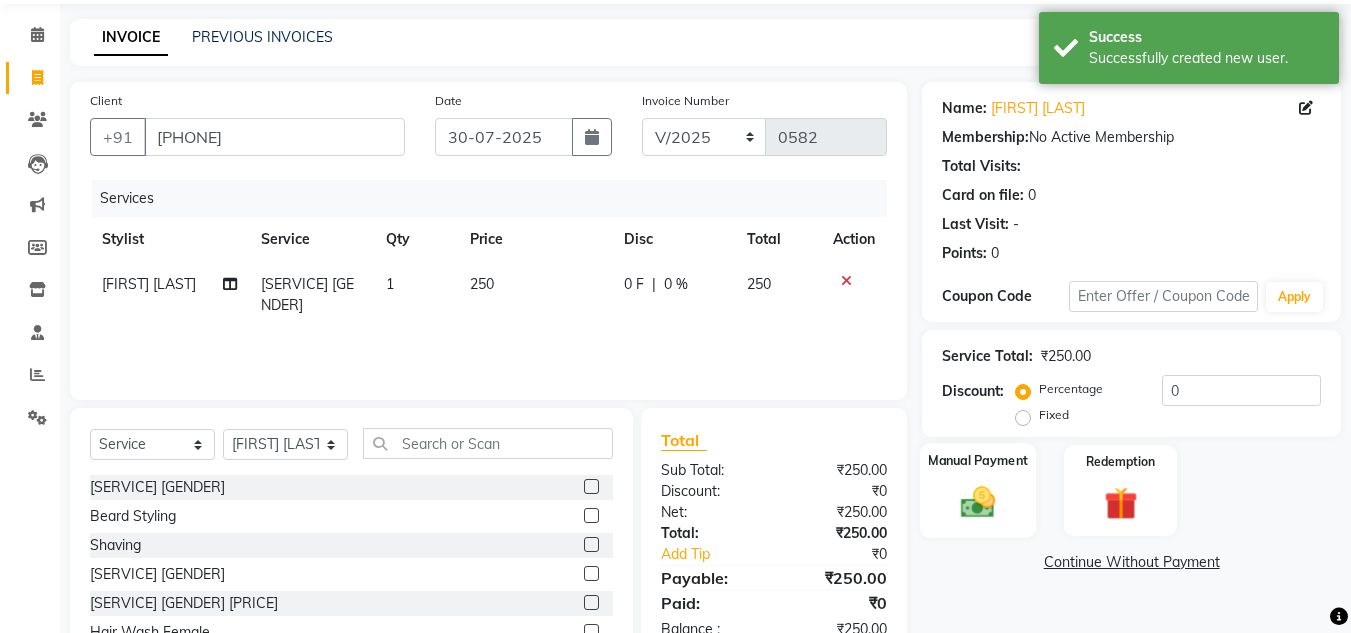 click on "Manual Payment" 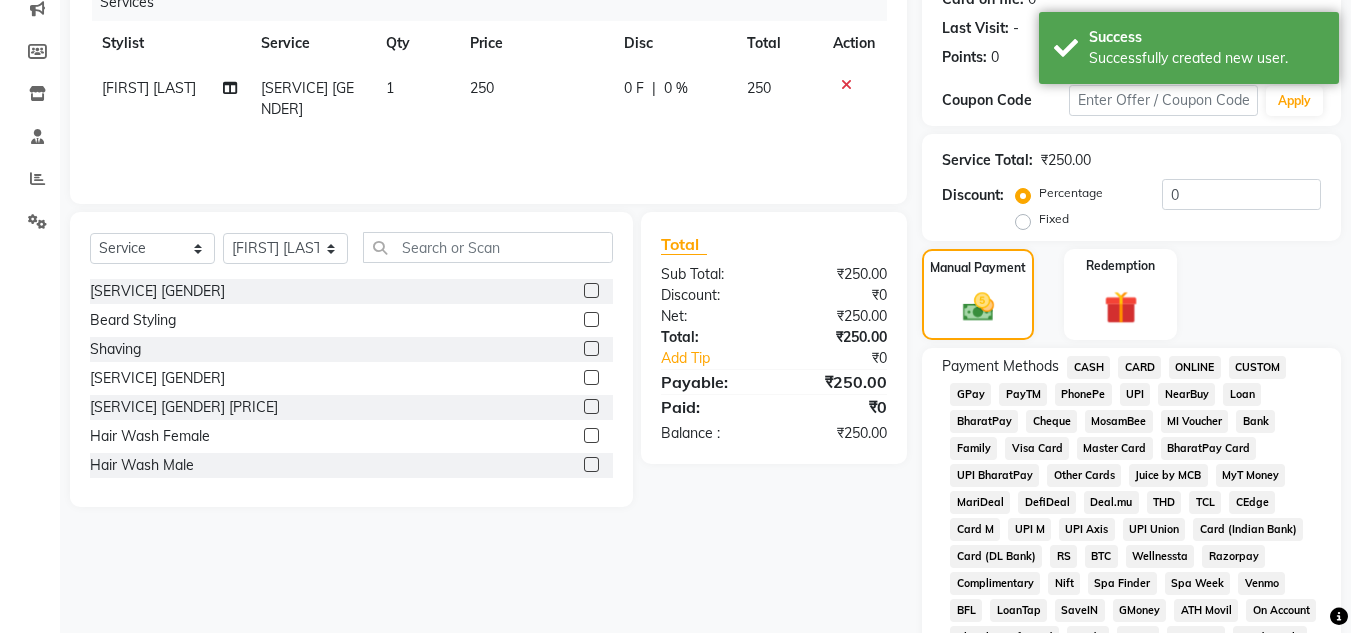 scroll, scrollTop: 268, scrollLeft: 0, axis: vertical 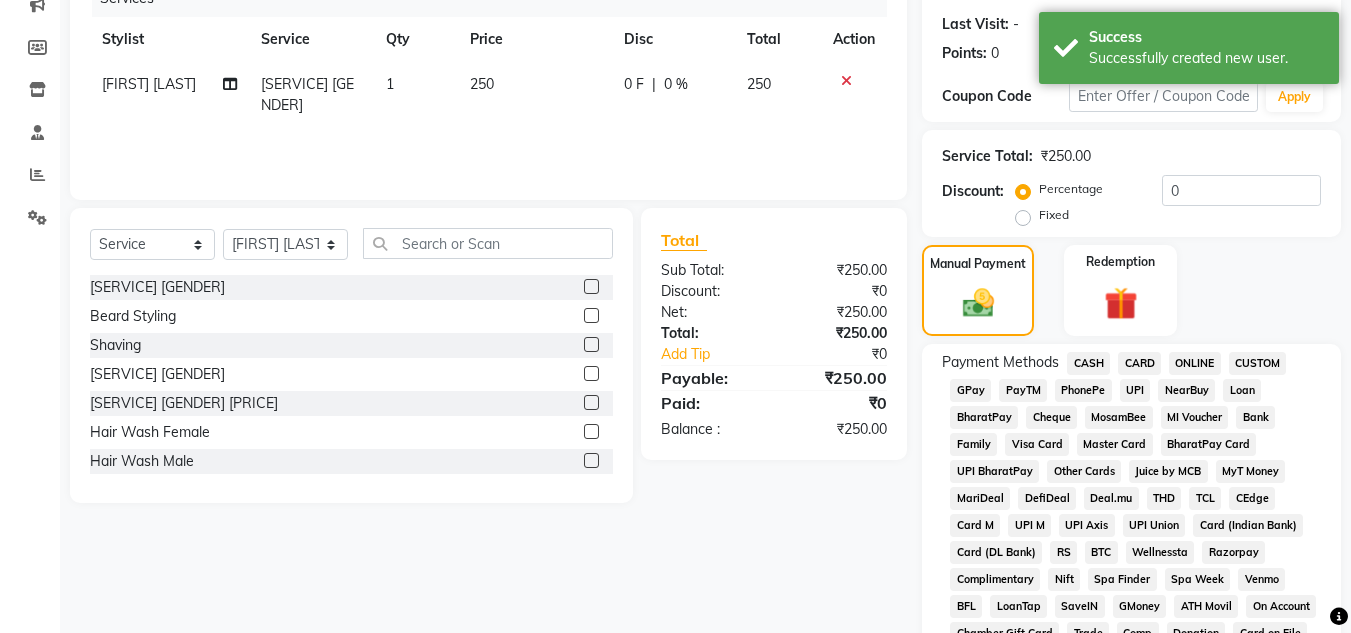 click on "CASH" 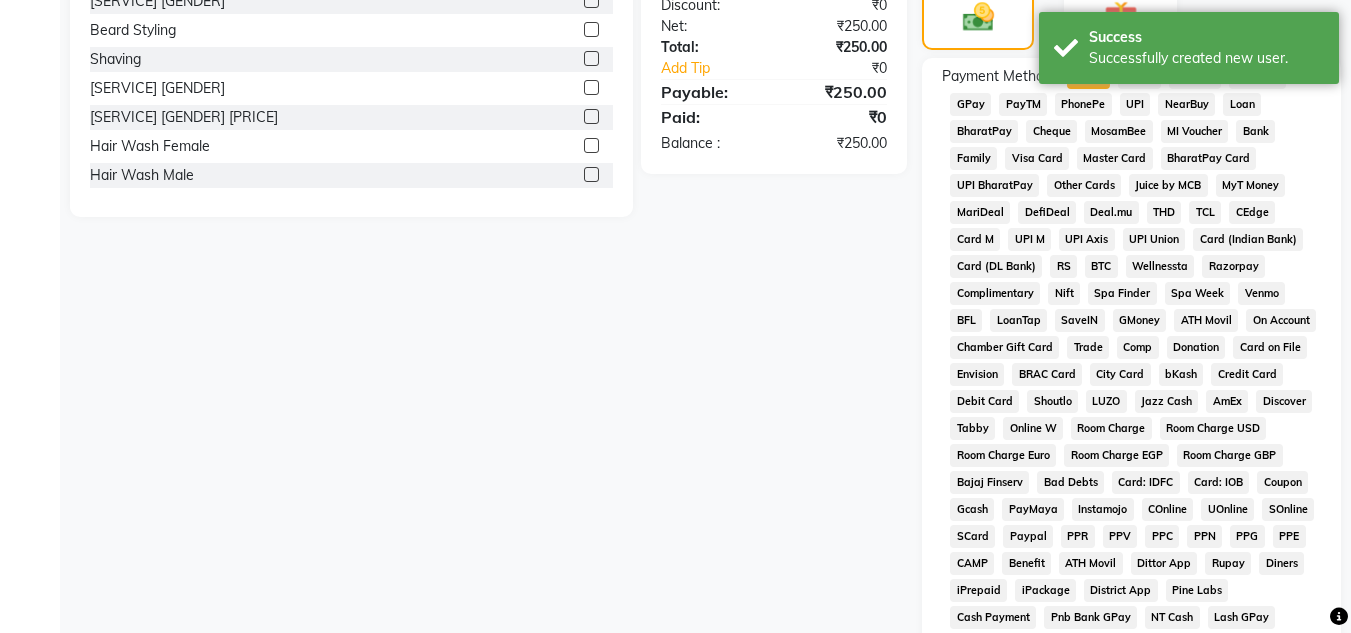 scroll, scrollTop: 868, scrollLeft: 0, axis: vertical 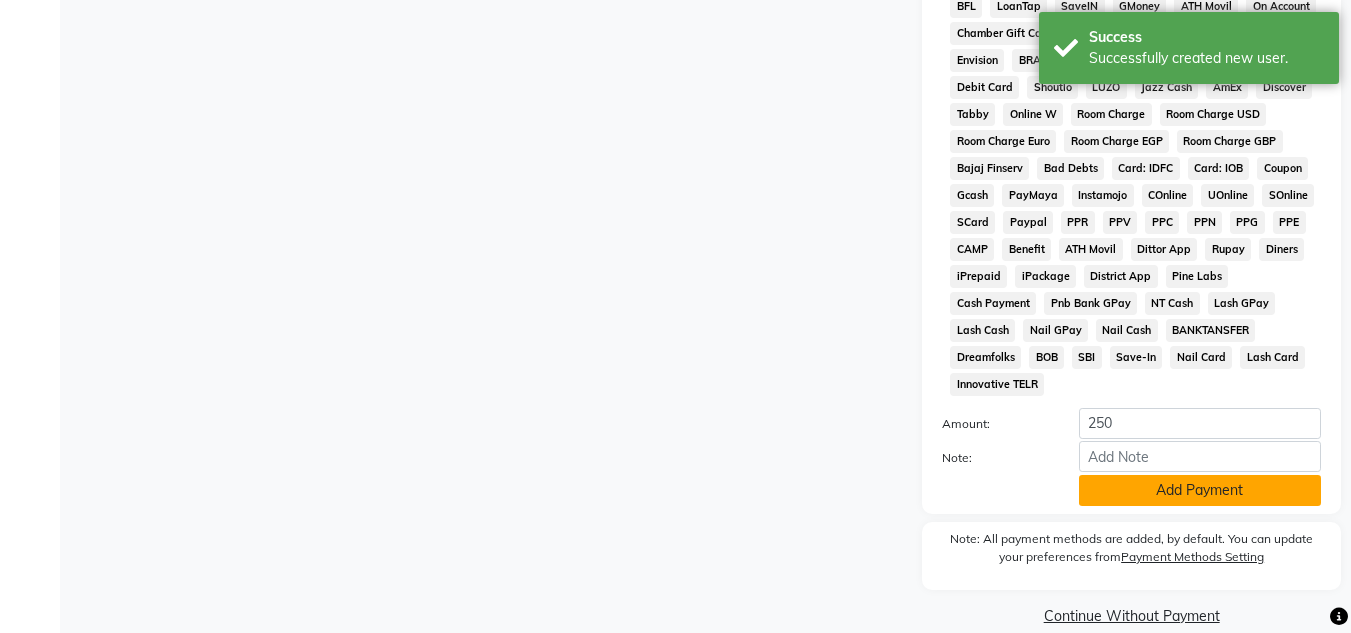 click on "Add Payment" 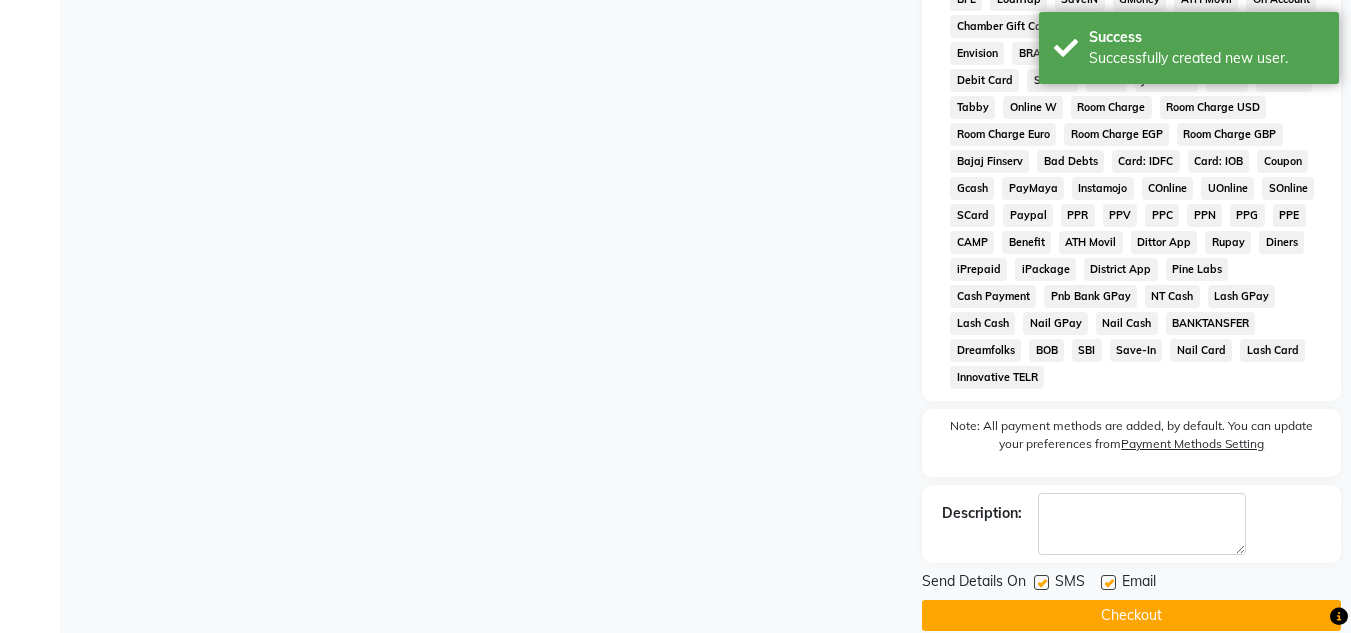 scroll, scrollTop: 876, scrollLeft: 0, axis: vertical 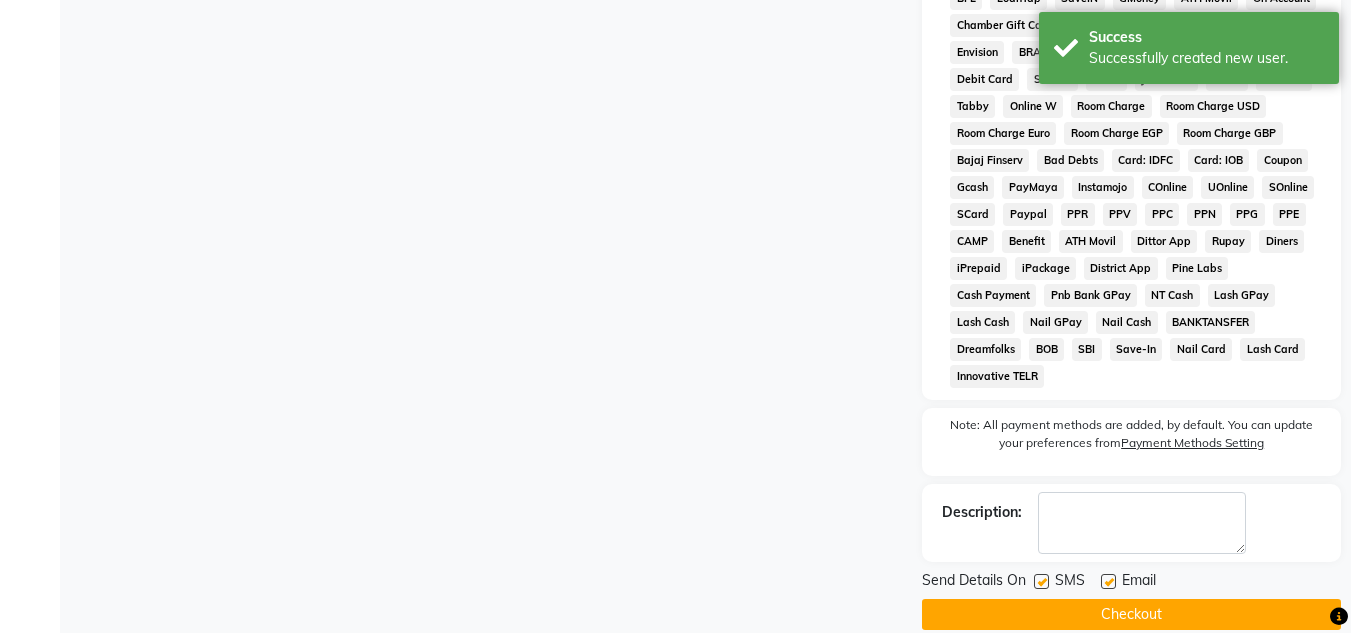 drag, startPoint x: 1103, startPoint y: 587, endPoint x: 1074, endPoint y: 567, distance: 35.22783 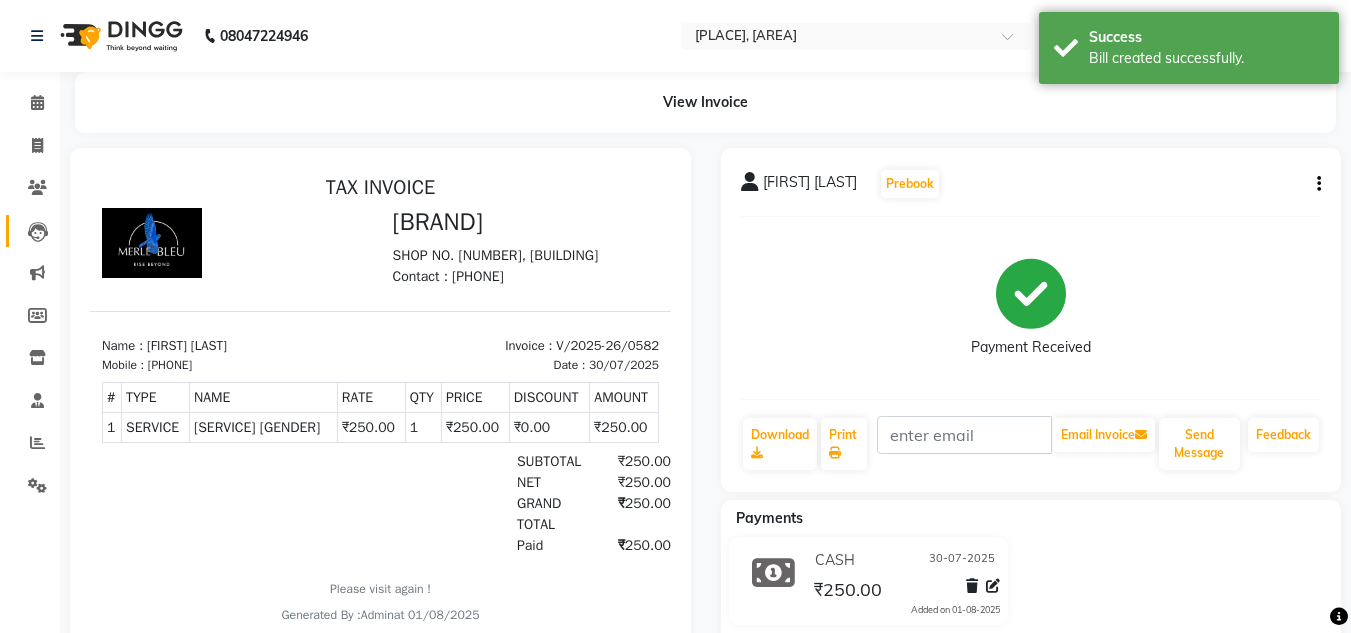 scroll, scrollTop: 0, scrollLeft: 0, axis: both 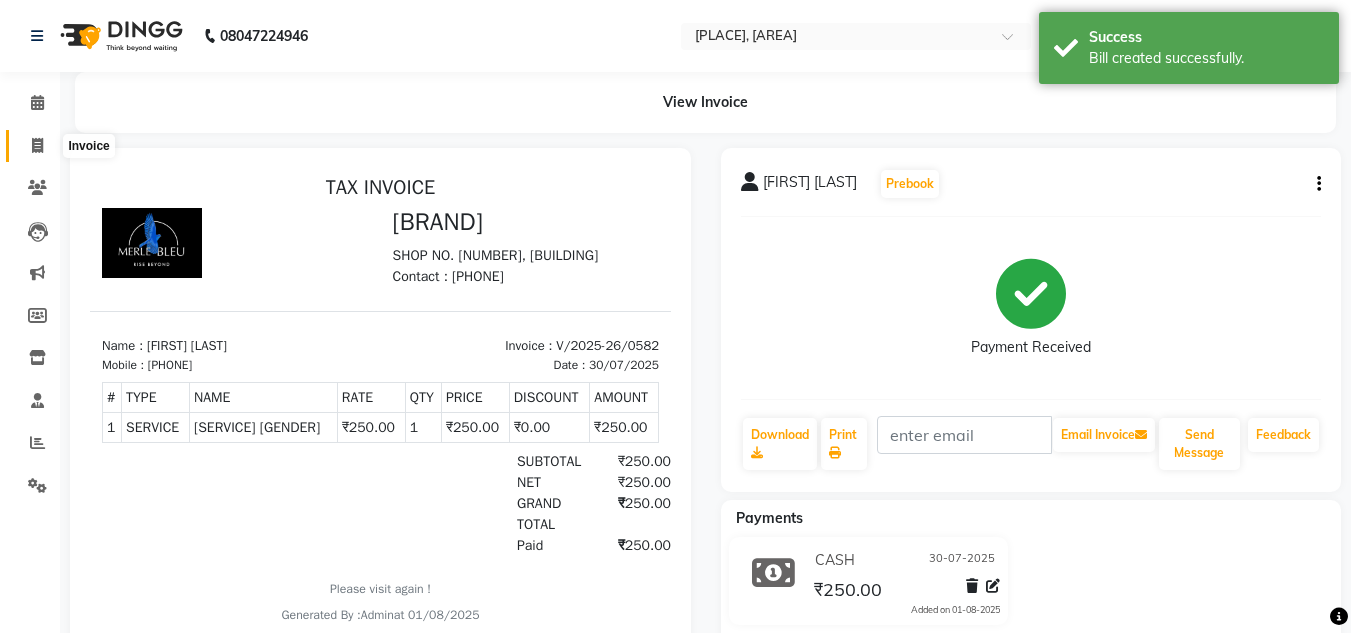 click 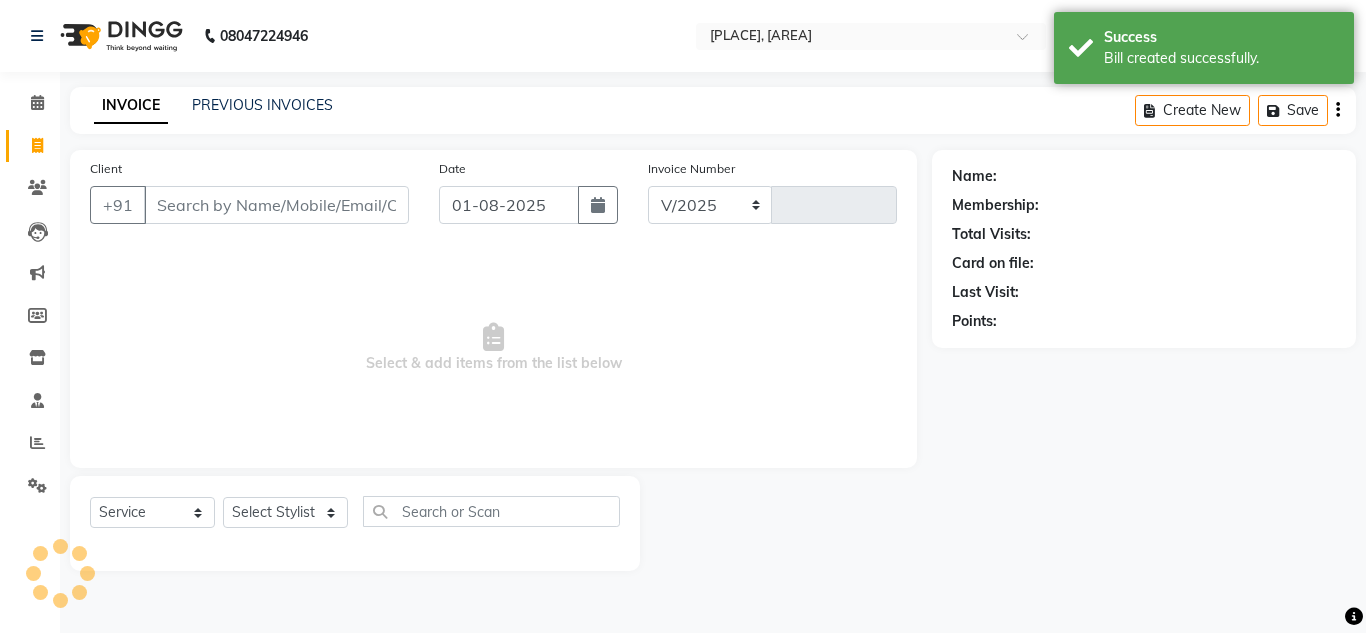 select on "7629" 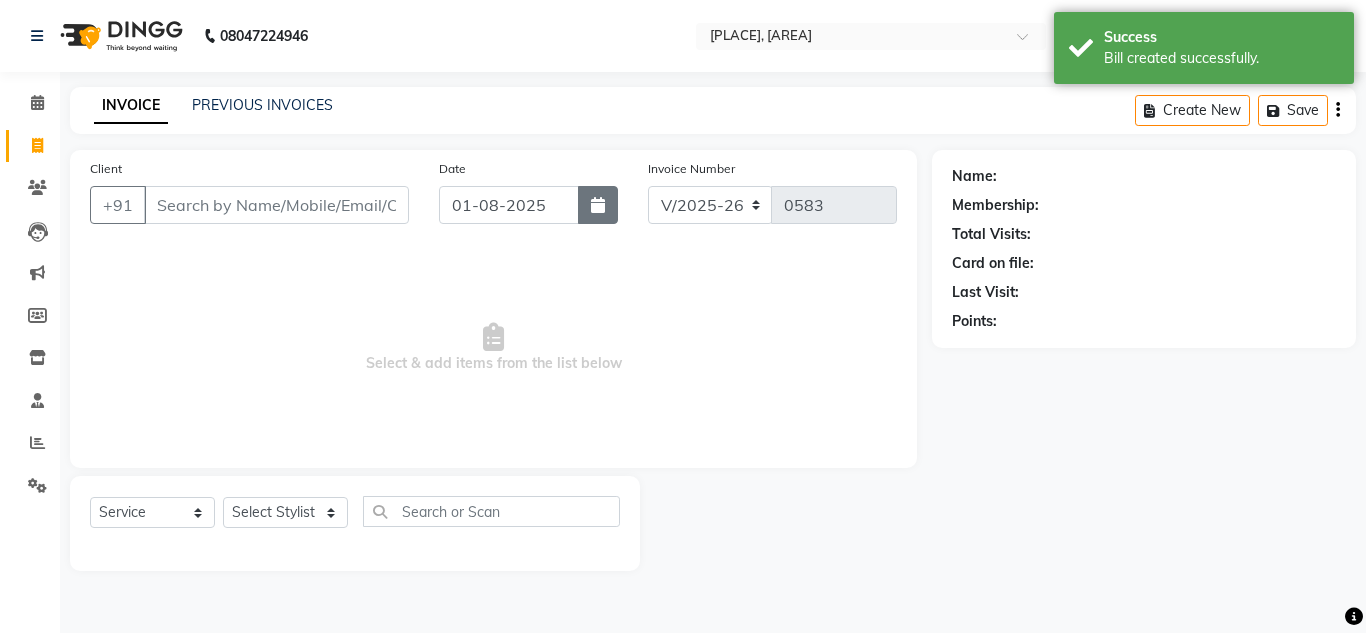 click 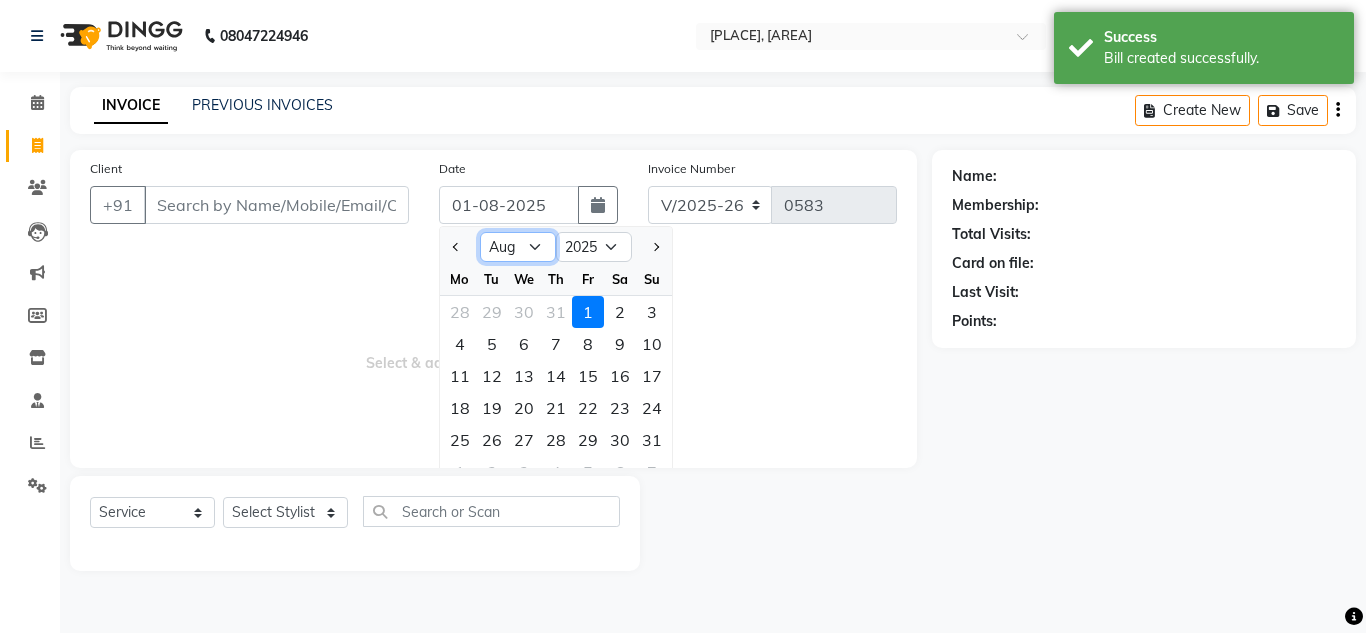 click on "Jan Feb Mar Apr May Jun Jul Aug Sep Oct Nov Dec" 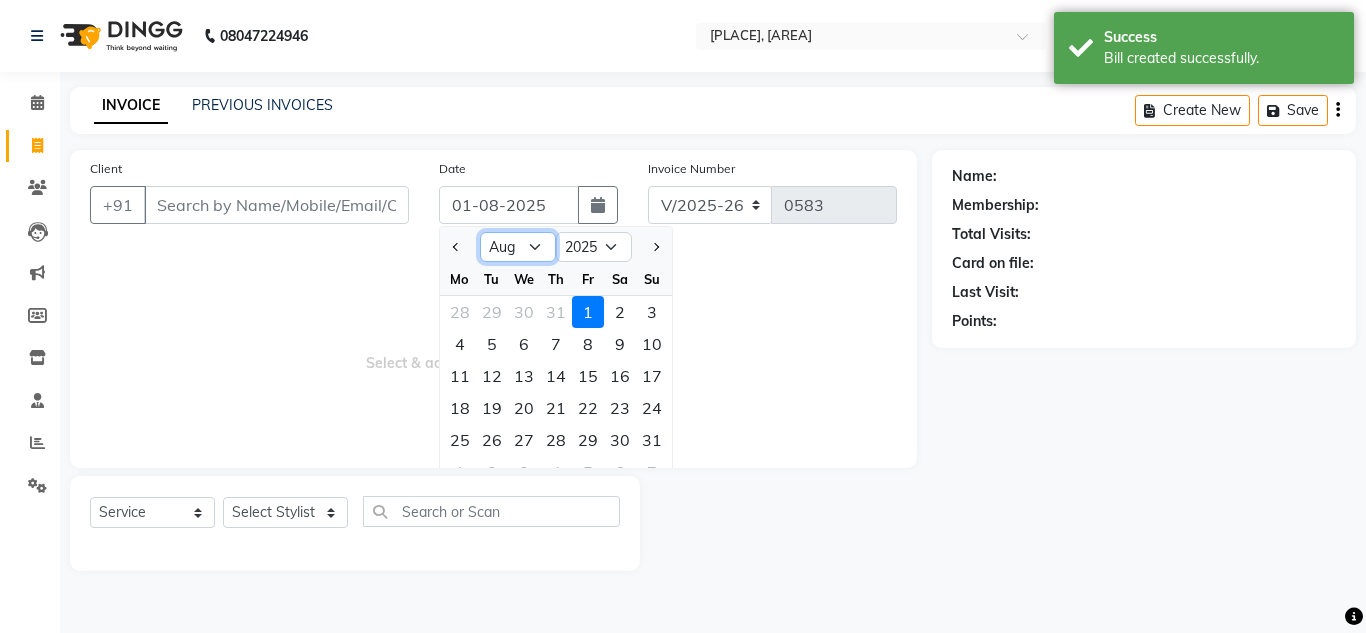 select on "7" 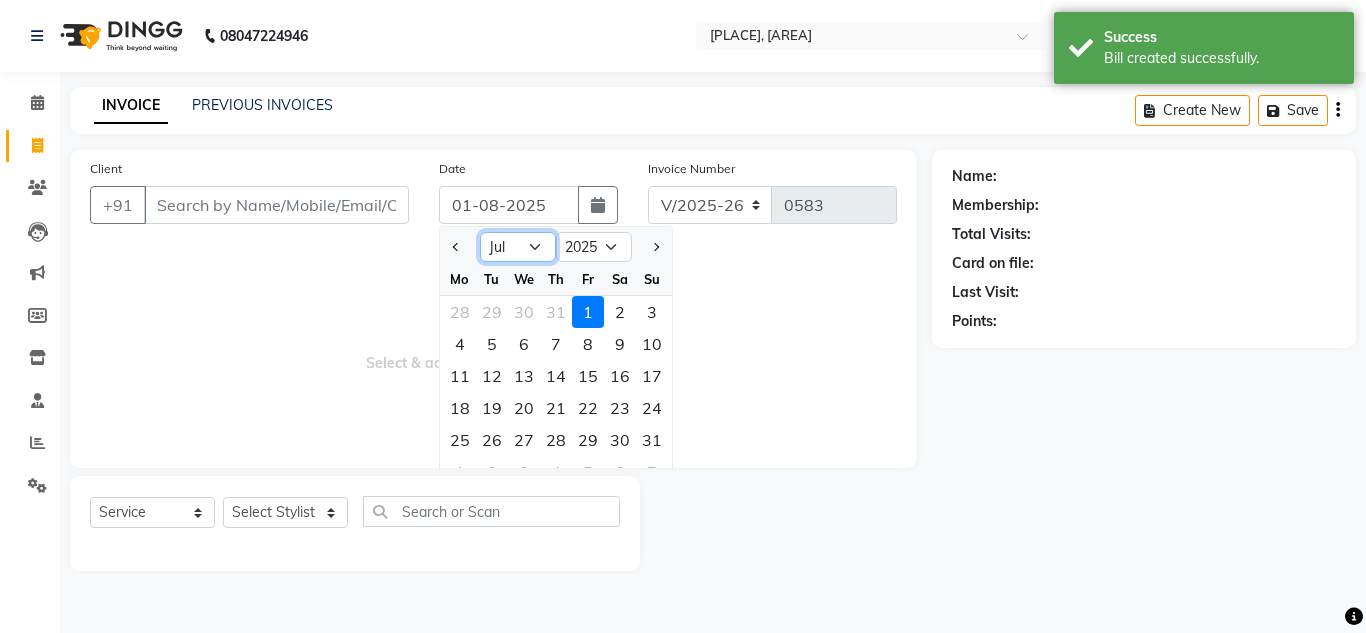 click on "Jan Feb Mar Apr May Jun Jul Aug Sep Oct Nov Dec" 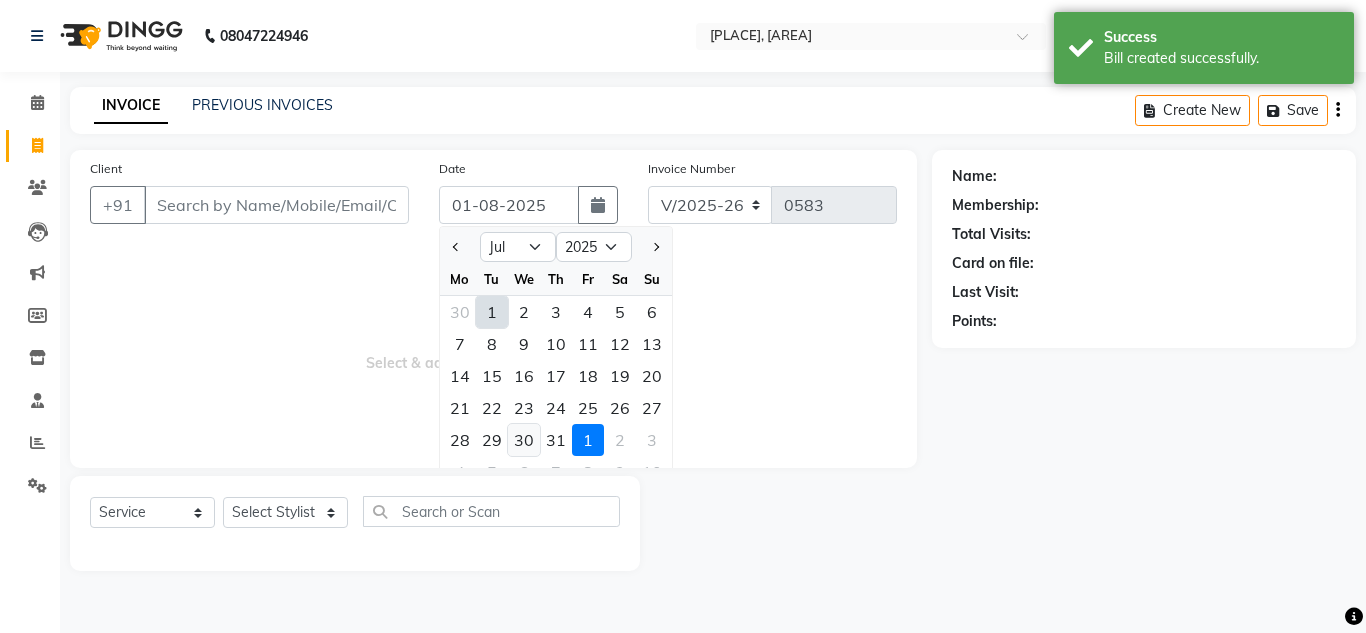 click on "30" 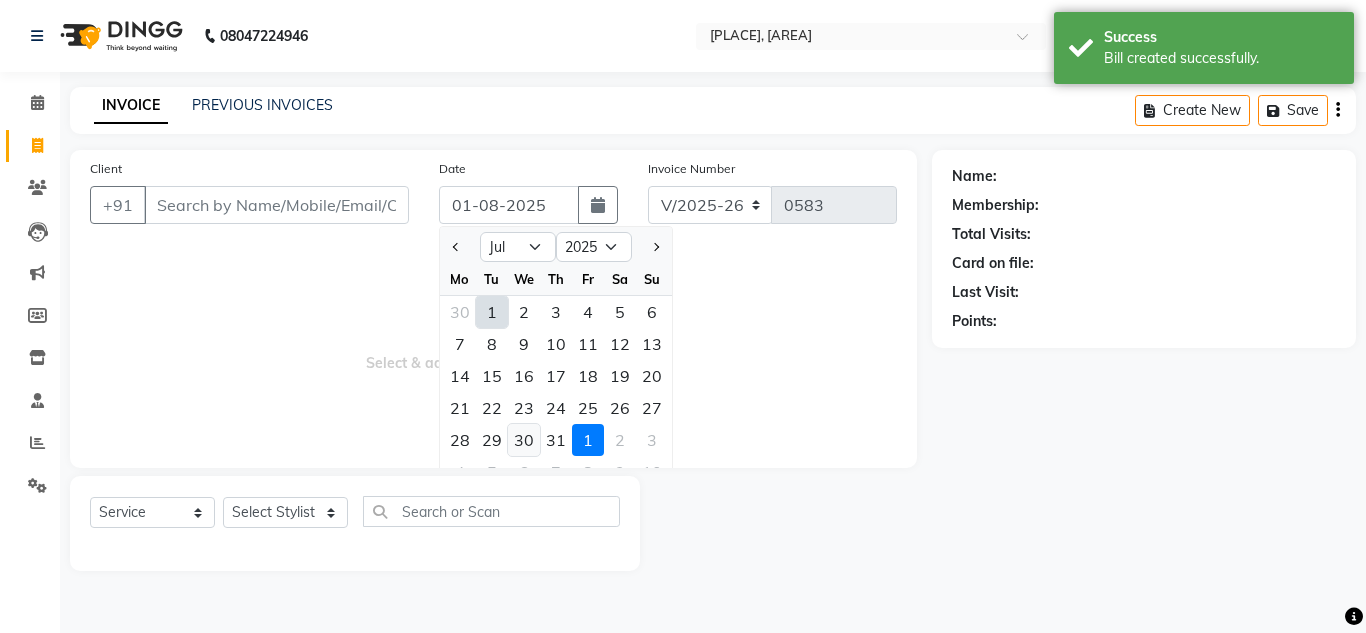 type on "30-07-2025" 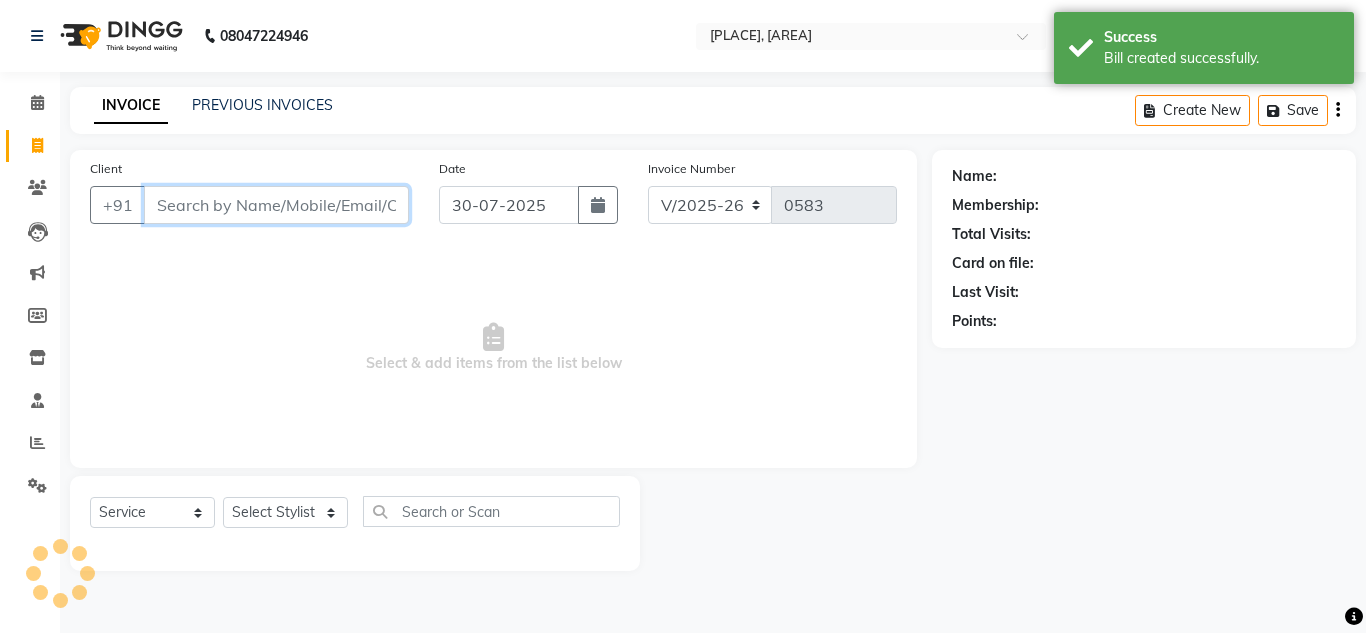 click on "Client" at bounding box center [276, 205] 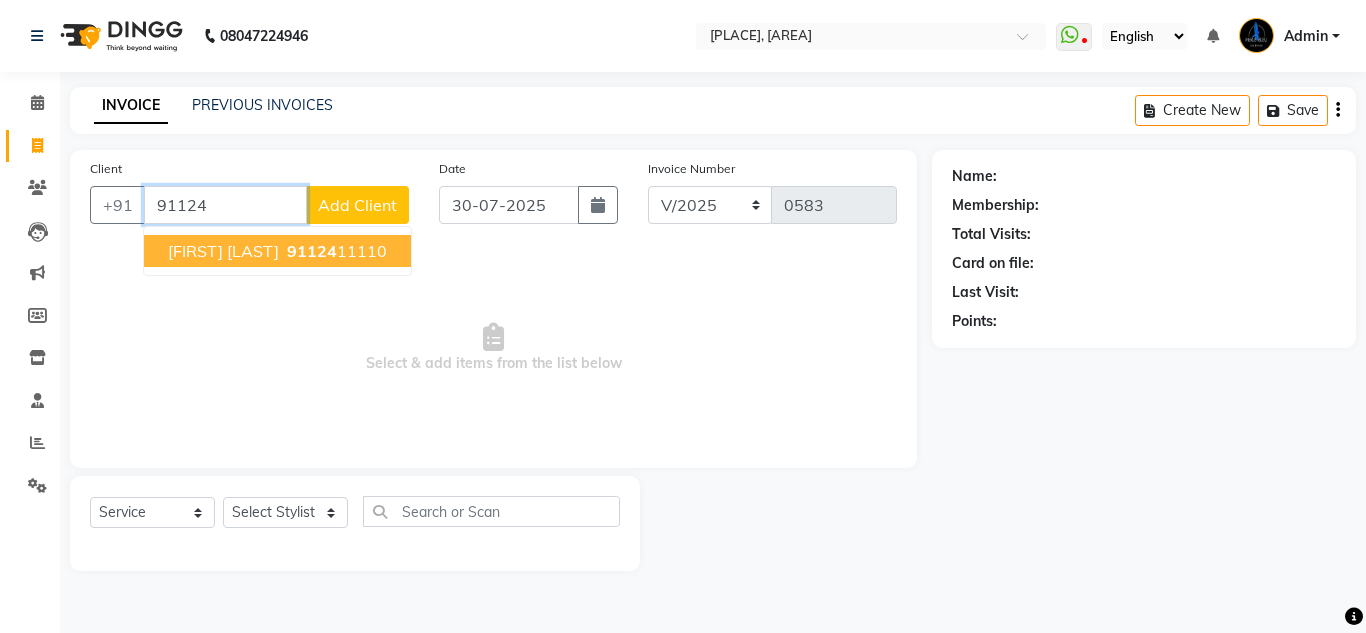 click on "91124" at bounding box center (312, 251) 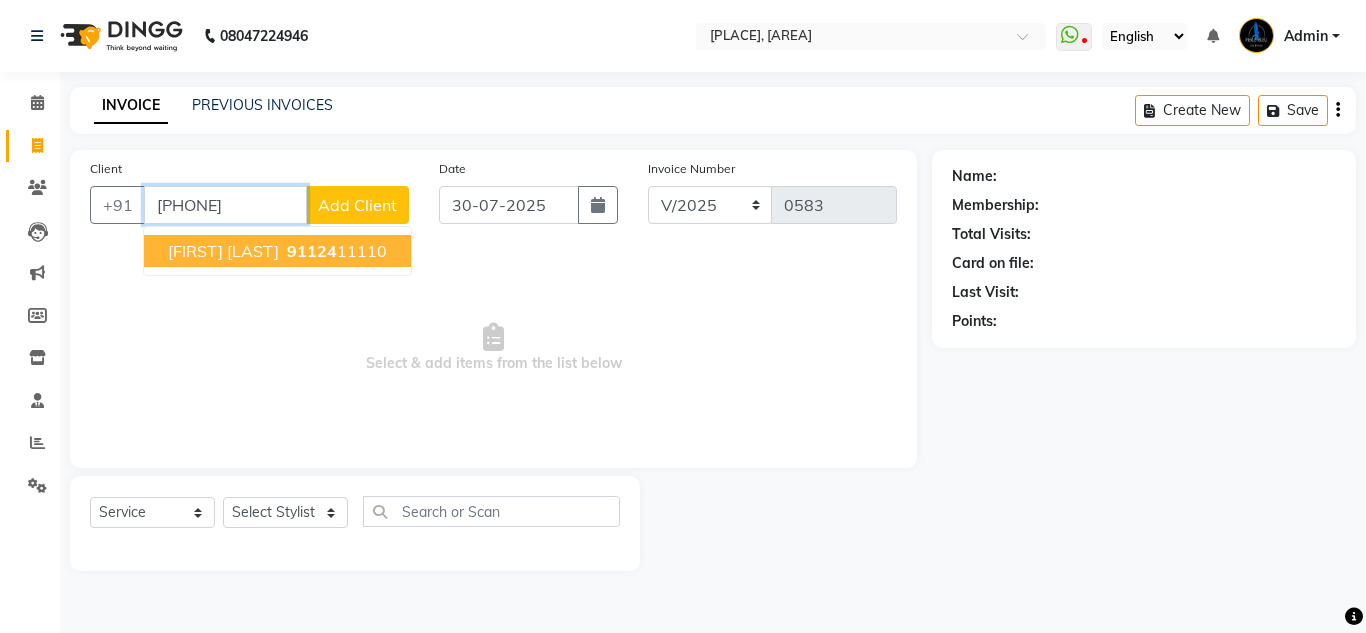 type on "[PHONE]" 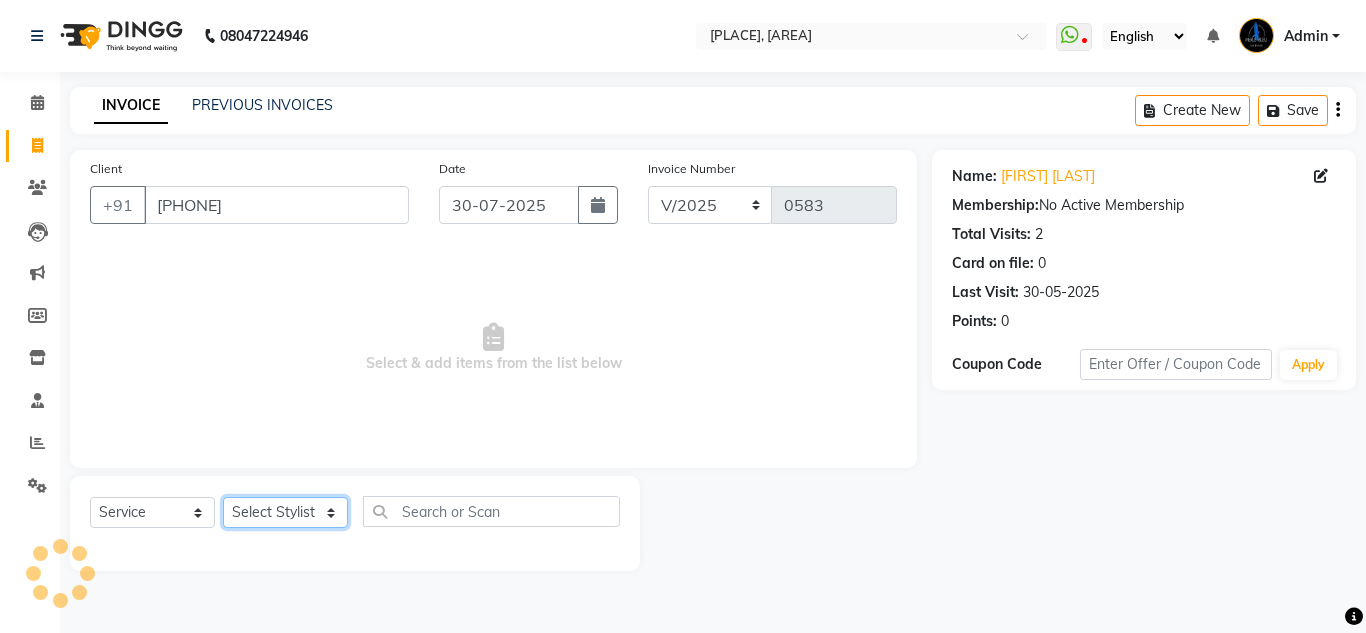 click on "Select Stylist [NAME] [NAME]  [NAME] [NAME] [NAME] [NAME] [NAME]" 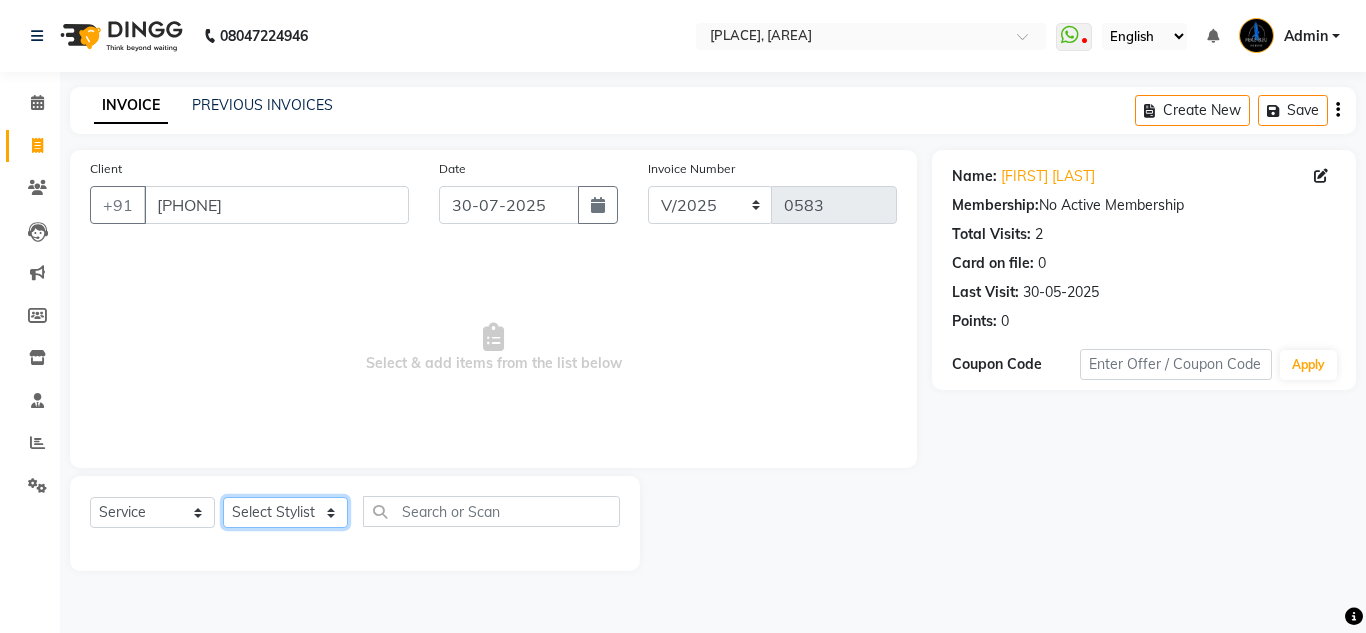 select on "86199" 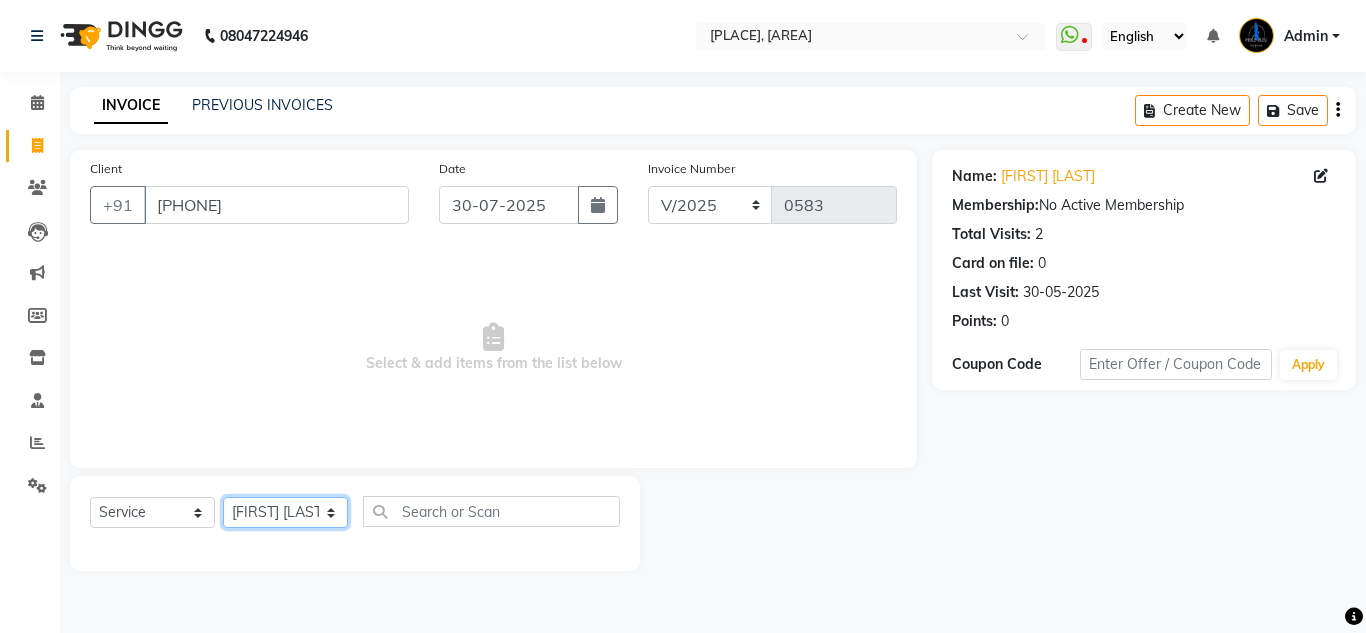 click on "Select Stylist [NAME] [NAME]  [NAME] [NAME] [NAME] [NAME] [NAME]" 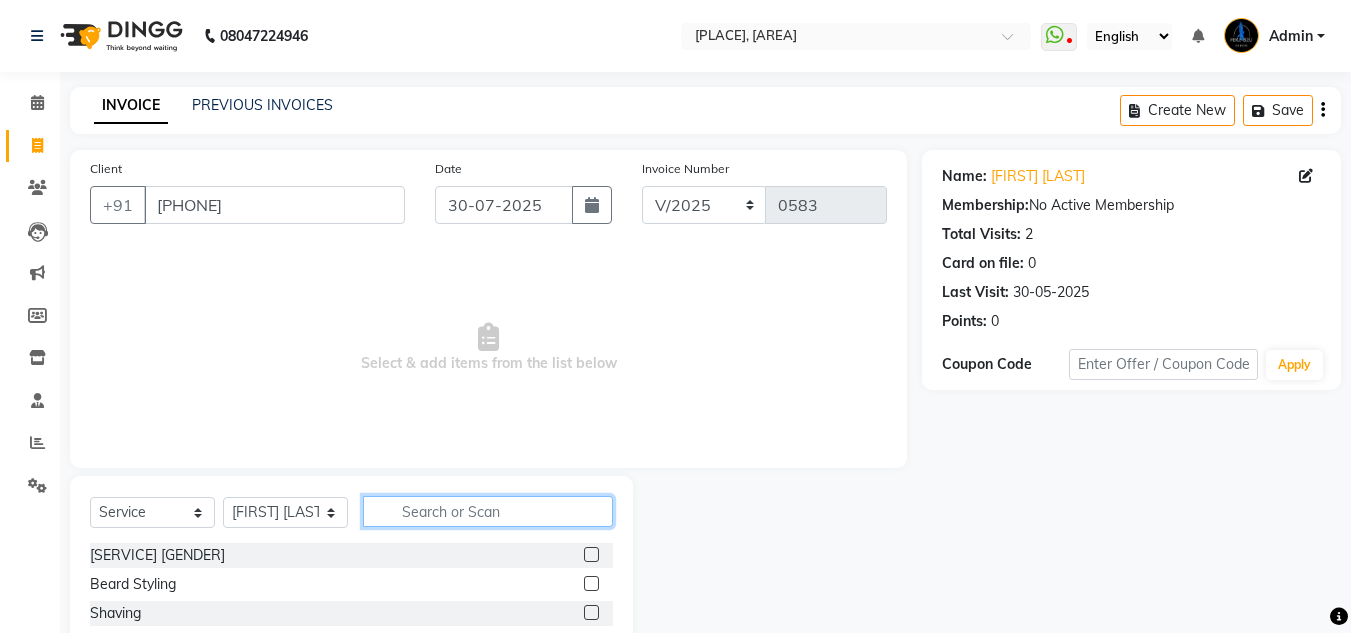 click 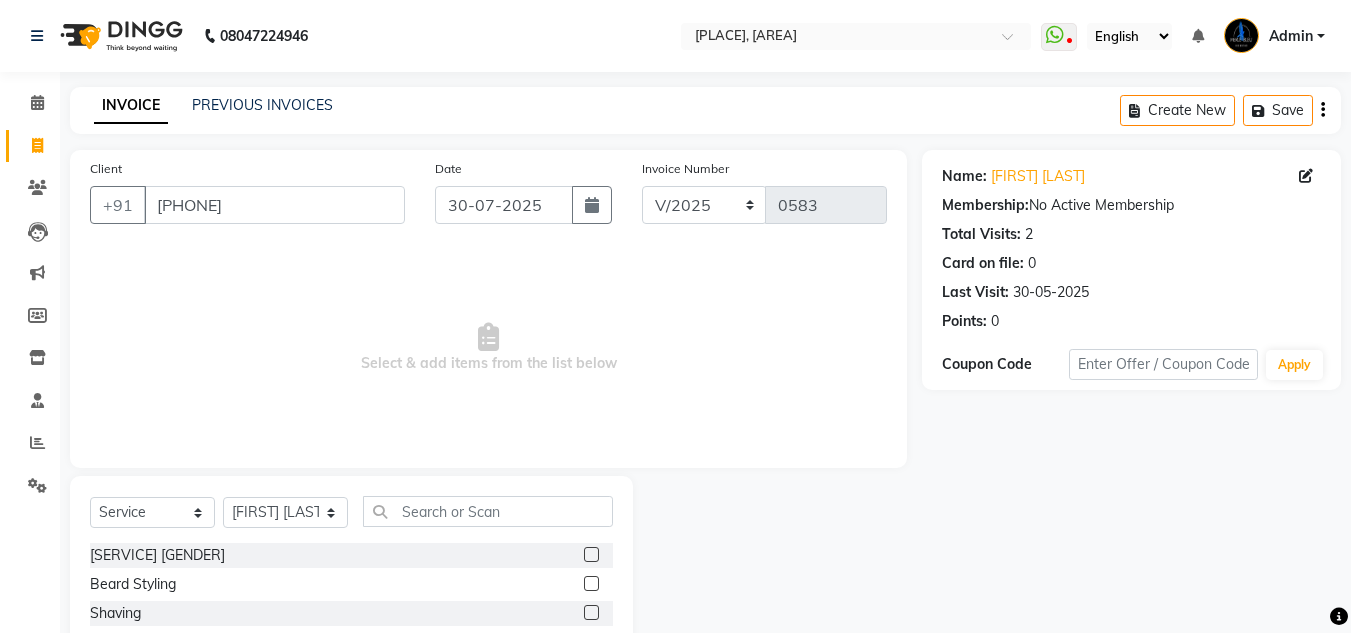 click 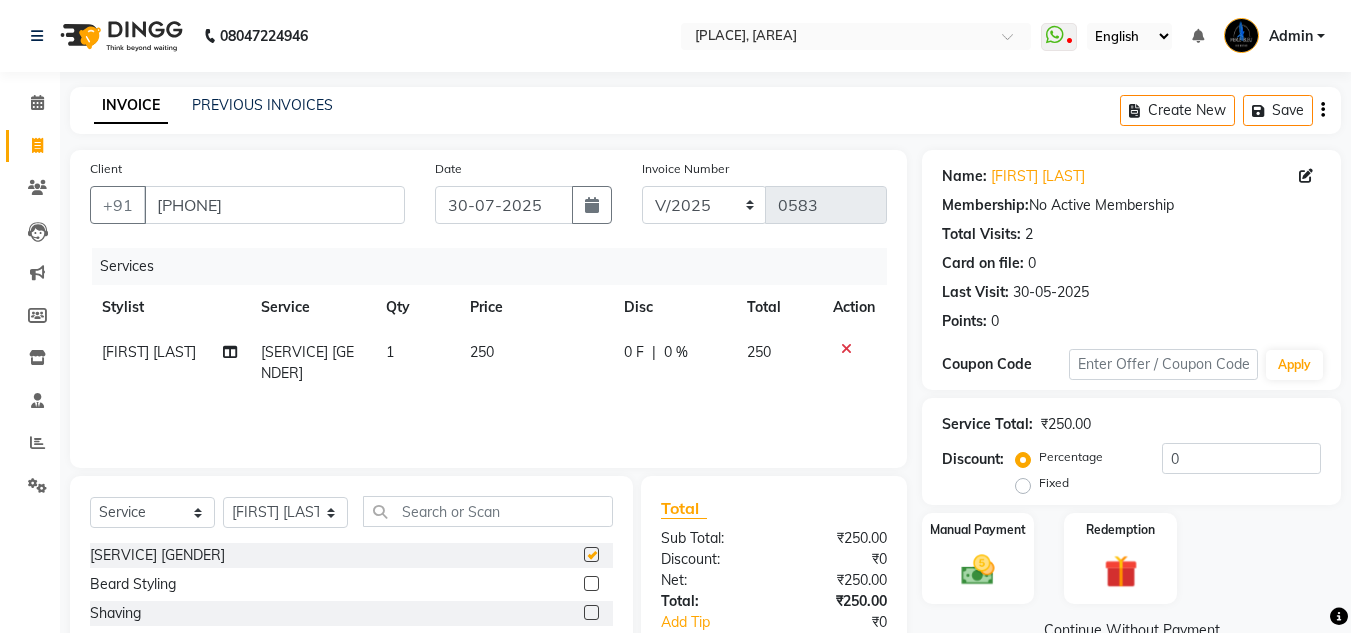 checkbox on "false" 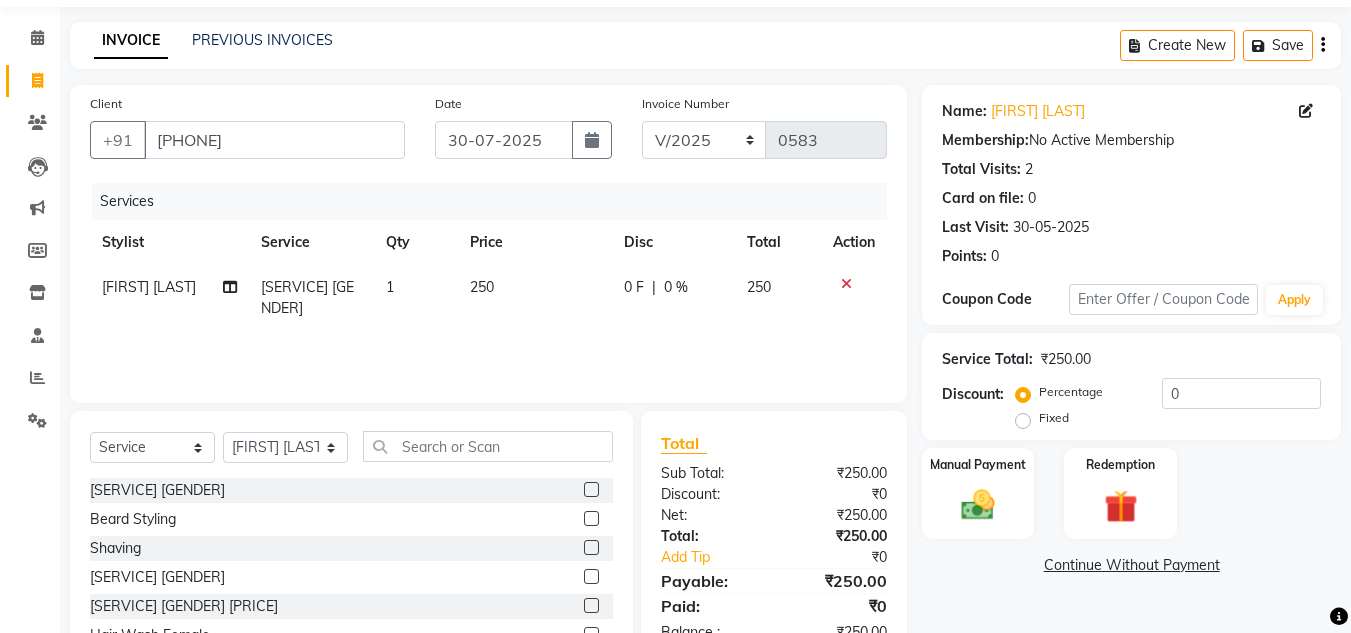scroll, scrollTop: 100, scrollLeft: 0, axis: vertical 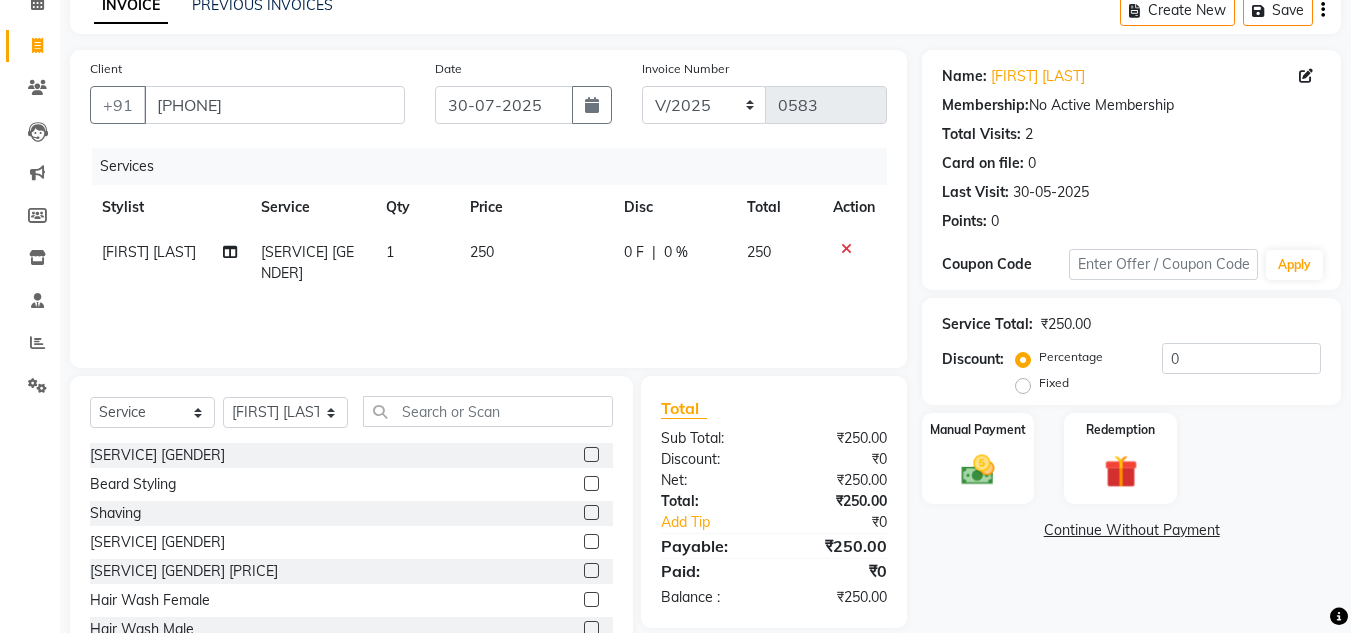 click on "250" 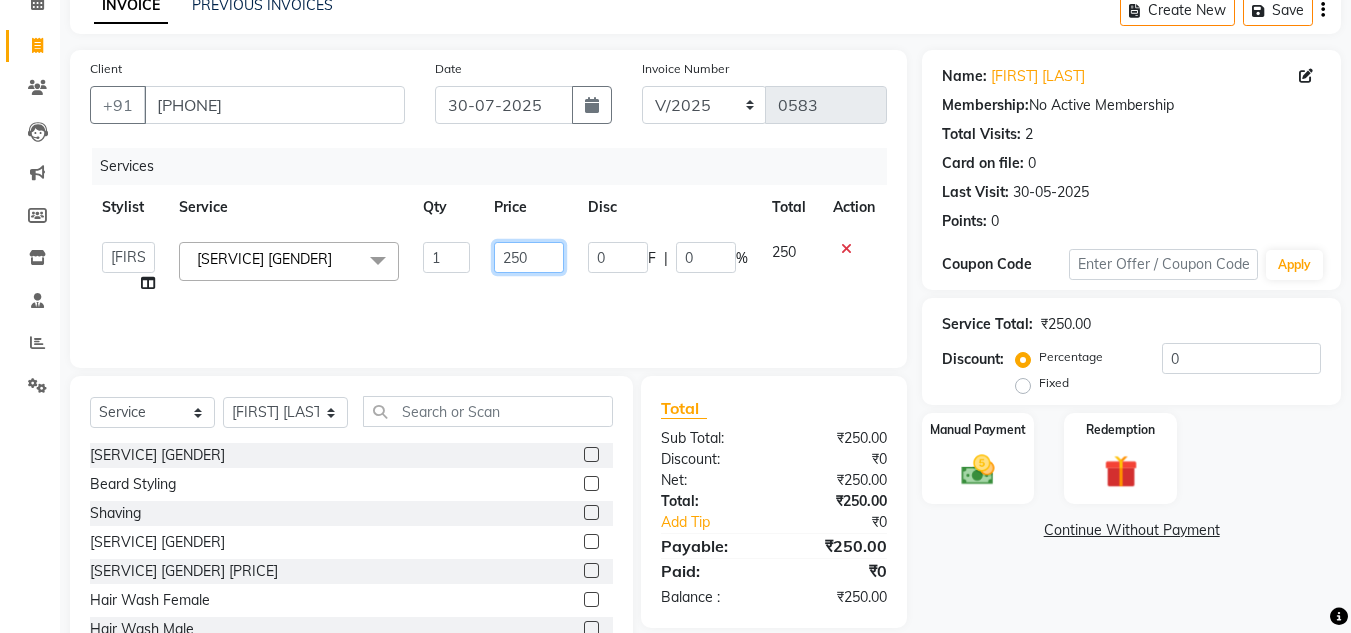 click on "250" 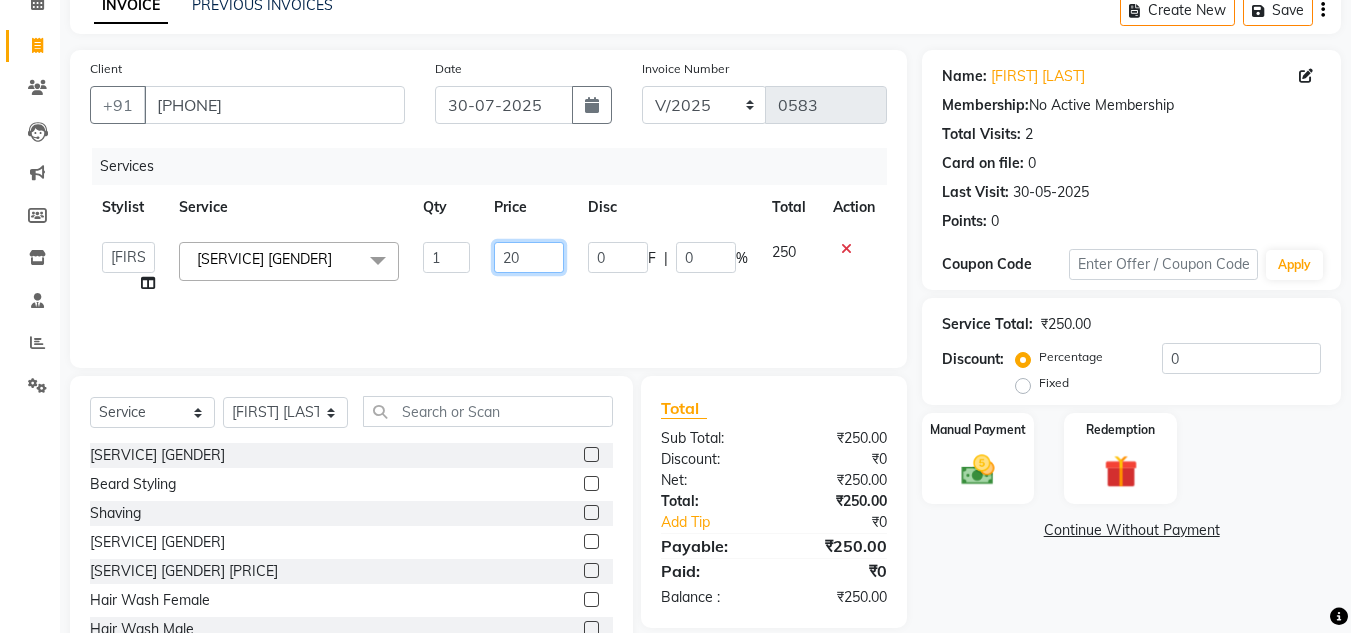 type on "200" 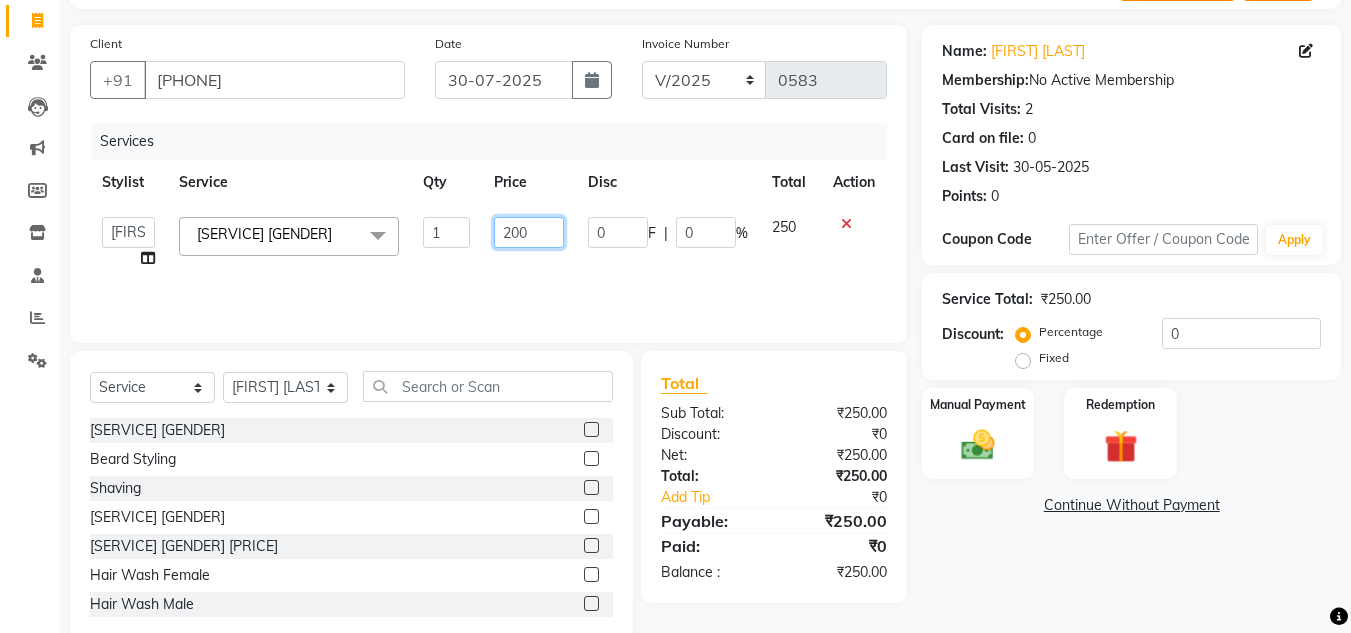 scroll, scrollTop: 168, scrollLeft: 0, axis: vertical 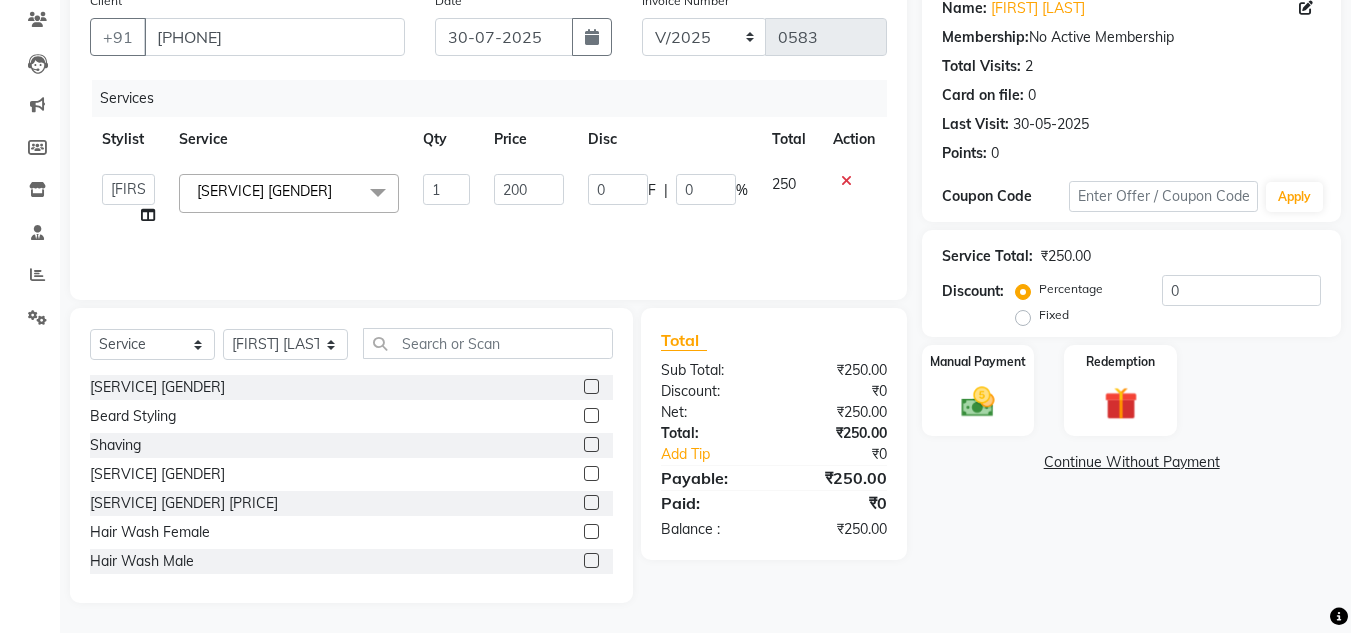click on "₹250.00" 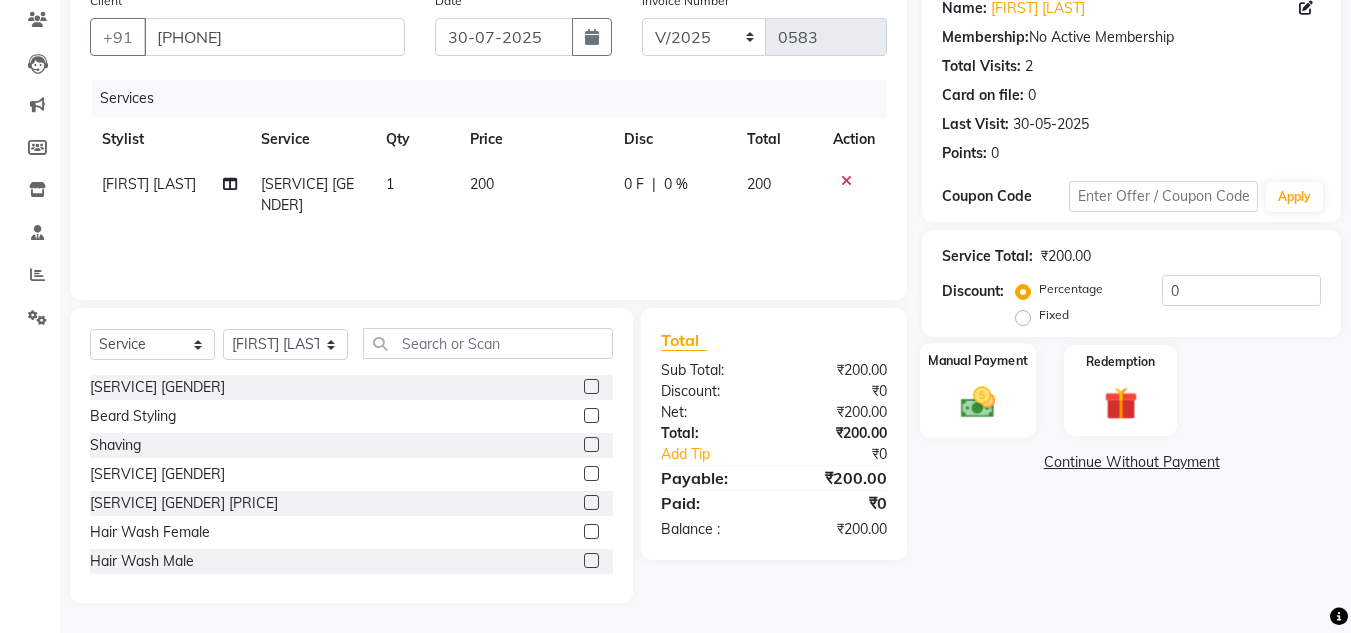 click on "Manual Payment" 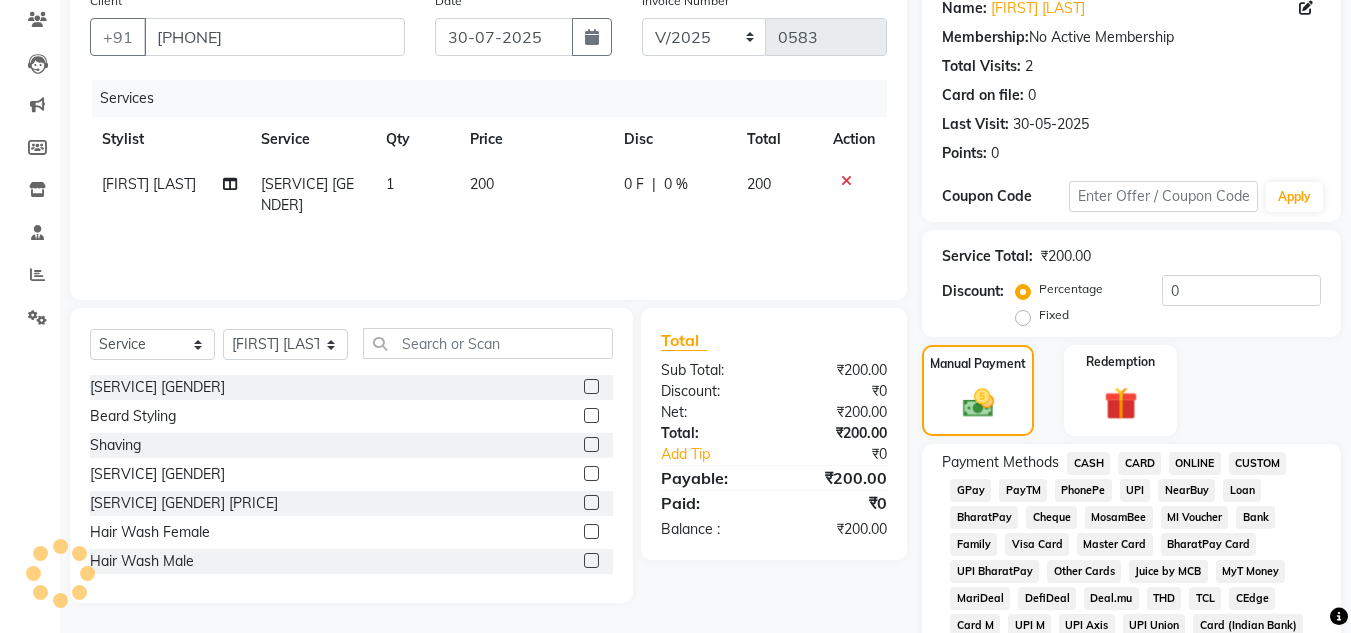 click on "CASH" 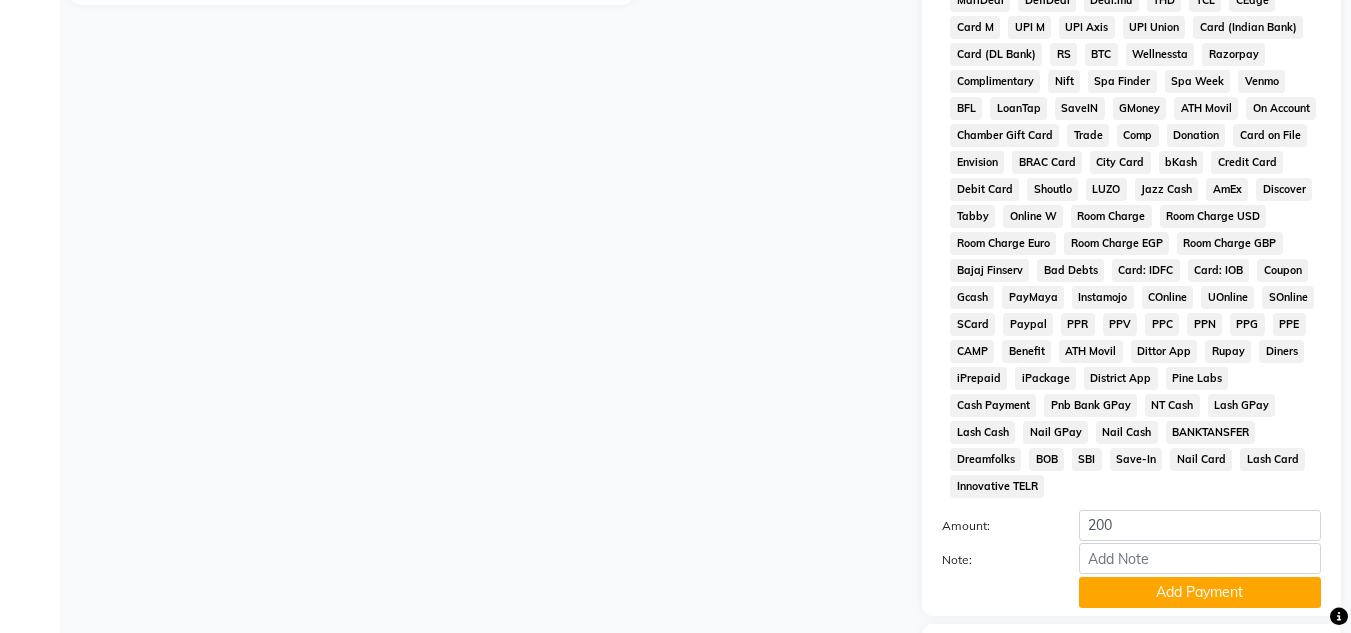 scroll, scrollTop: 869, scrollLeft: 0, axis: vertical 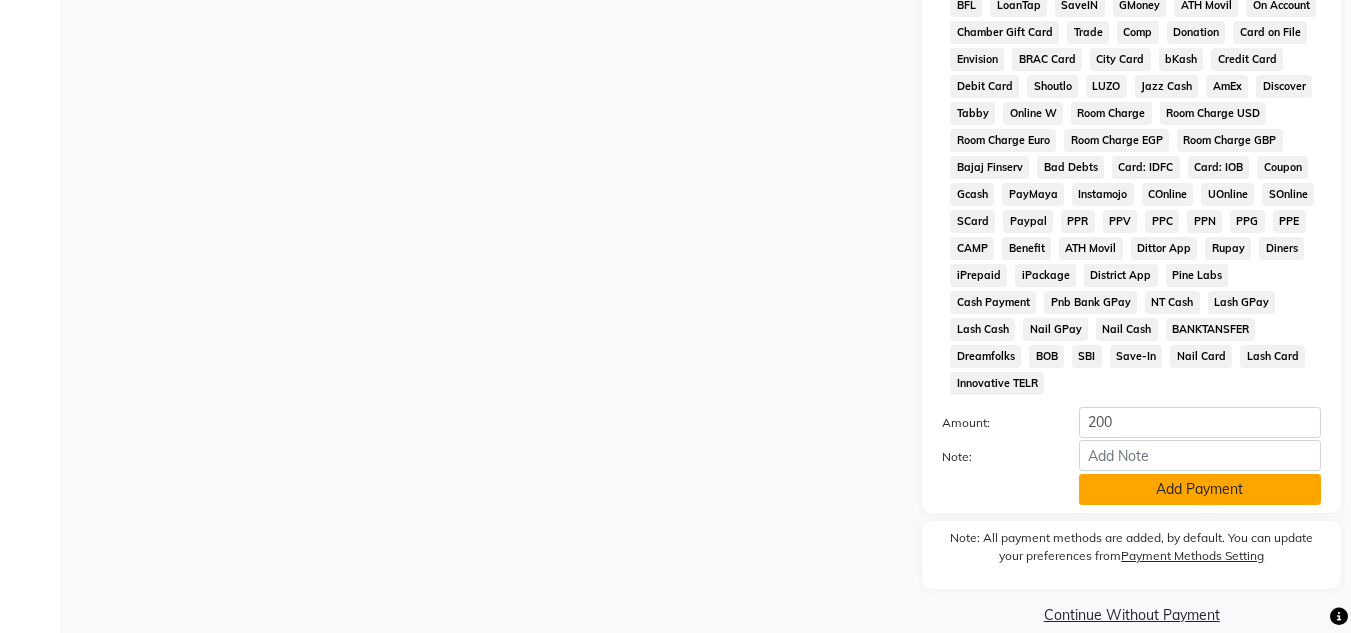 click on "Add Payment" 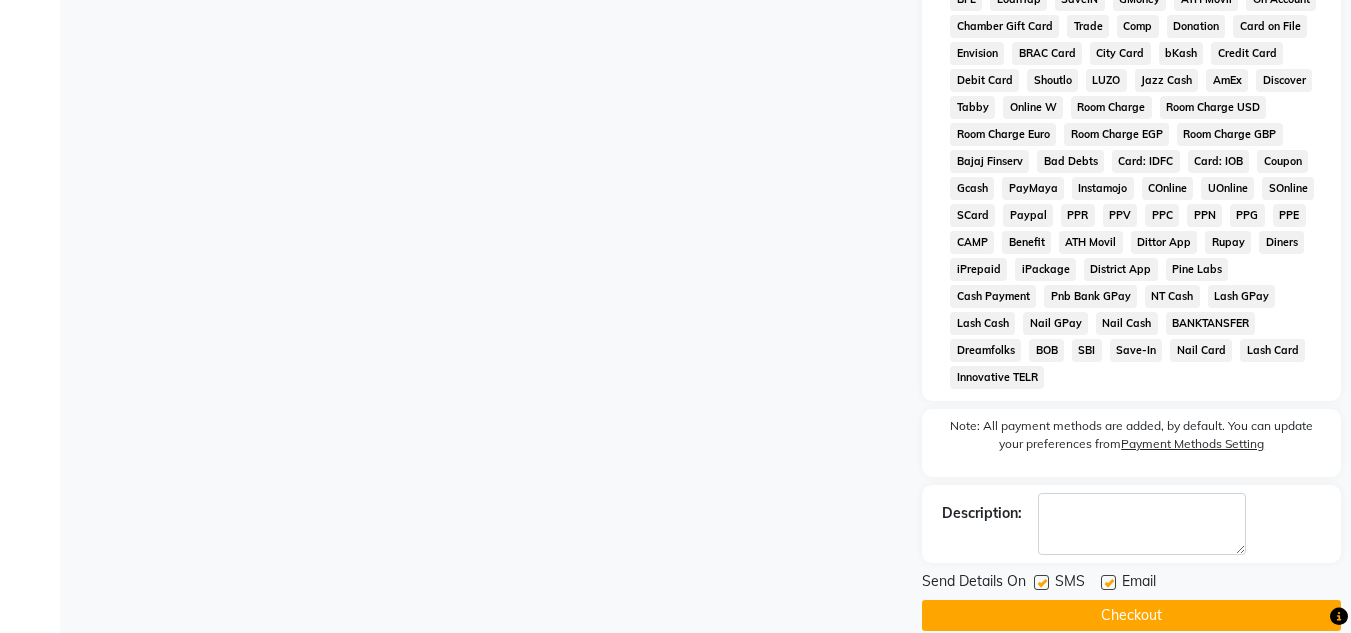 scroll, scrollTop: 876, scrollLeft: 0, axis: vertical 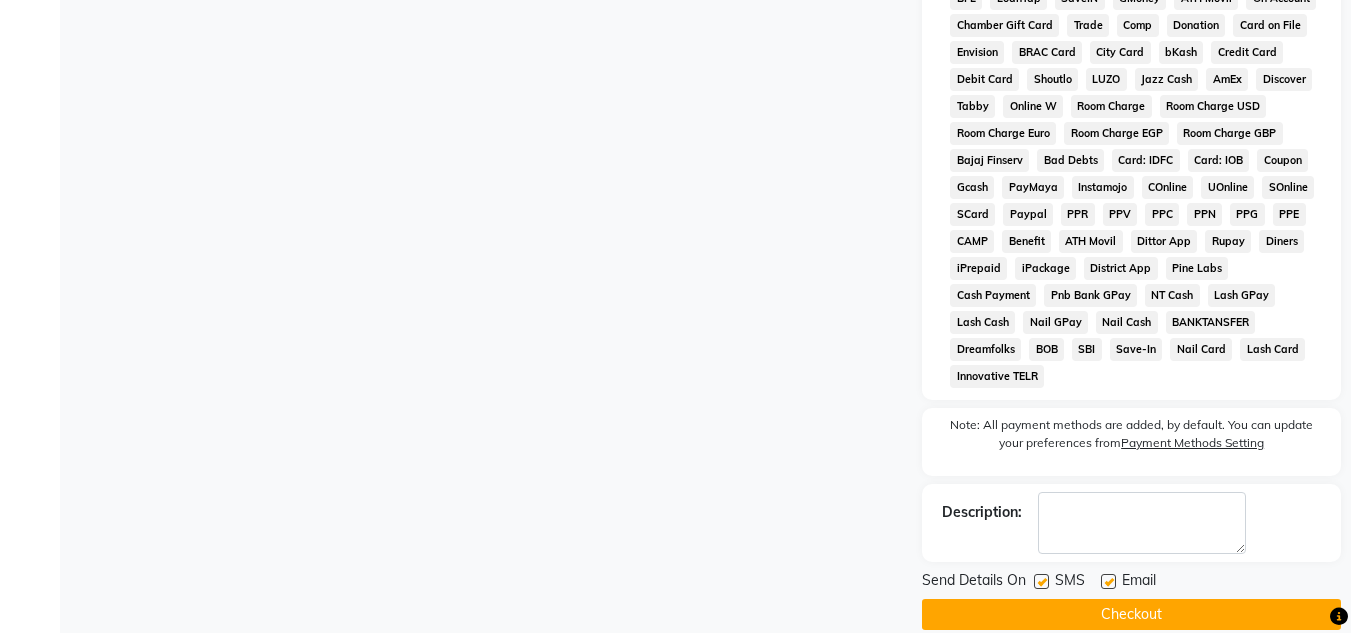click on "Checkout" 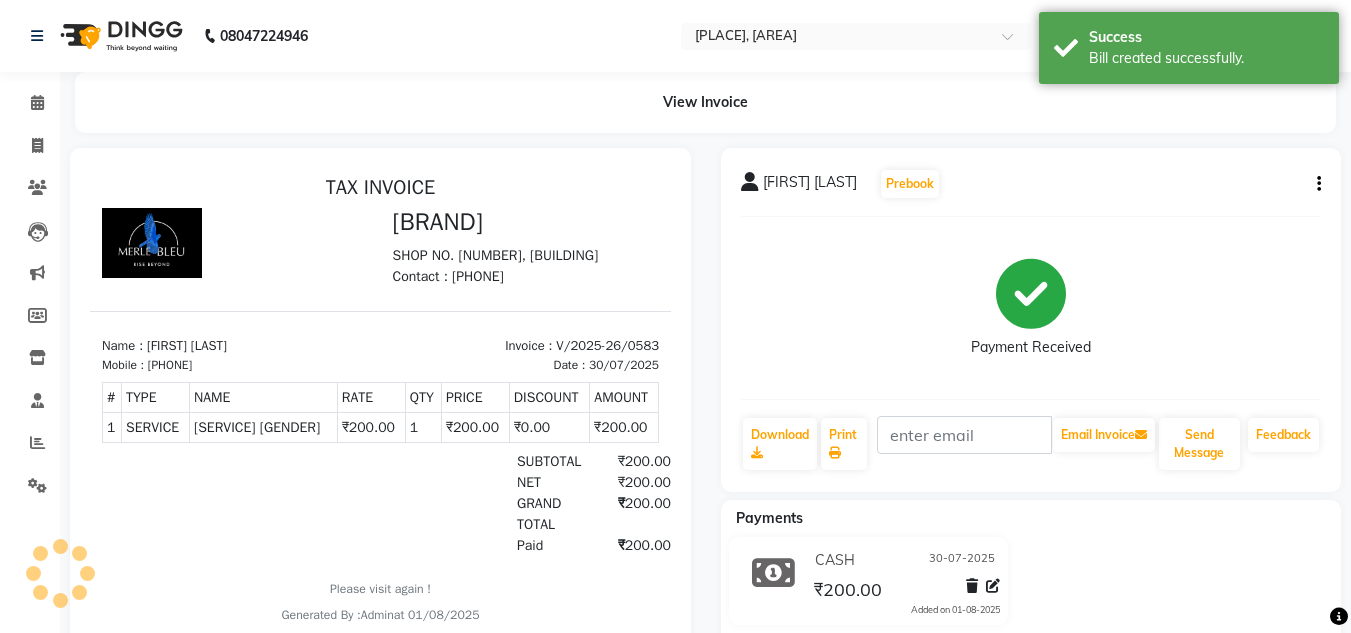 scroll, scrollTop: 0, scrollLeft: 0, axis: both 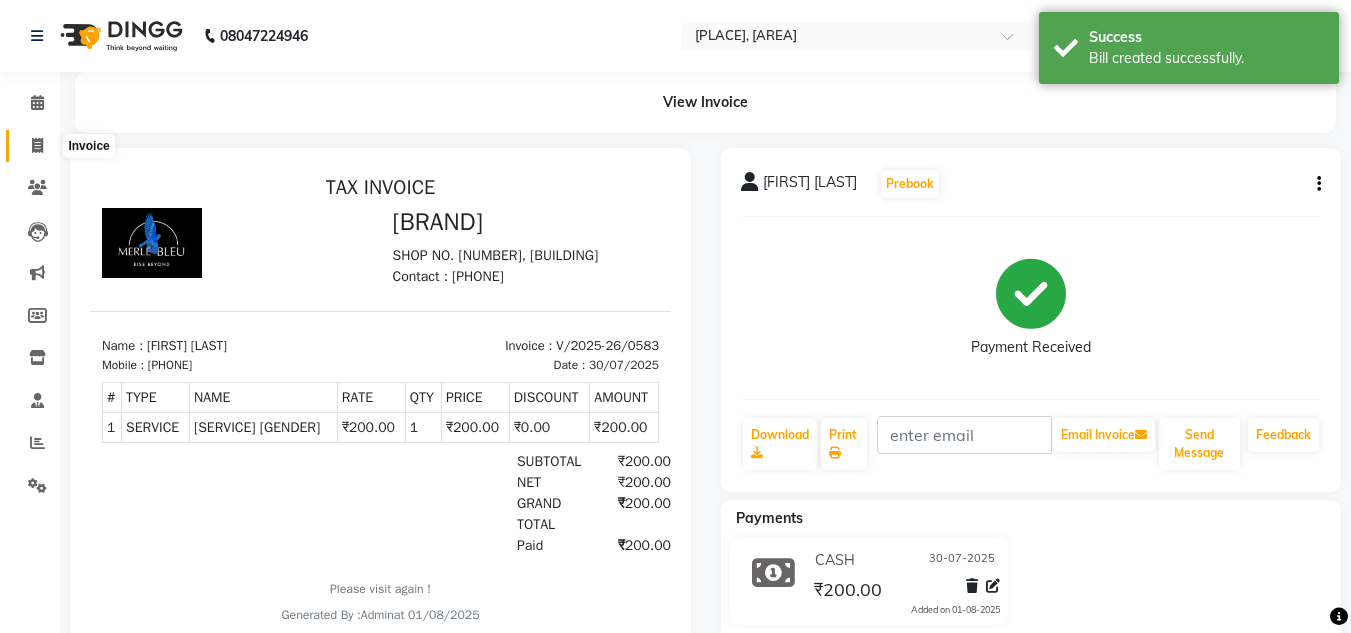 click 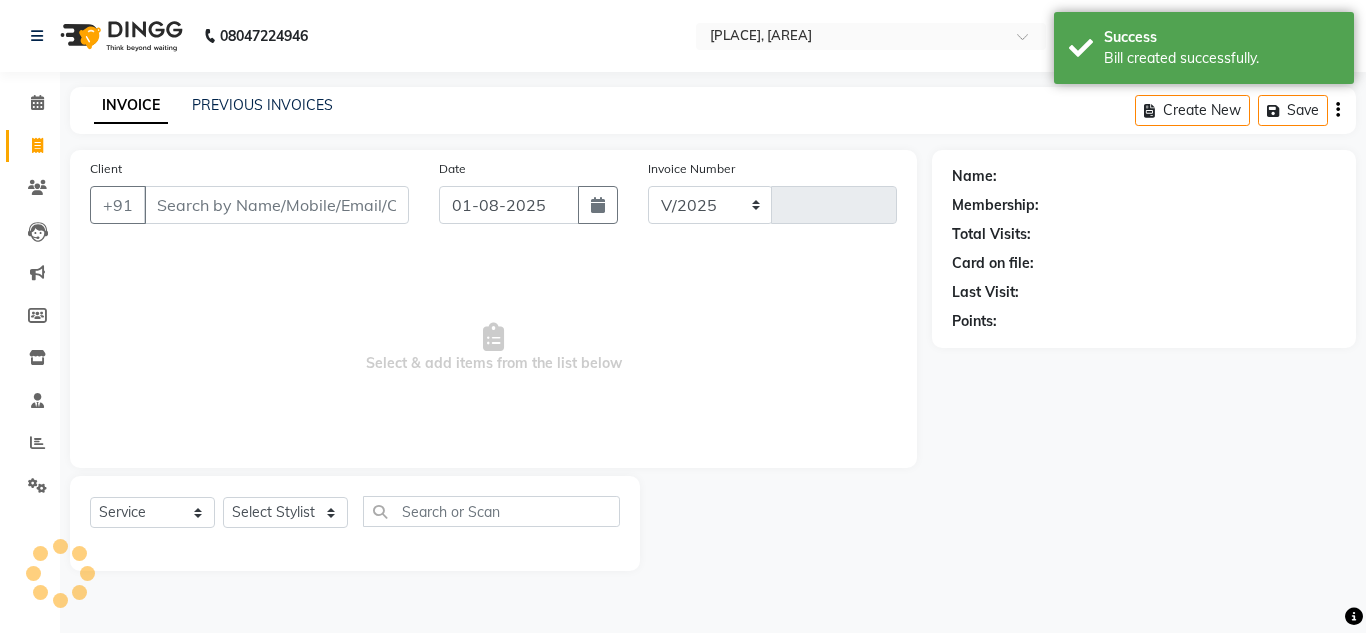 select on "7629" 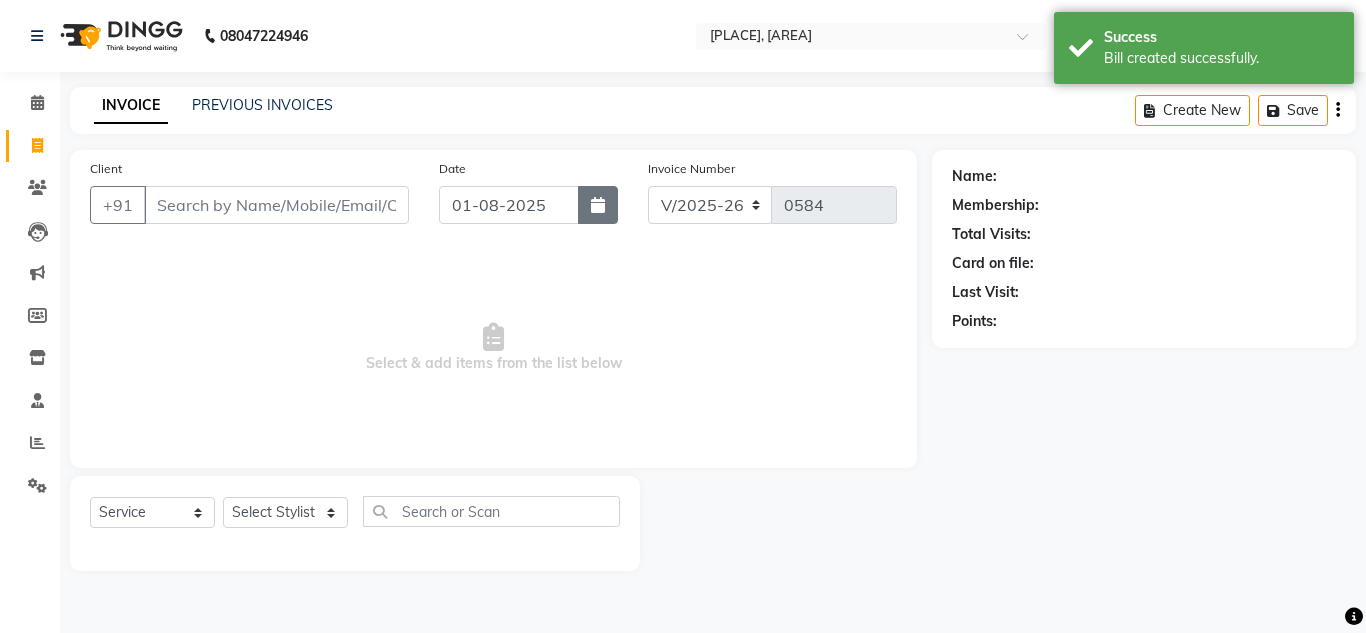 click 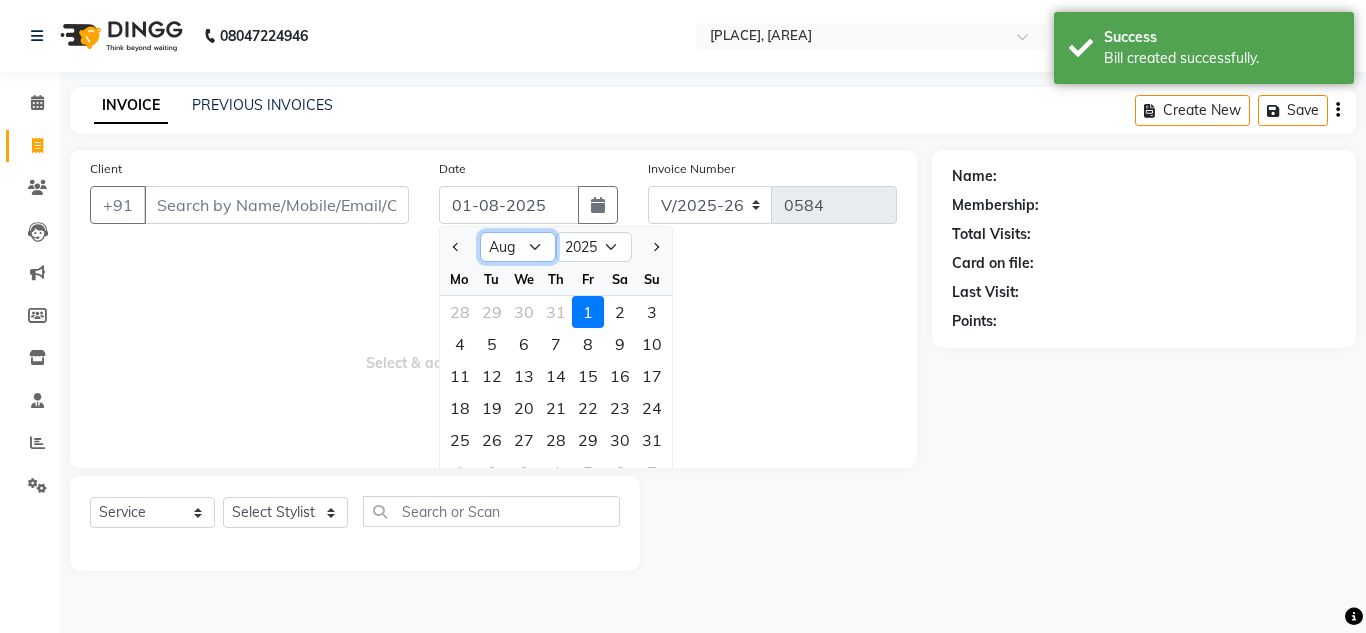 click on "Jan Feb Mar Apr May Jun Jul Aug Sep Oct Nov Dec" 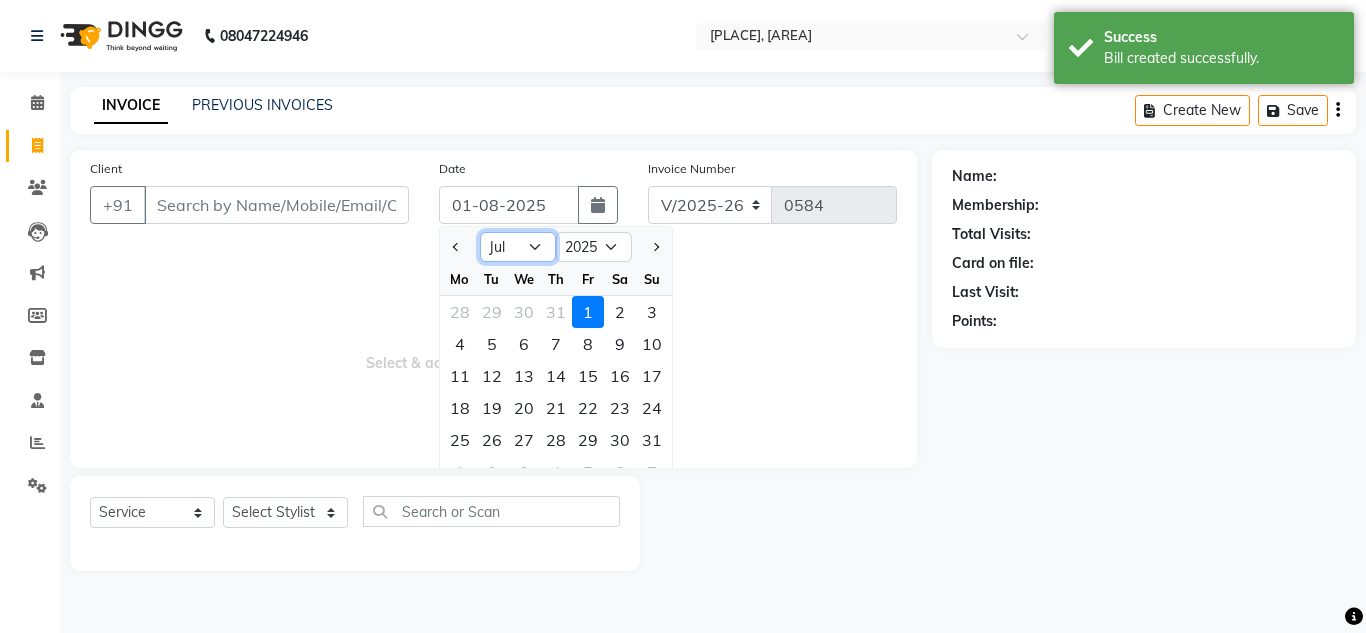 click on "Jan Feb Mar Apr May Jun Jul Aug Sep Oct Nov Dec" 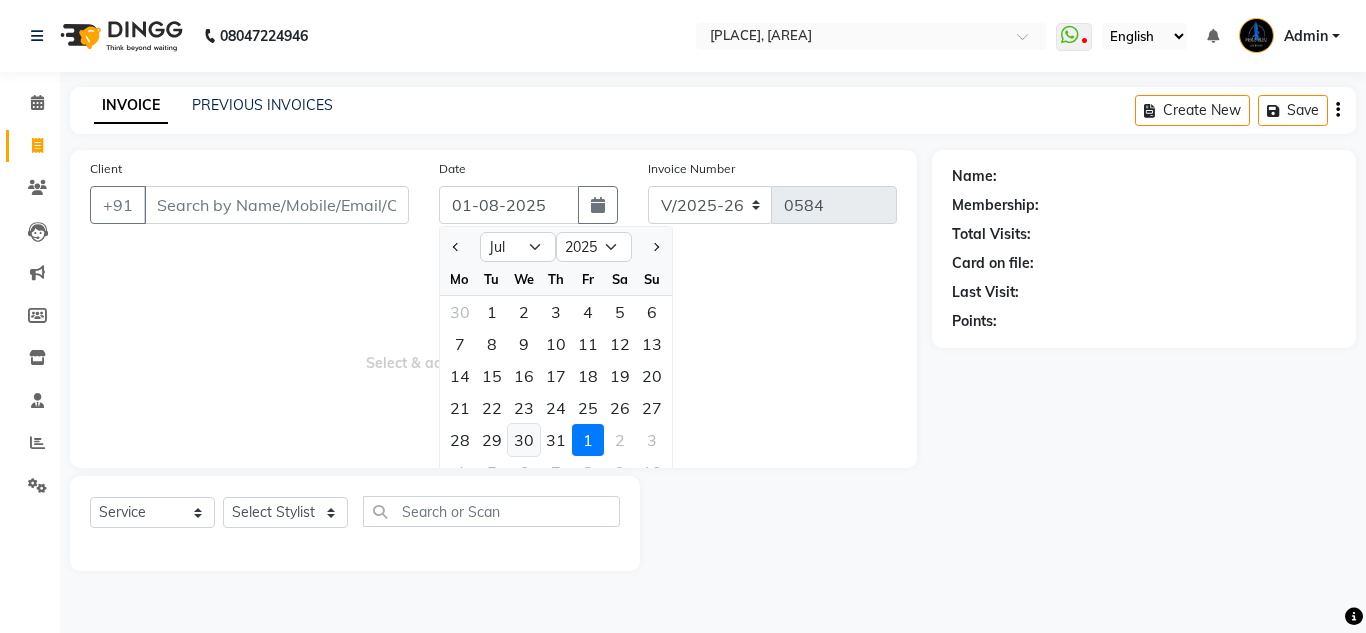 click on "30" 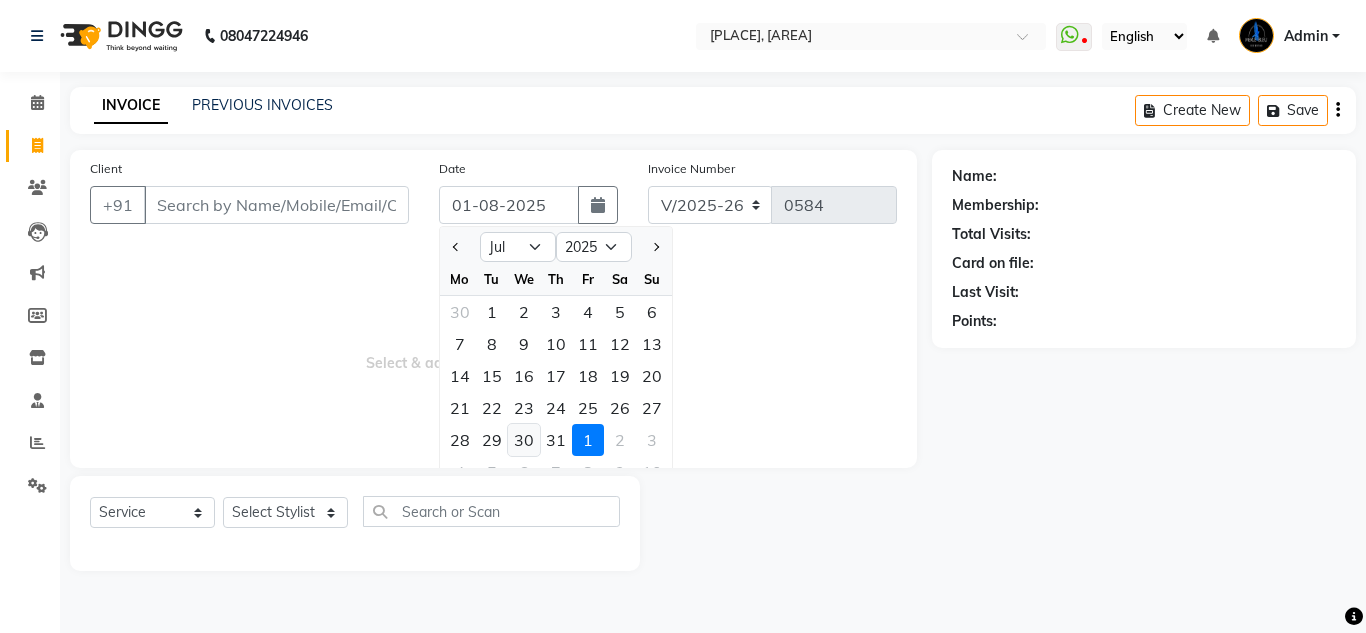 type on "30-07-2025" 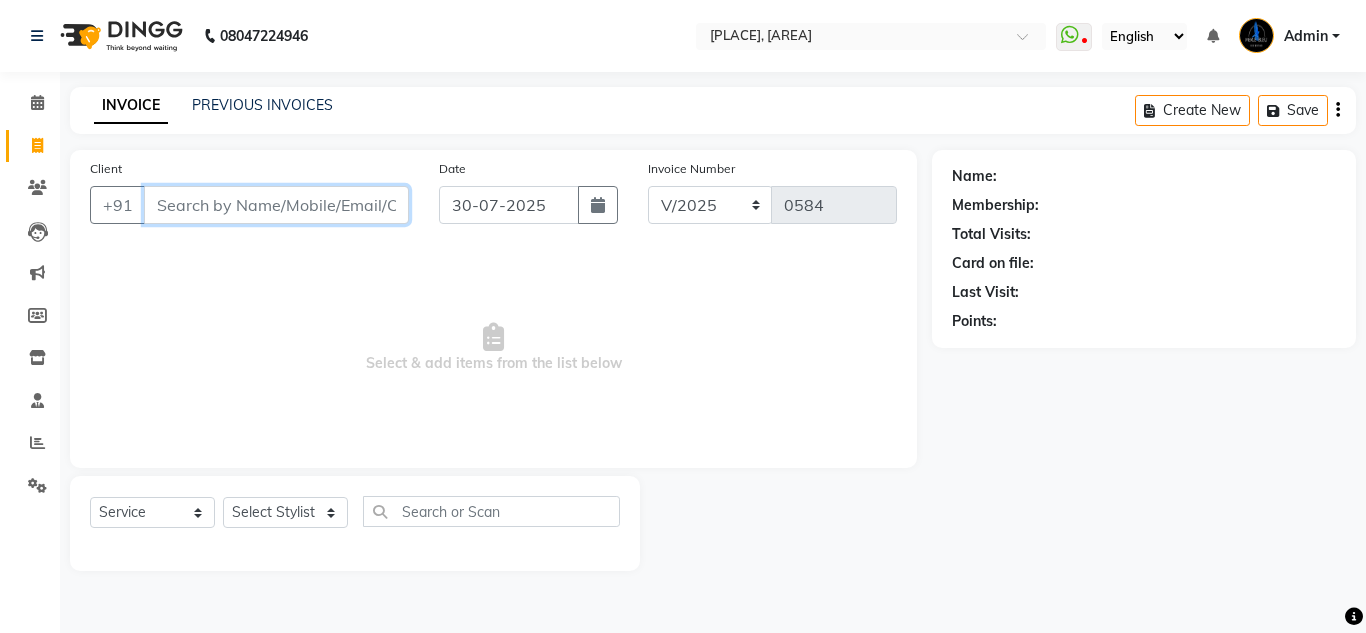 click on "Client" at bounding box center (276, 205) 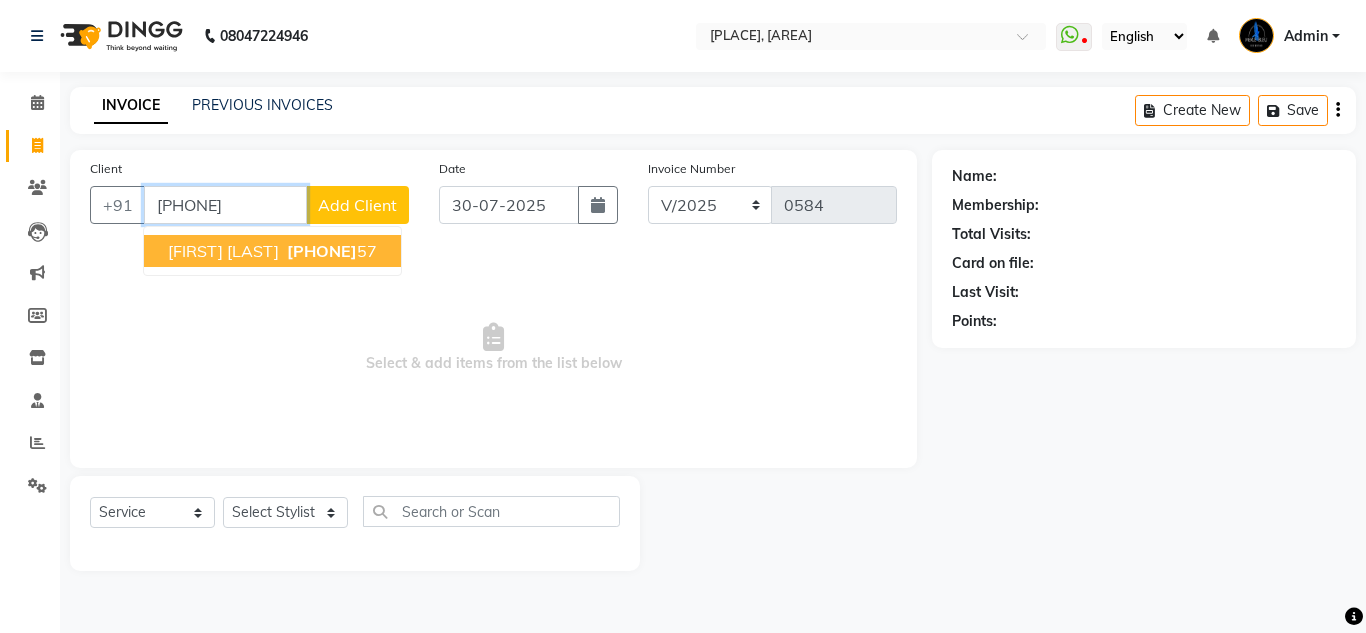 click on "[FIRST] [LAST]" at bounding box center [223, 251] 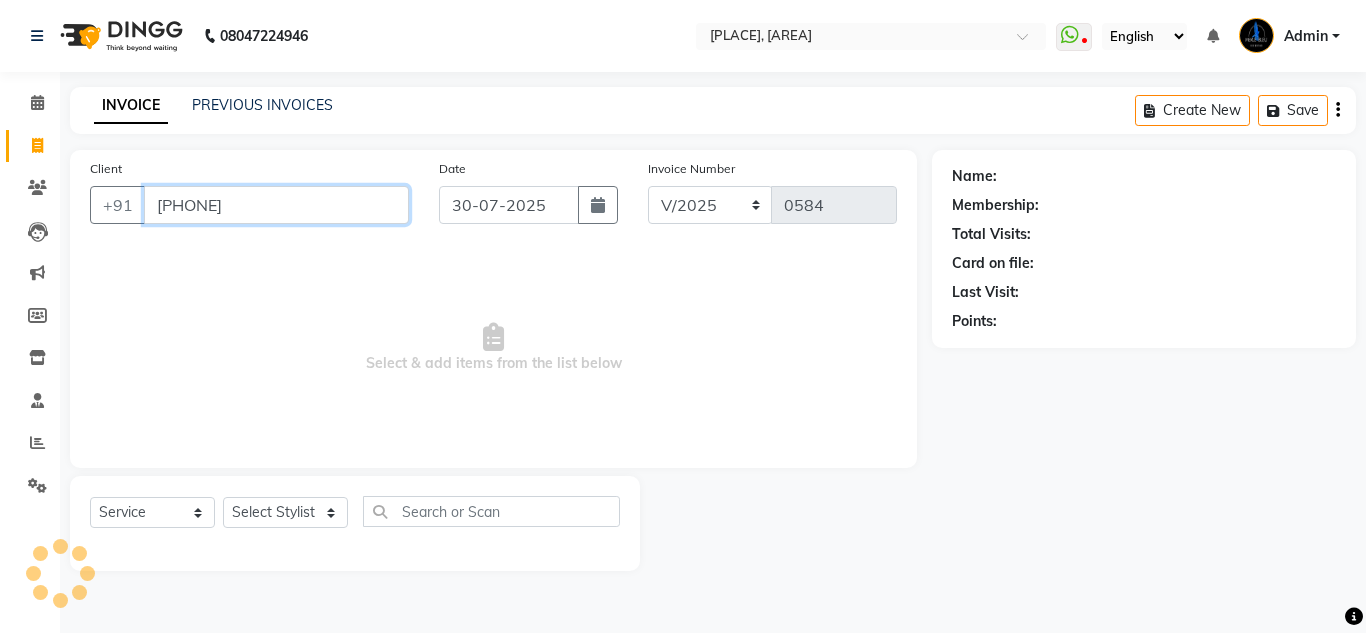 type on "[PHONE]" 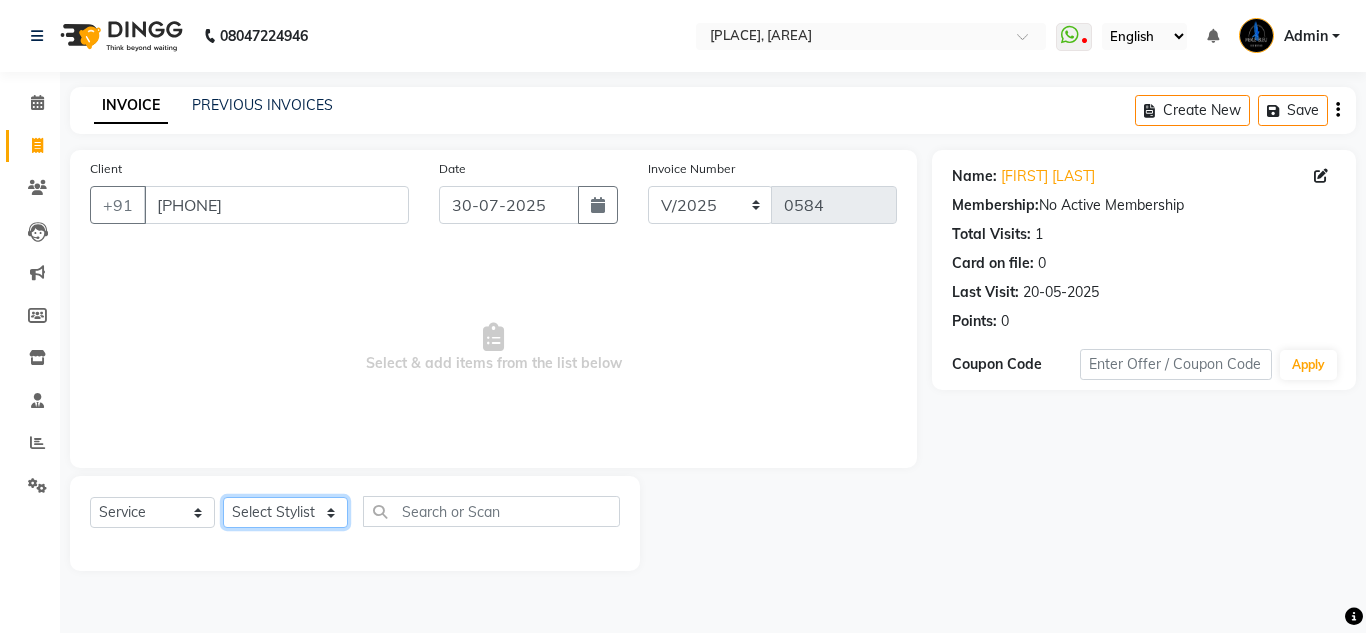 click on "Select Stylist [NAME] [NAME]  [NAME] [NAME] [NAME] [NAME] [NAME]" 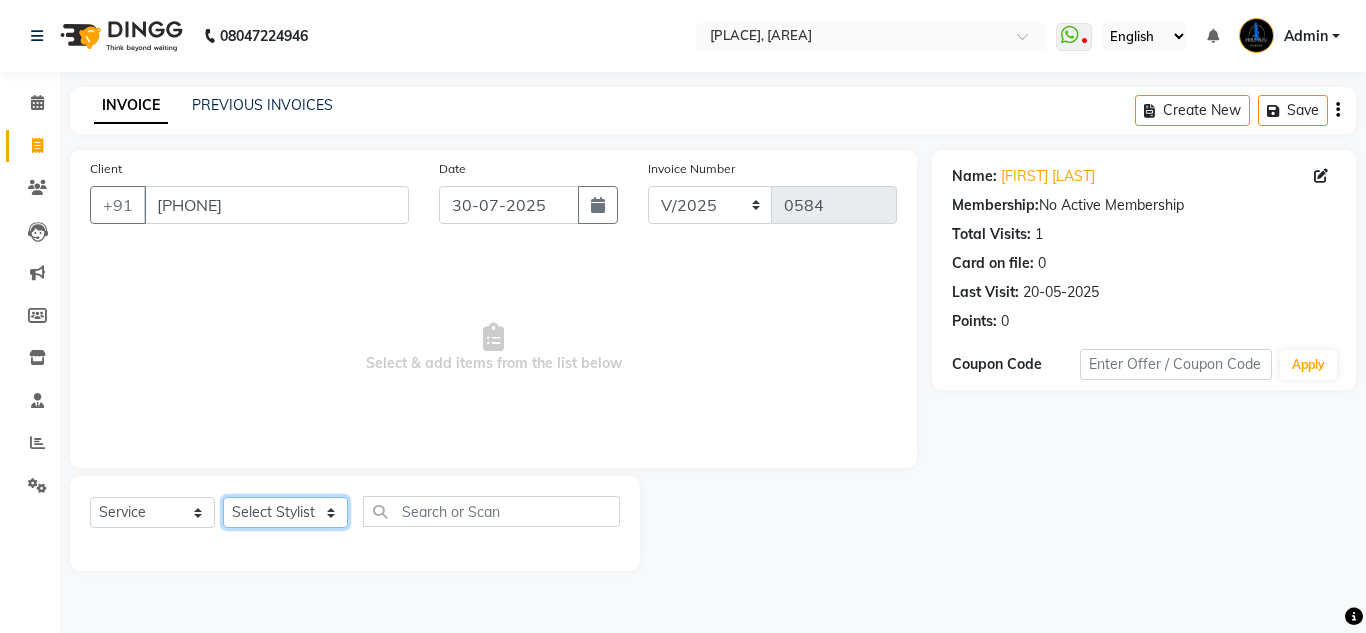 select on "85186" 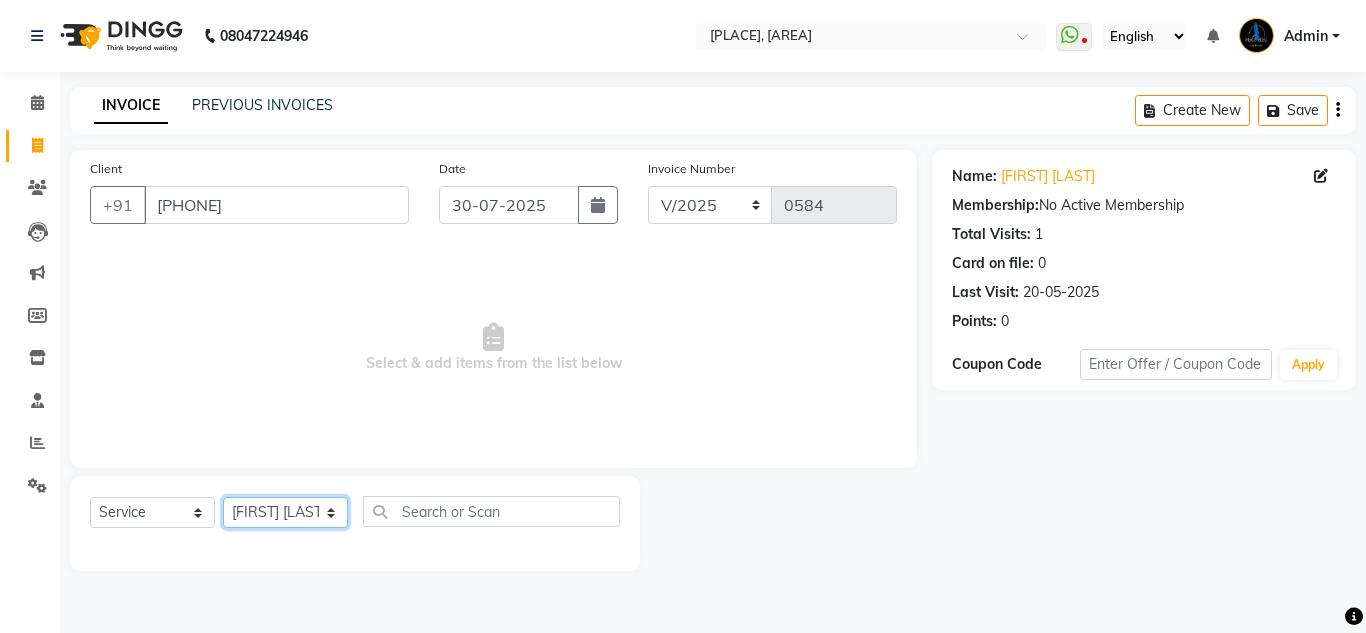 click on "Select Stylist [NAME] [NAME]  [NAME] [NAME] [NAME] [NAME] [NAME]" 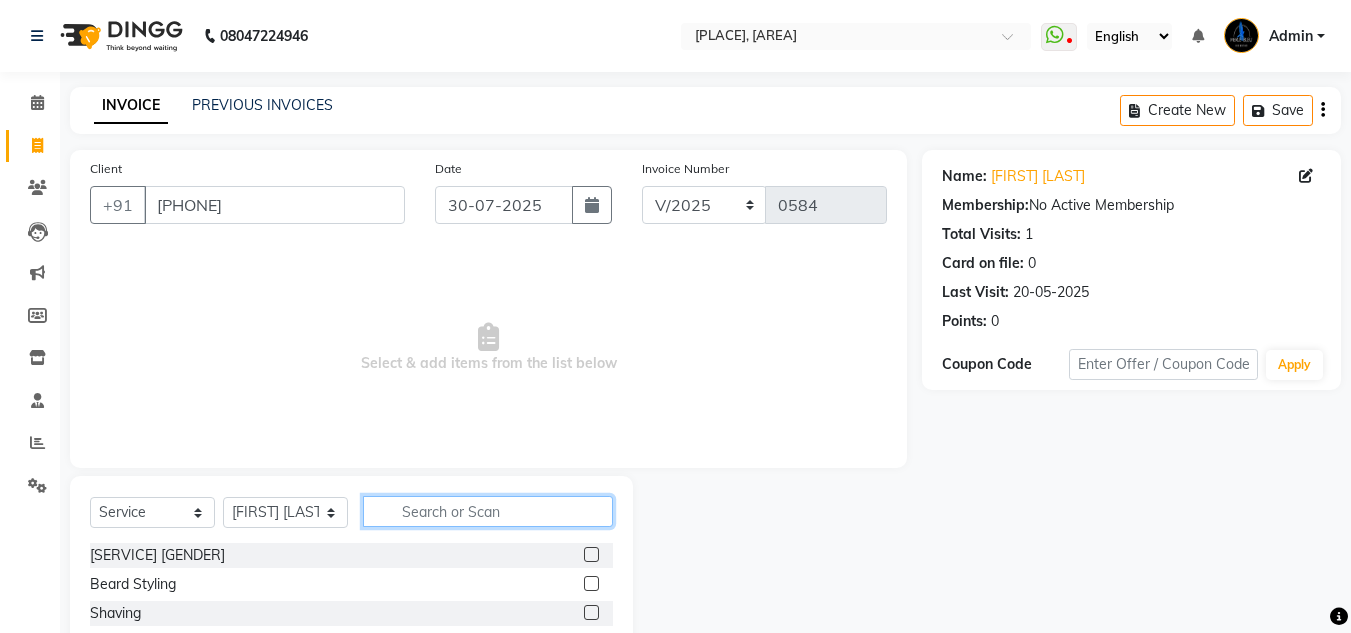 click 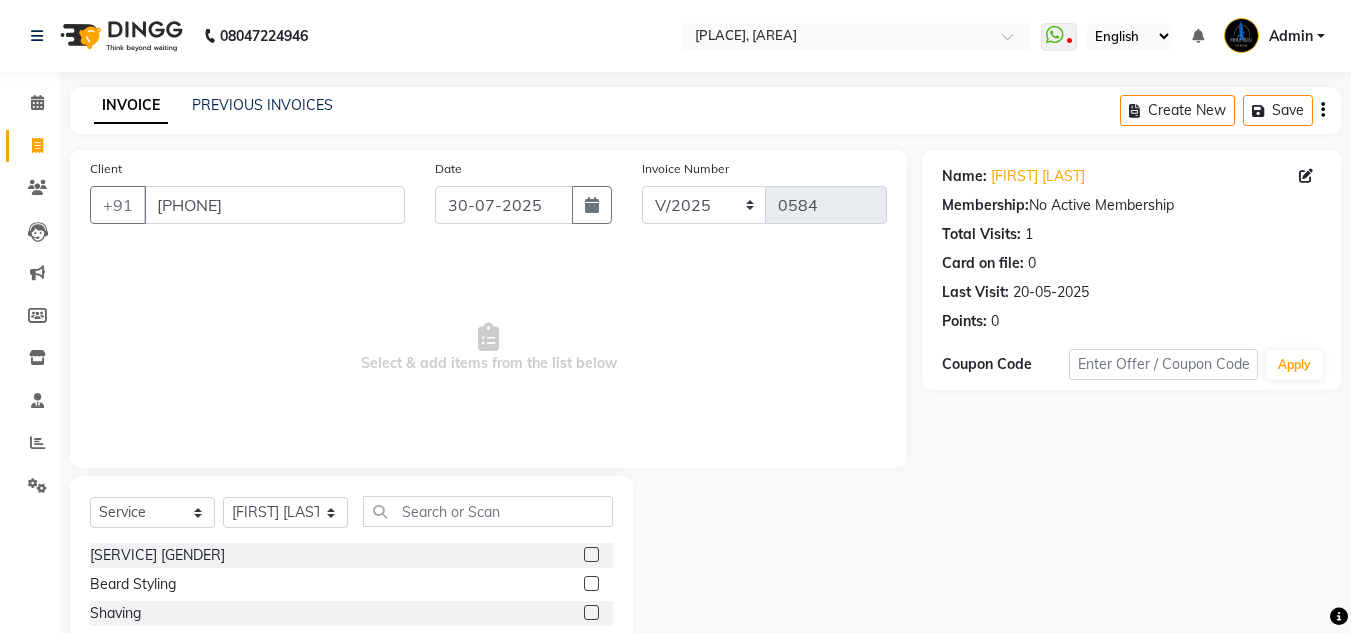 click 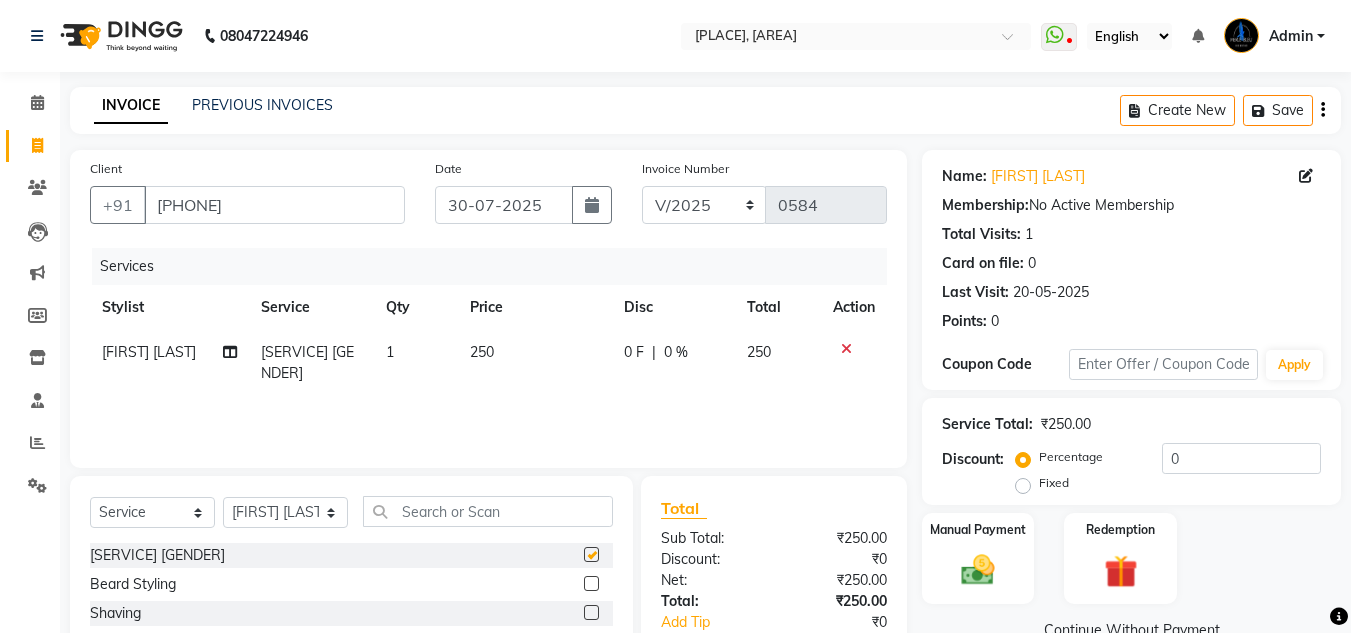 checkbox on "false" 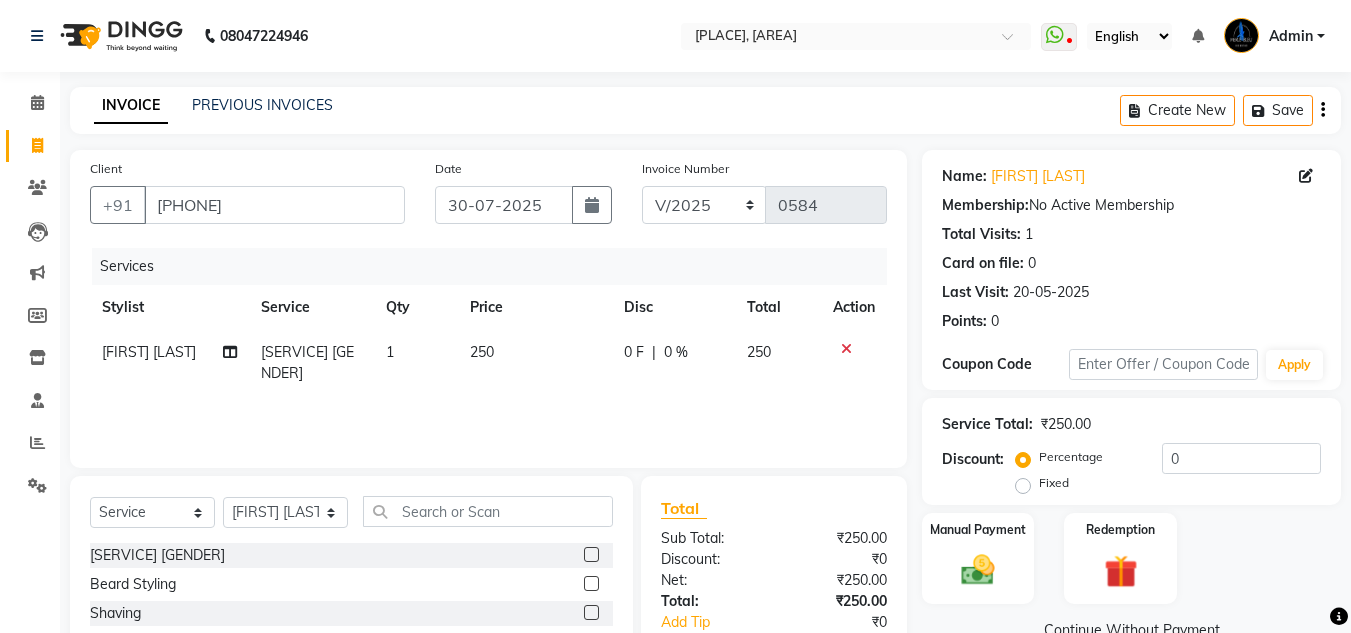 click 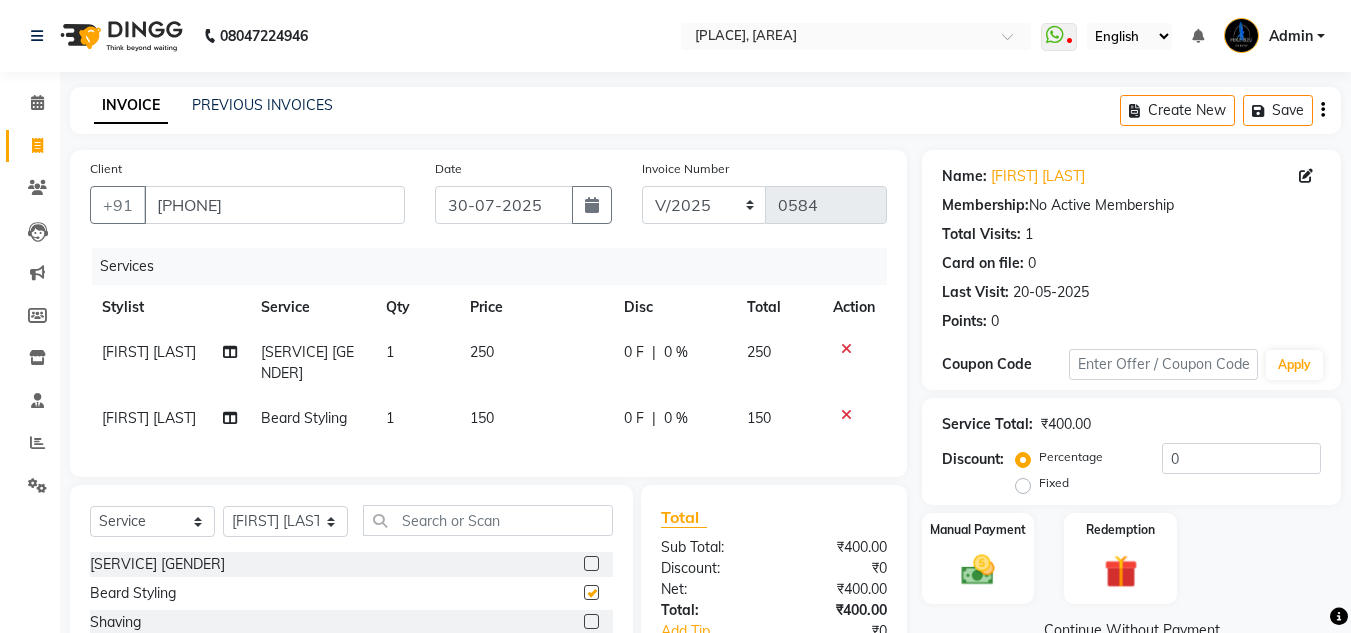 checkbox on "false" 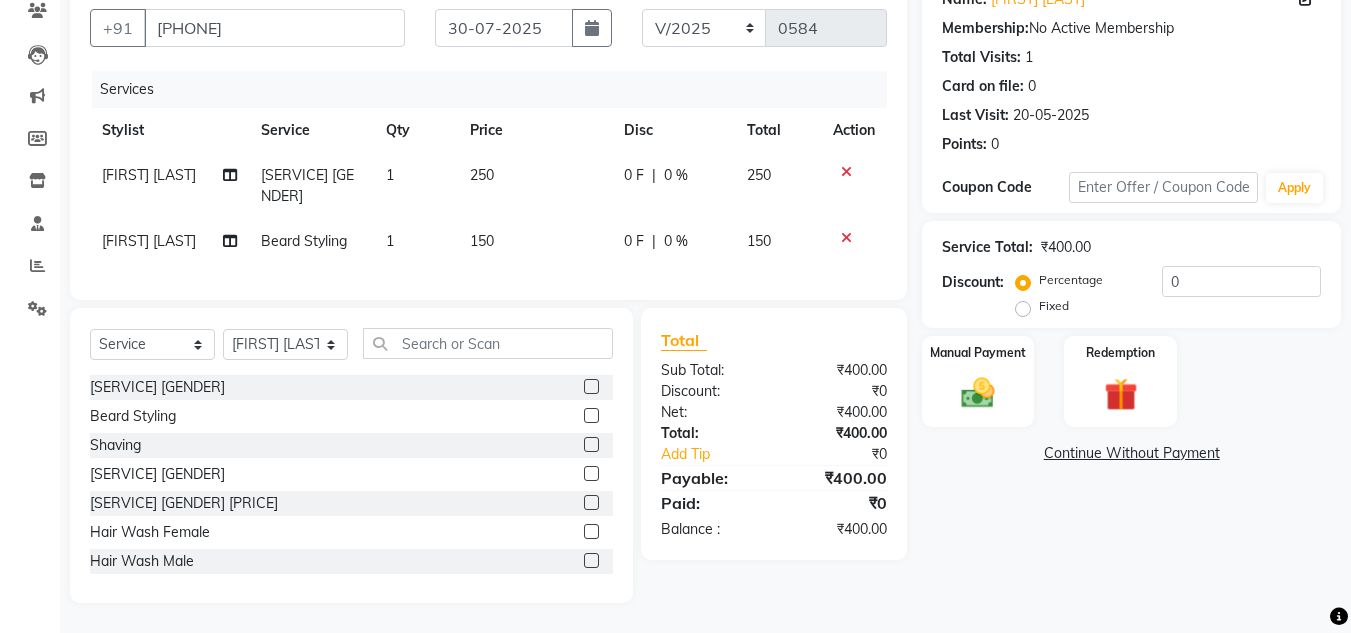scroll, scrollTop: 192, scrollLeft: 0, axis: vertical 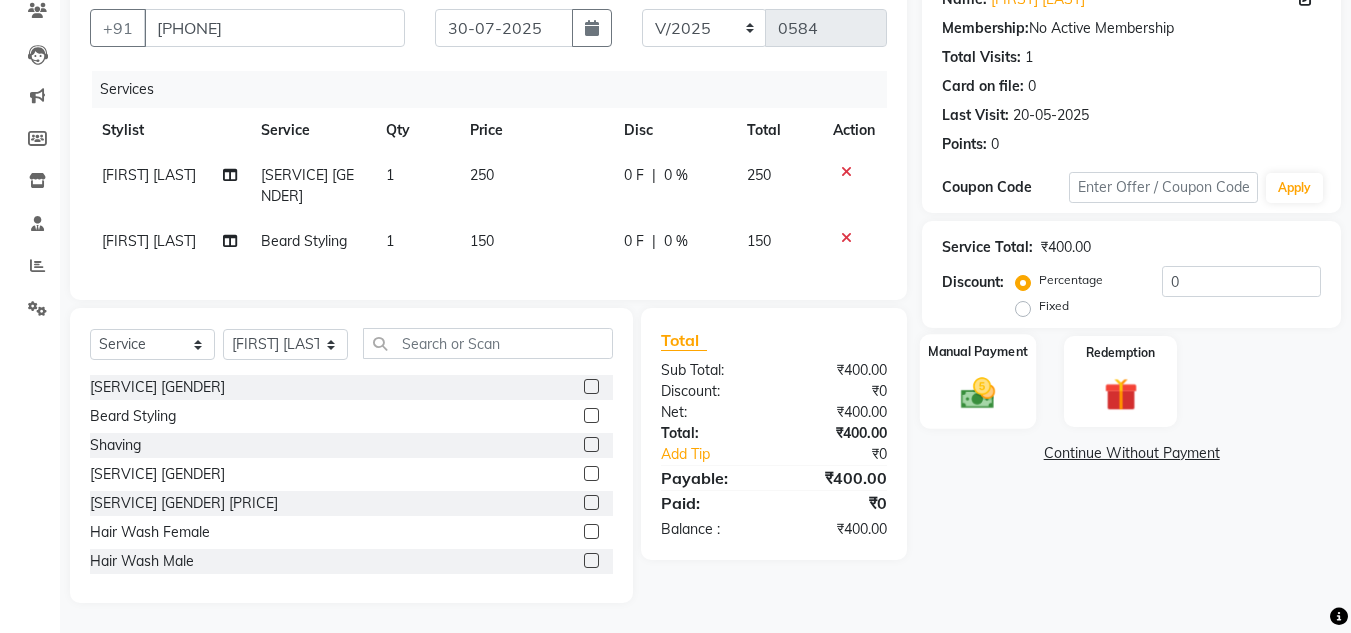 click 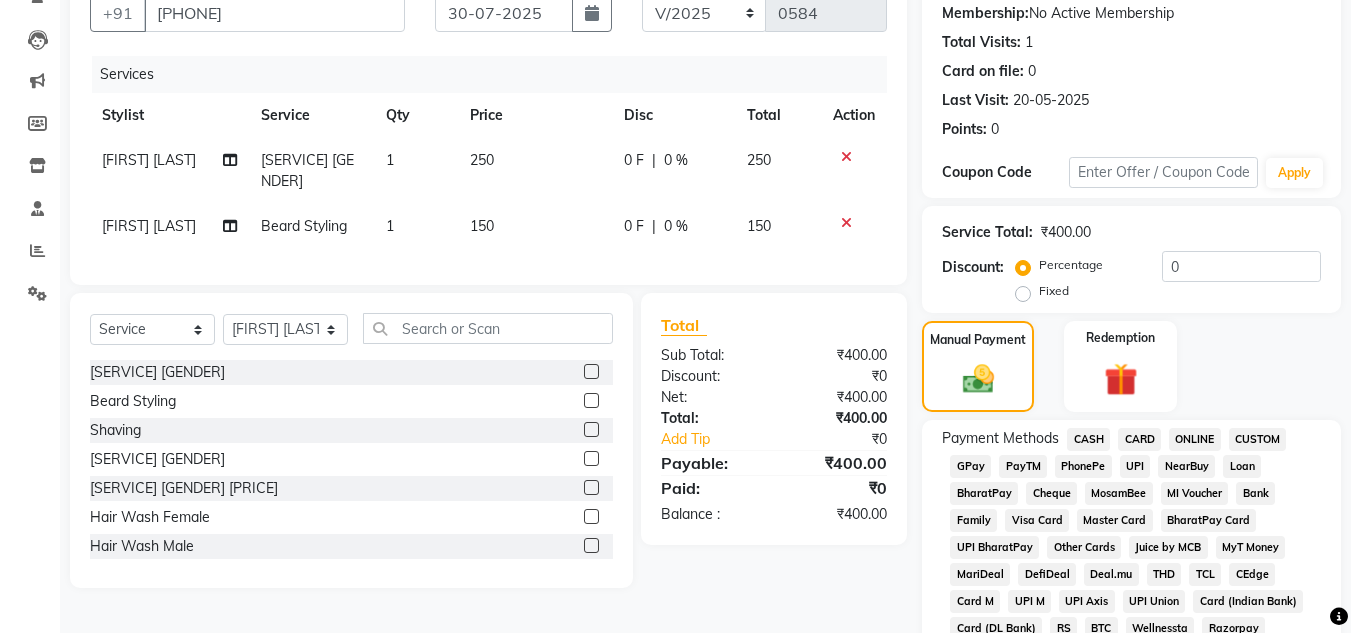 click on "ONLINE" 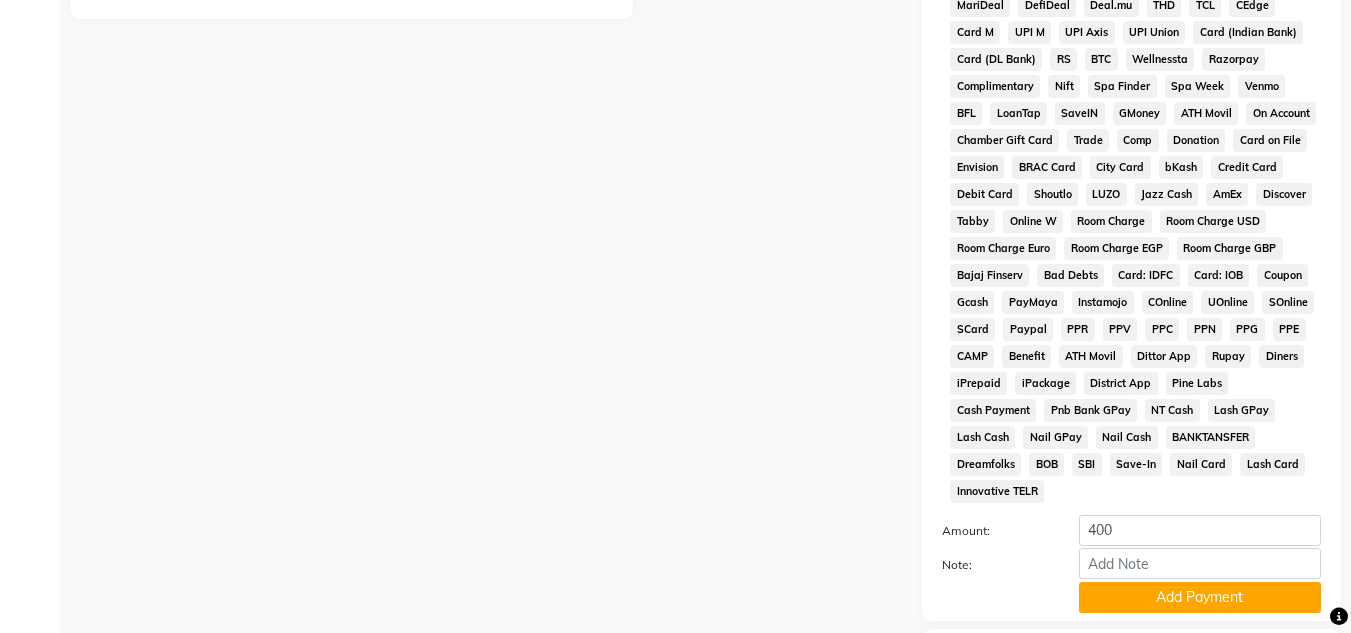 scroll, scrollTop: 869, scrollLeft: 0, axis: vertical 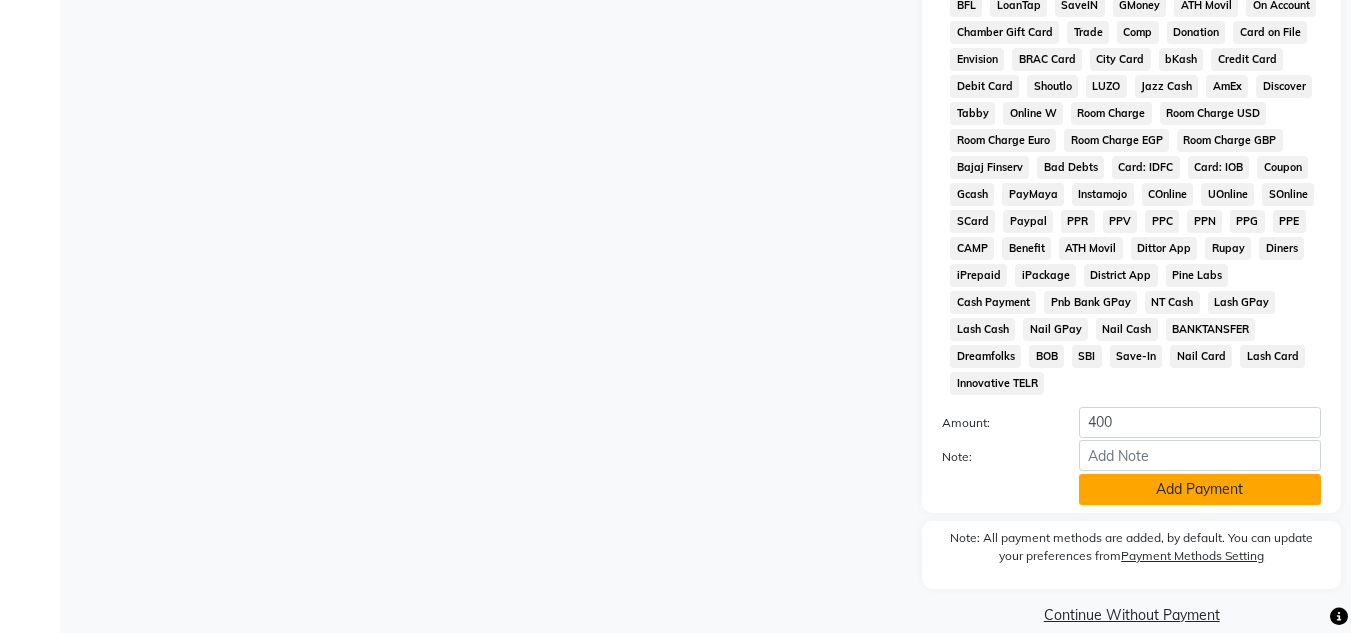 click on "Add Payment" 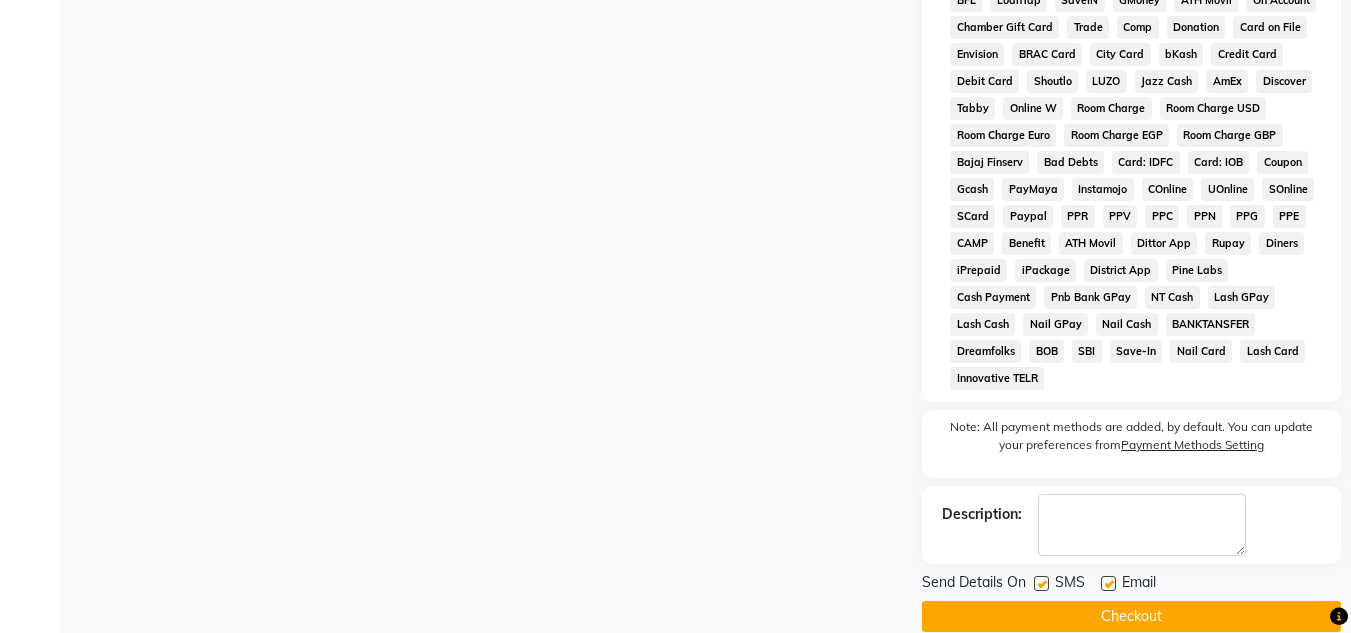scroll, scrollTop: 876, scrollLeft: 0, axis: vertical 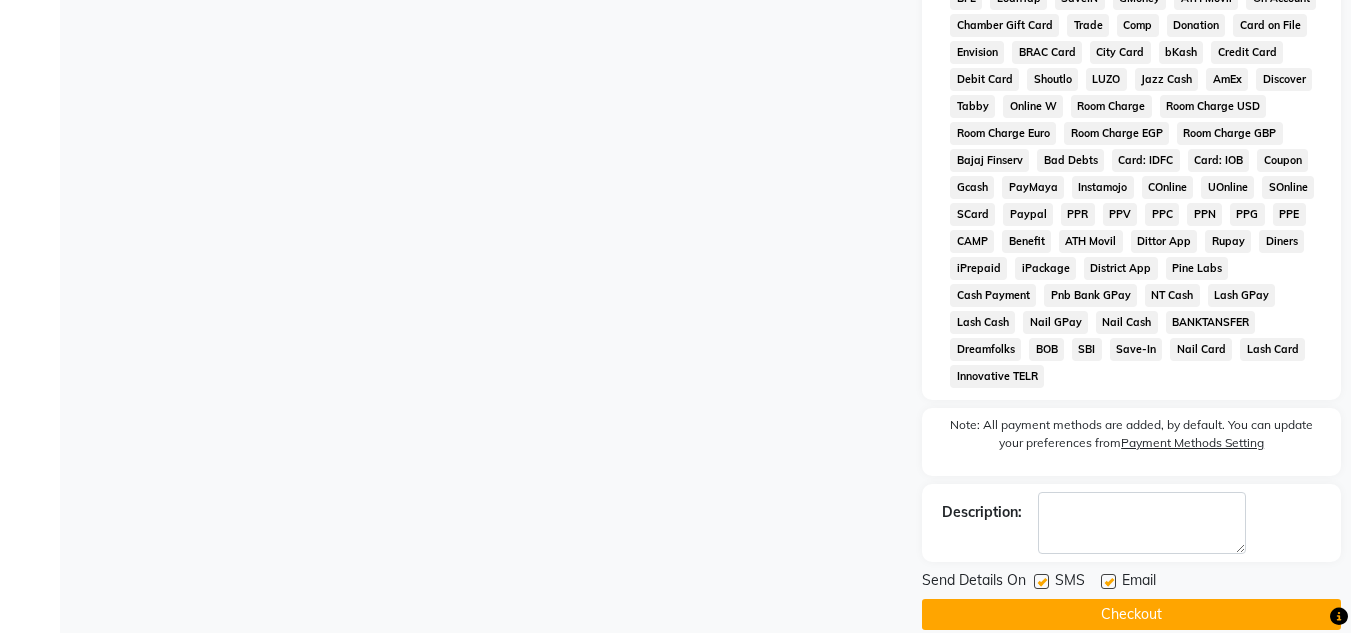 click on "Checkout" 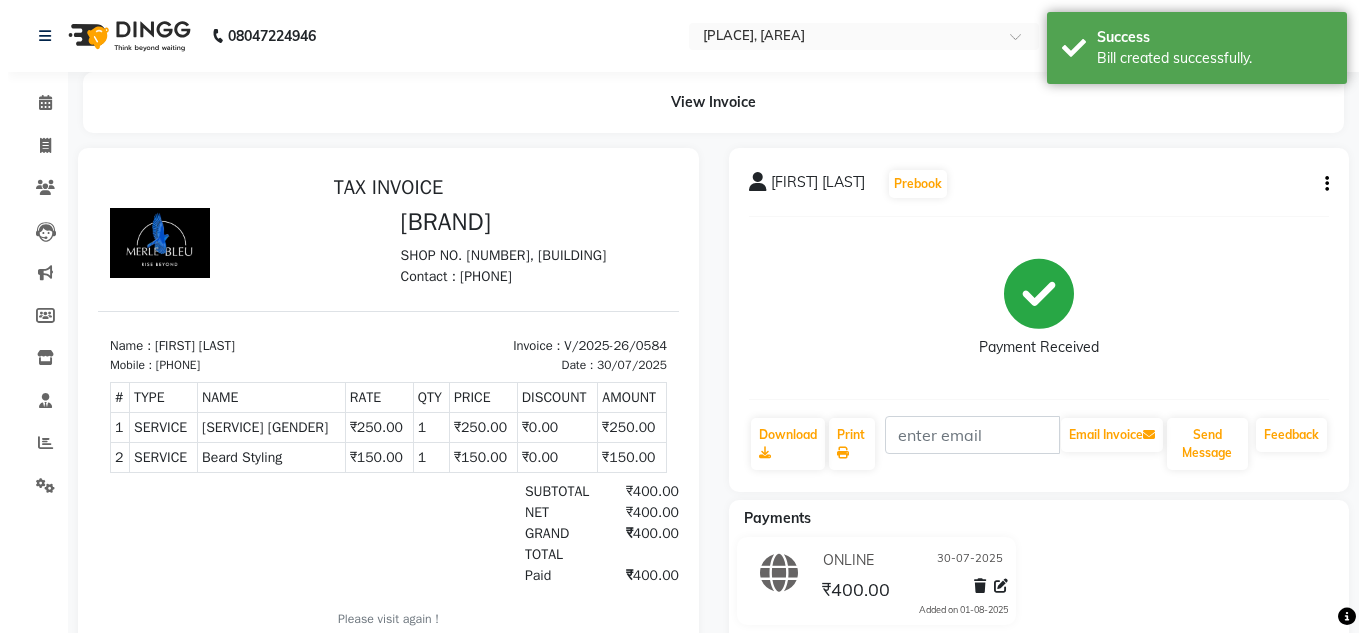 scroll, scrollTop: 0, scrollLeft: 0, axis: both 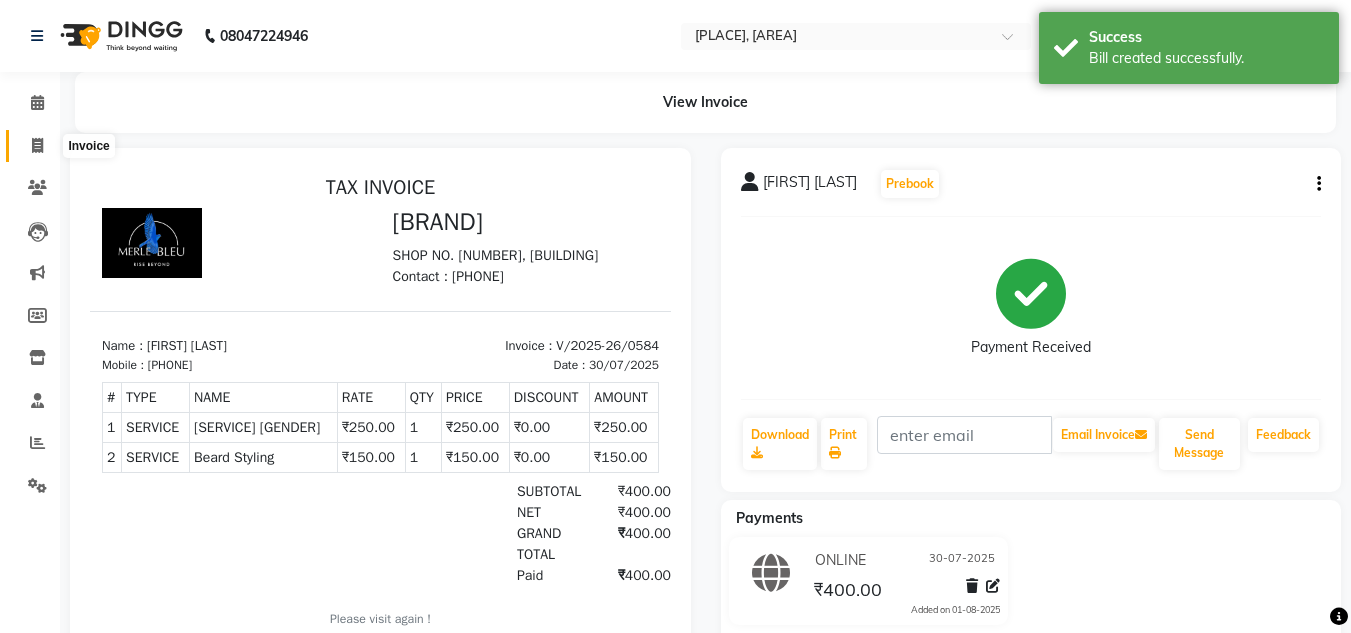 click 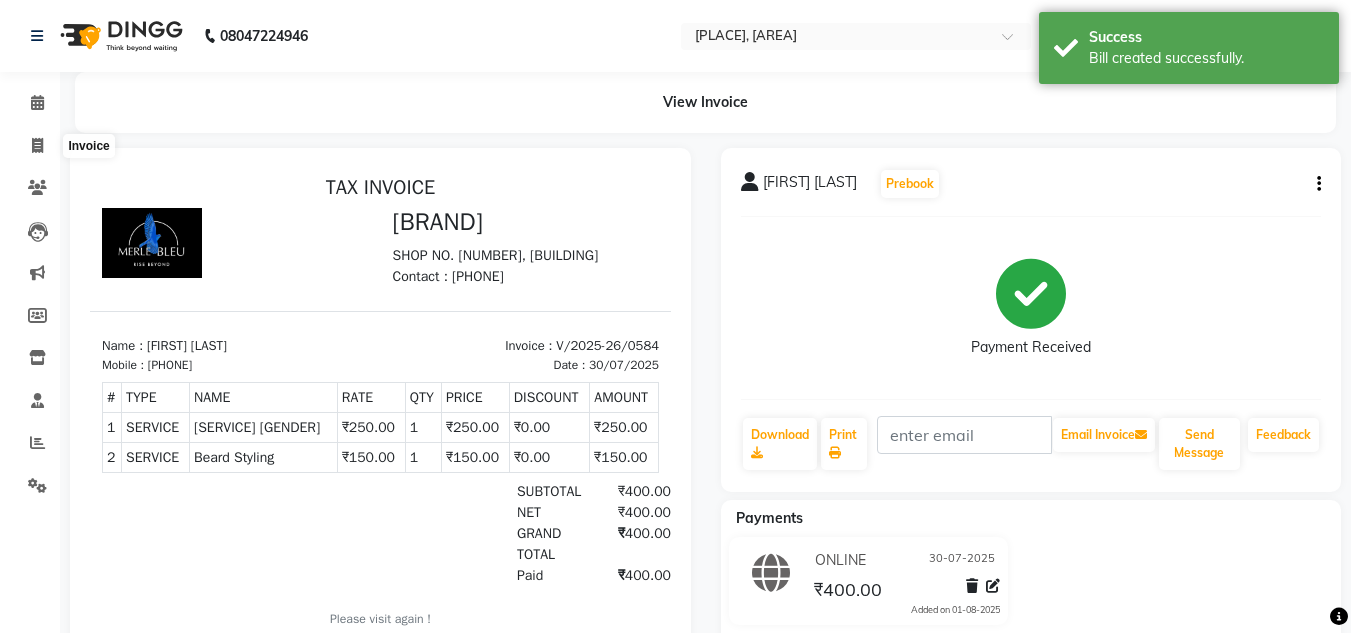 select on "service" 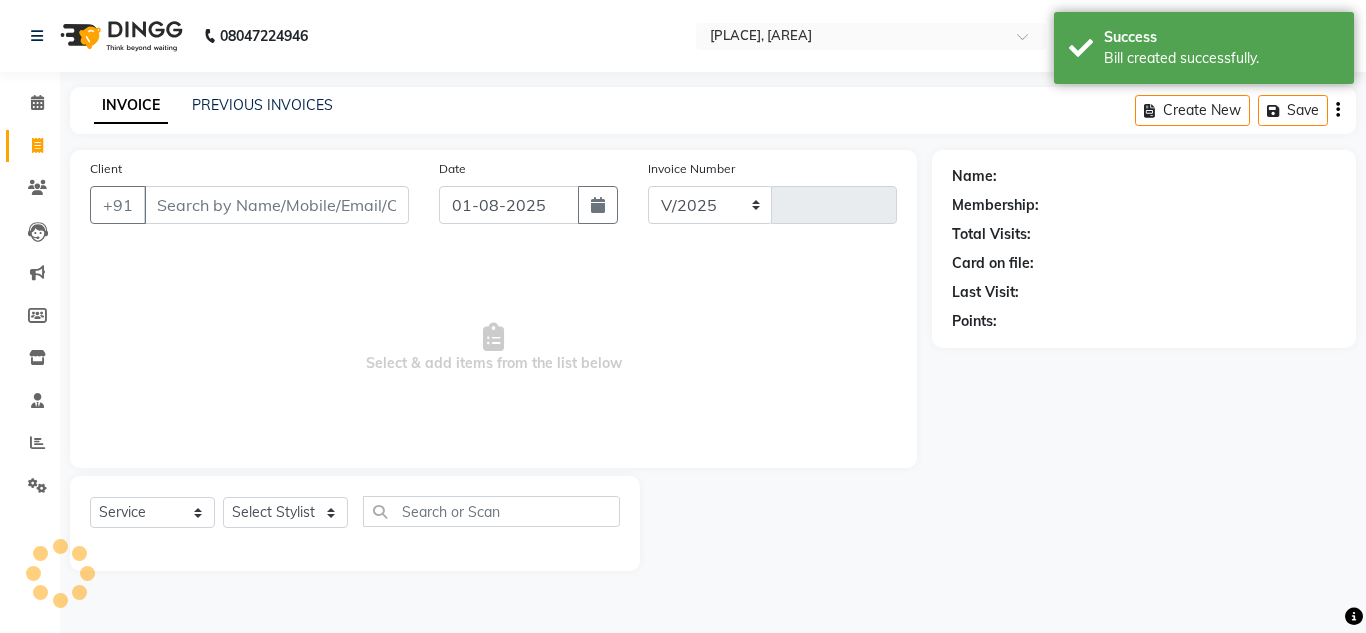 select on "7629" 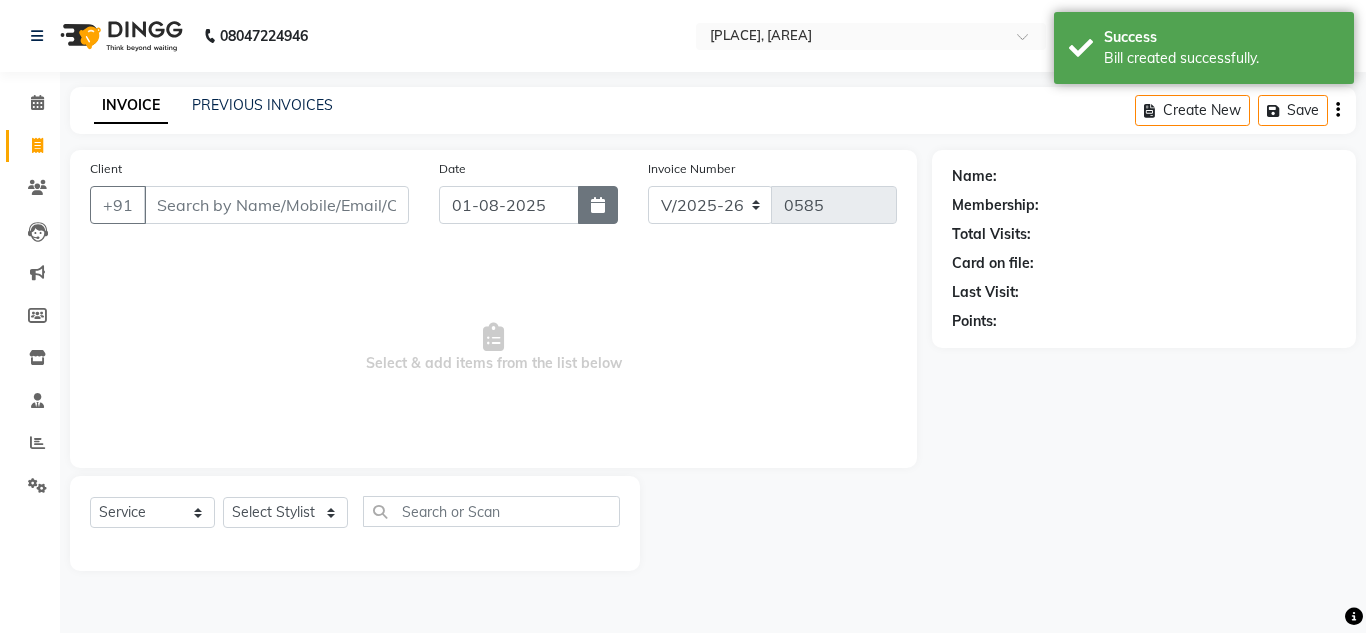 click 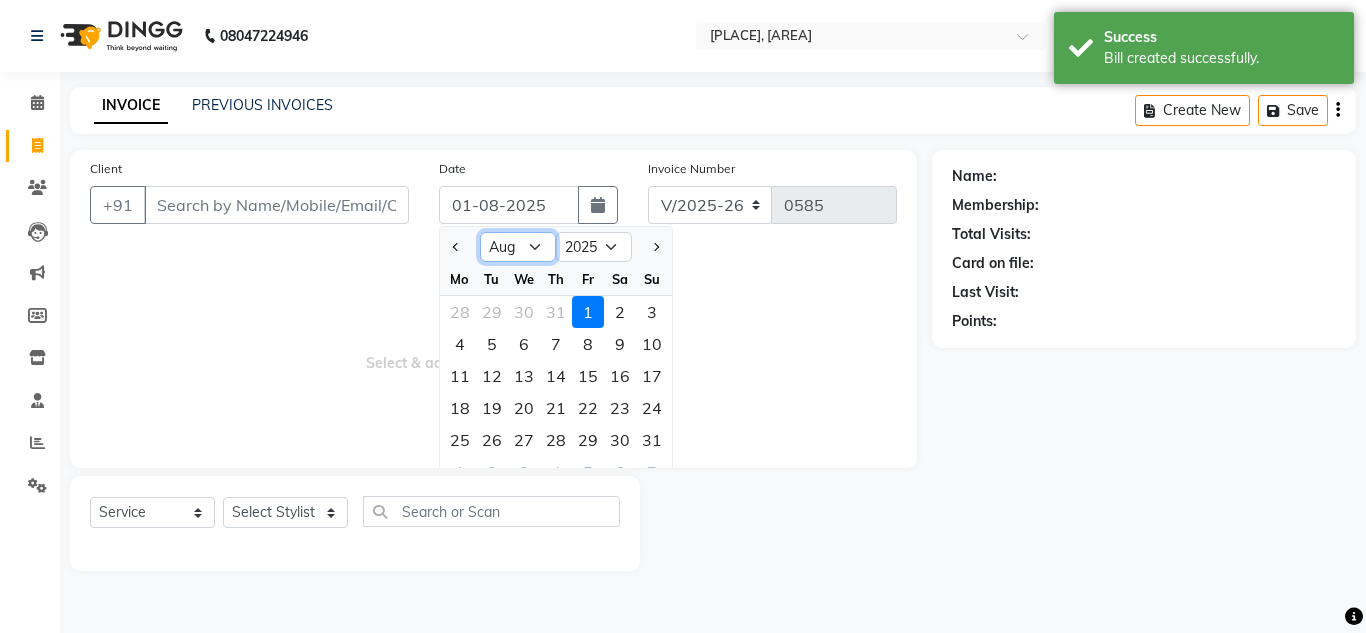 click on "Jan Feb Mar Apr May Jun Jul Aug Sep Oct Nov Dec" 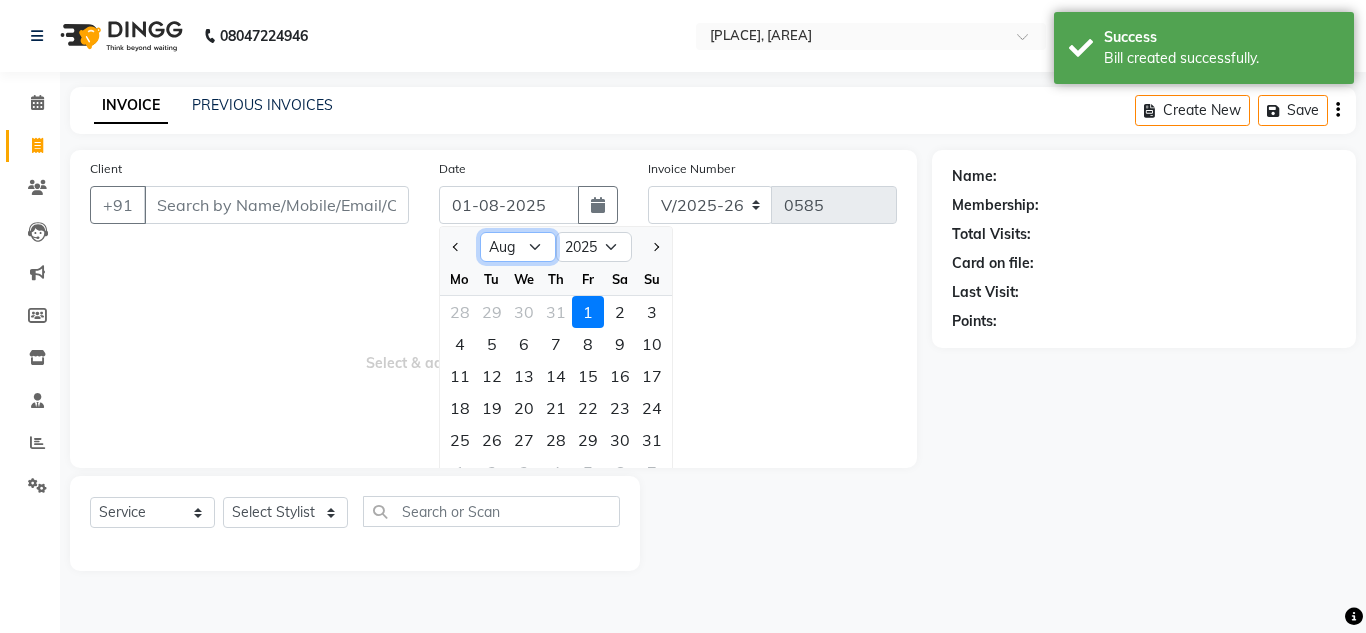 select on "7" 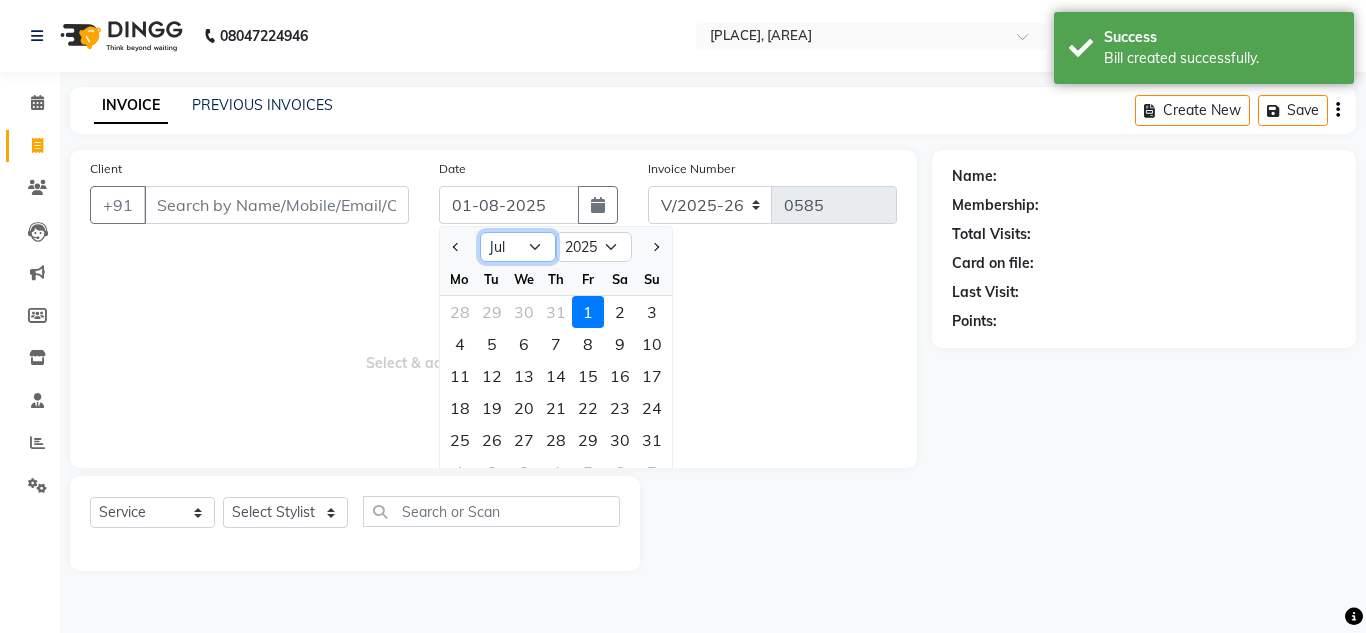 click on "Jan Feb Mar Apr May Jun Jul Aug Sep Oct Nov Dec" 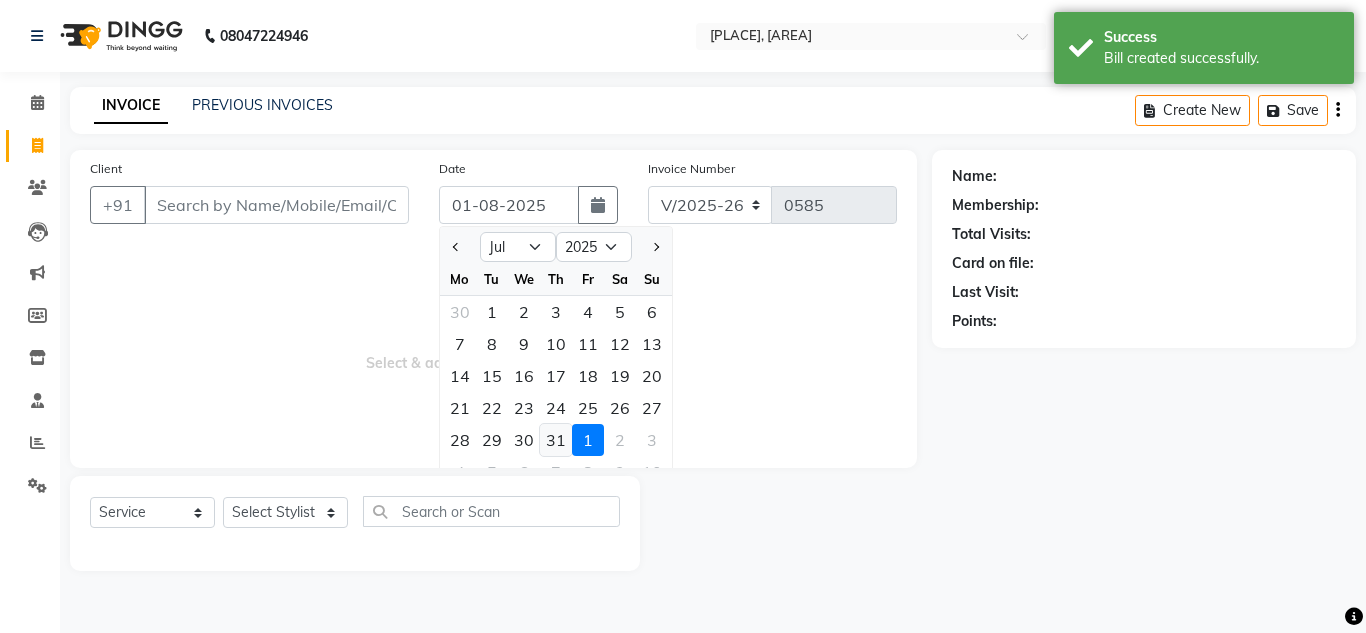 click on "31" 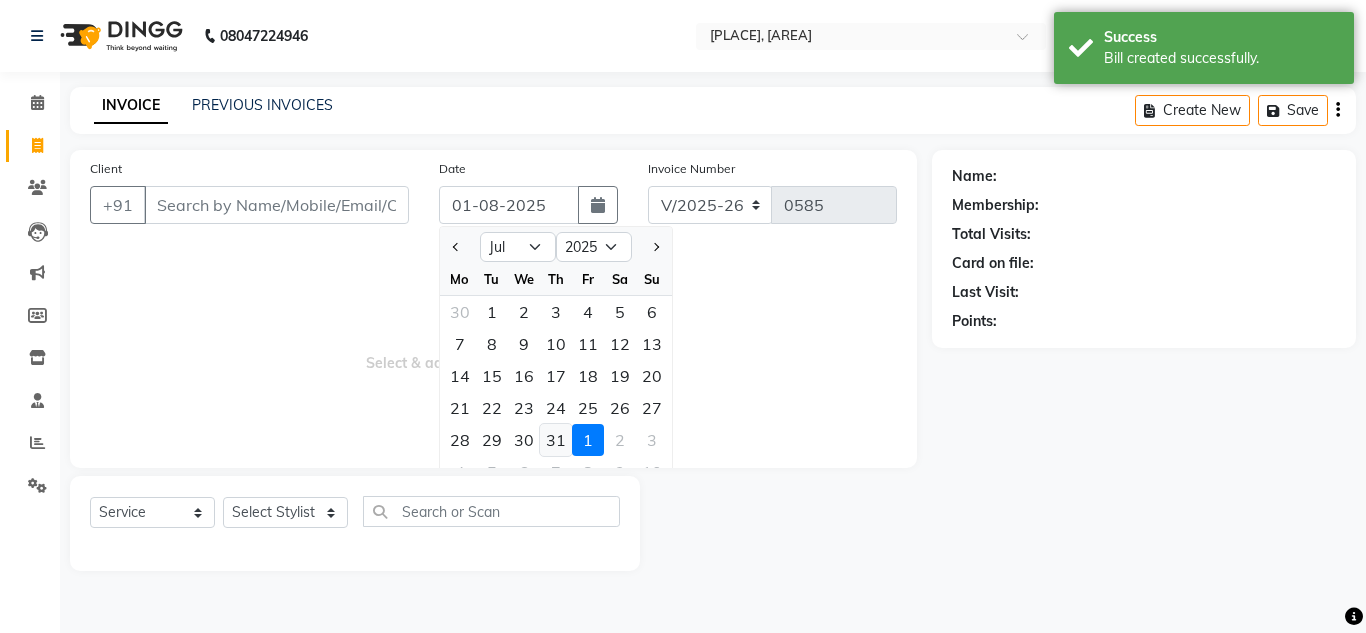 type on "31-07-2025" 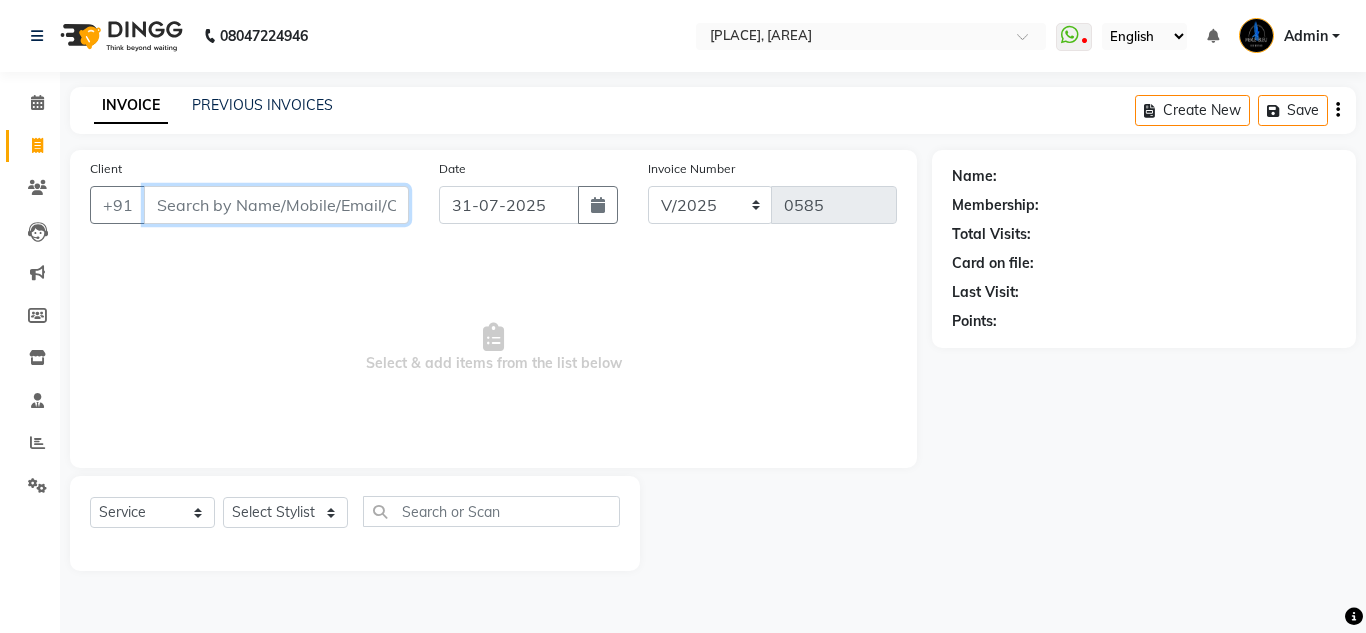 click on "Client" at bounding box center (276, 205) 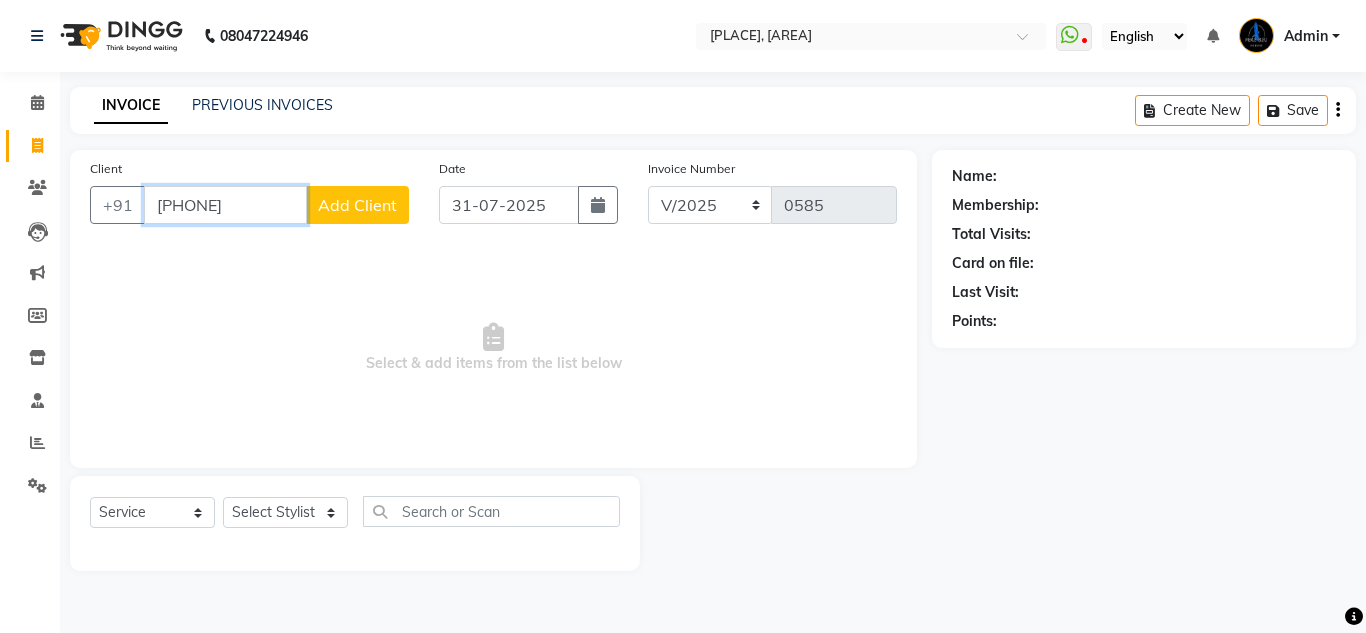 type on "[PHONE]" 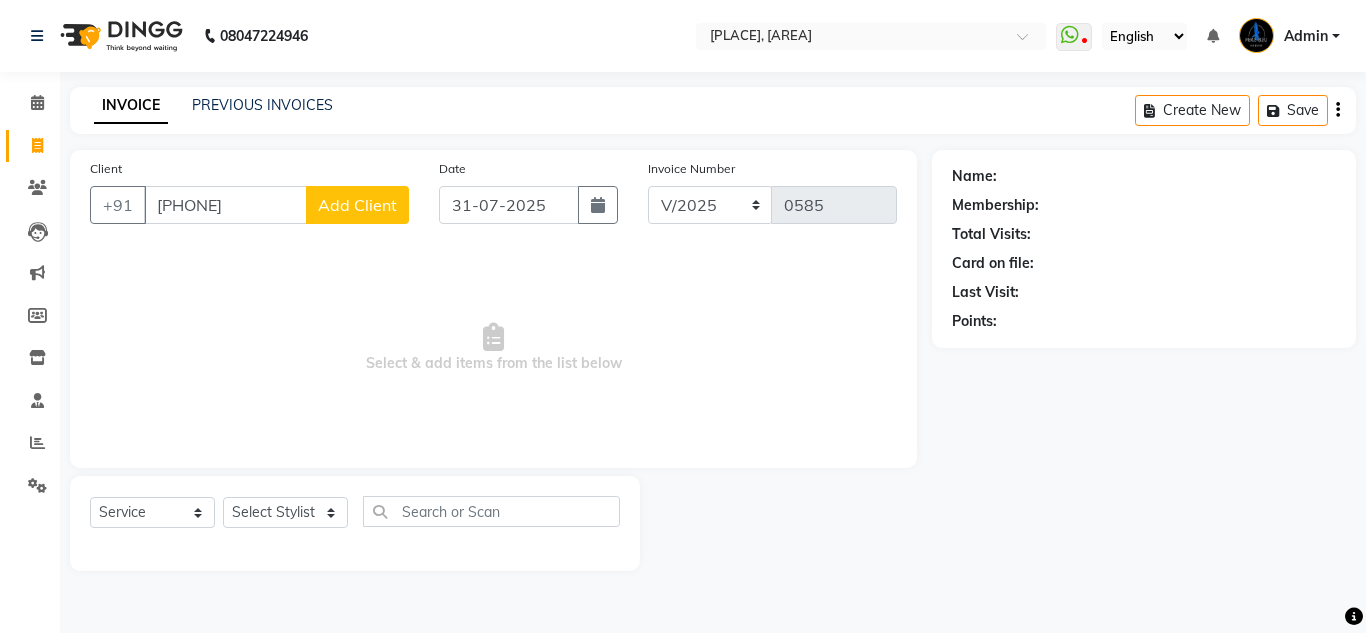click on "Add Client" 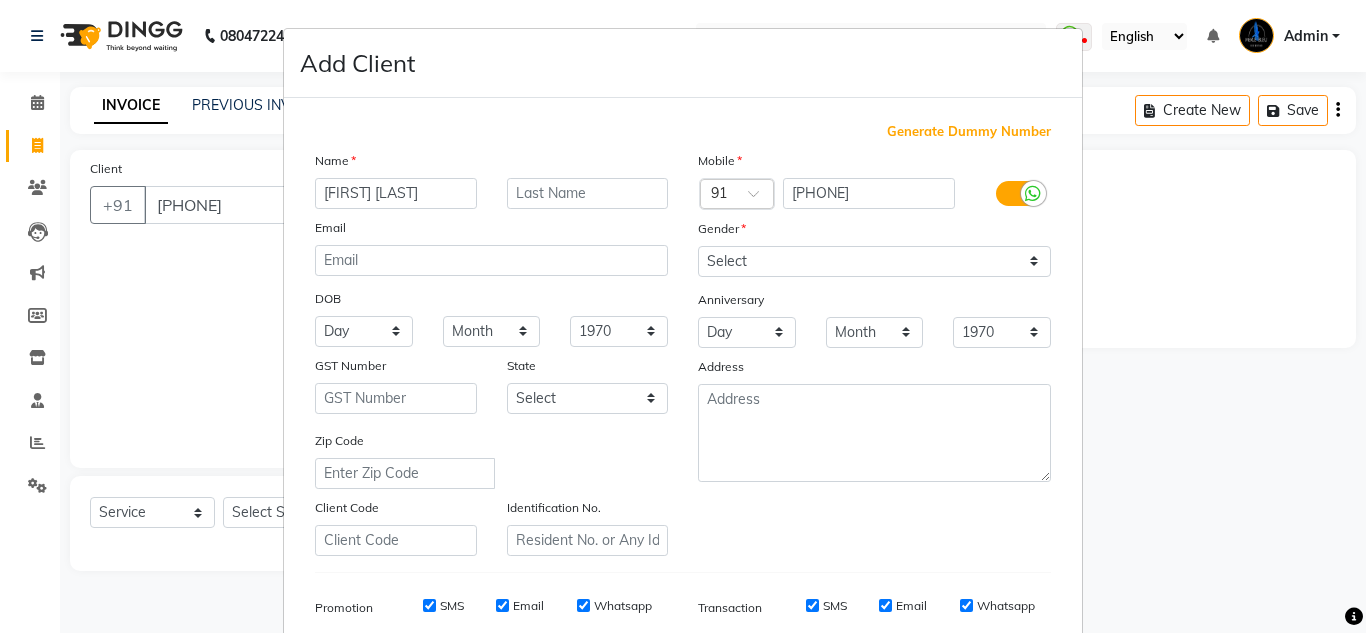 type on "[FIRST] [LAST]" 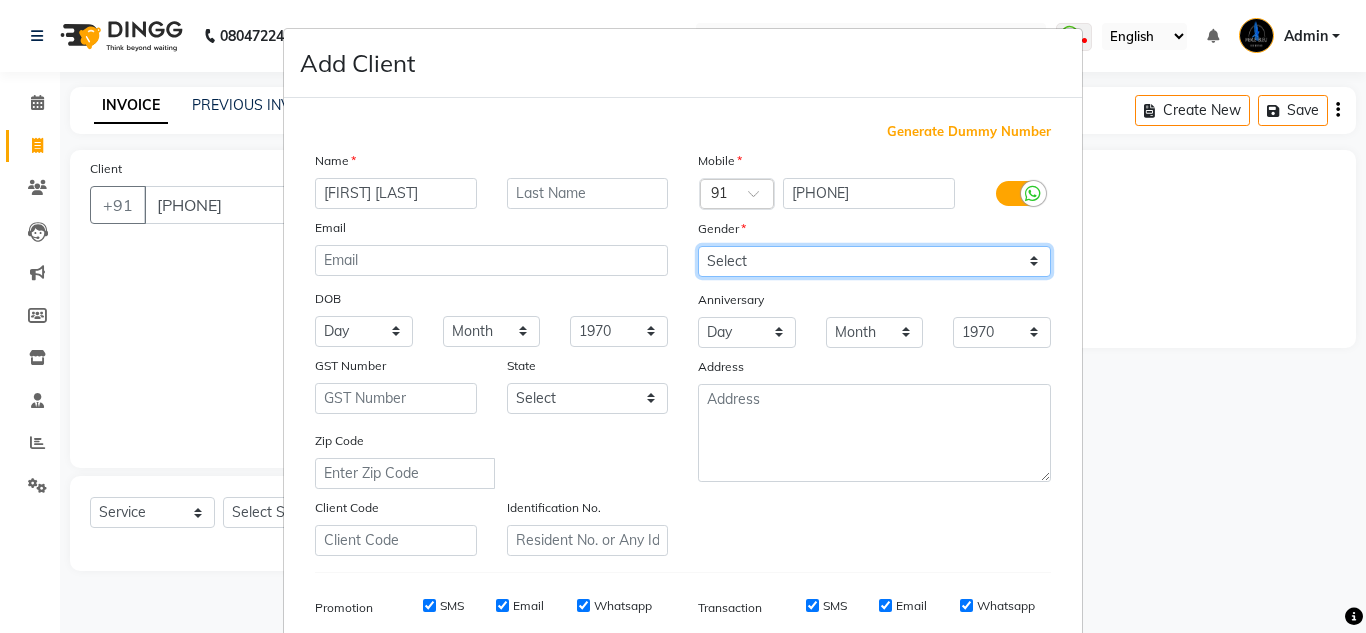 click on "Select Male Female Other Prefer Not To Say" at bounding box center (874, 261) 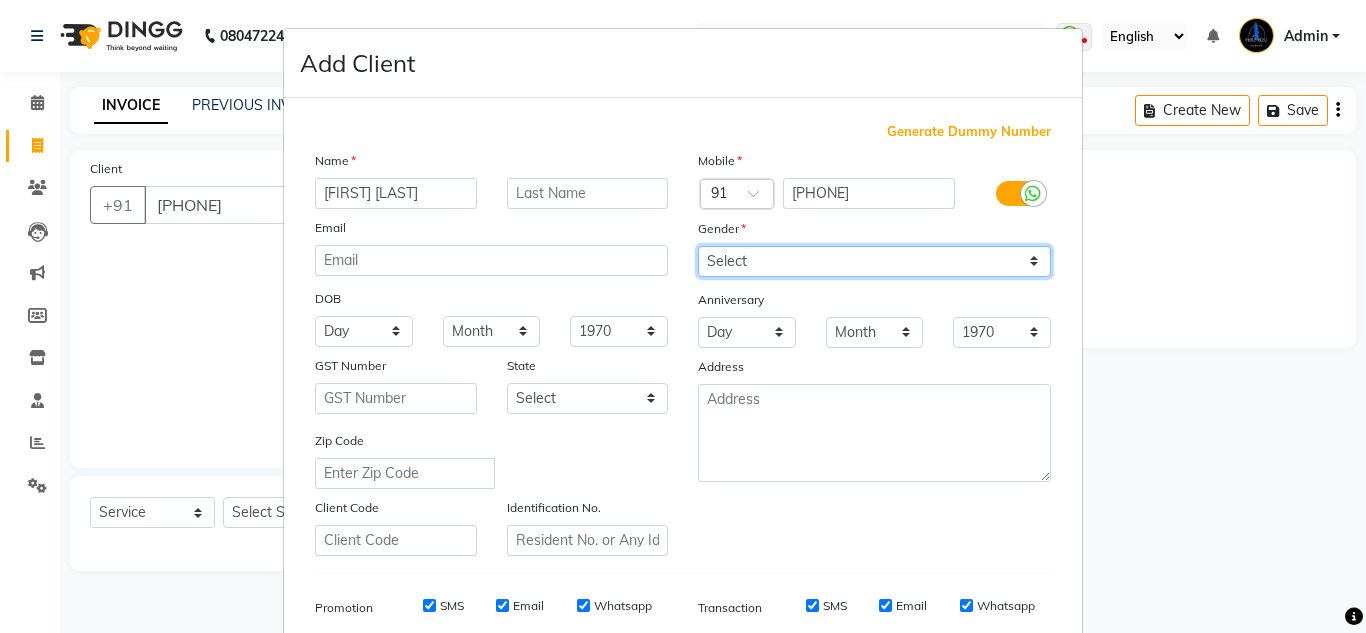 select on "female" 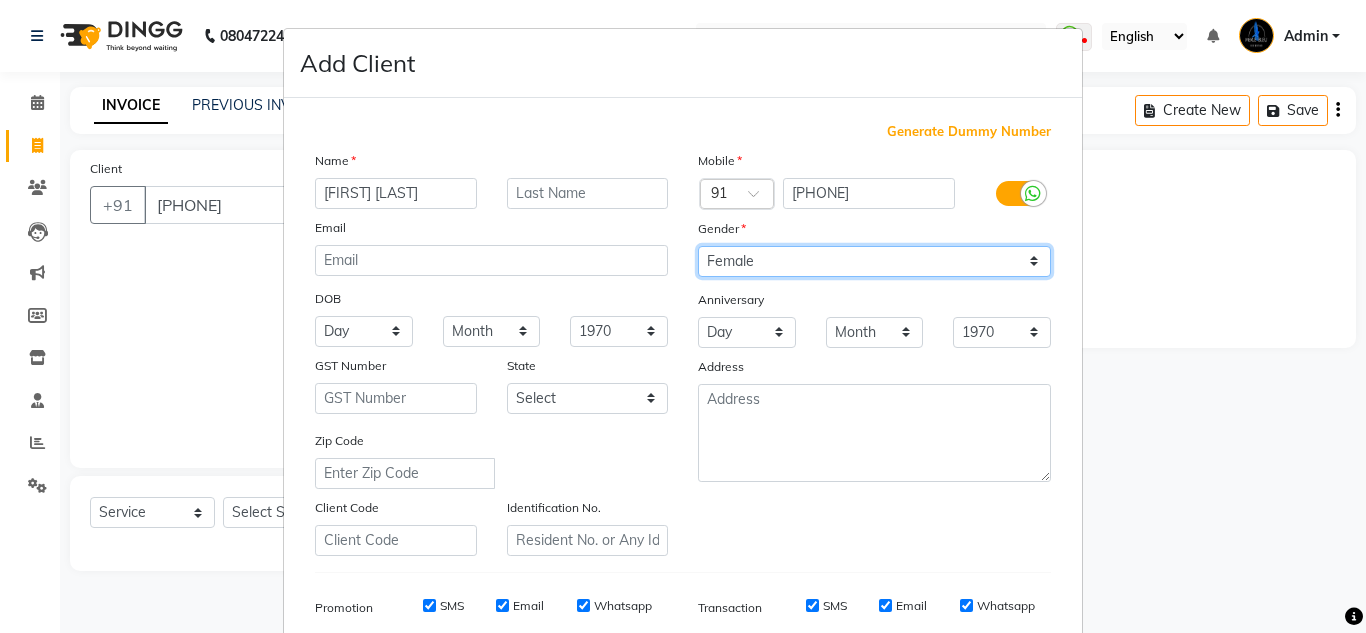click on "Select Male Female Other Prefer Not To Say" at bounding box center (874, 261) 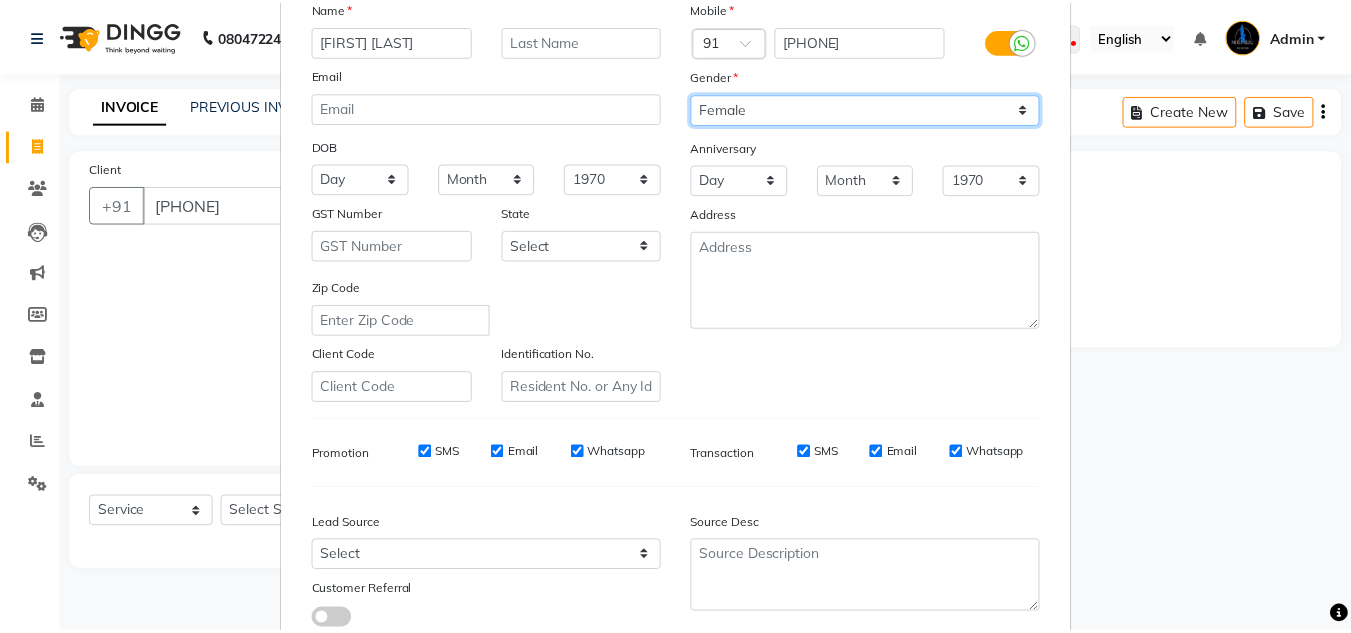 scroll, scrollTop: 290, scrollLeft: 0, axis: vertical 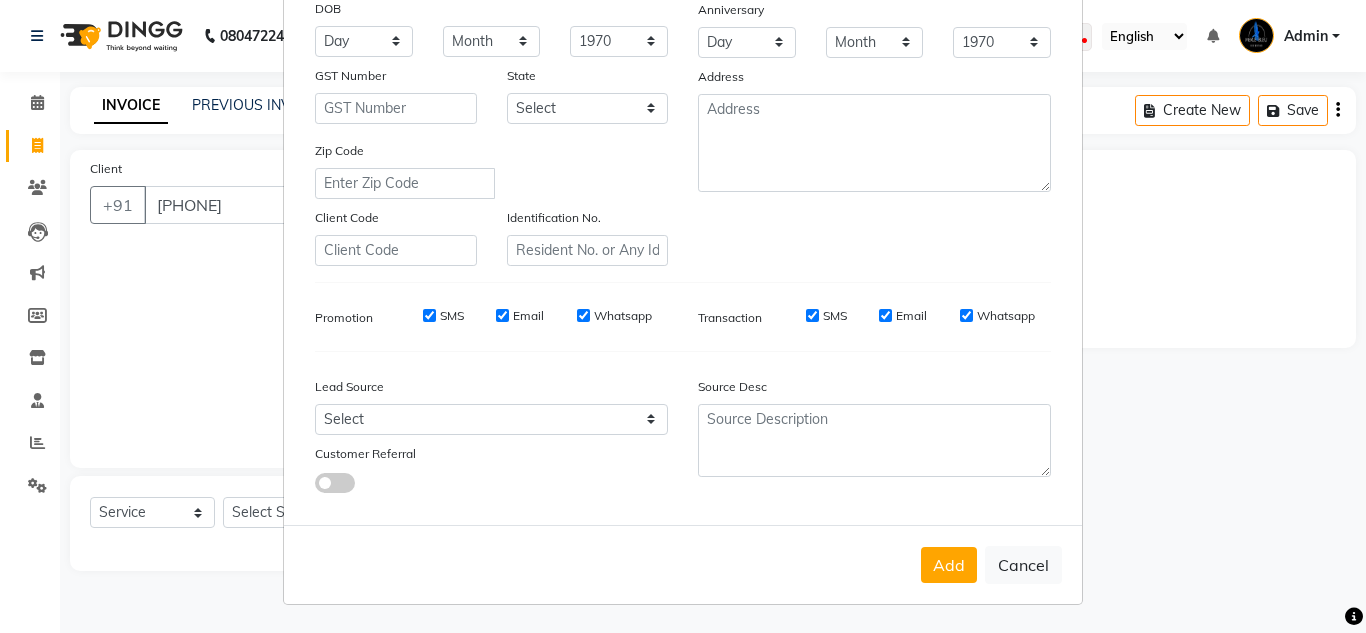 click on "Add" at bounding box center (949, 565) 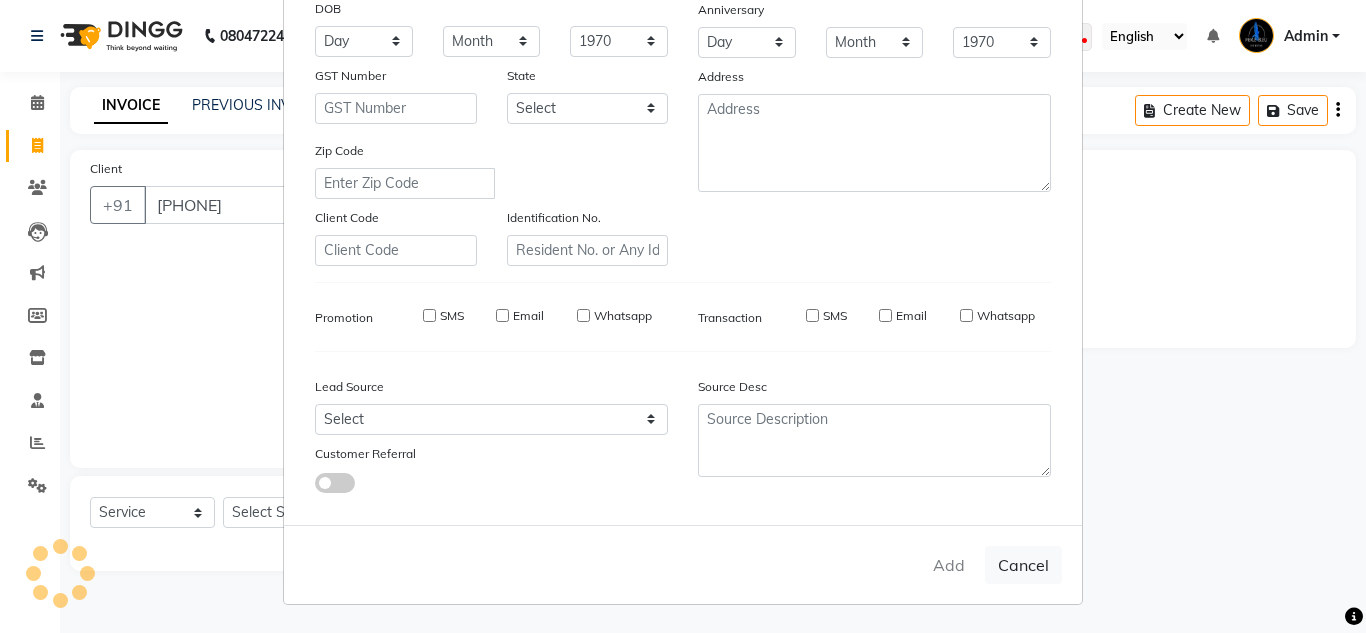 type 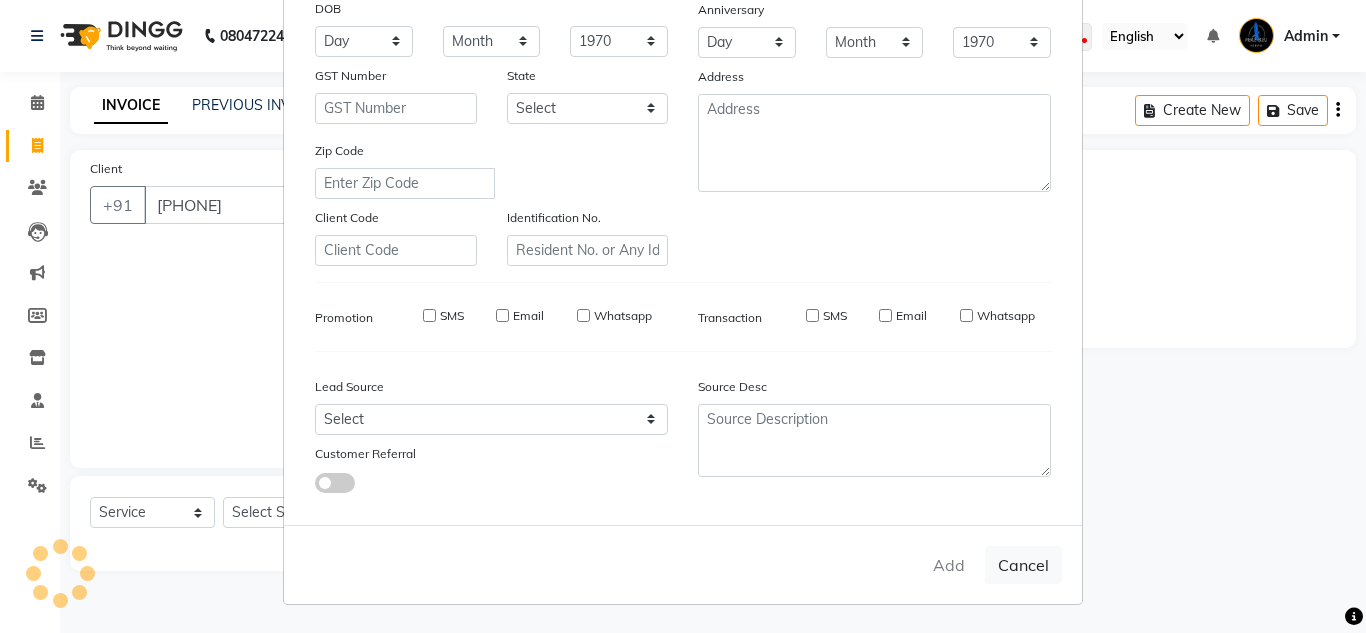 select 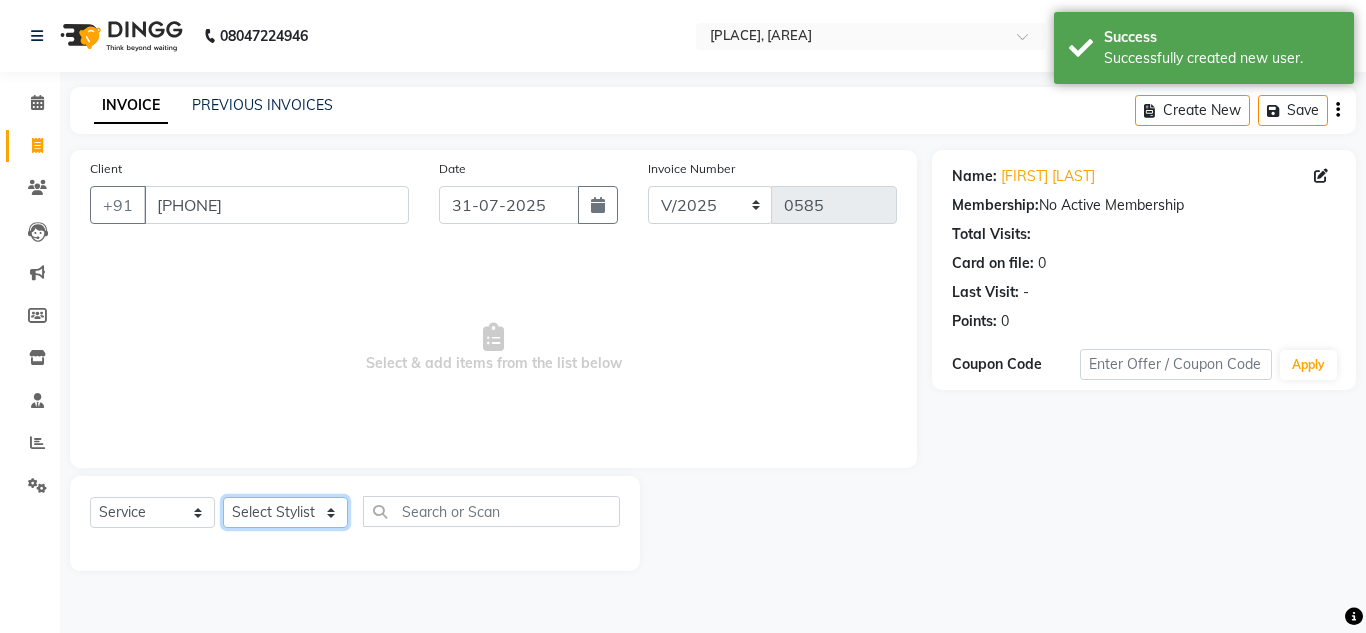click on "Select Stylist [NAME] [NAME]  [NAME] [NAME] [NAME] [NAME] [NAME]" 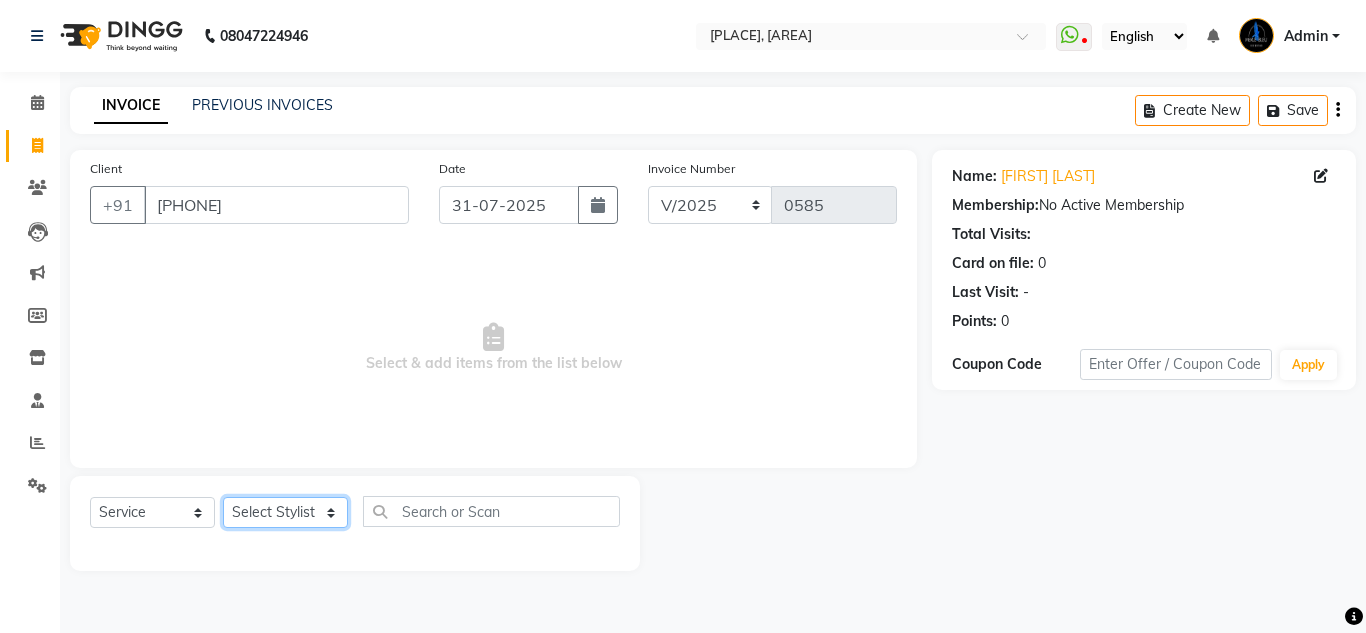 select on "67934" 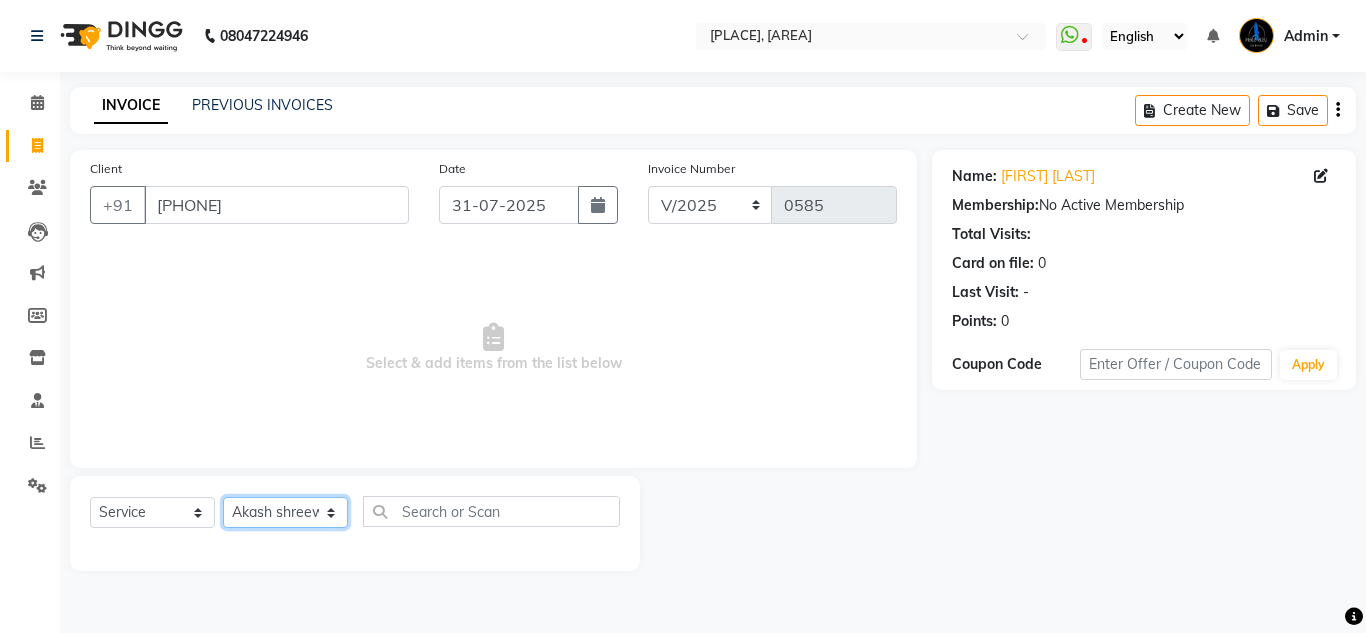 click on "Select Stylist [NAME] [NAME]  [NAME] [NAME] [NAME] [NAME] [NAME]" 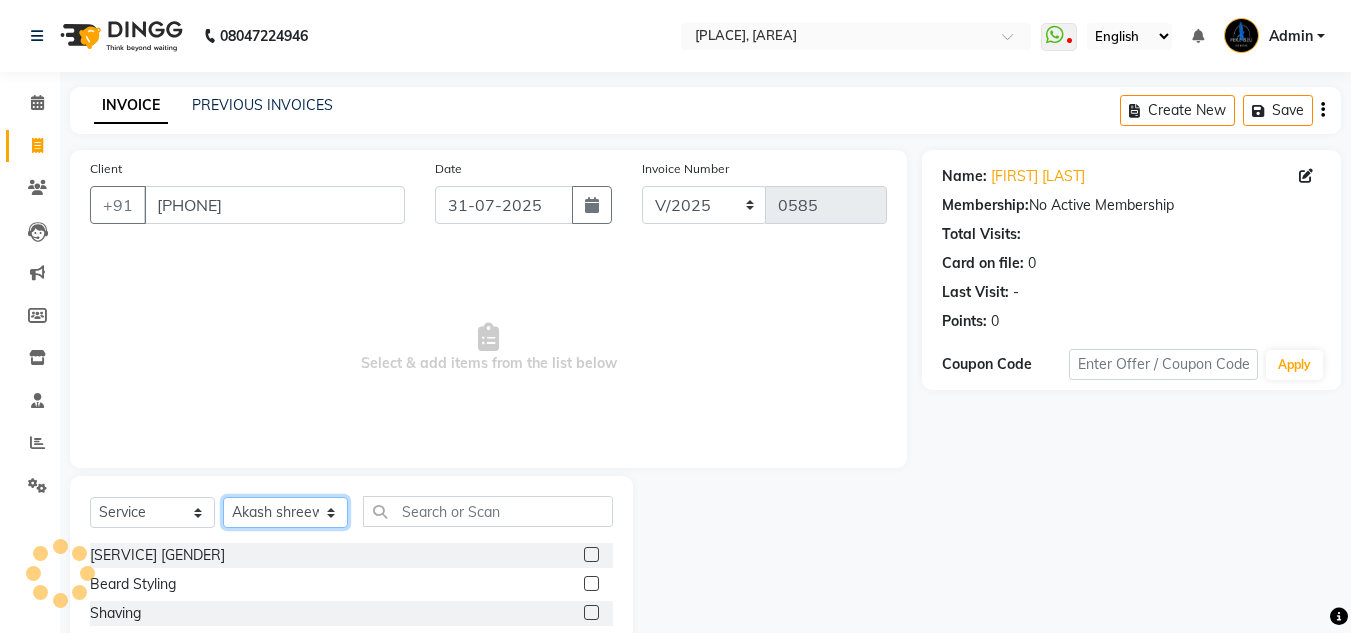 scroll, scrollTop: 168, scrollLeft: 0, axis: vertical 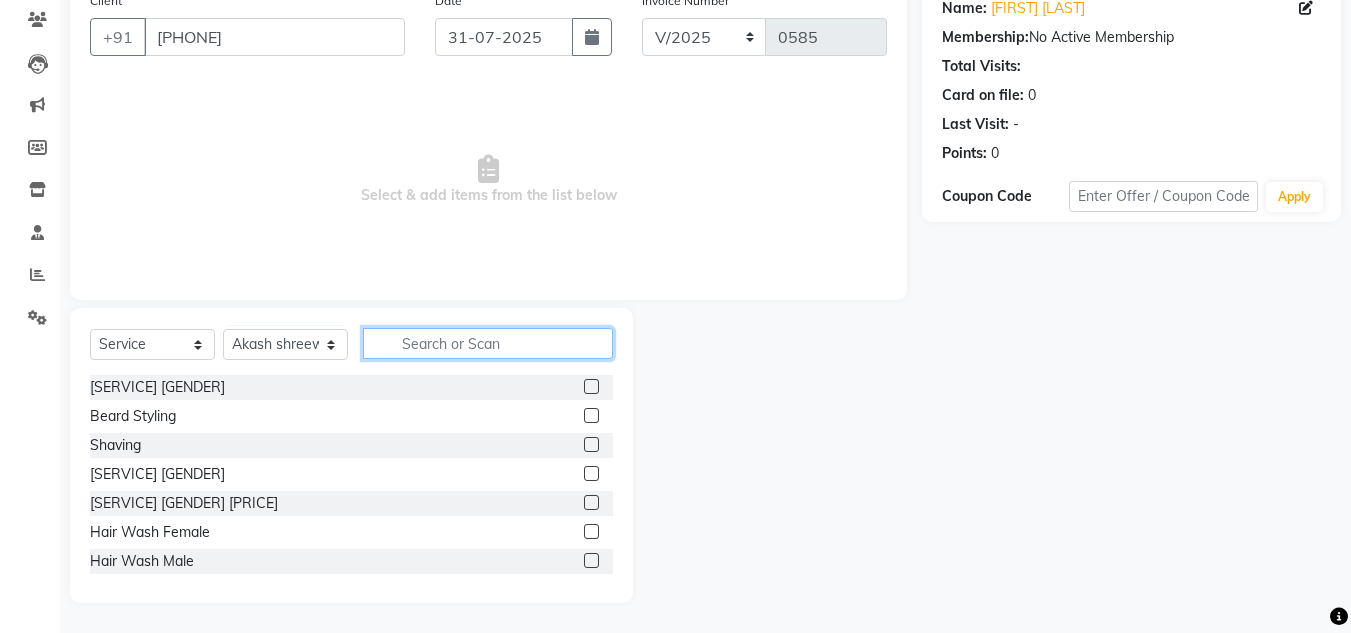 click 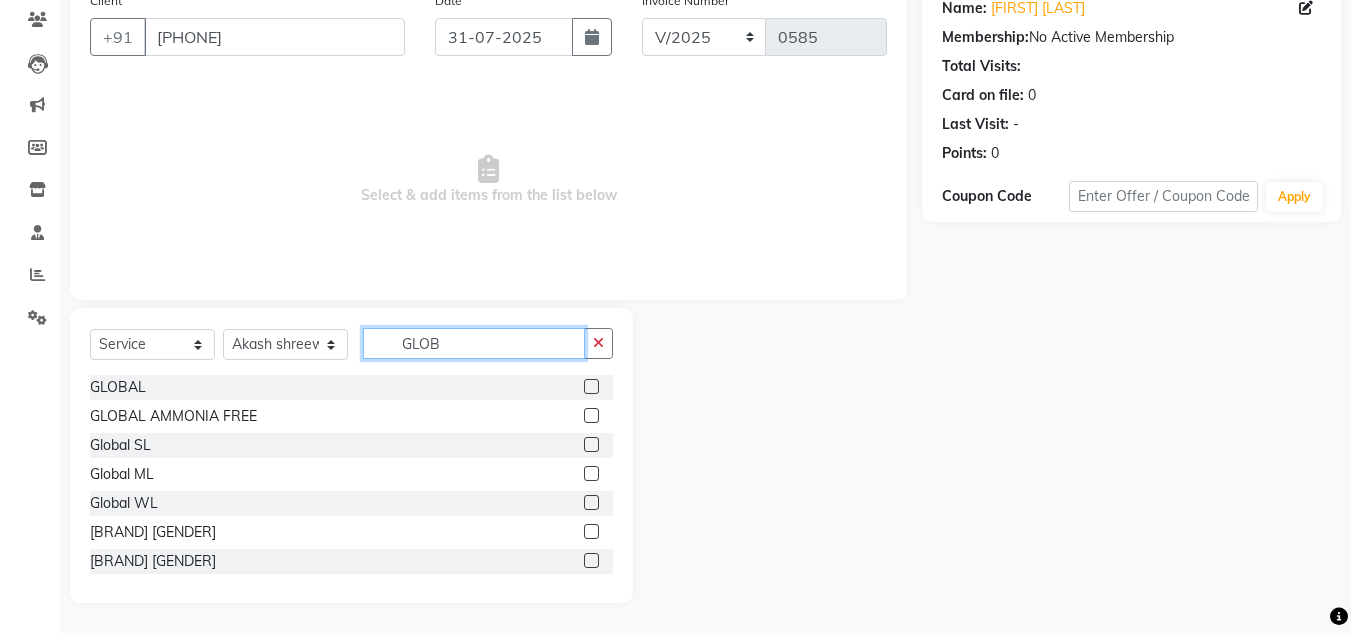 type on "GLOB" 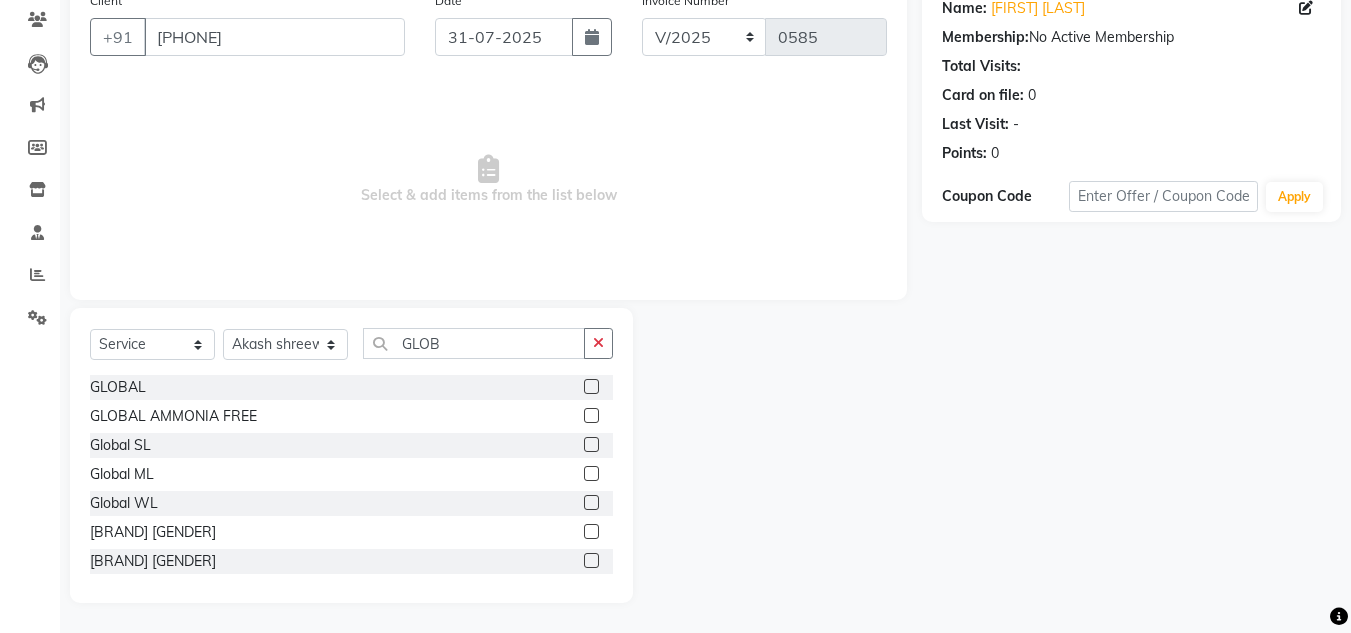 click 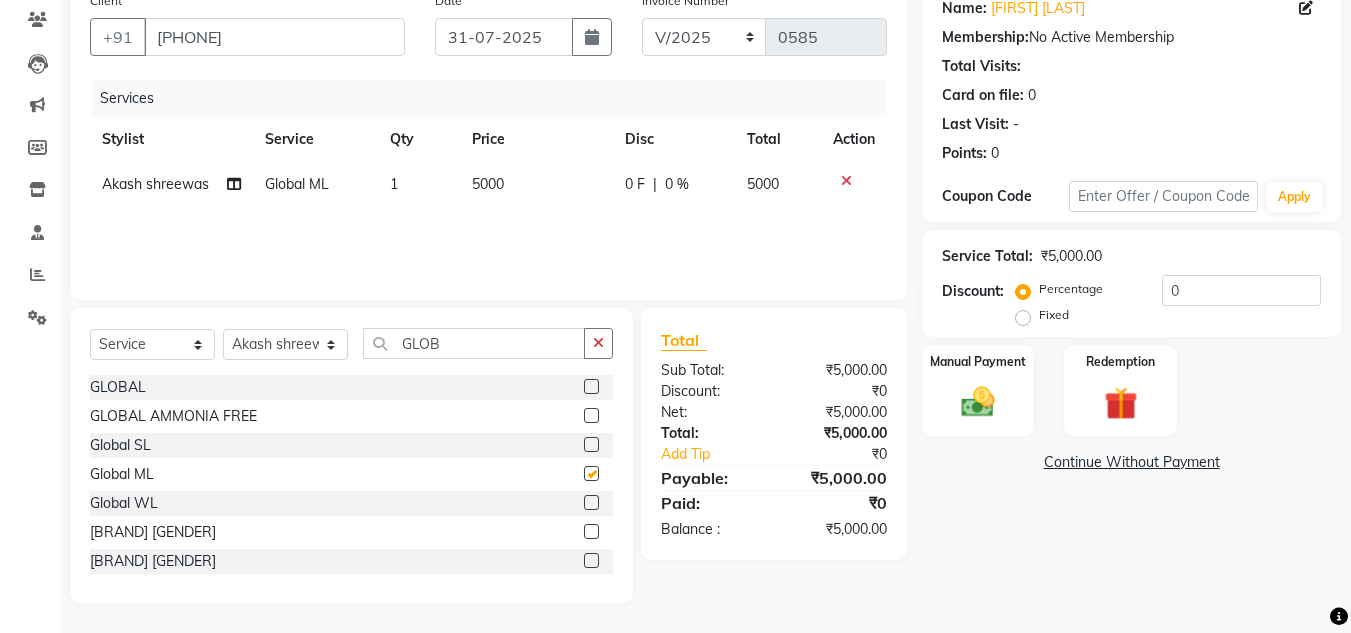 checkbox on "false" 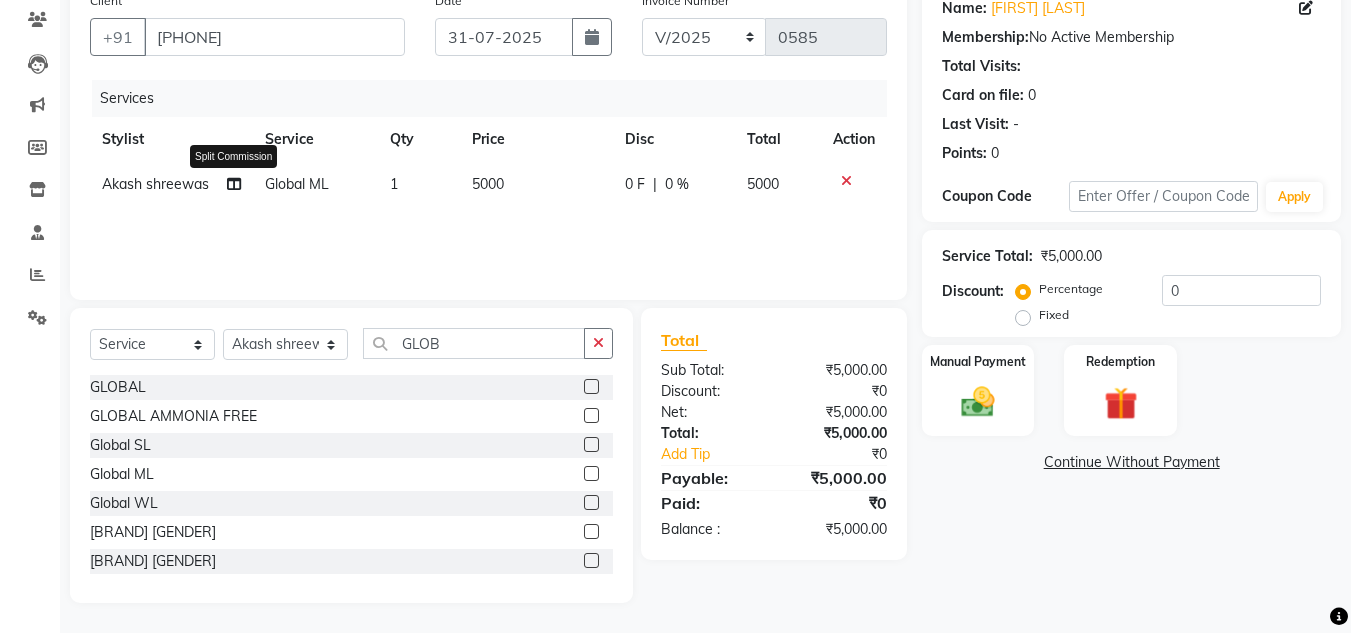 click 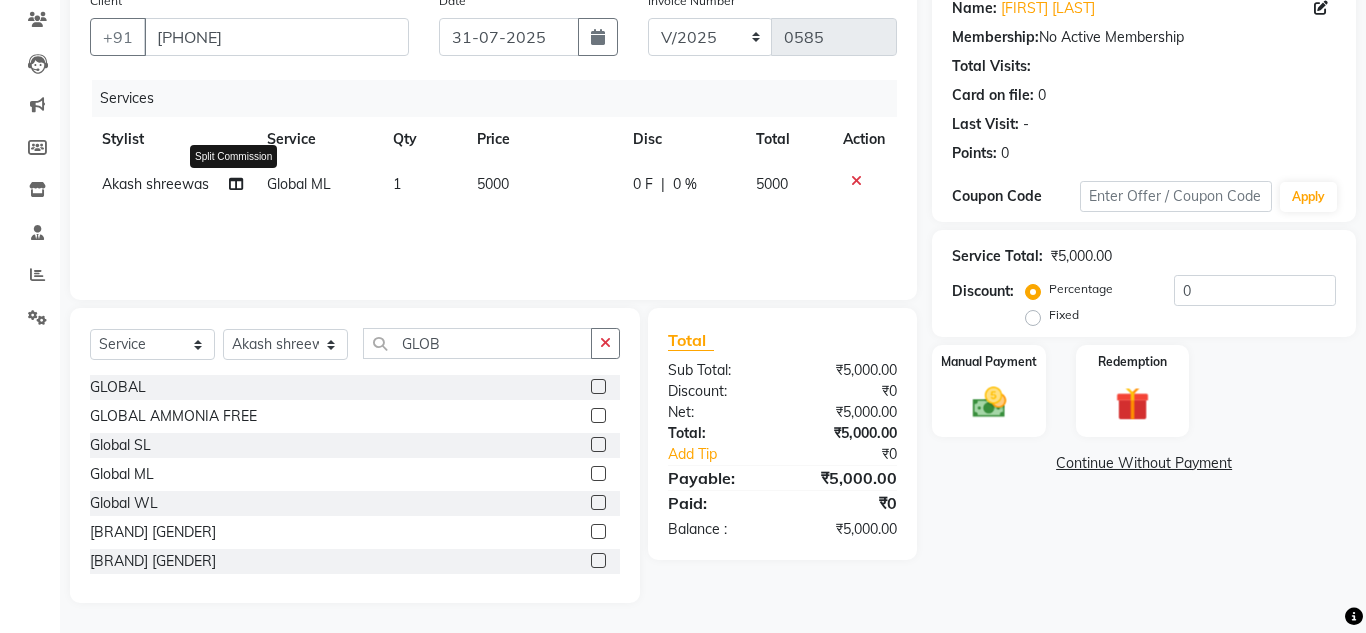 select on "67934" 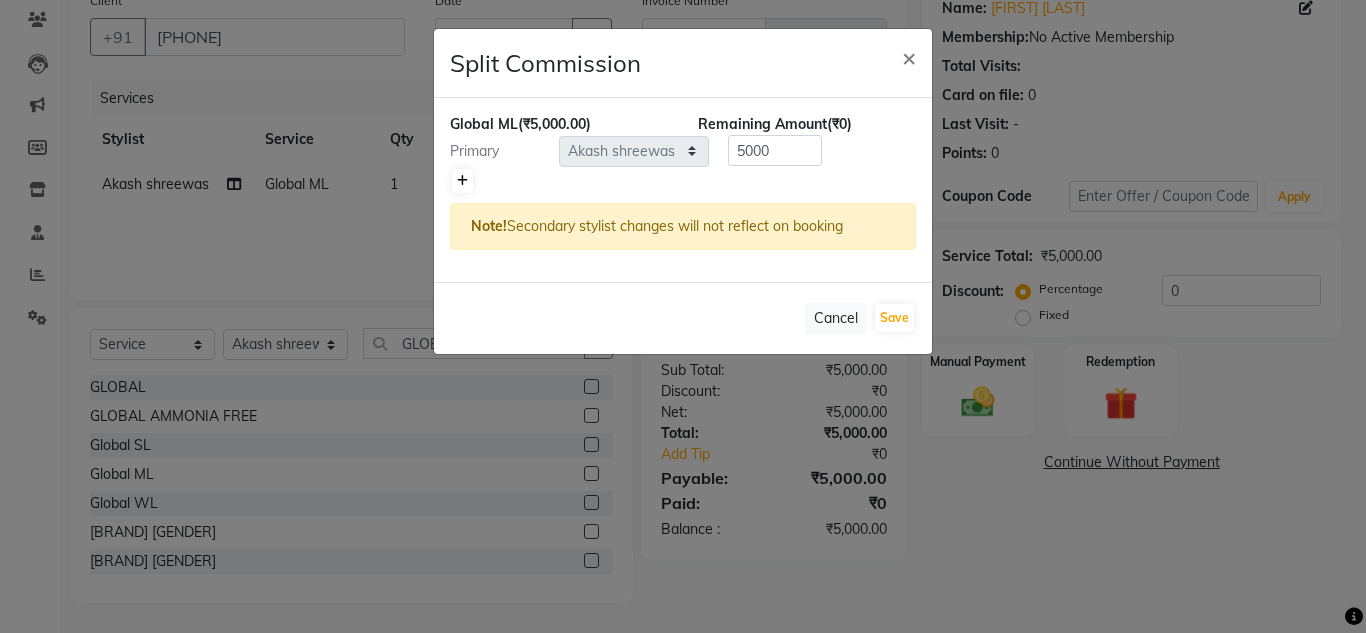 click 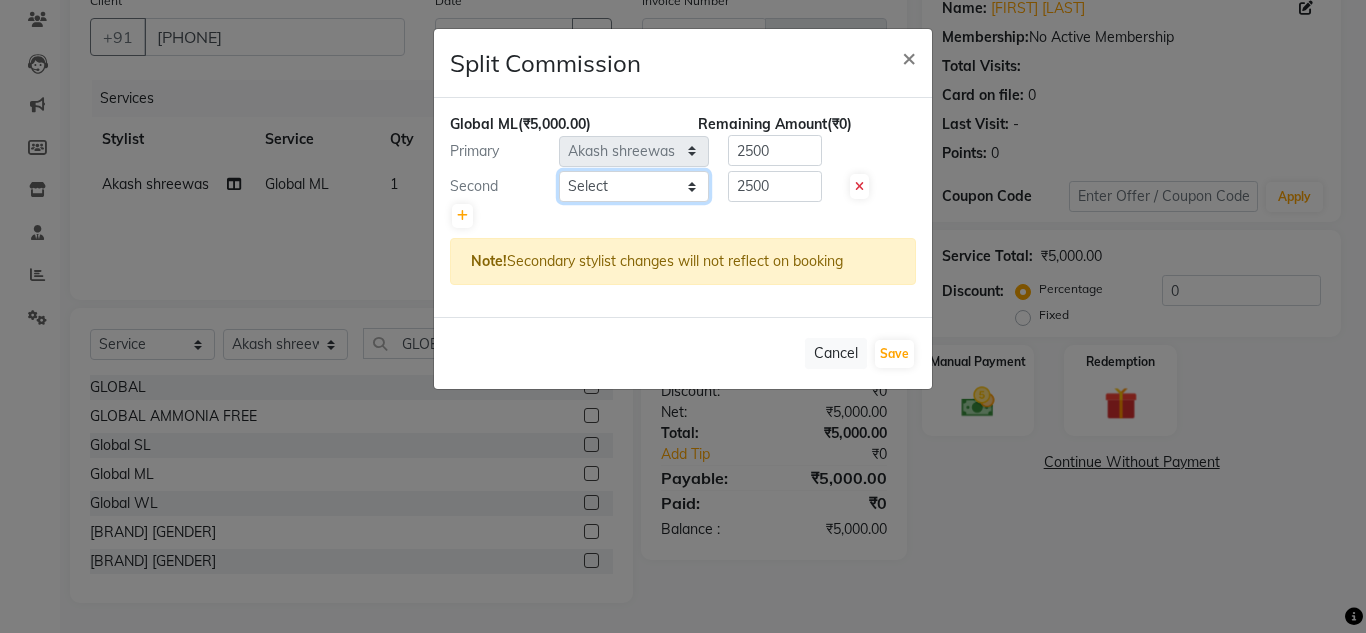 click on "Select  [NAME]   [NAME]    [NAME]   [NAME]   [NAME]   [NAME]   [NAME]" 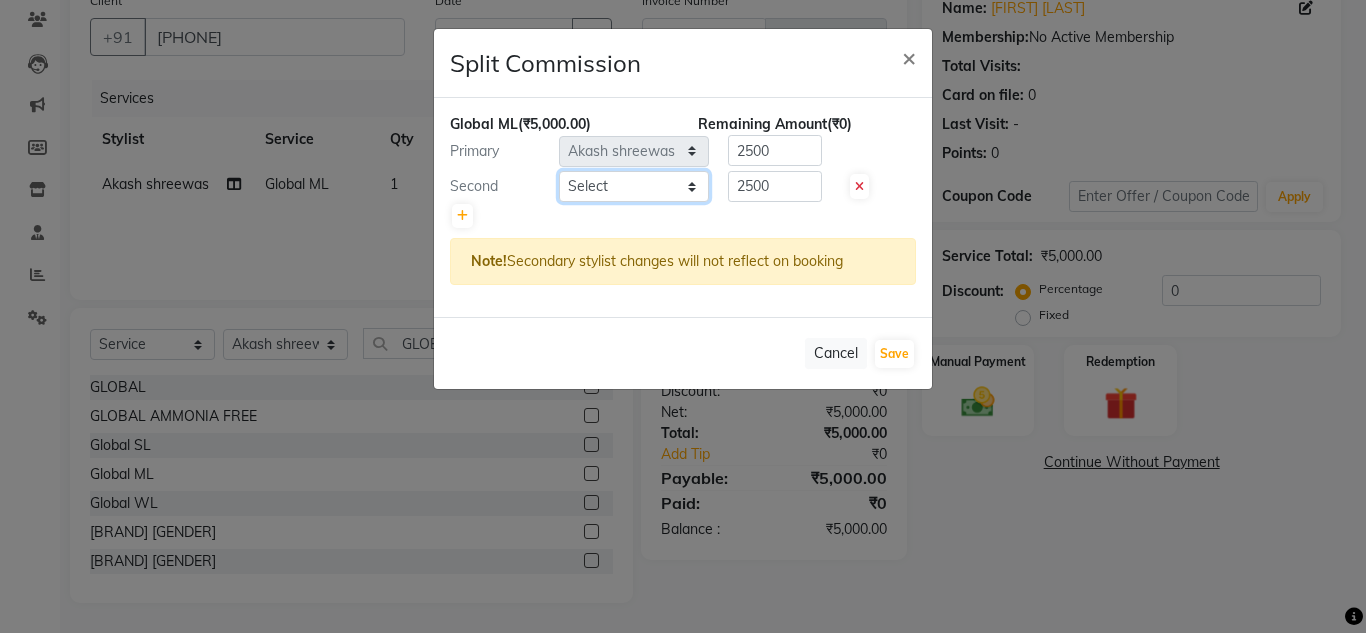 select on "86199" 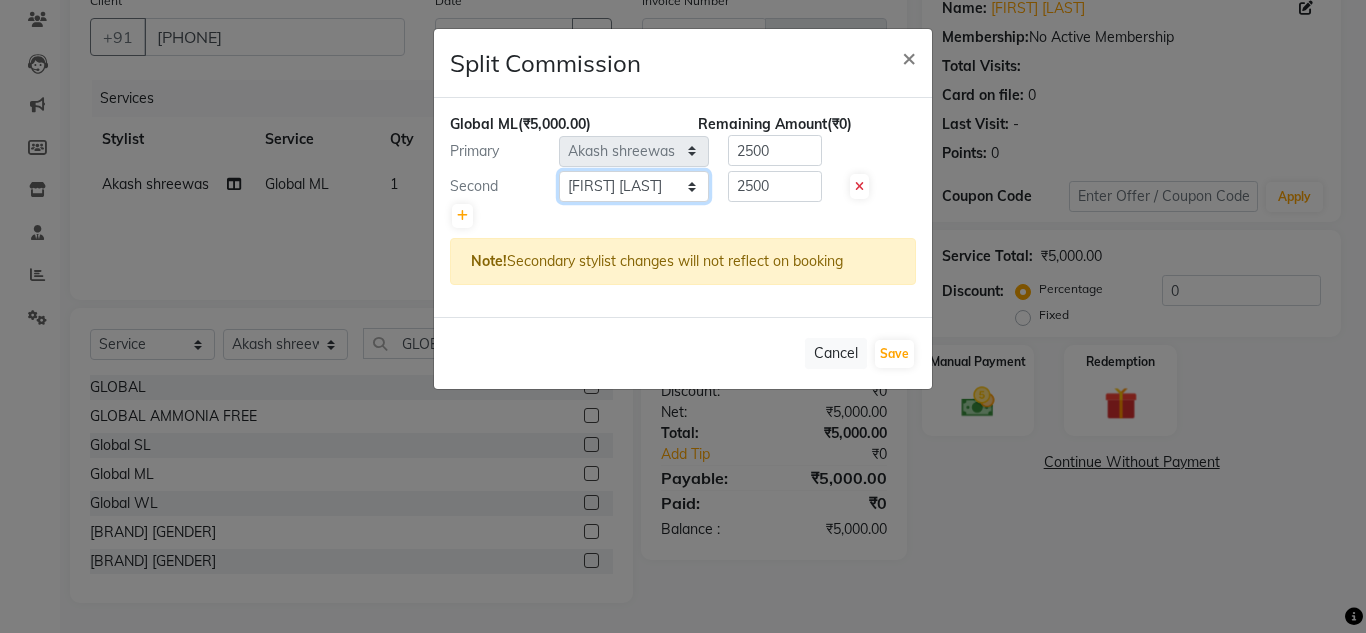click on "Select  [NAME]   [NAME]    [NAME]   [NAME]   [NAME]   [NAME]   [NAME]" 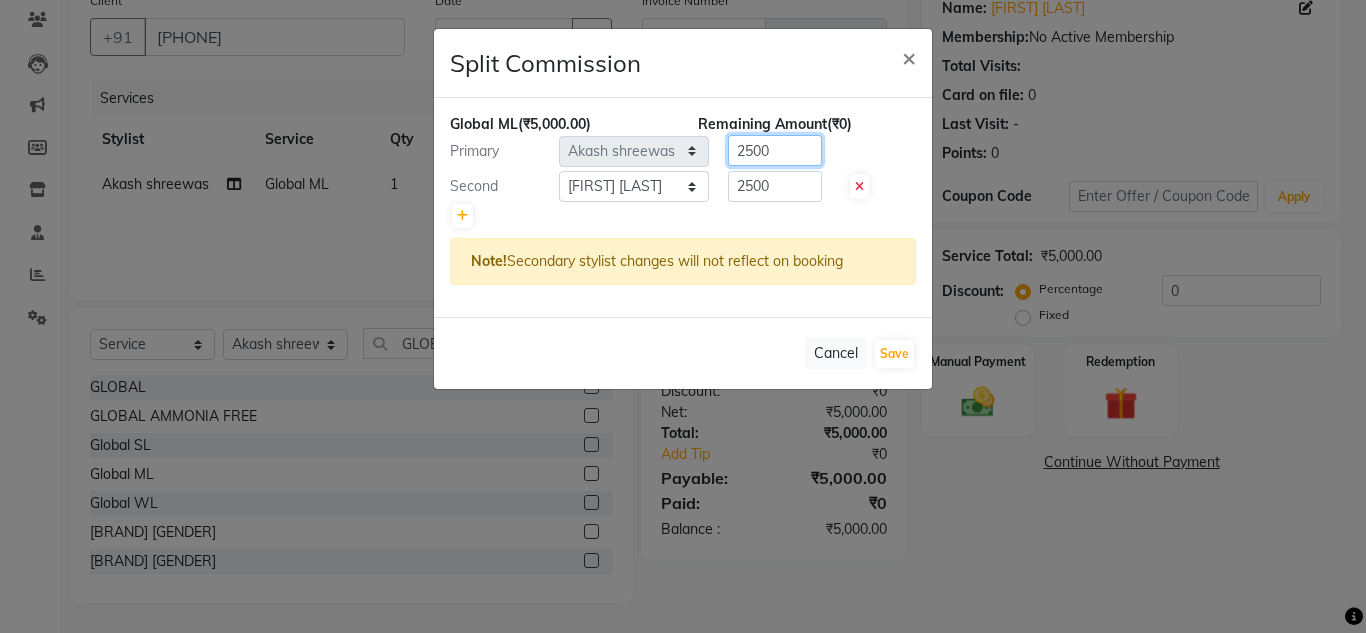 click on "2500" 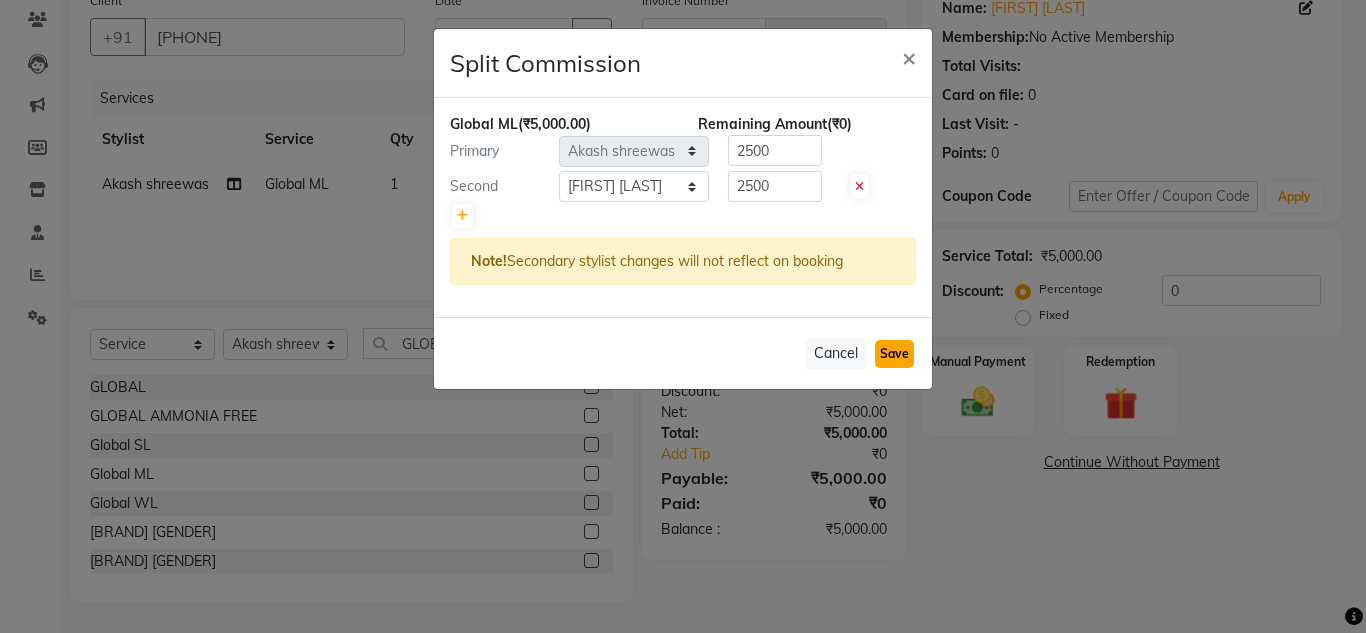 click on "Save" 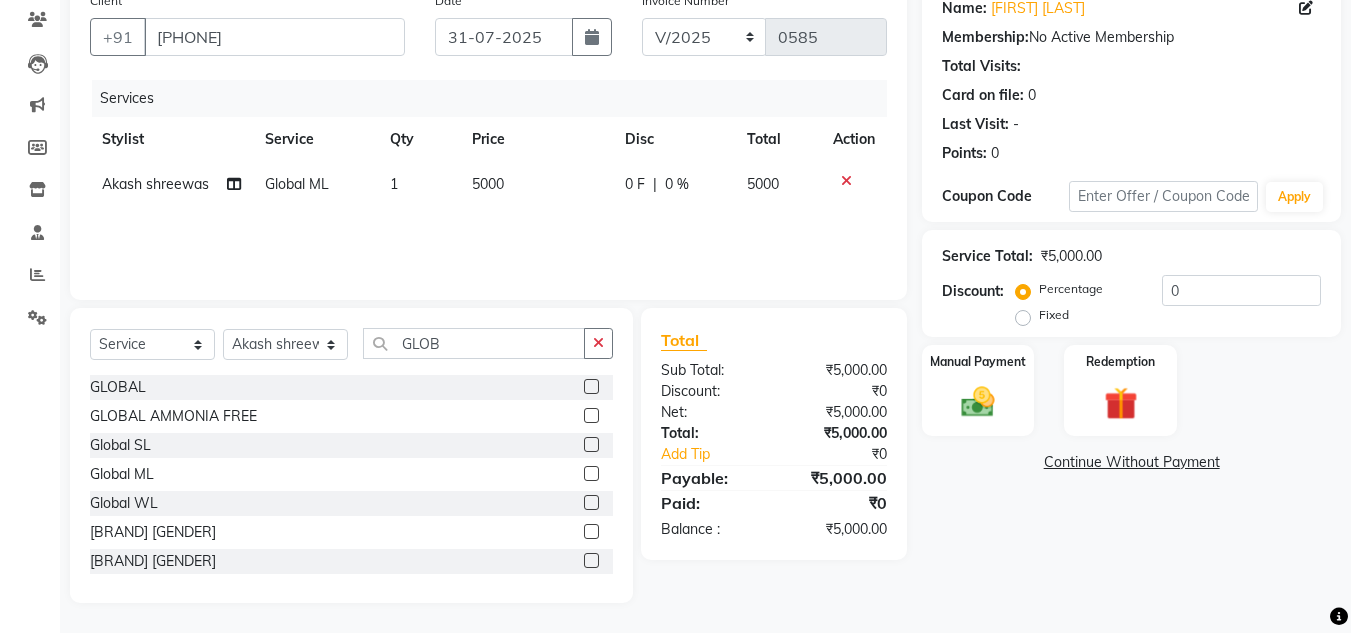 click on "0 %" 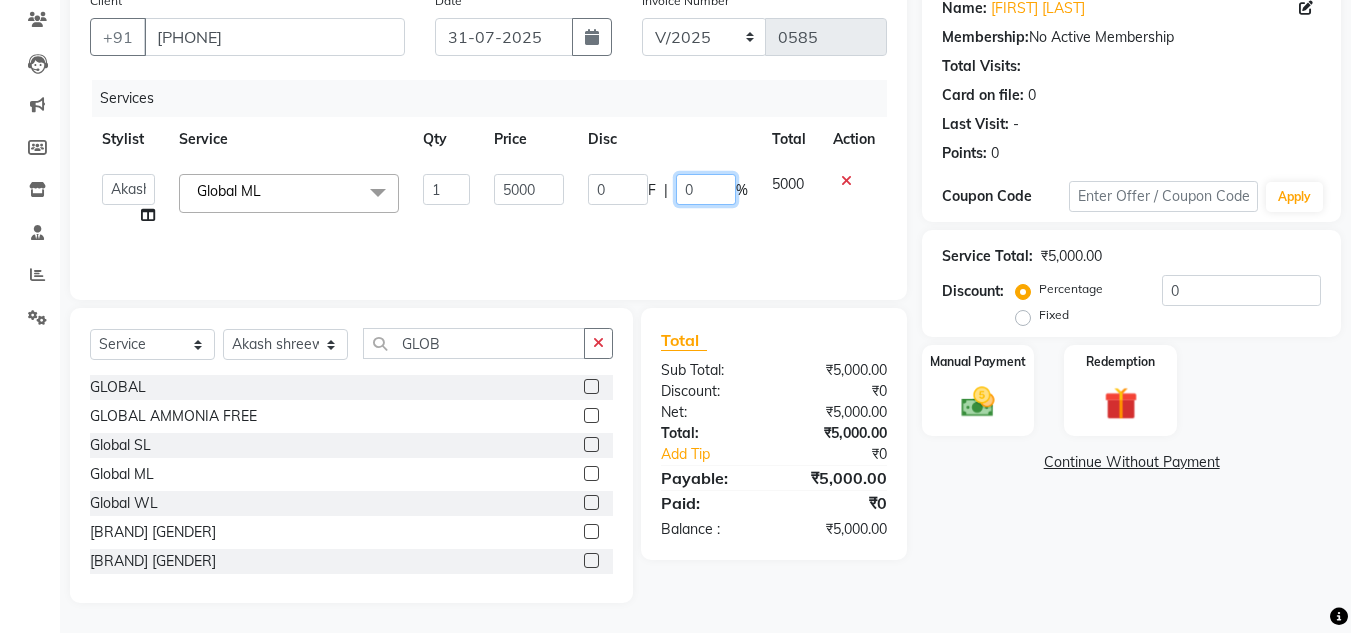 click on "0" 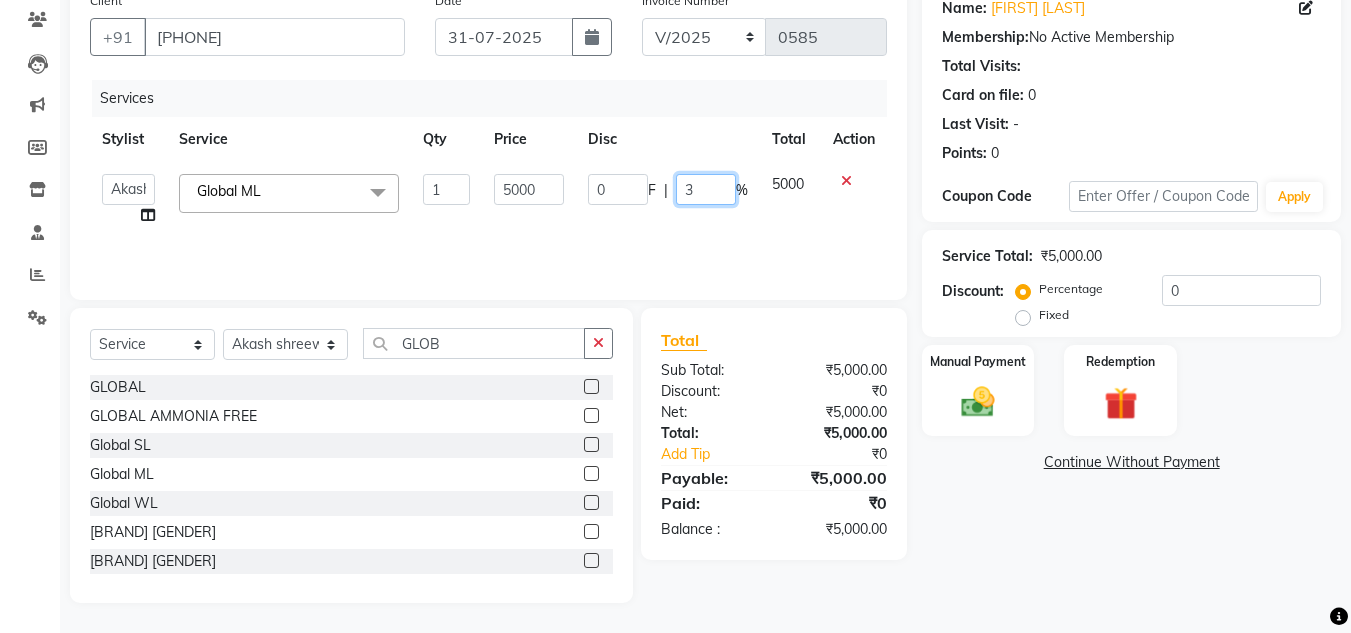 type on "30" 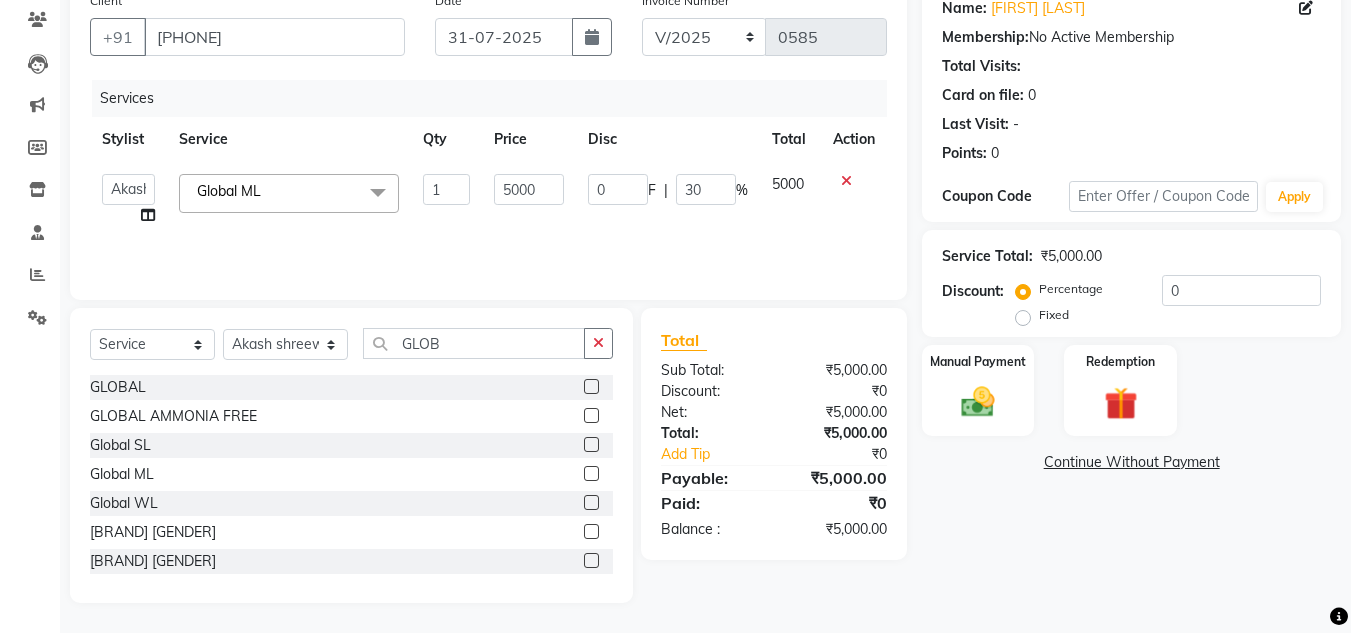 click on "Discount:" 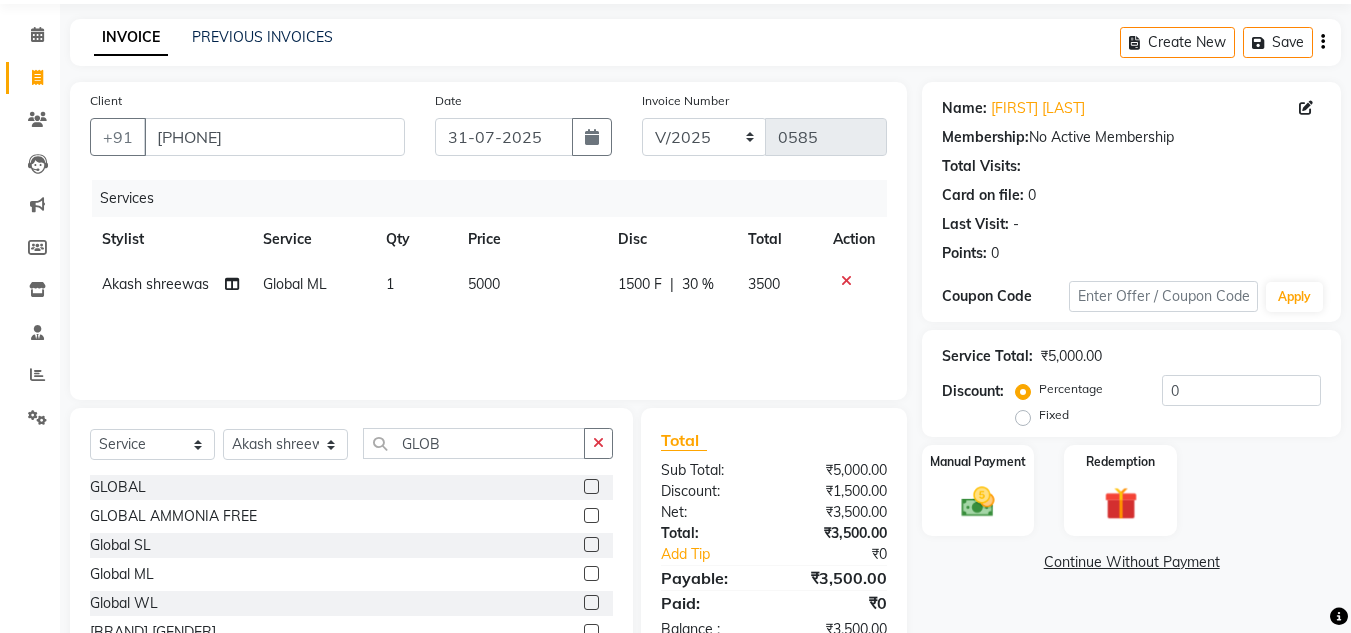 scroll, scrollTop: 168, scrollLeft: 0, axis: vertical 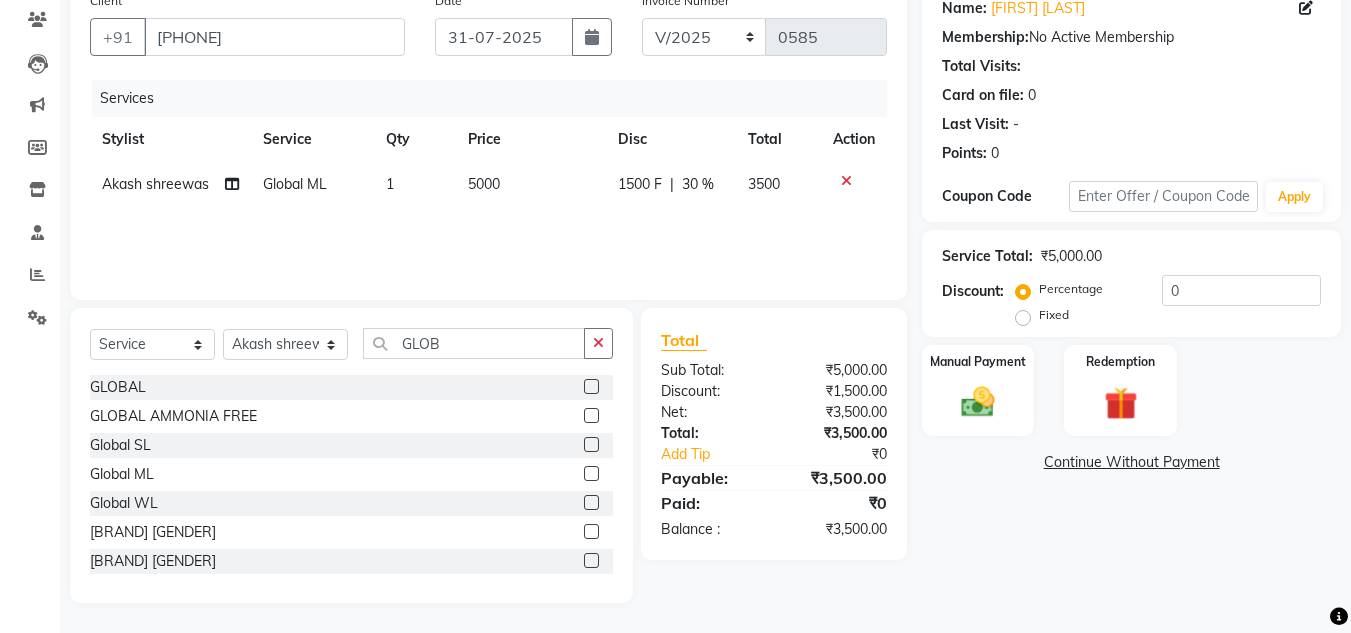 click 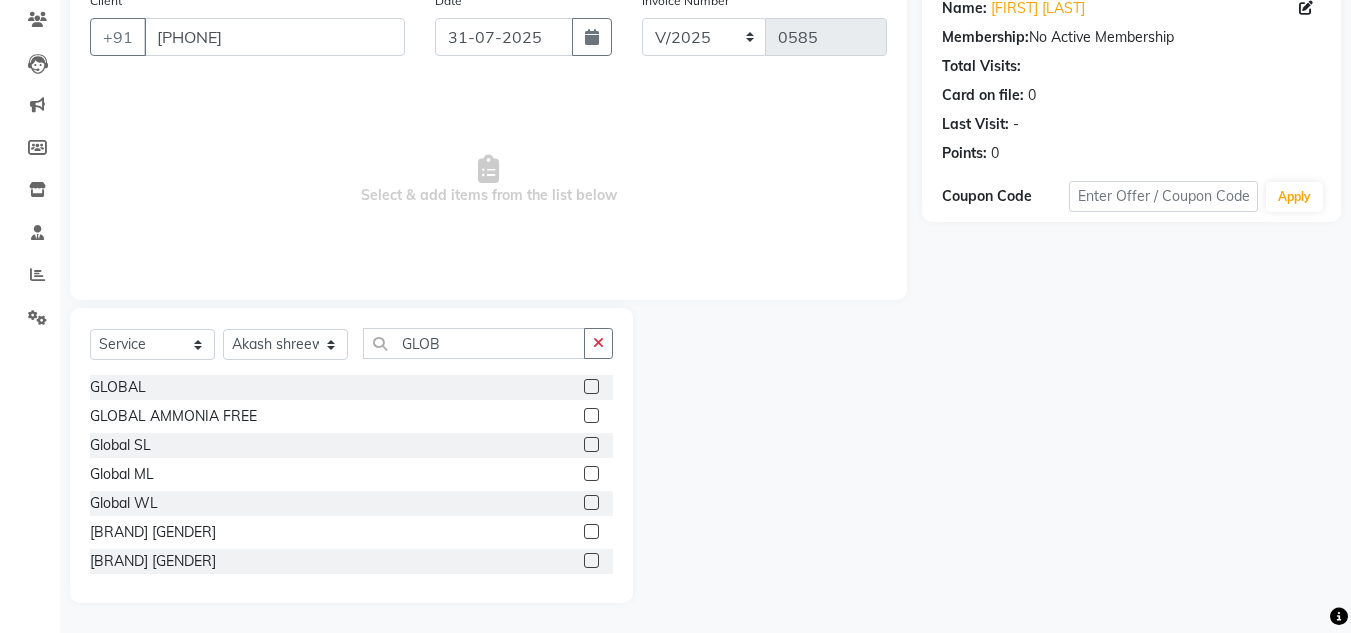 click 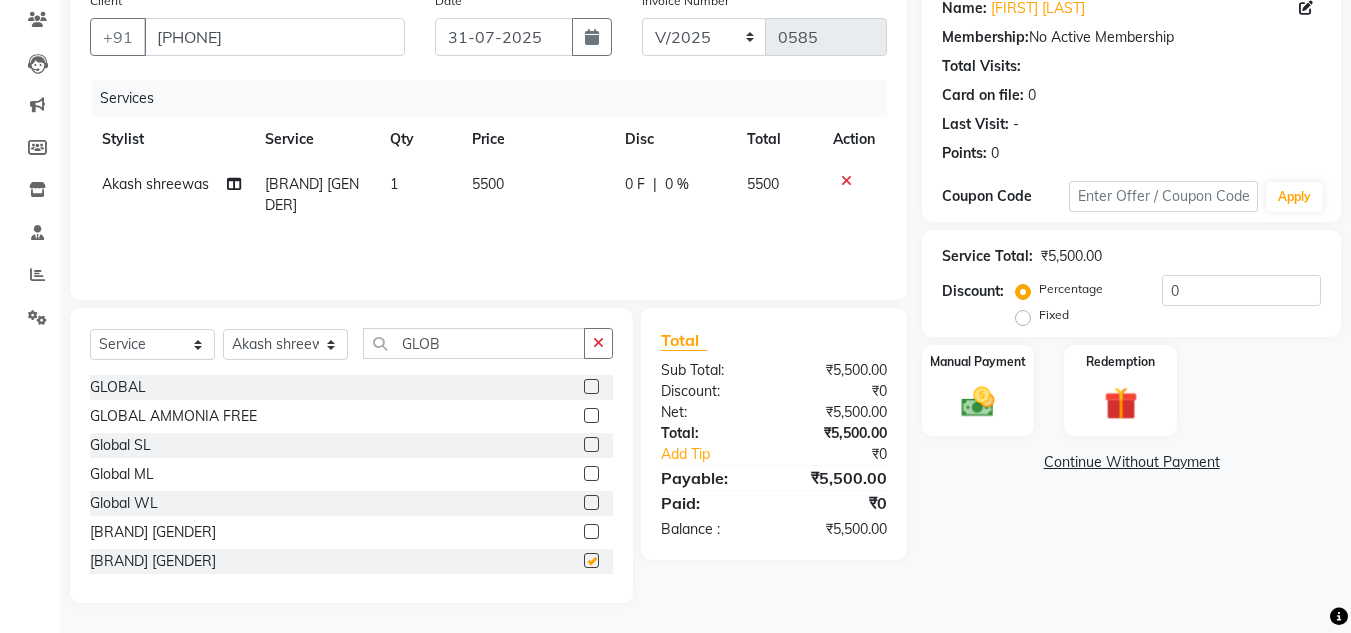 checkbox on "false" 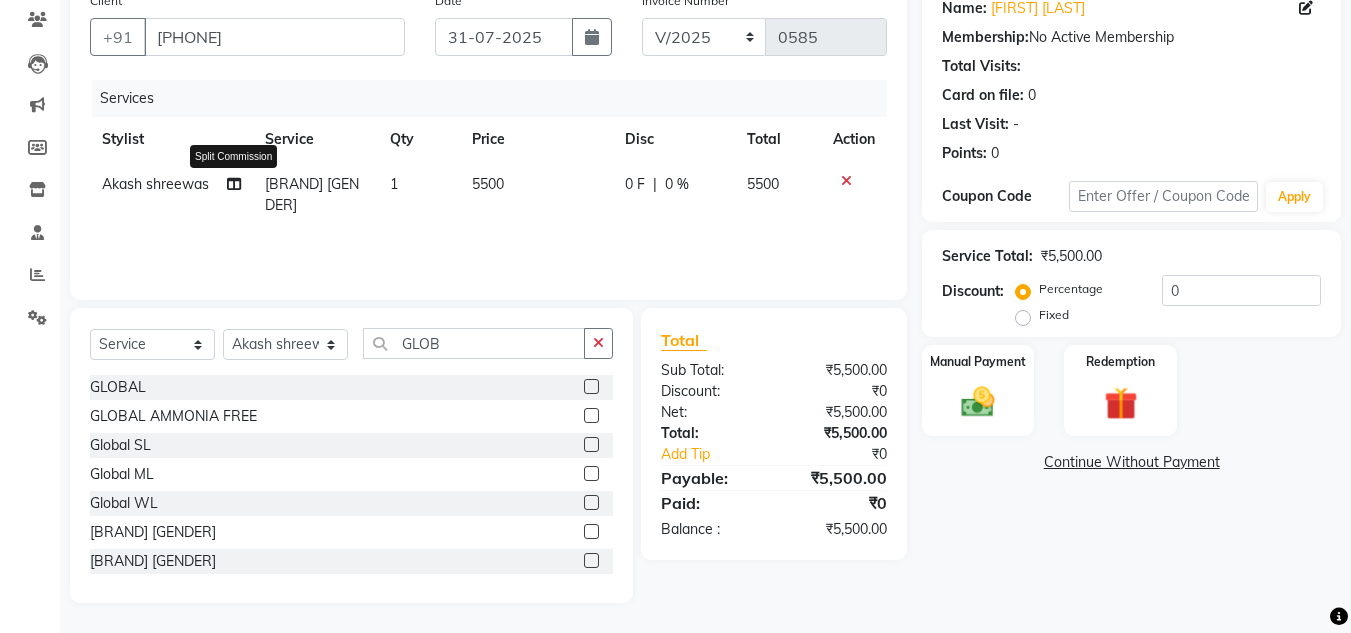 click 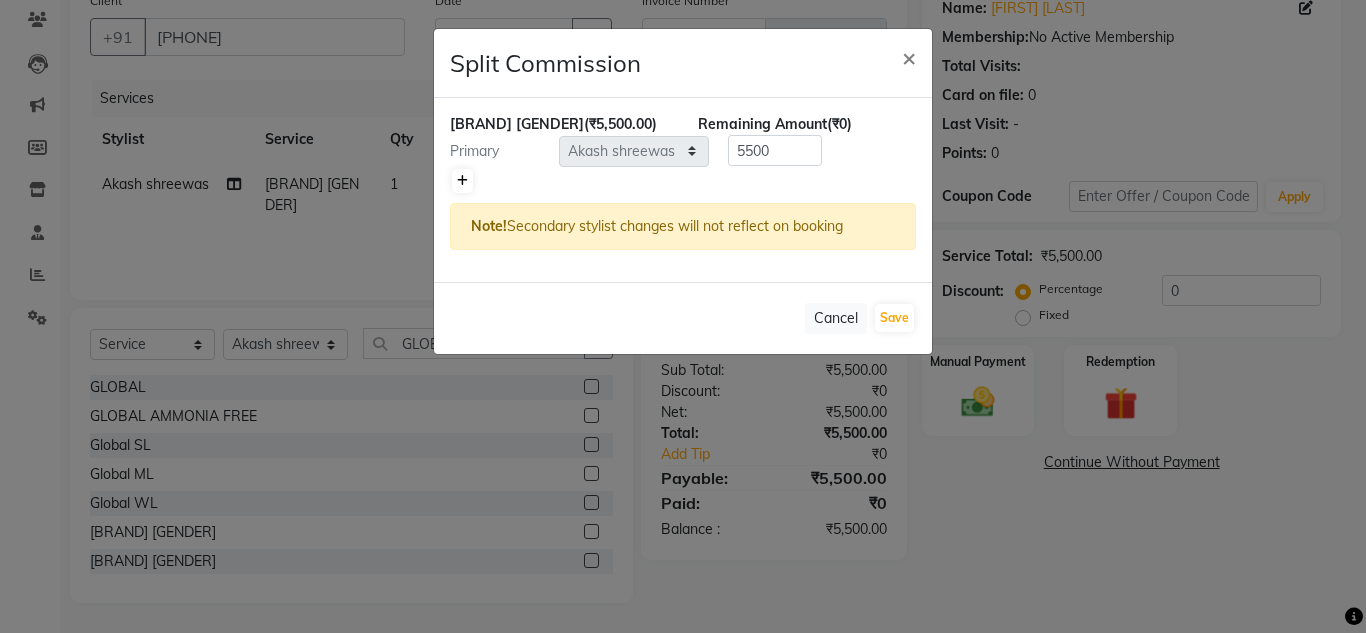 click 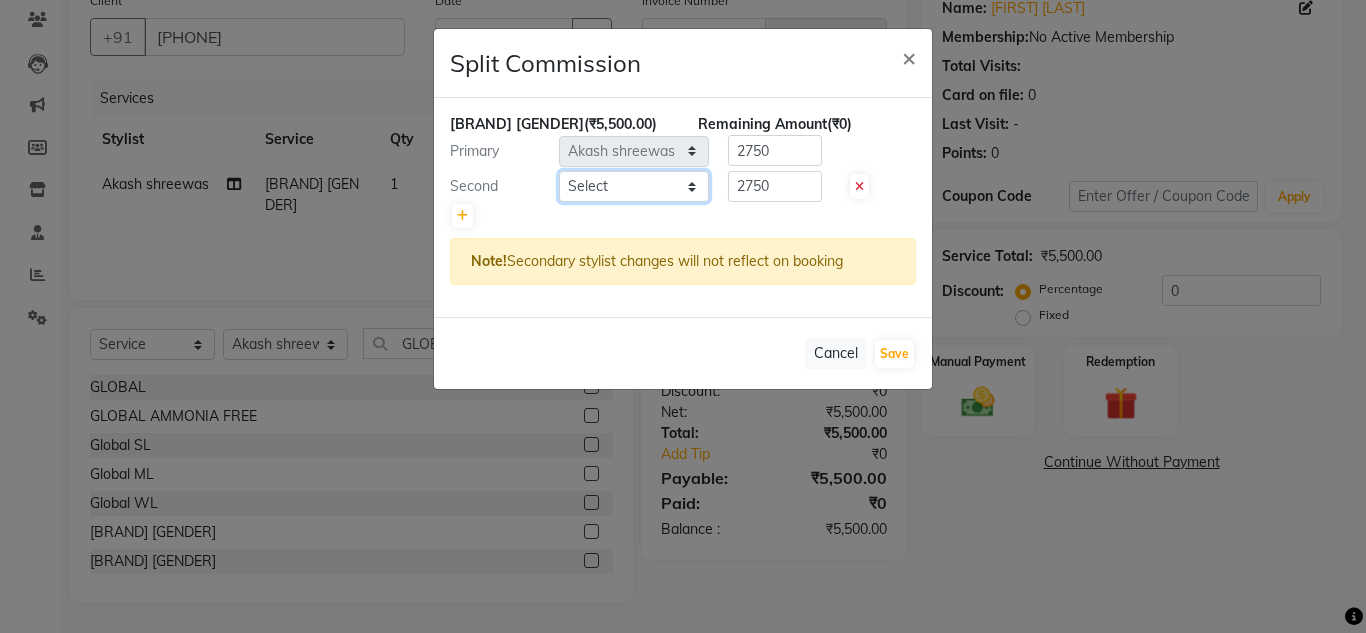 click on "Select  [NAME]   [NAME]    [NAME]   [NAME]   [NAME]   [NAME]   [NAME]" 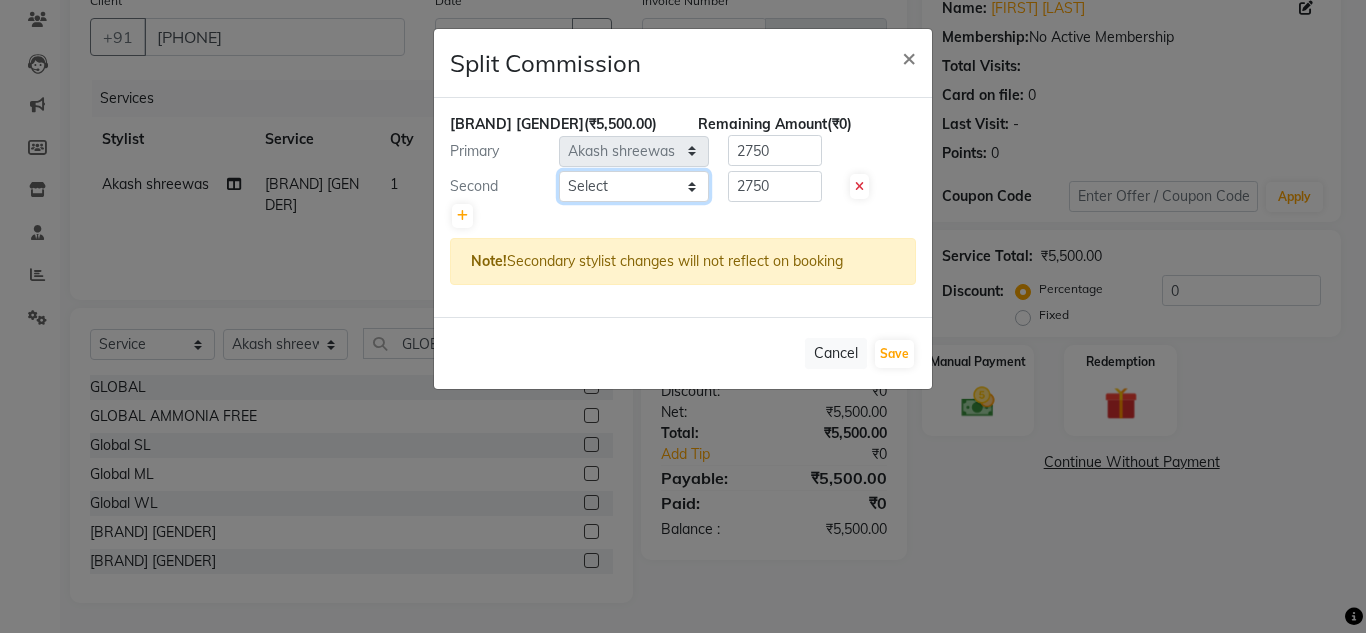 select on "86199" 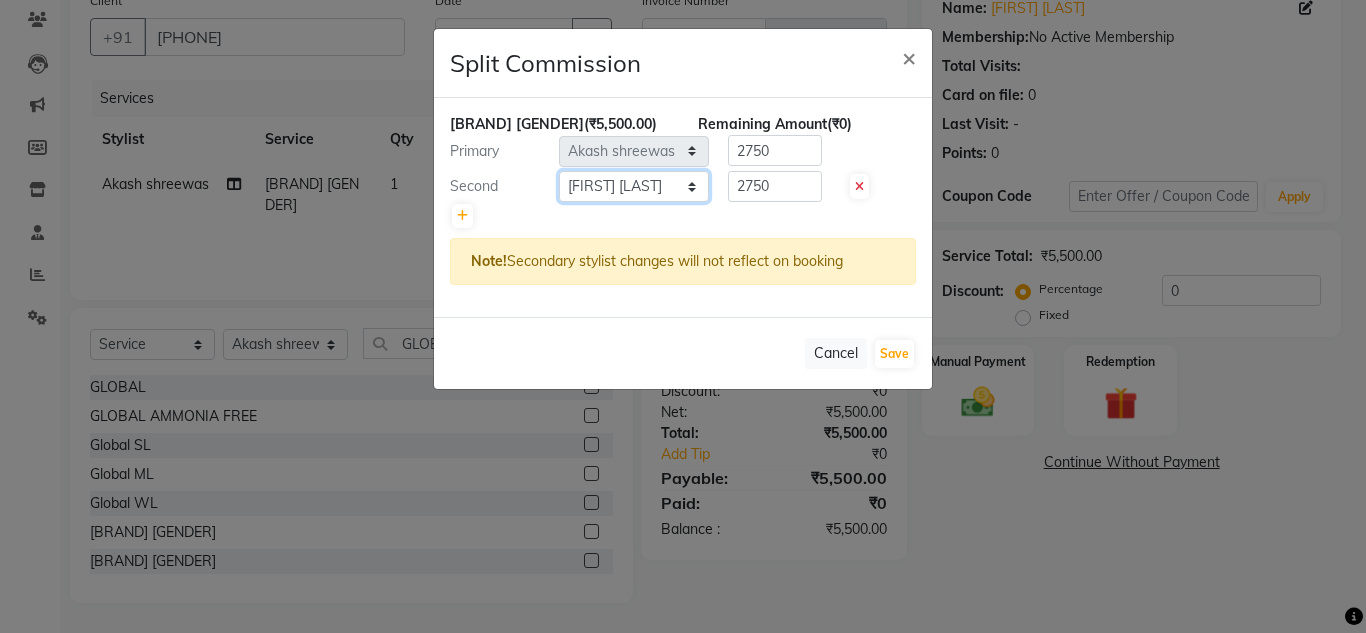 click on "Select  [NAME]   [NAME]    [NAME]   [NAME]   [NAME]   [NAME]   [NAME]" 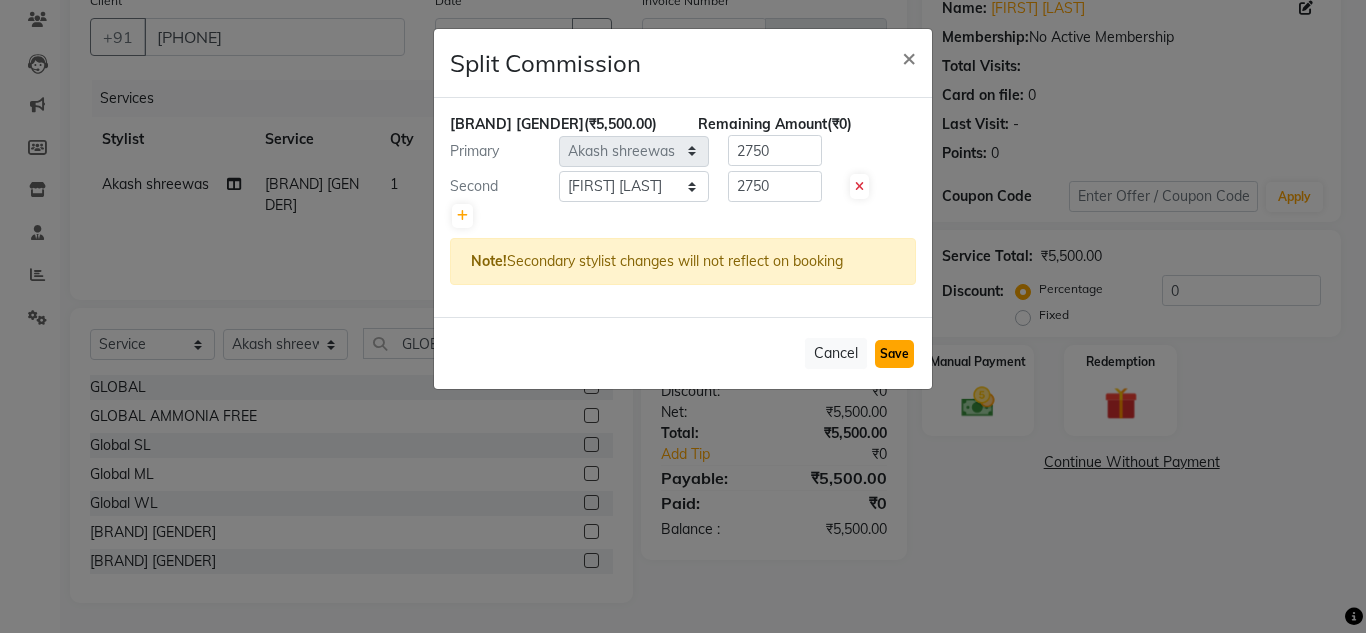 click on "Save" 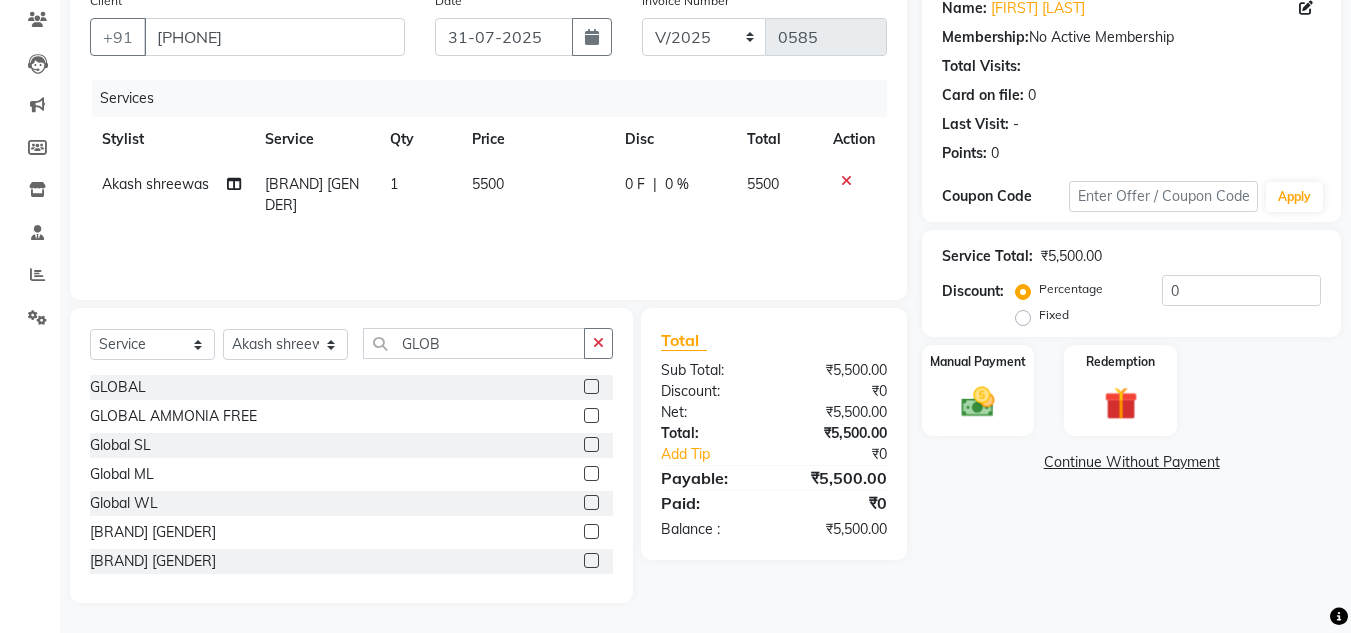 click on "0 %" 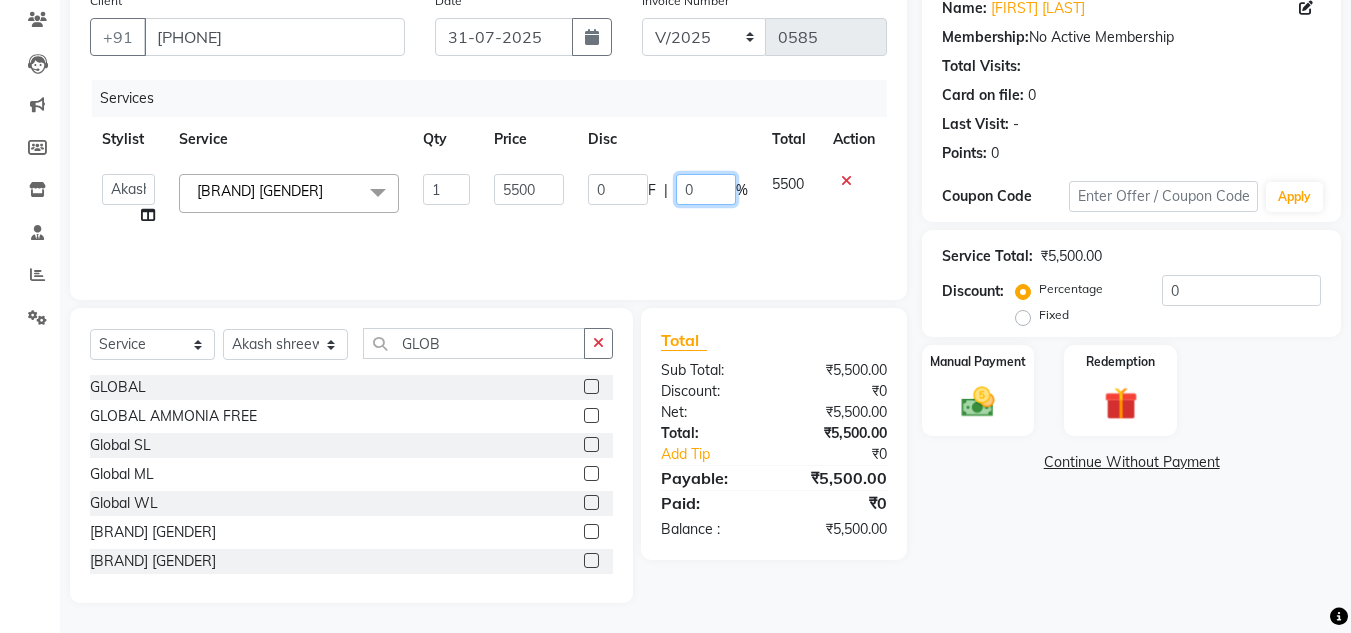 click on "0" 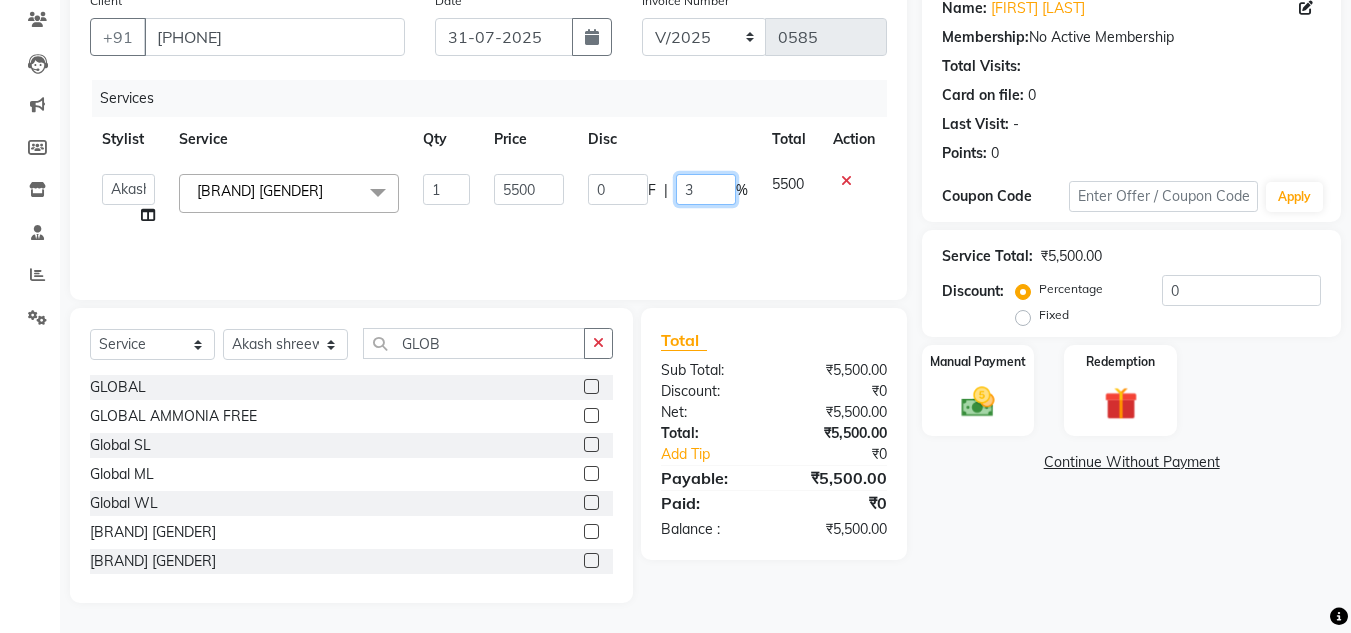 type on "30" 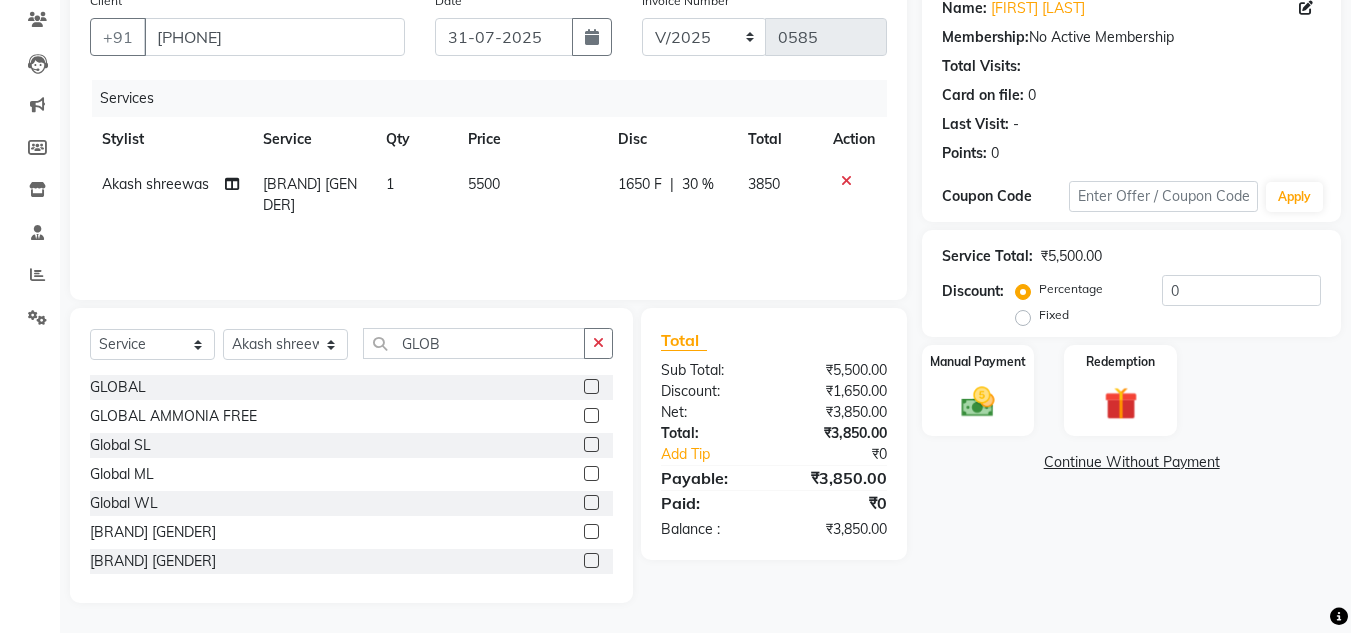click on "₹3,850.00" 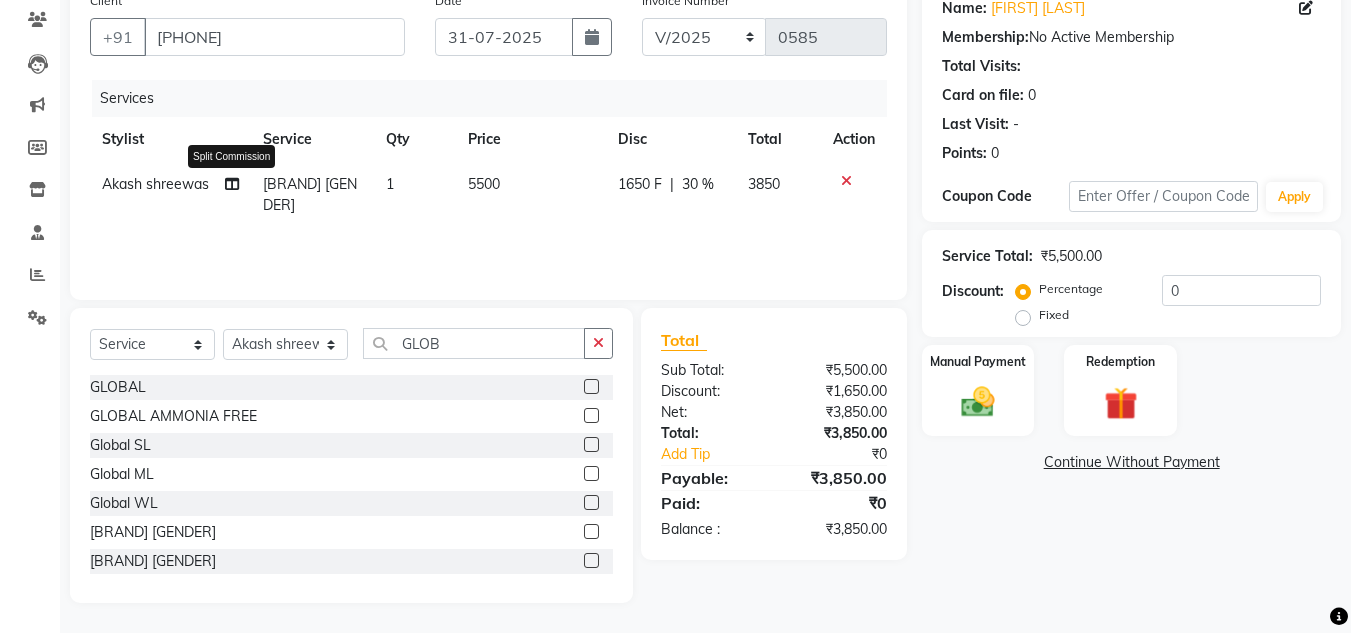 click 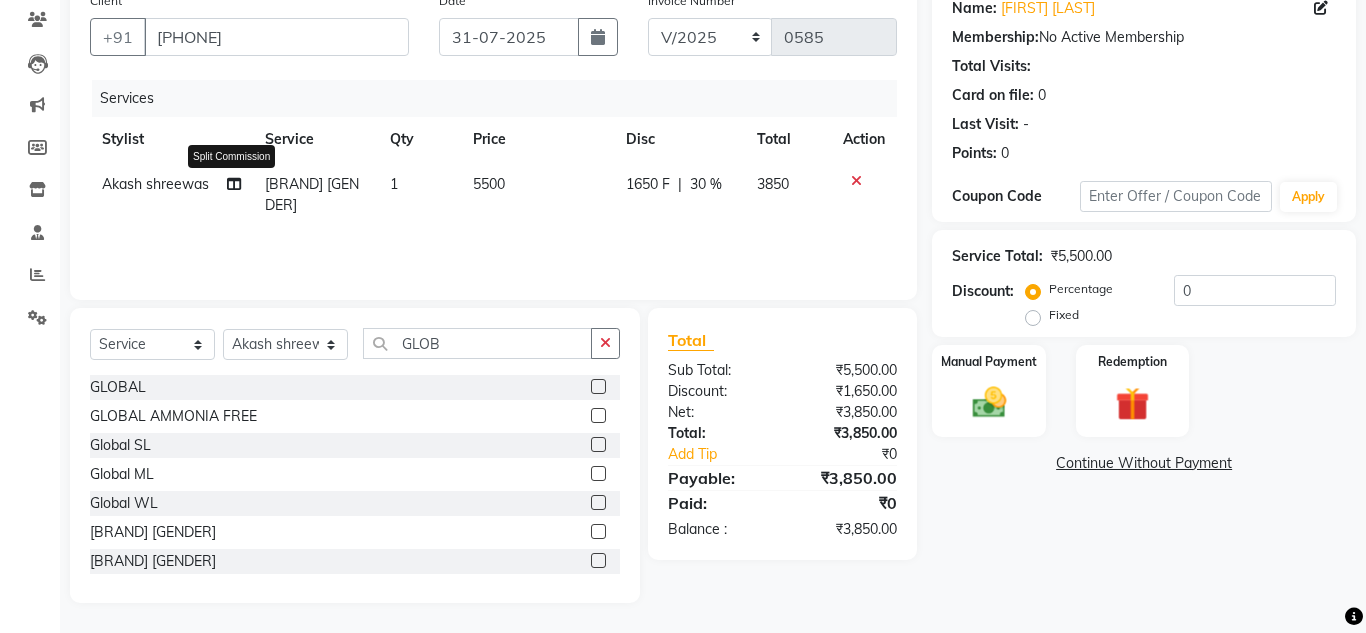 select on "67934" 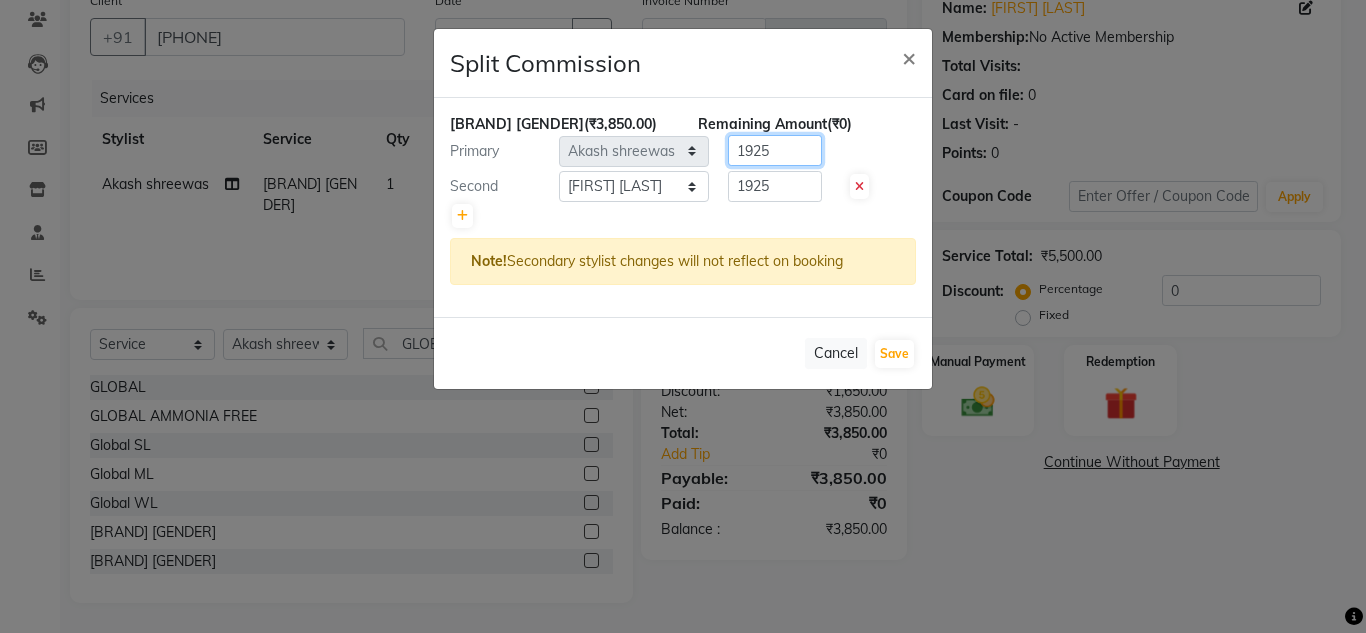 click on "1925" 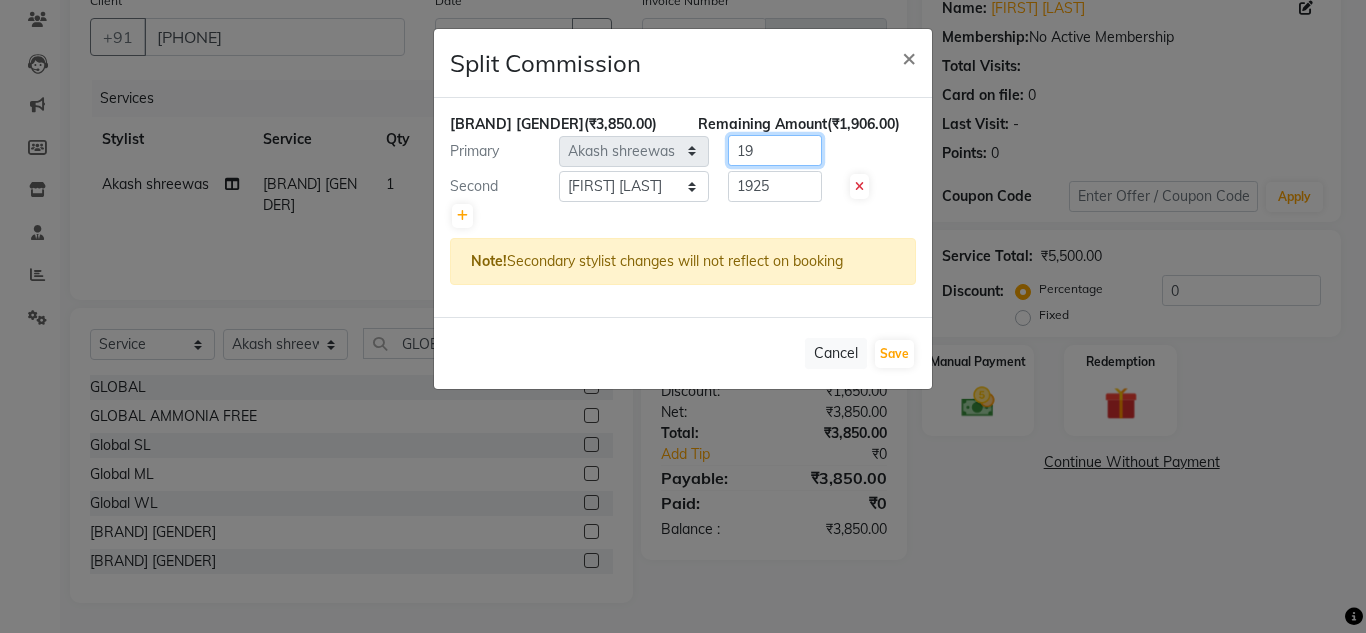 type on "1" 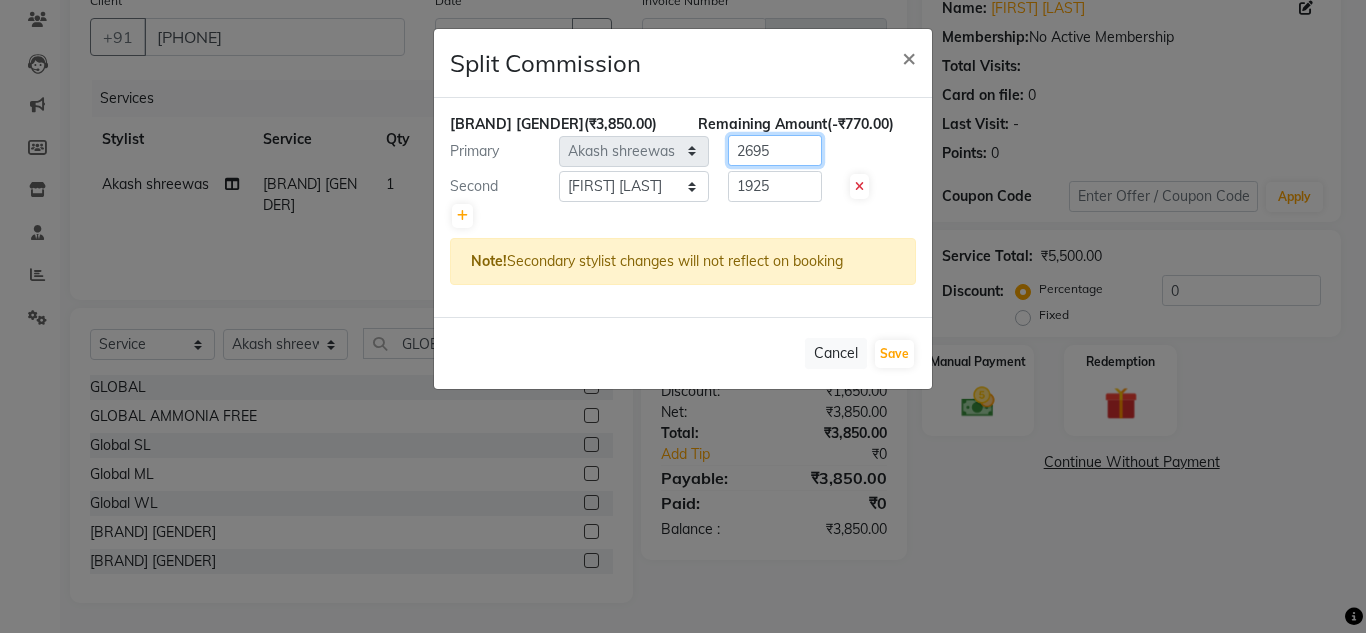 type on "2695" 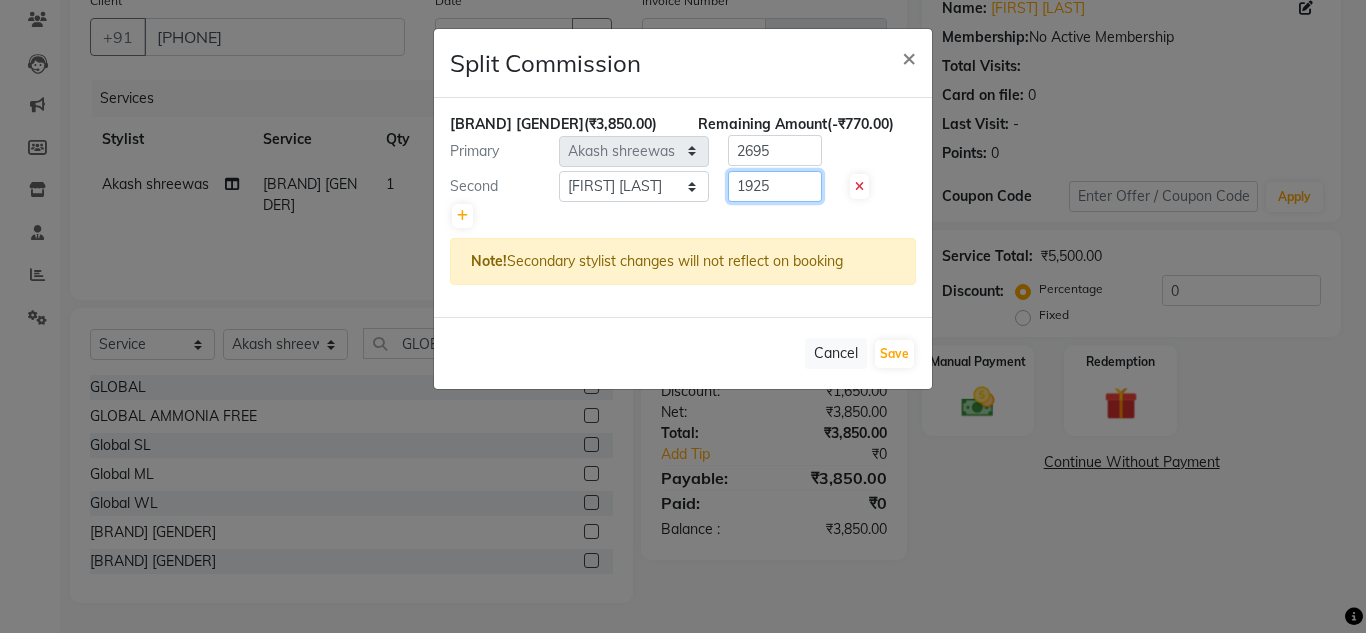 click on "1925" 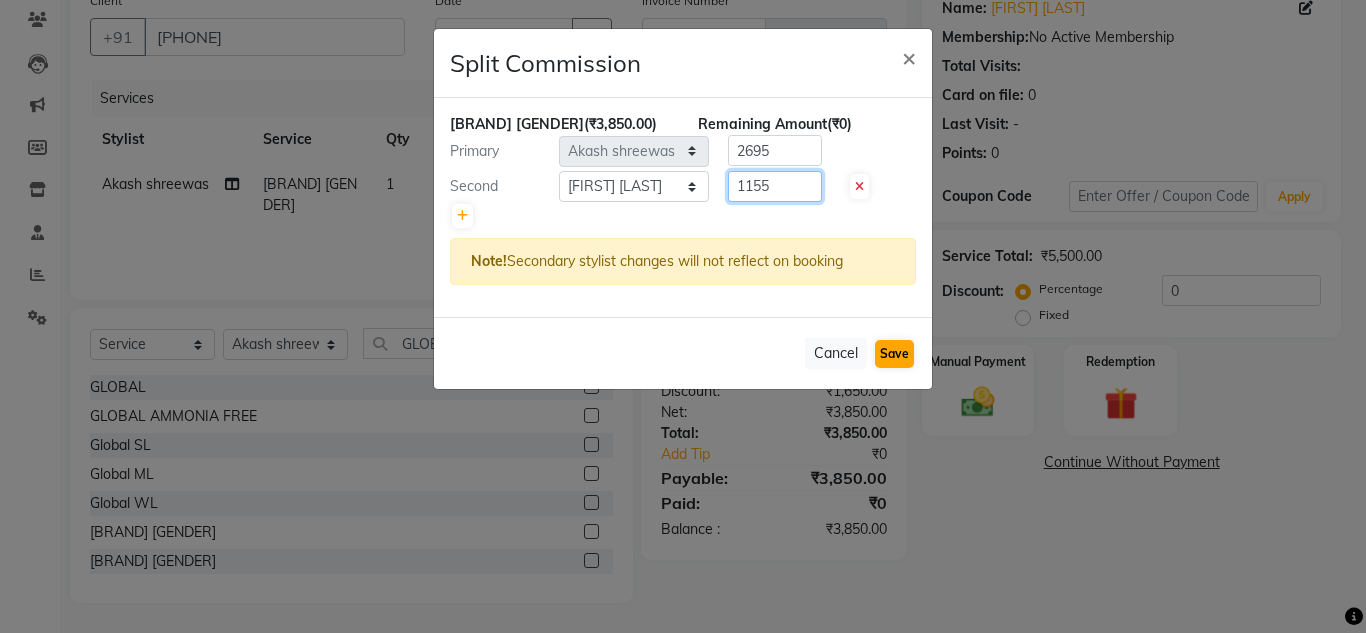 type on "1155" 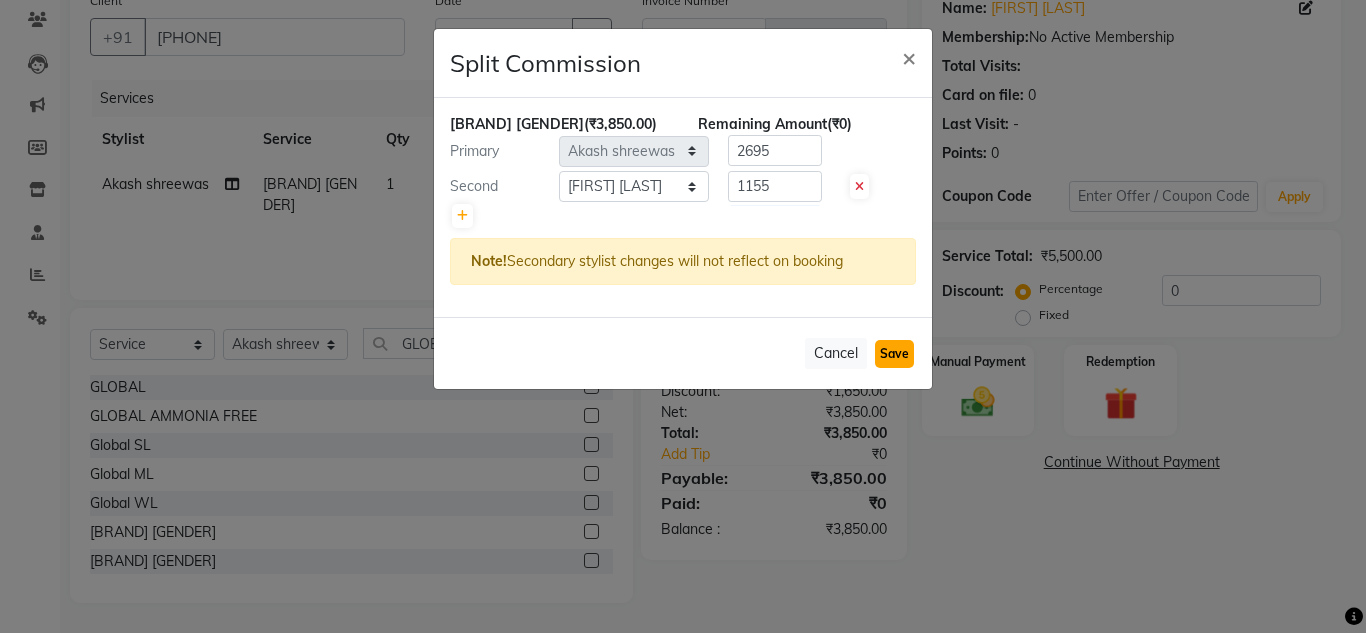 click on "Save" 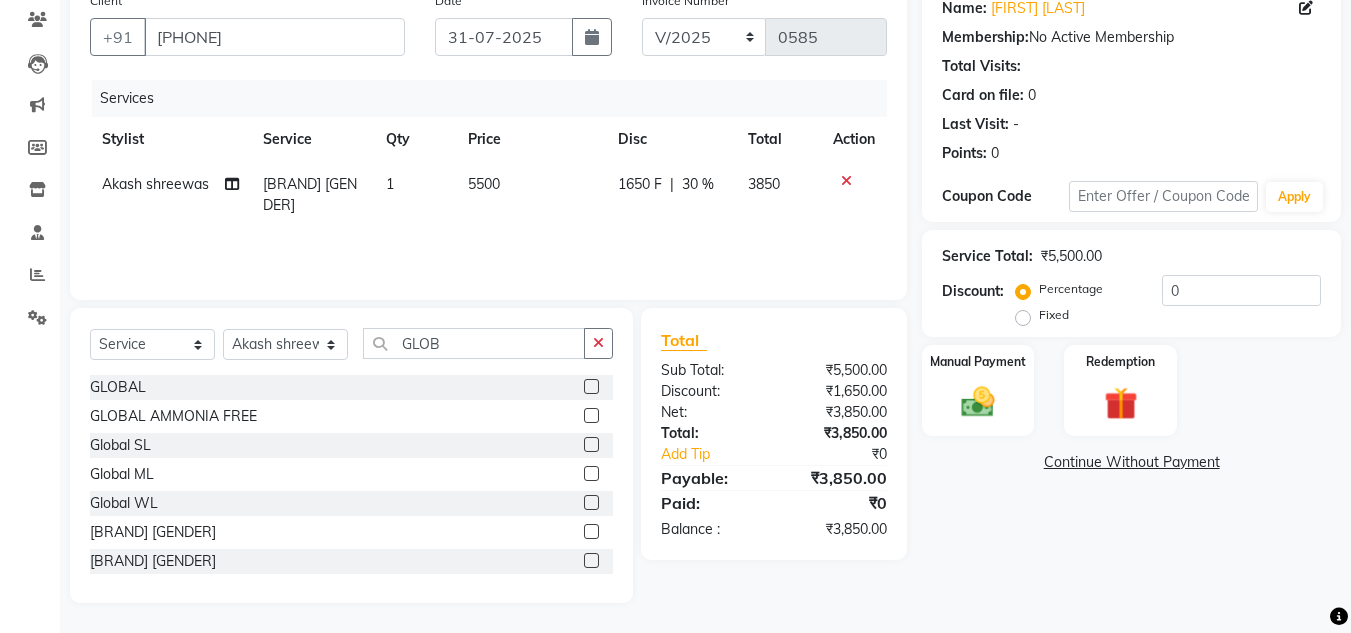 click on "₹3,850.00" 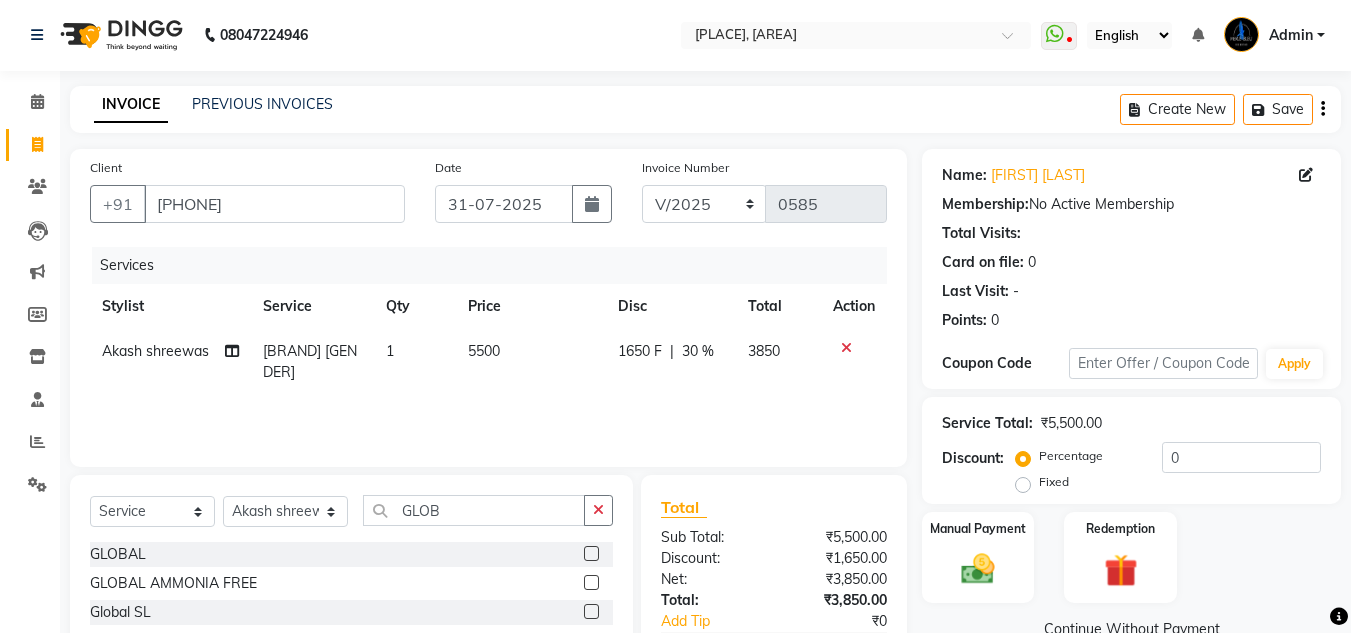 scroll, scrollTop: 0, scrollLeft: 0, axis: both 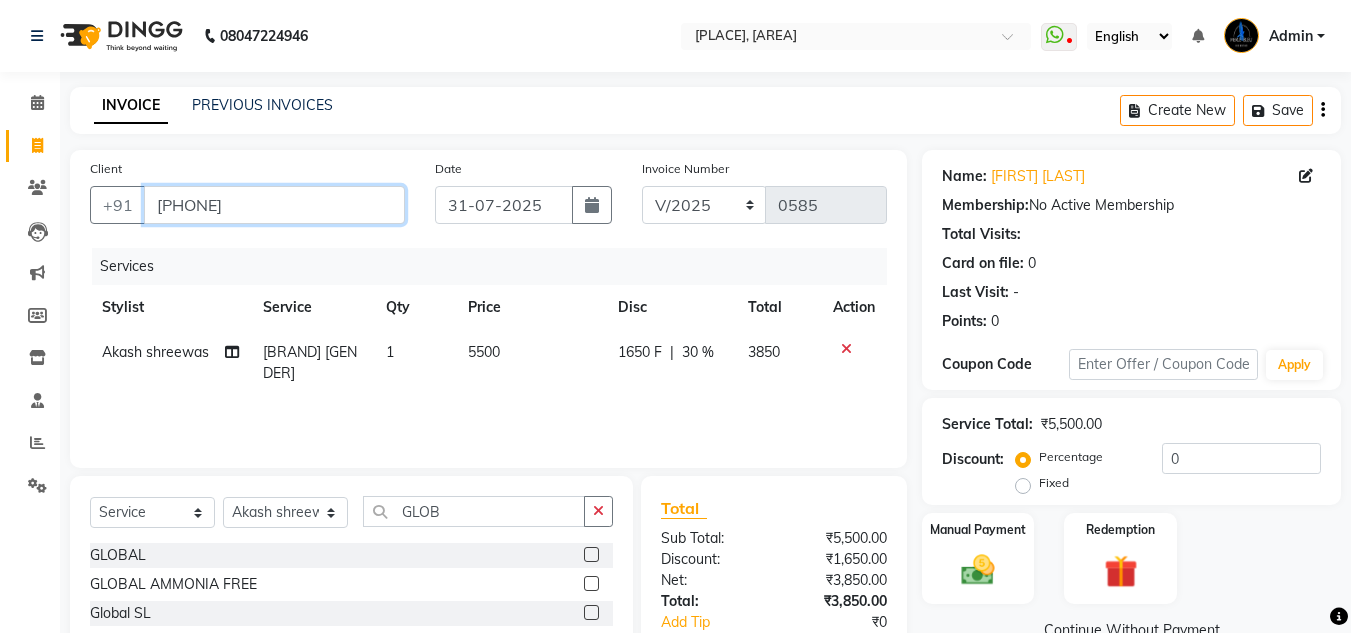 click on "[PHONE]" at bounding box center (274, 205) 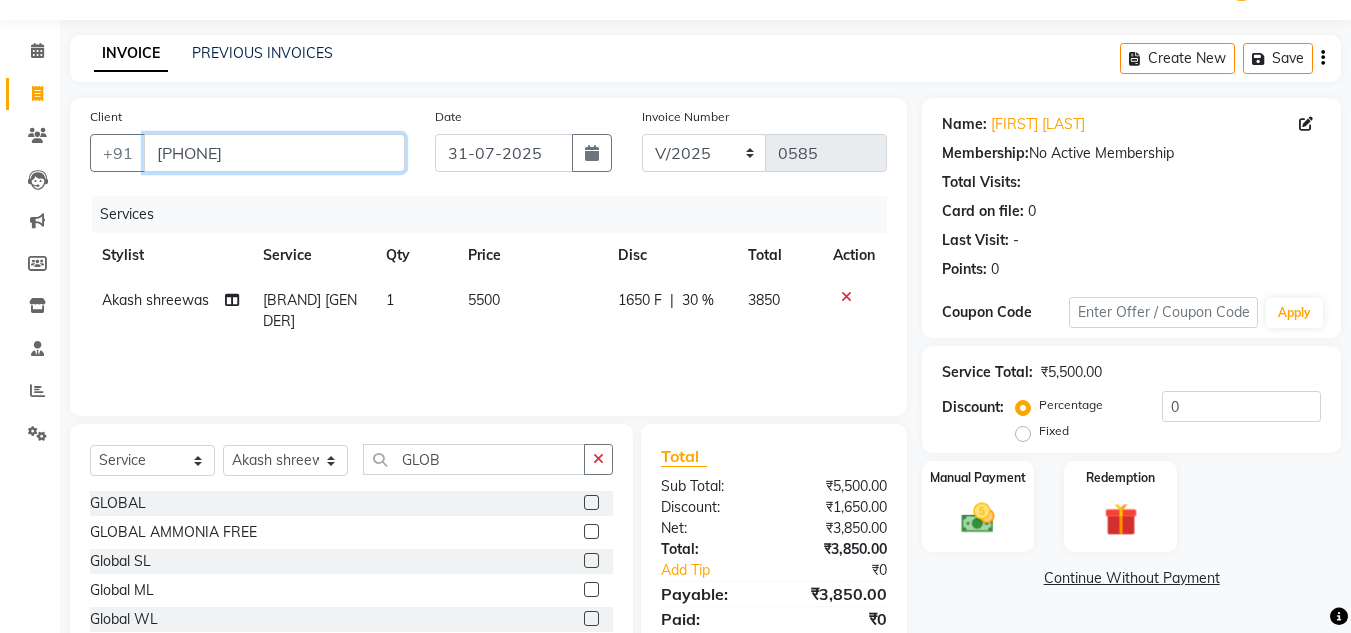 scroll, scrollTop: 100, scrollLeft: 0, axis: vertical 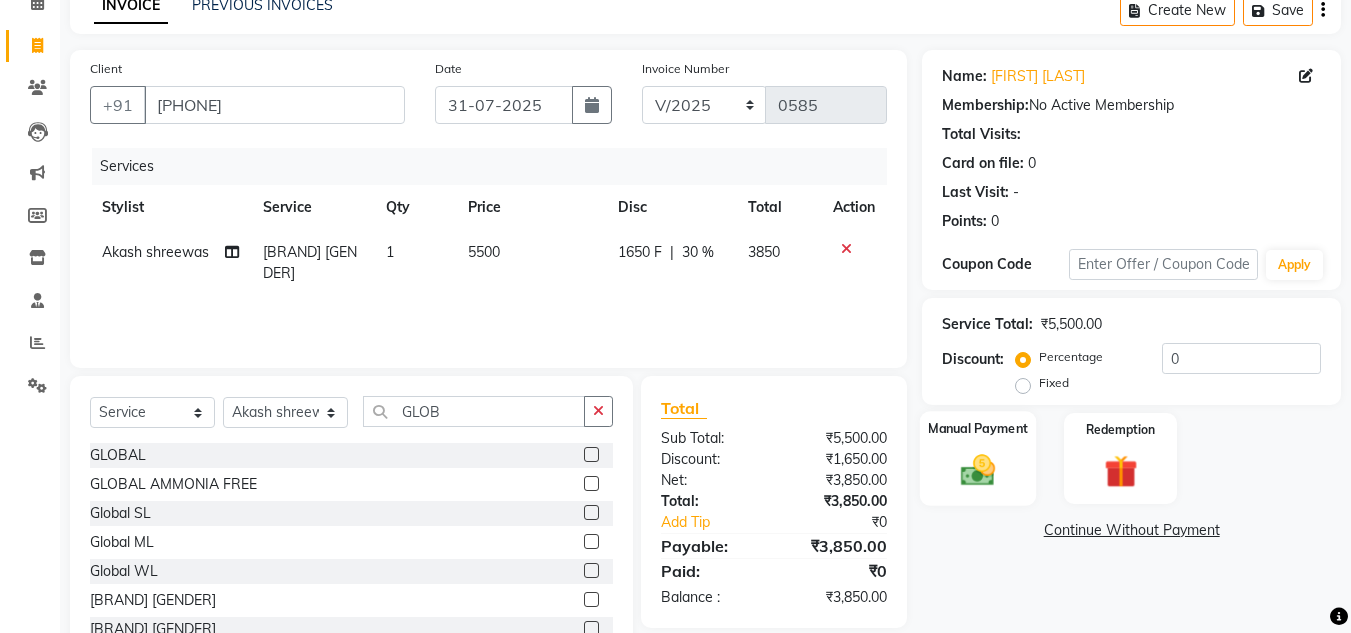 click 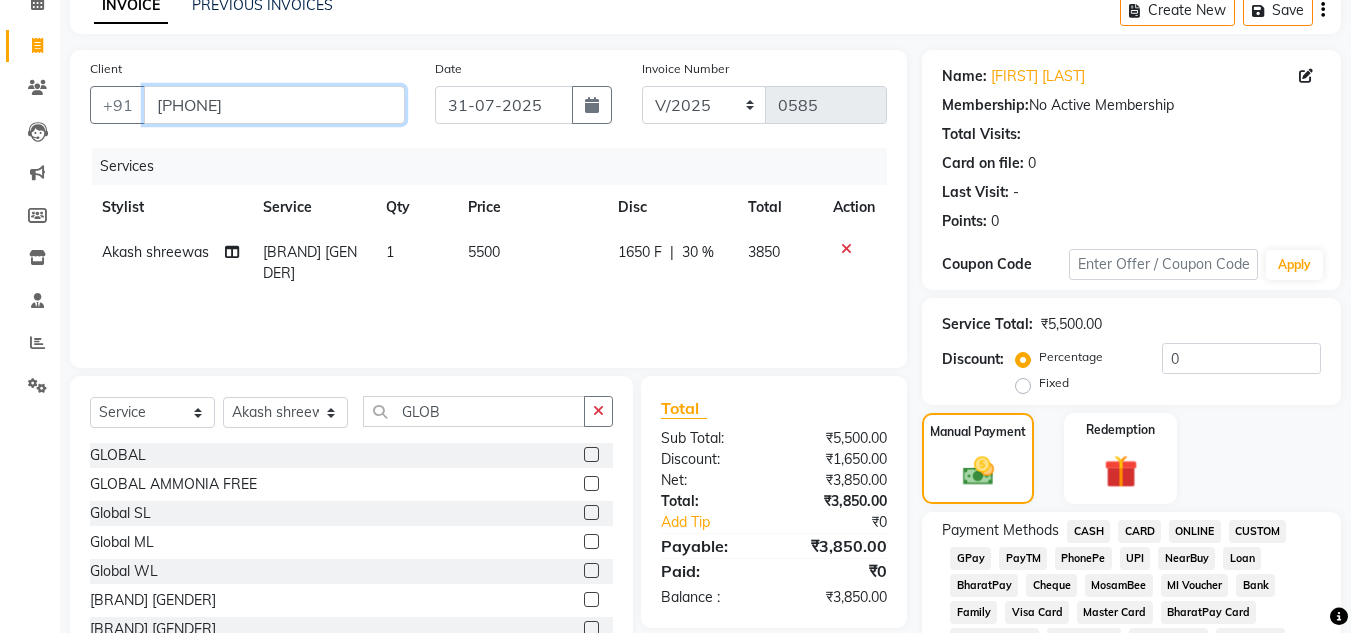 click on "[PHONE]" at bounding box center (274, 105) 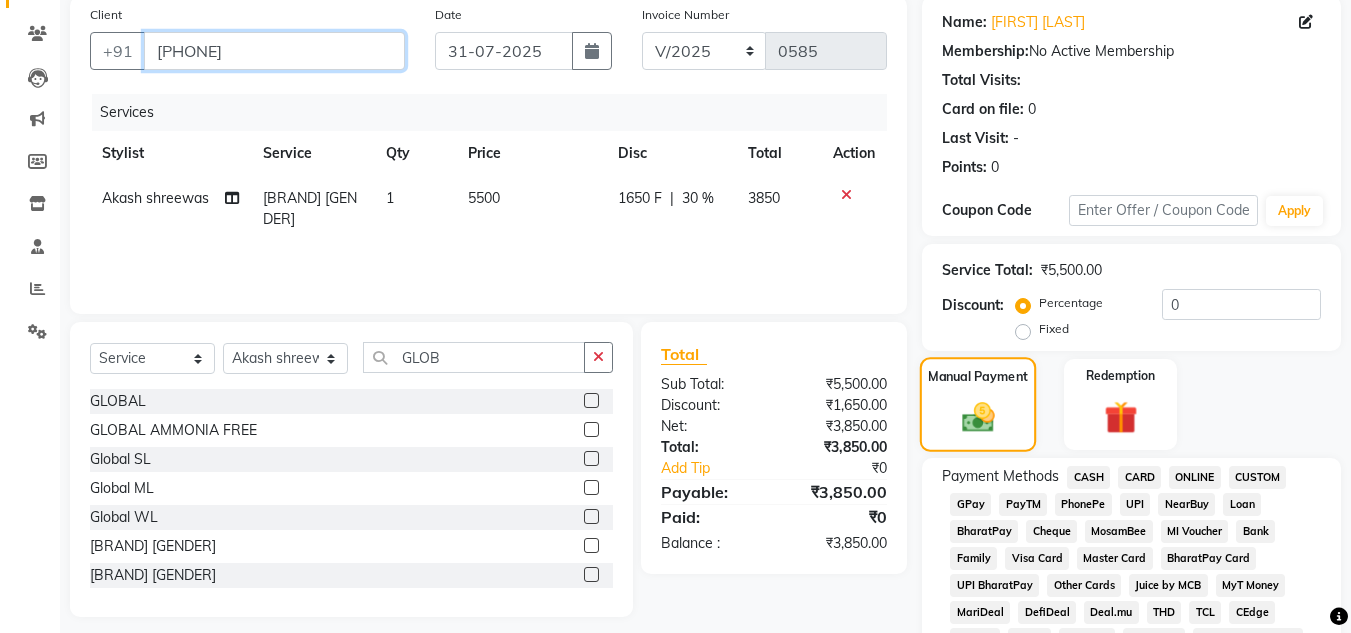 scroll, scrollTop: 200, scrollLeft: 0, axis: vertical 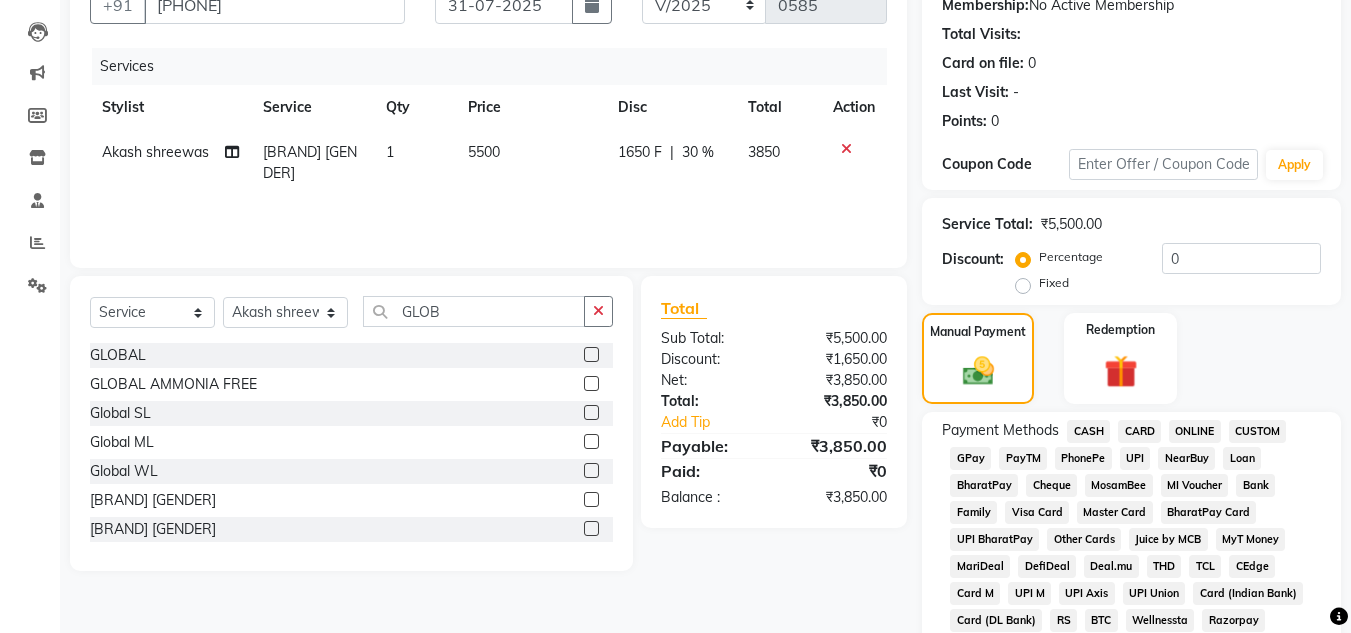 click on "CASH" 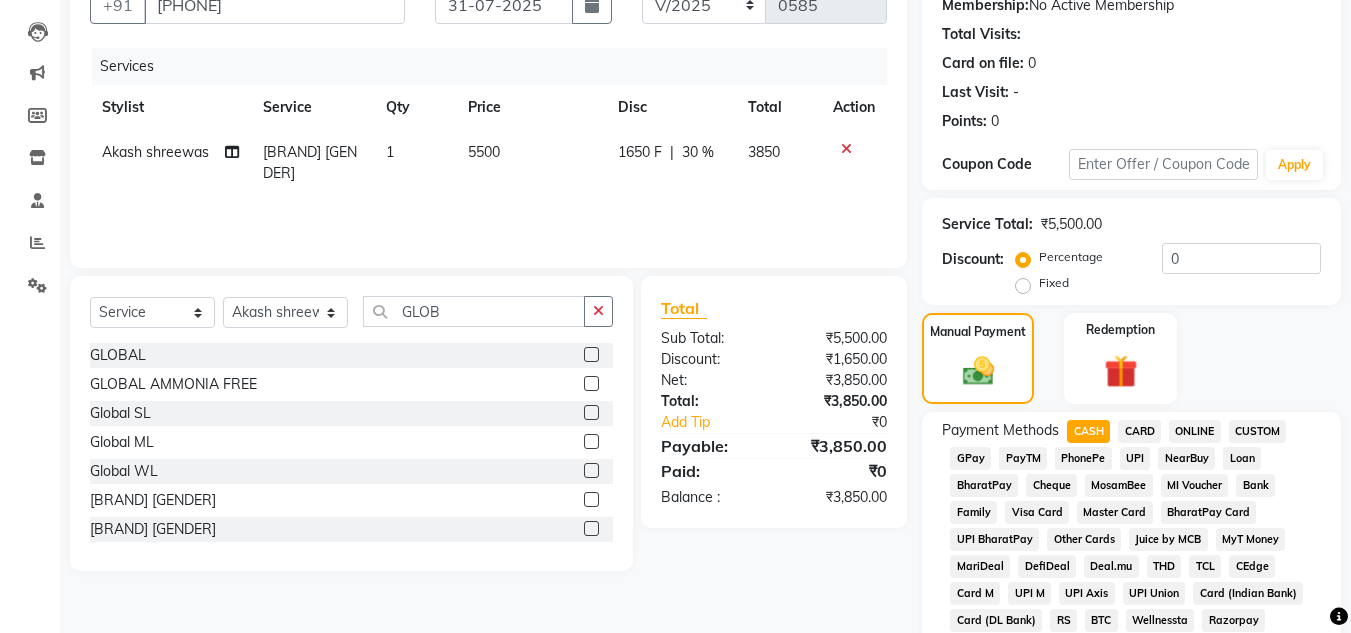 scroll, scrollTop: 869, scrollLeft: 0, axis: vertical 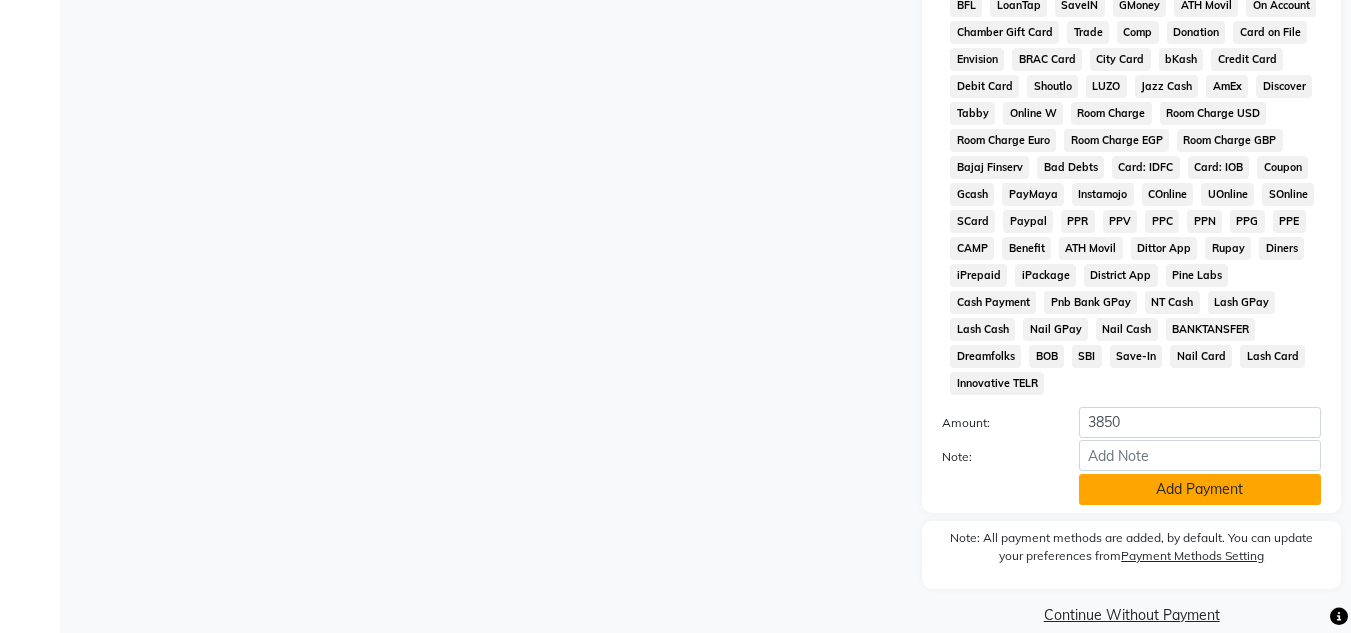click on "Add Payment" 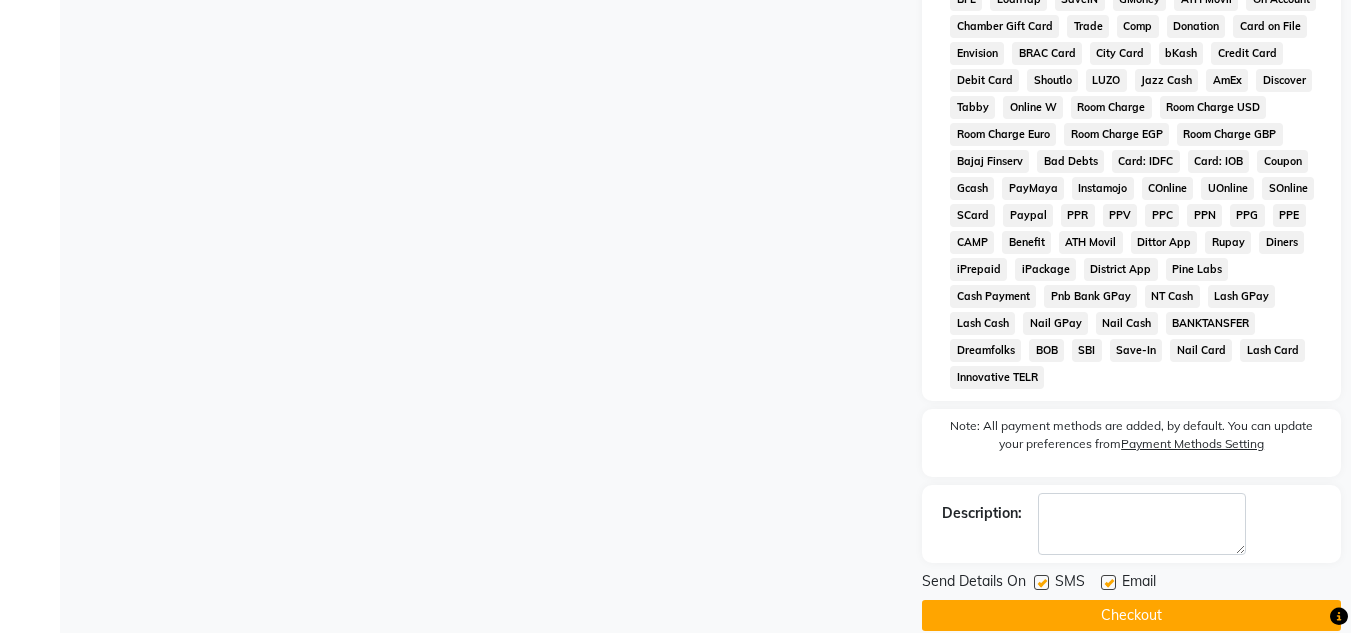 scroll, scrollTop: 876, scrollLeft: 0, axis: vertical 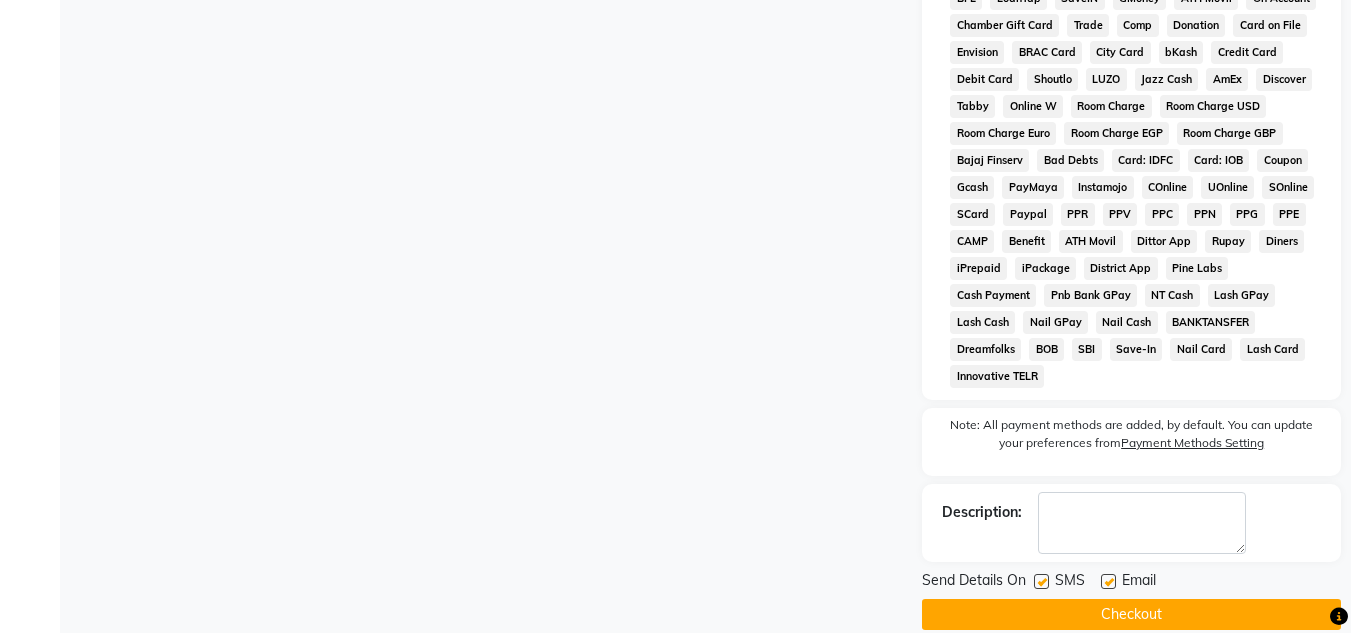 click on "Checkout" 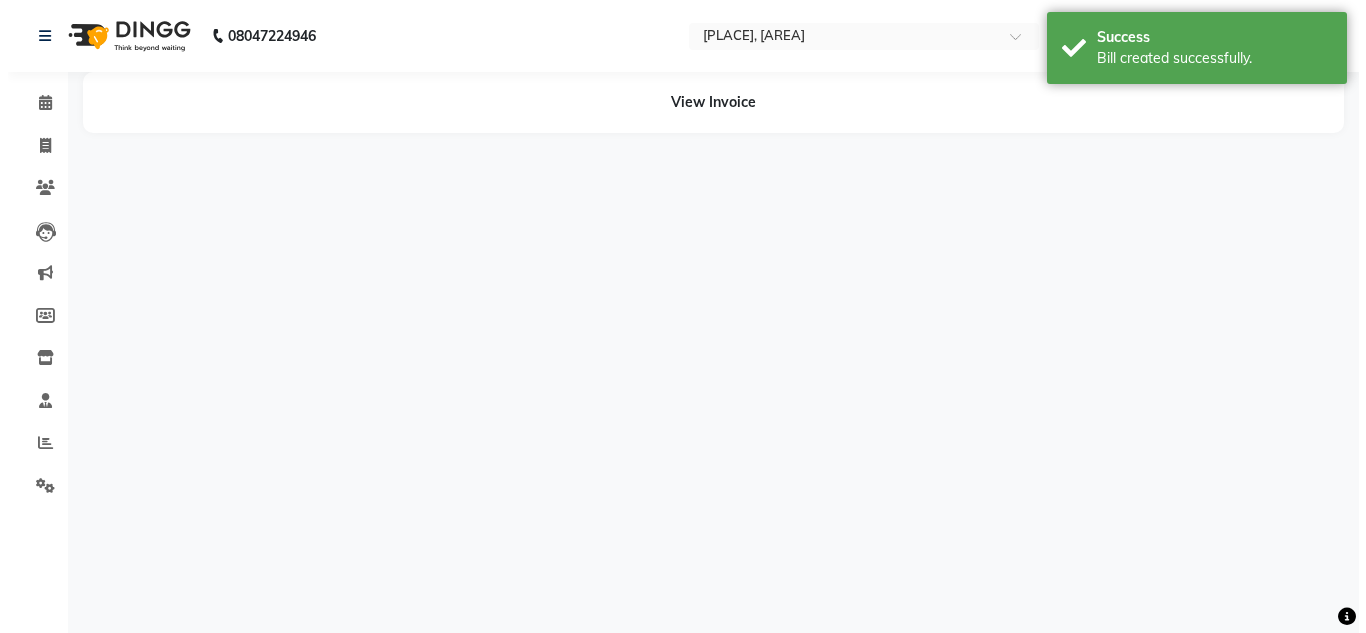 scroll, scrollTop: 0, scrollLeft: 0, axis: both 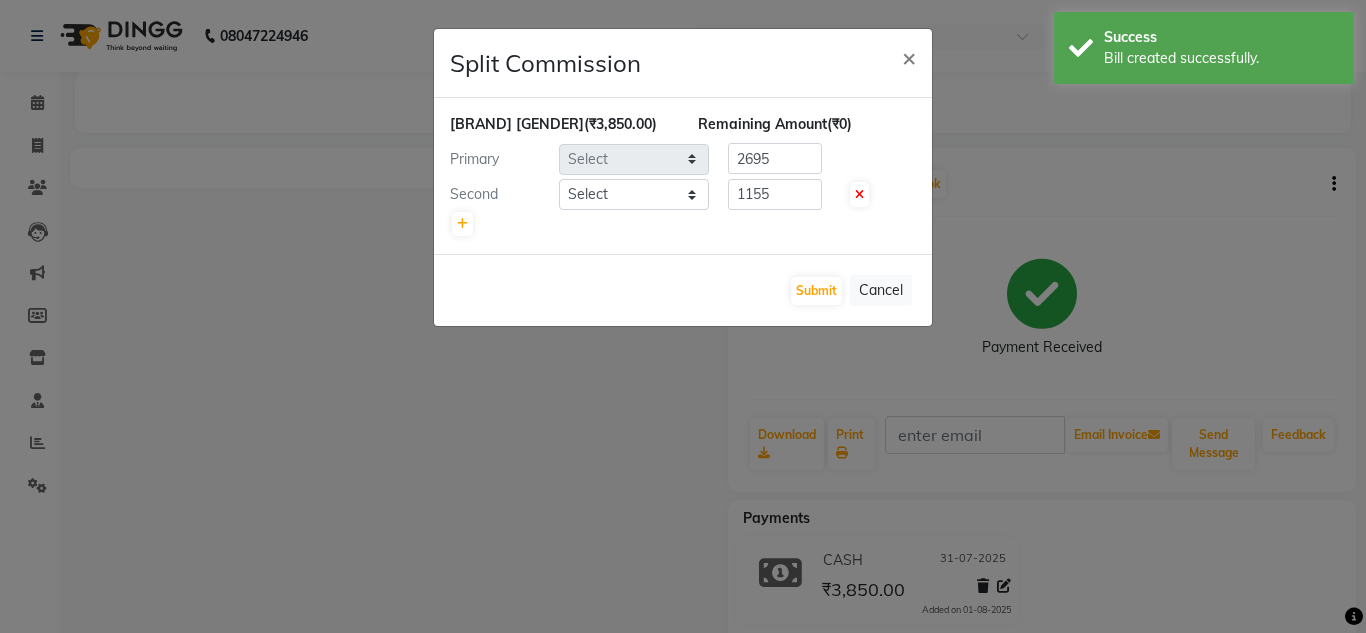 select on "67934" 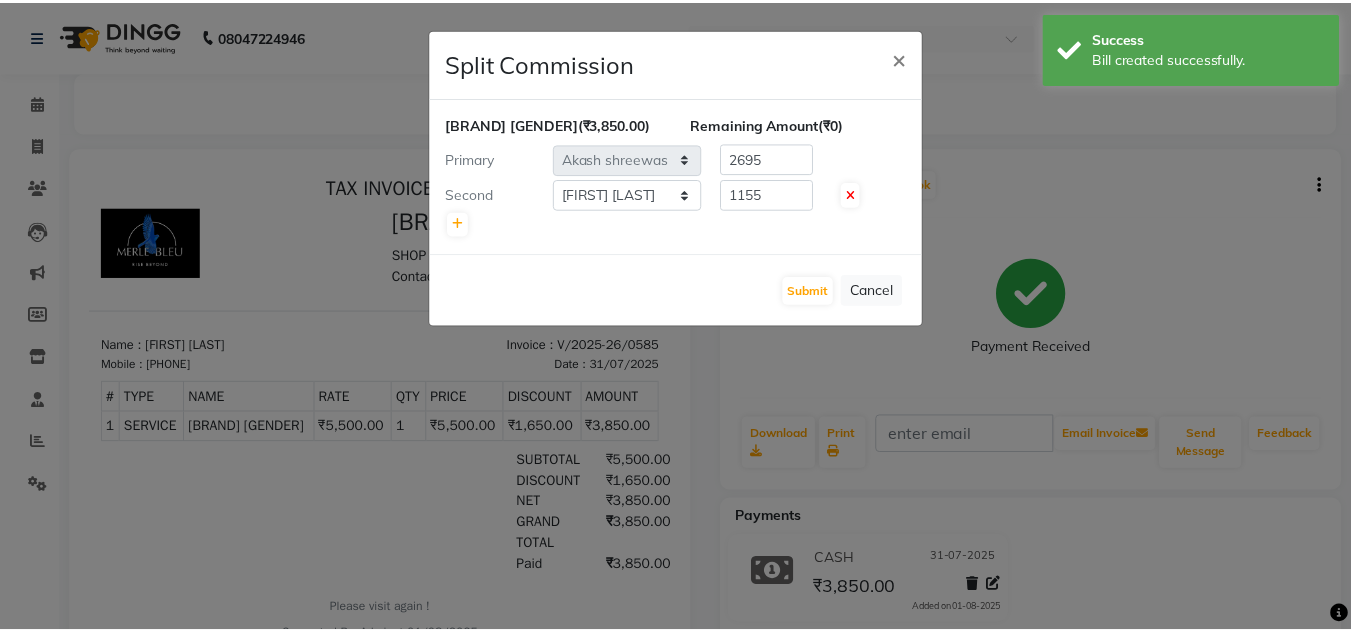scroll, scrollTop: 0, scrollLeft: 0, axis: both 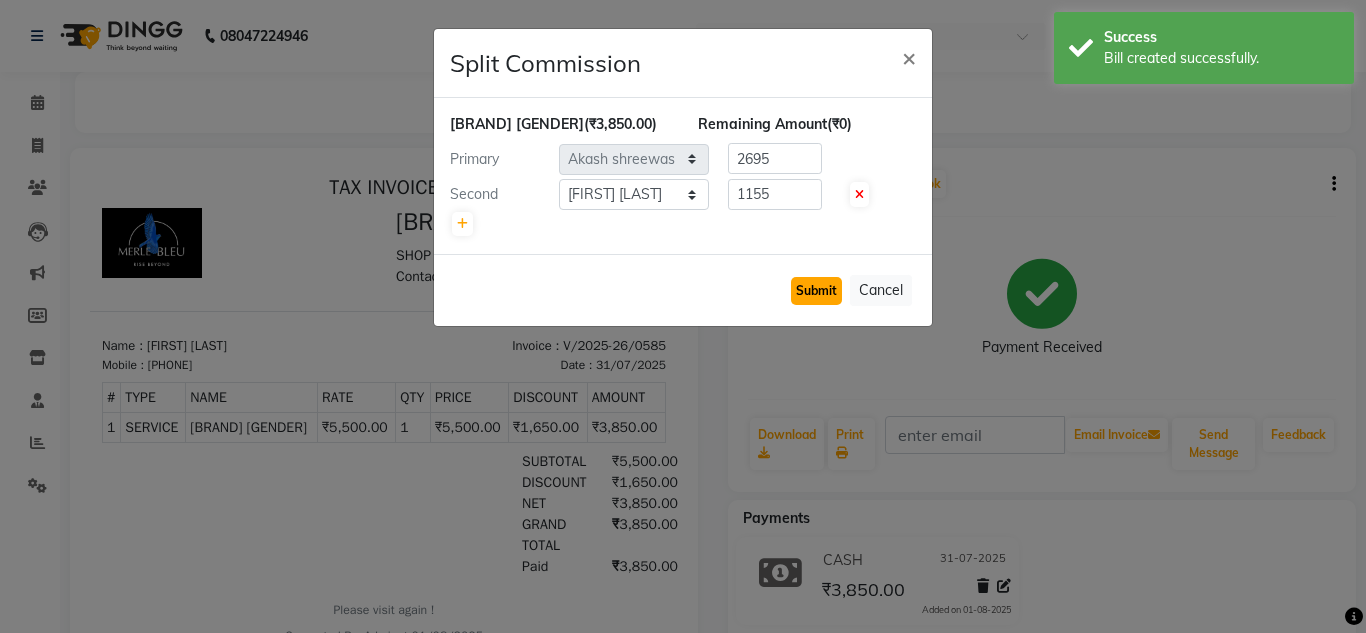 click on "Submit" 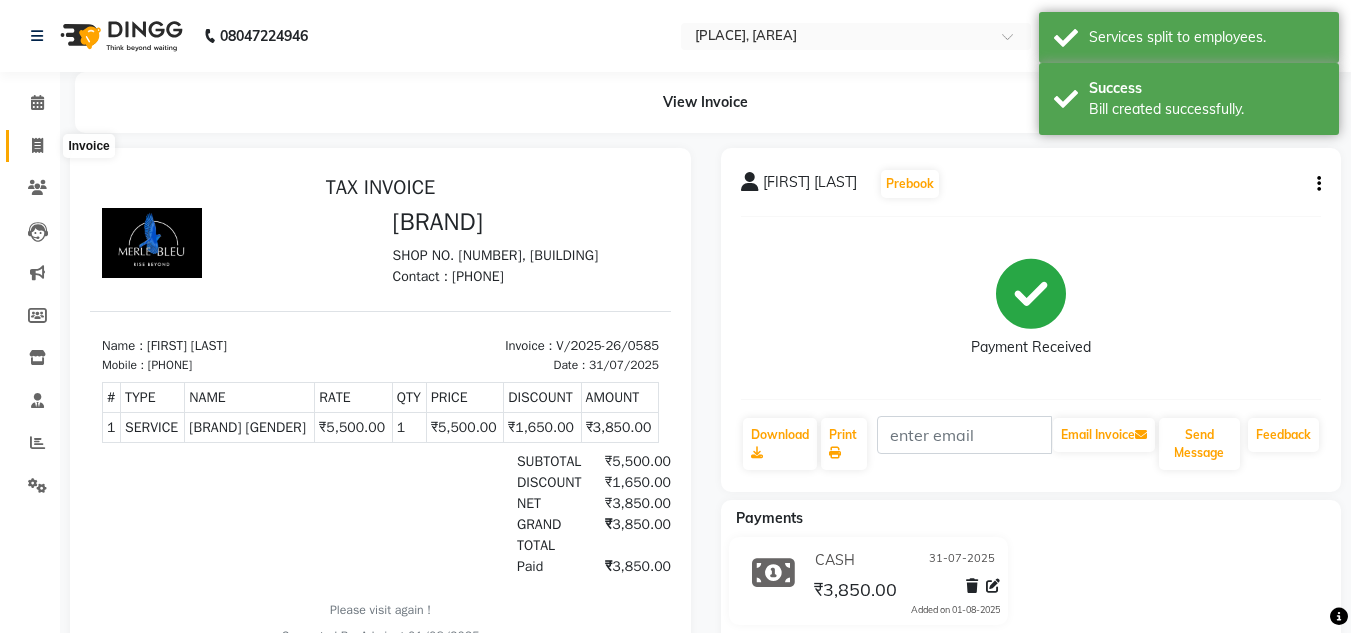 click 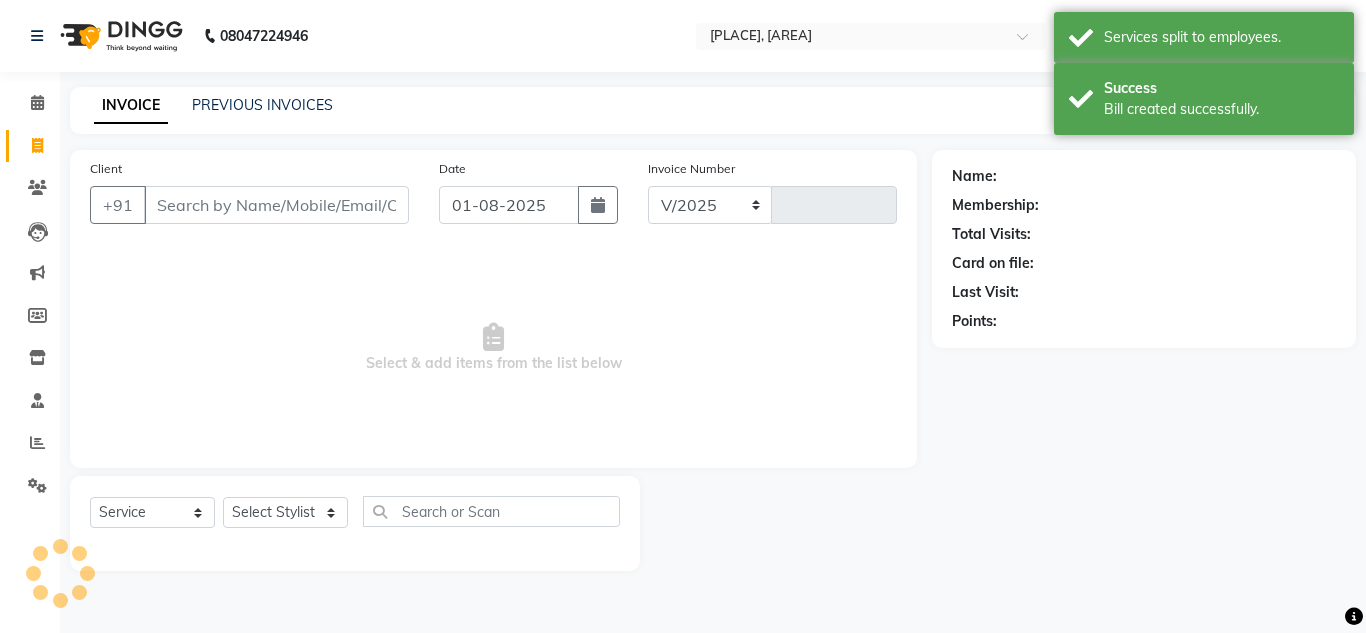 select on "7629" 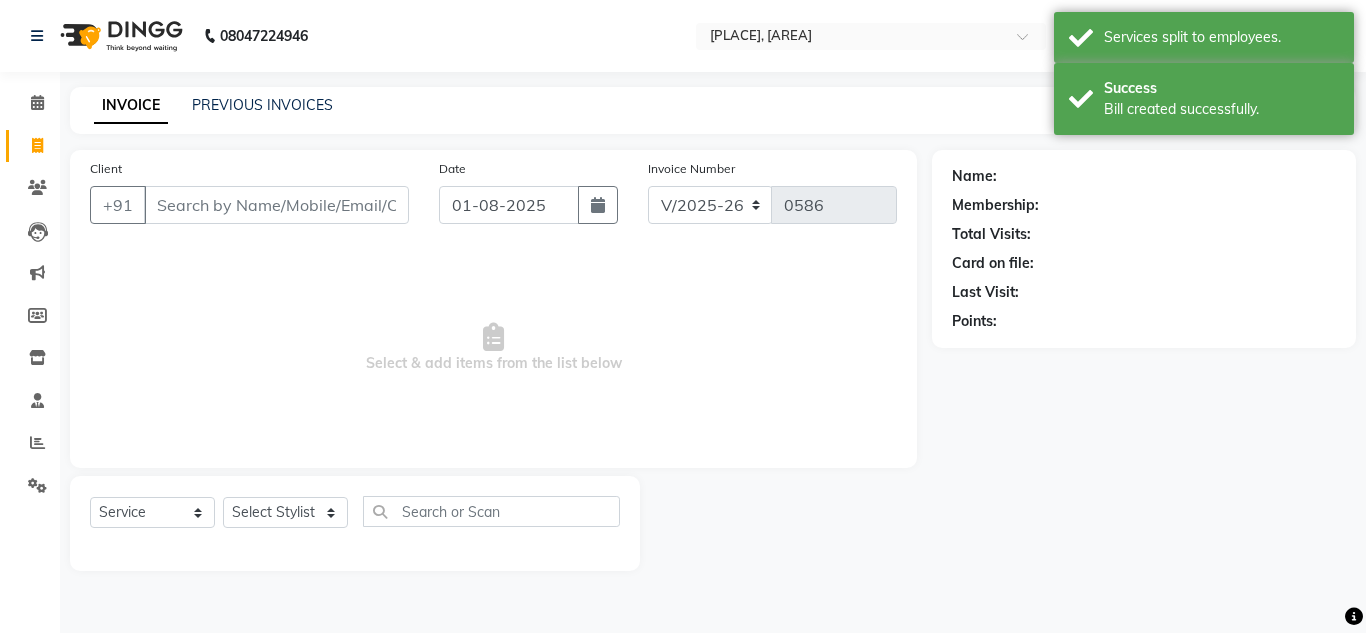 click on "Client" at bounding box center (276, 205) 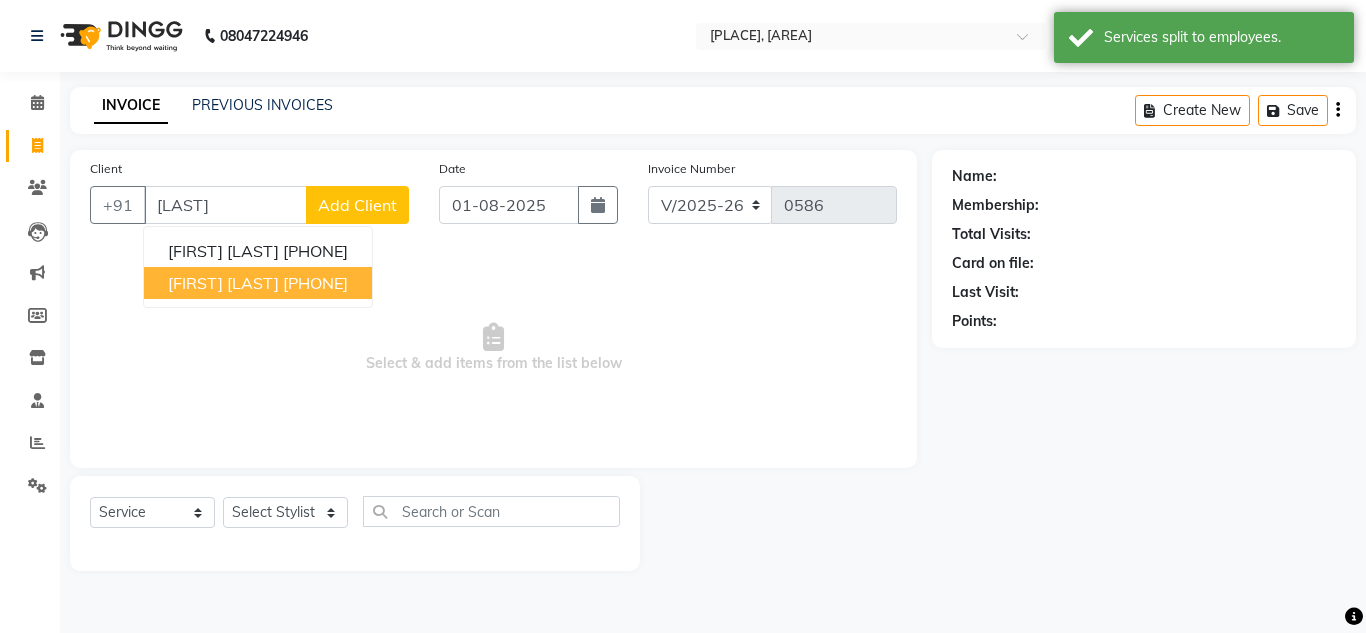click on "[PHONE]" at bounding box center [315, 283] 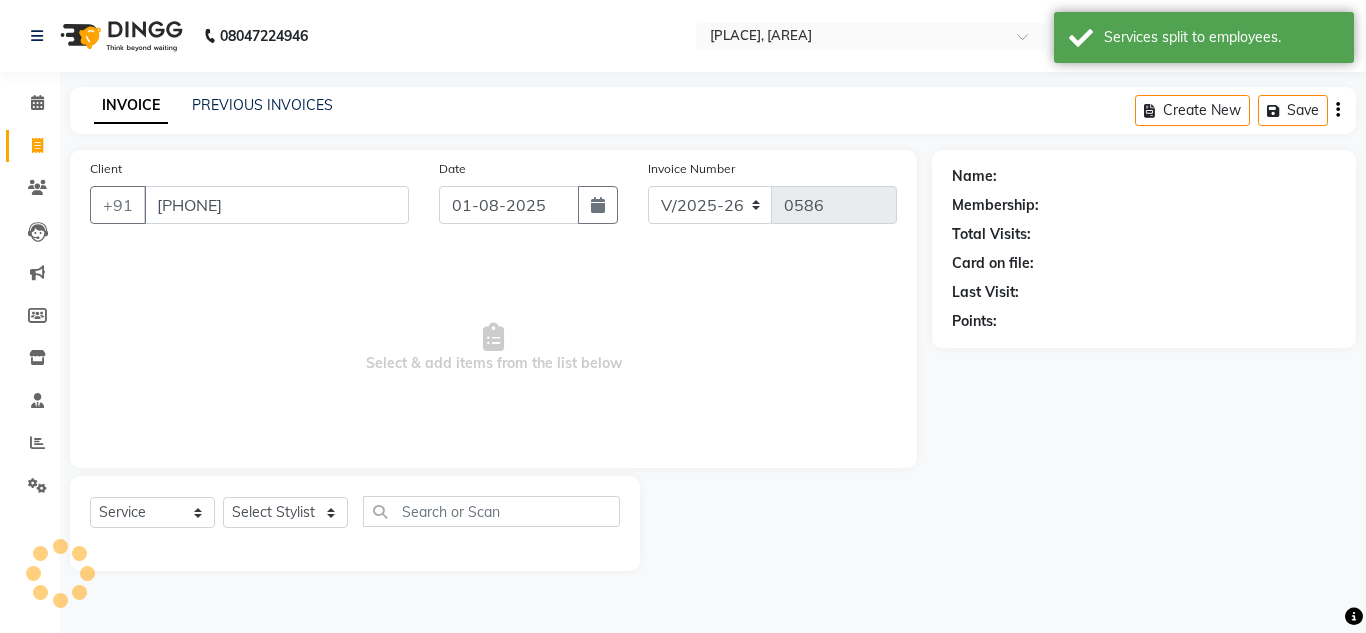 type on "[PHONE]" 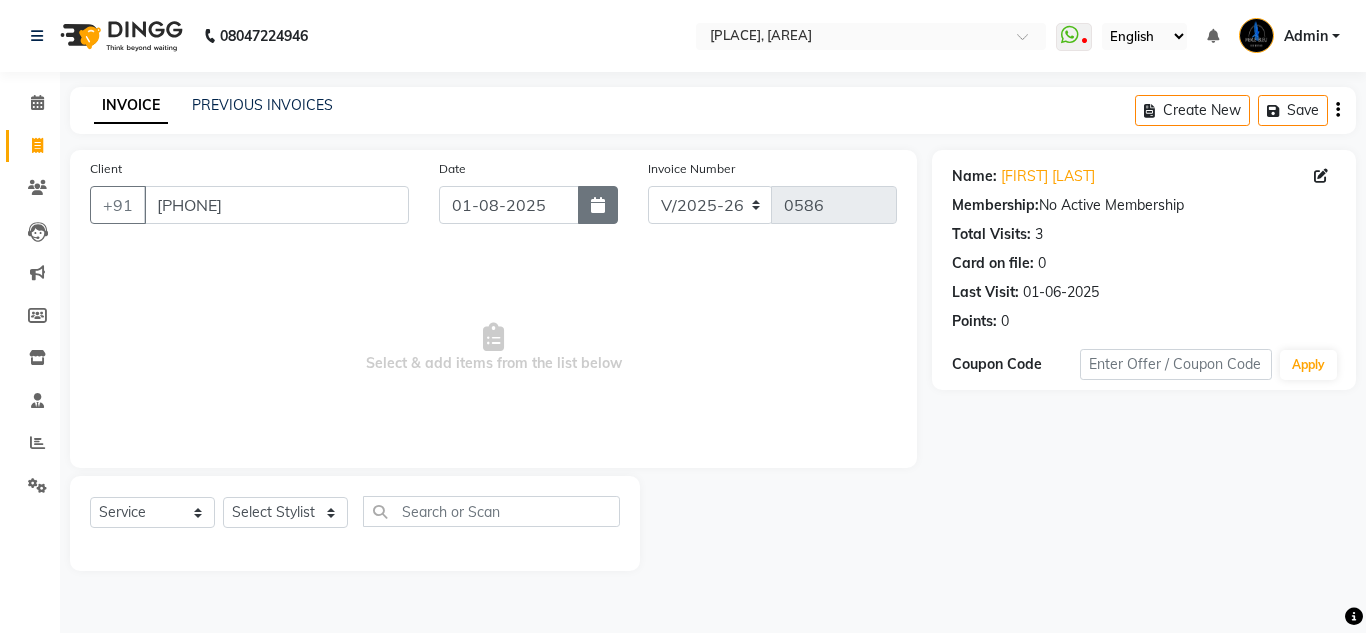 click 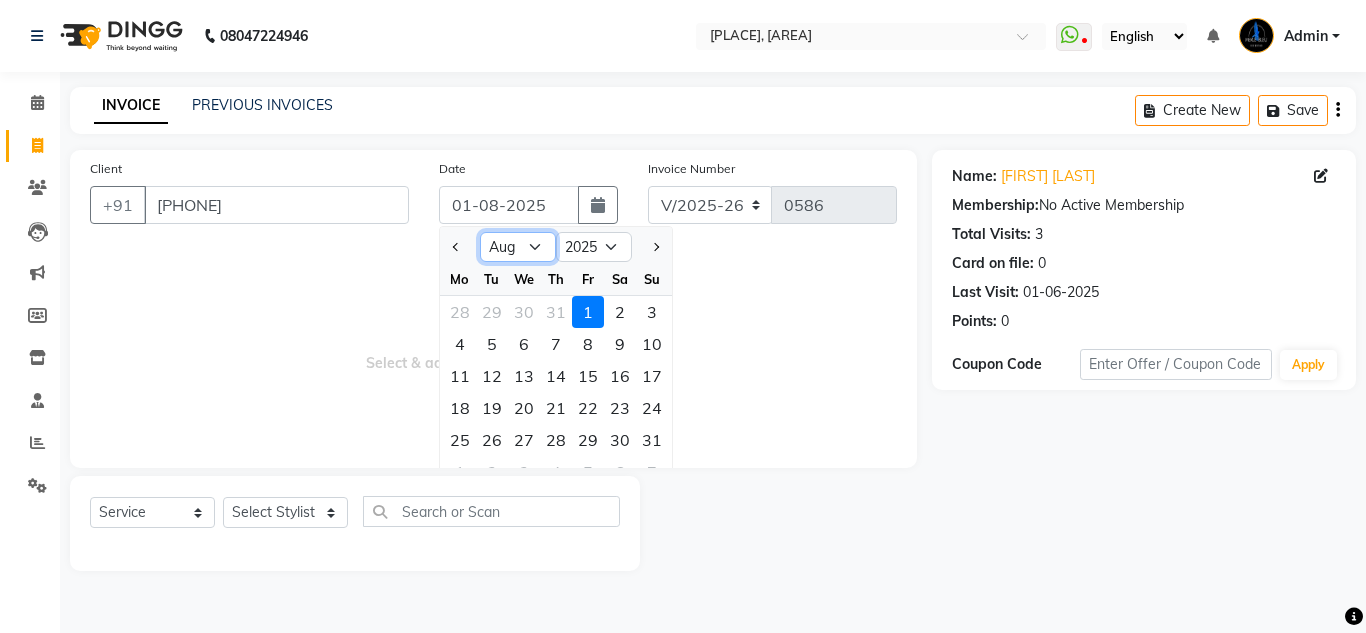 click on "Jan Feb Mar Apr May Jun Jul Aug Sep Oct Nov Dec" 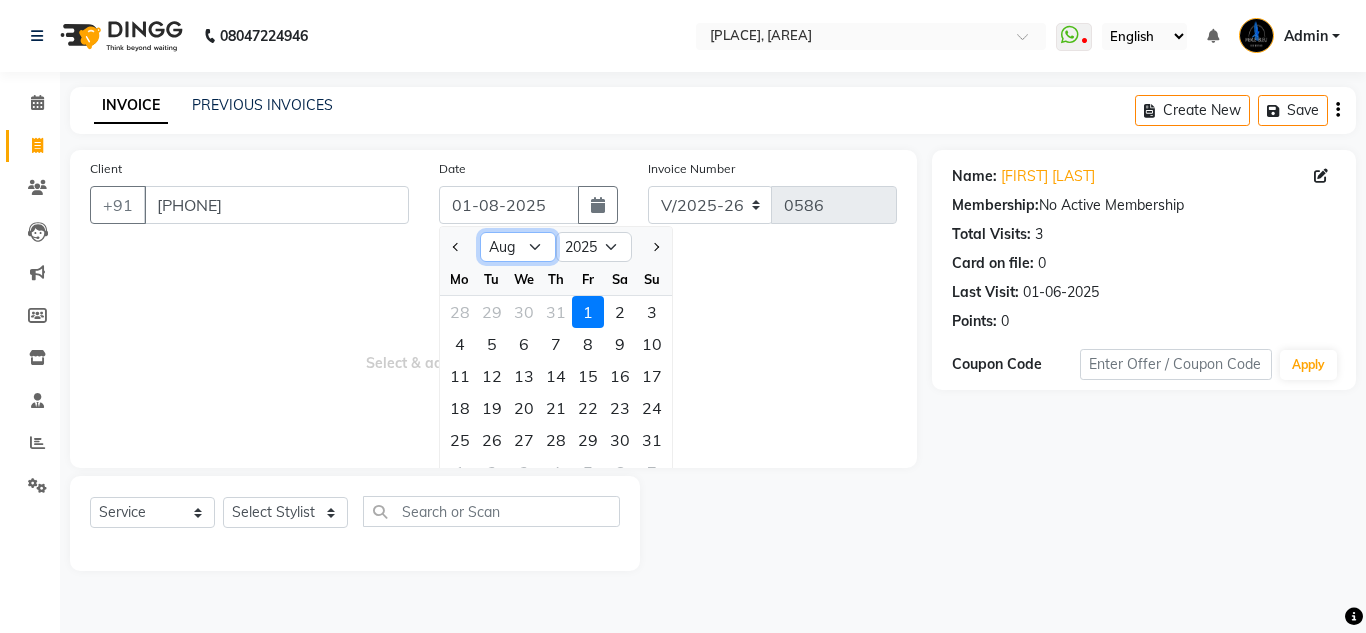 select on "7" 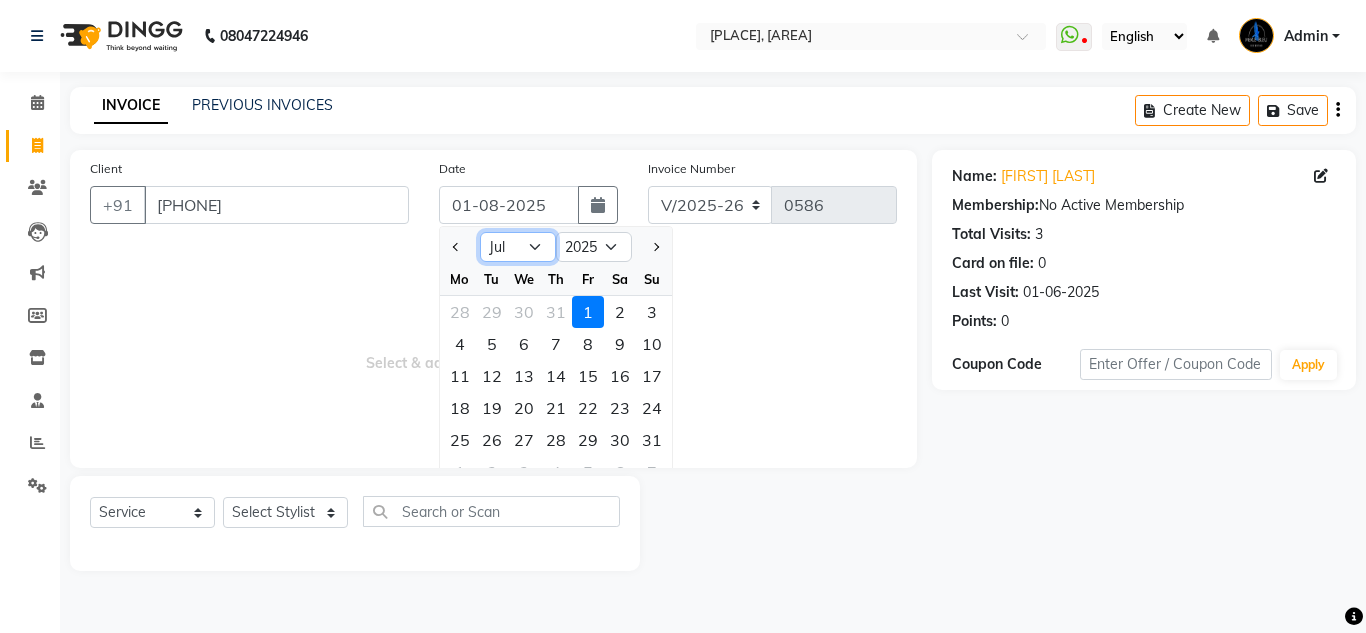click on "Jan Feb Mar Apr May Jun Jul Aug Sep Oct Nov Dec" 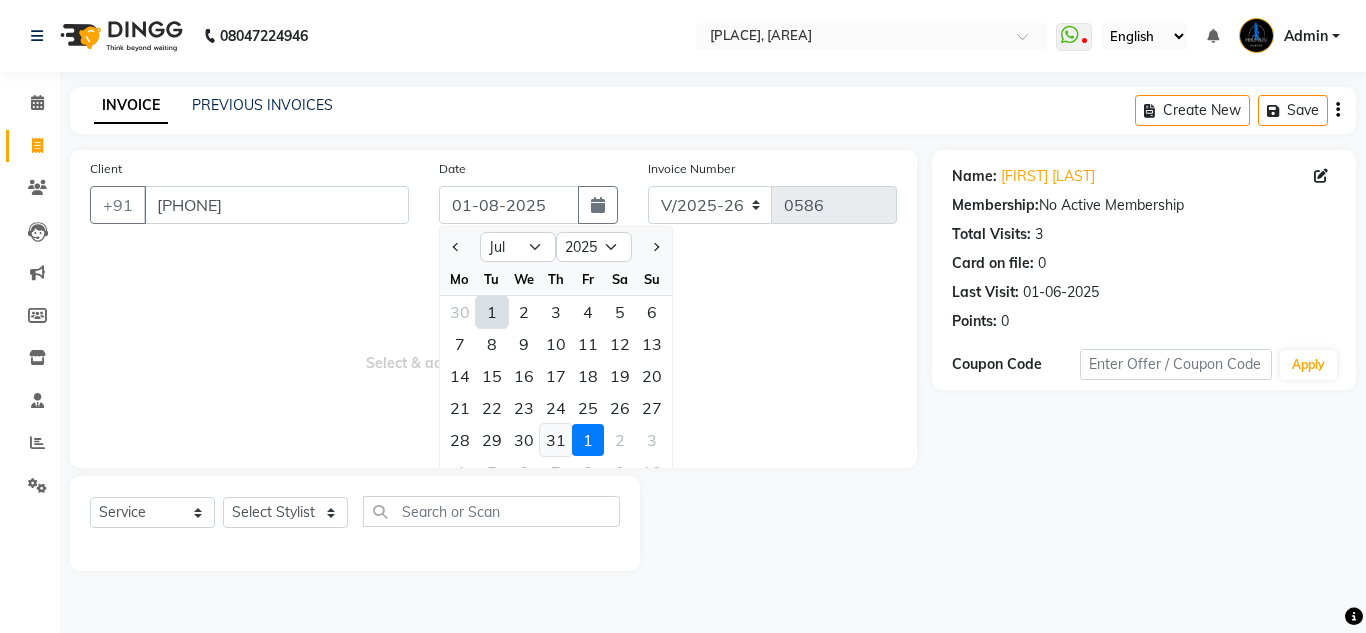 click on "31" 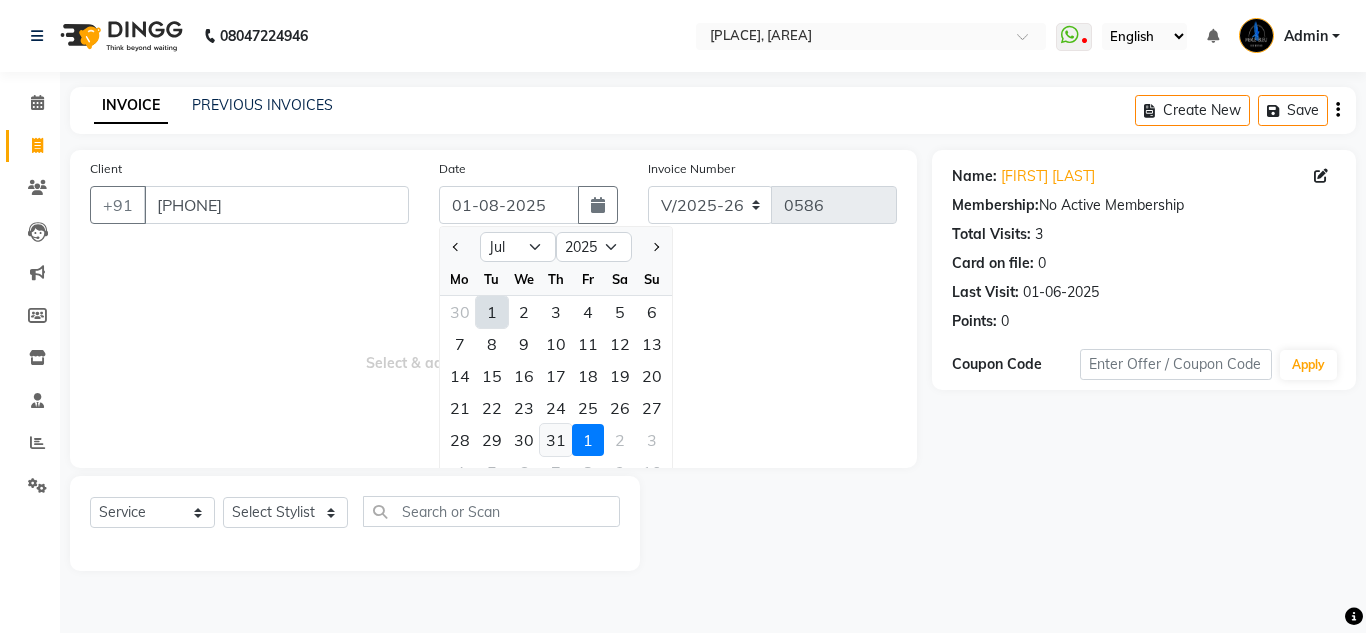type on "31-07-2025" 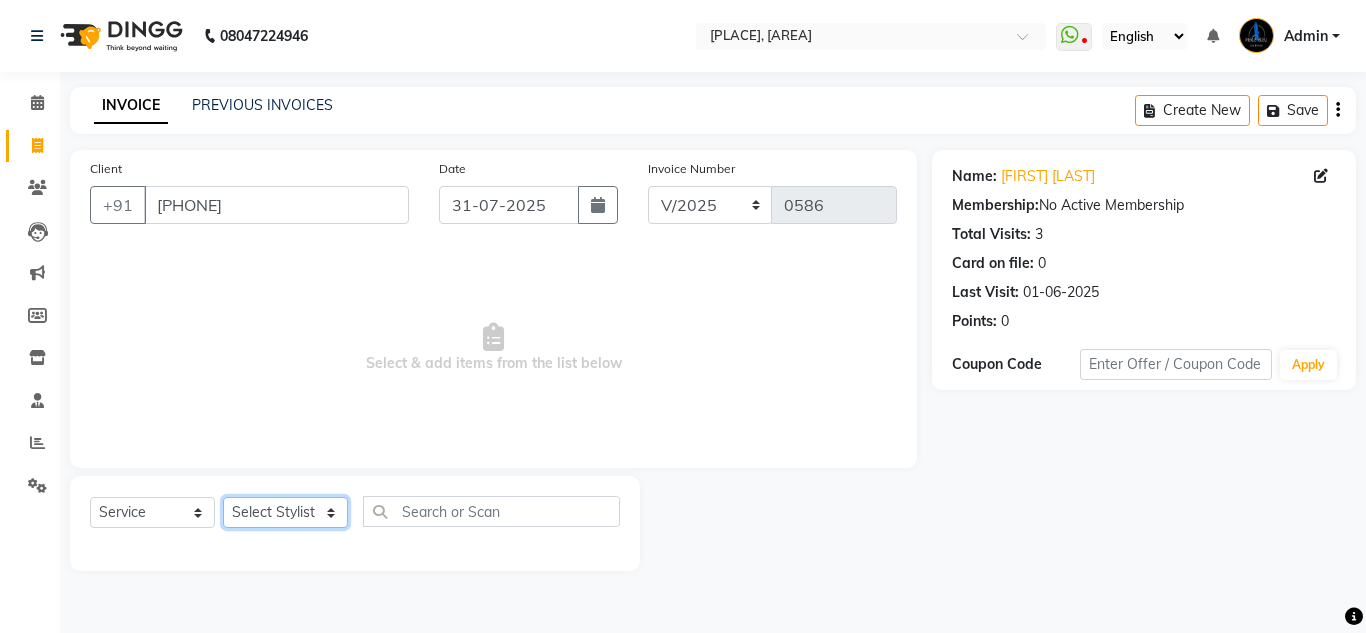 click on "Select Stylist [NAME] [NAME]  [NAME] [NAME] [NAME] [NAME] [NAME]" 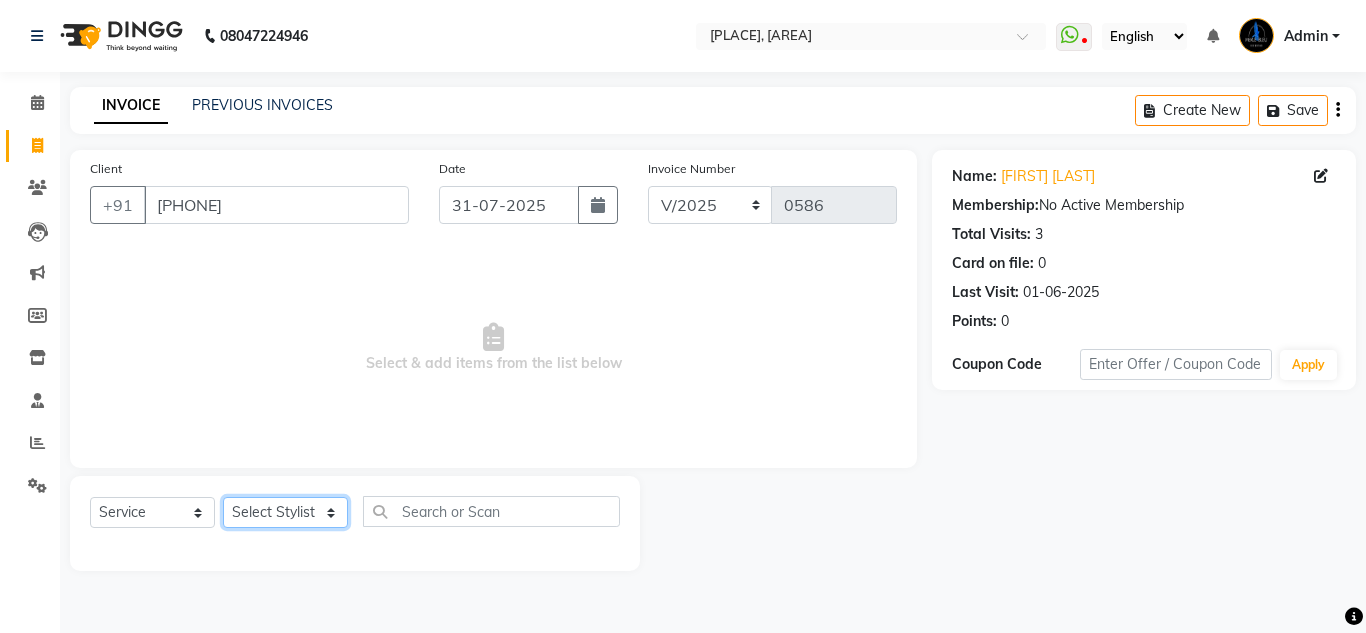 select on "67934" 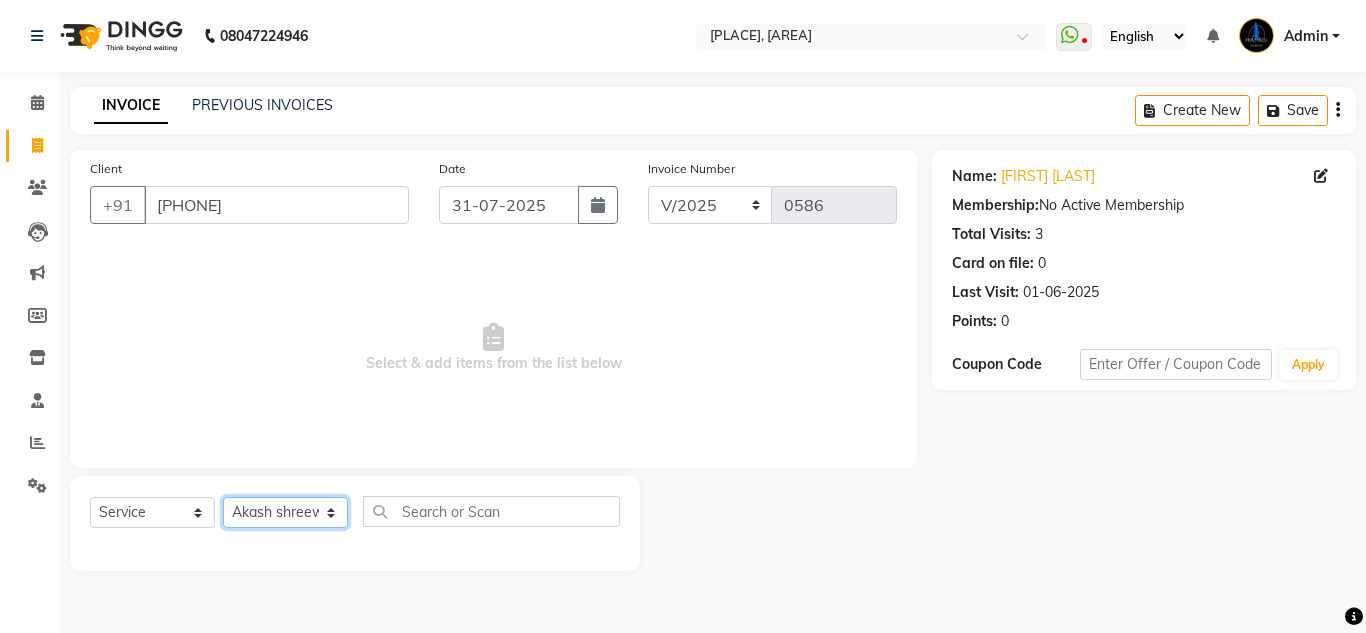 click on "Select Stylist [NAME] [NAME]  [NAME] [NAME] [NAME] [NAME] [NAME]" 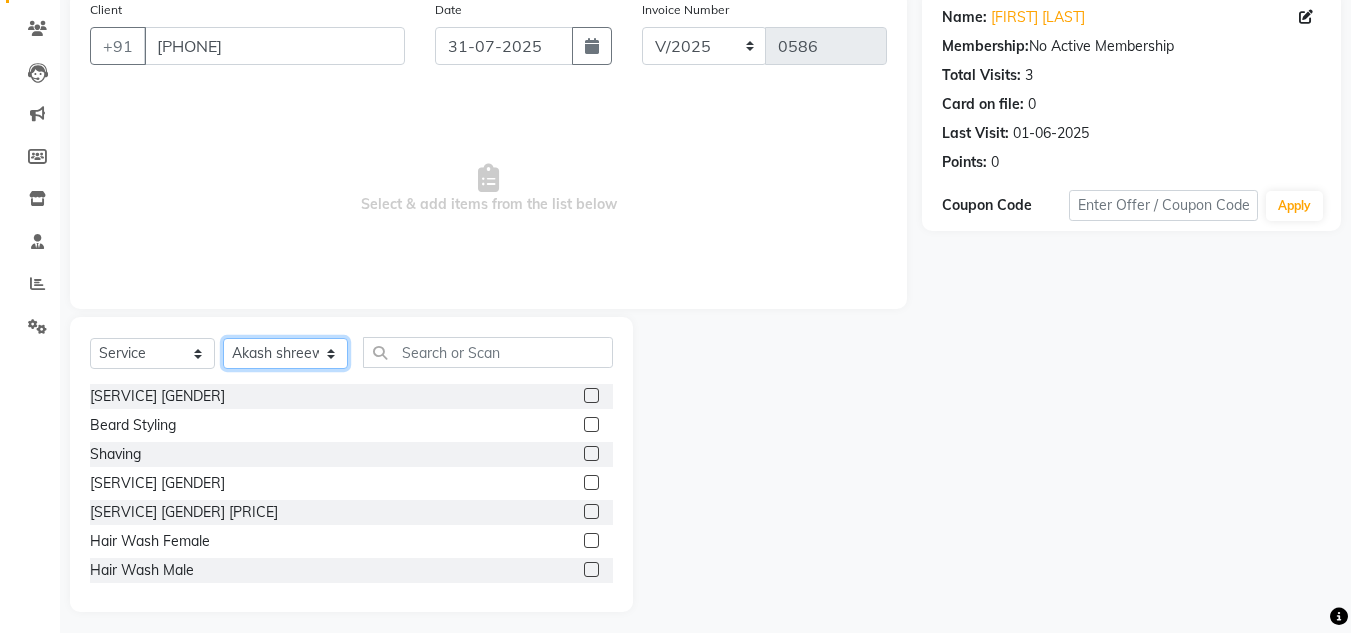 scroll, scrollTop: 168, scrollLeft: 0, axis: vertical 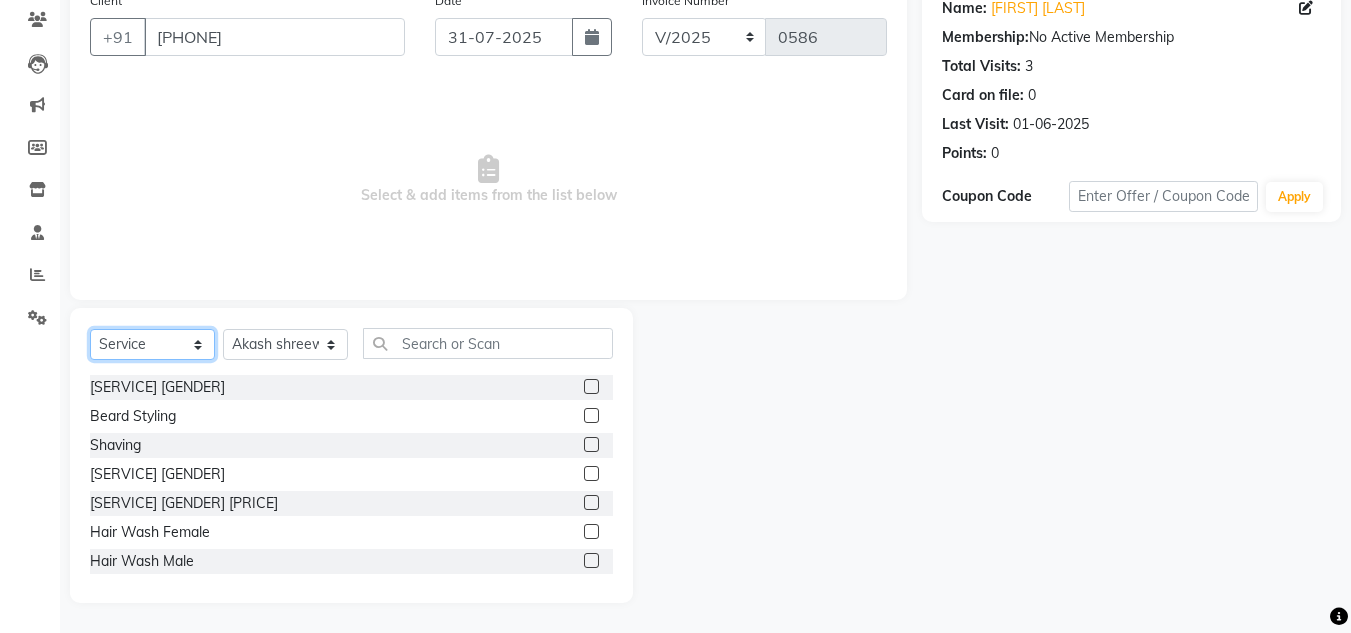 click on "Select  Service  Product  Membership  Package Voucher Prepaid Gift Card" 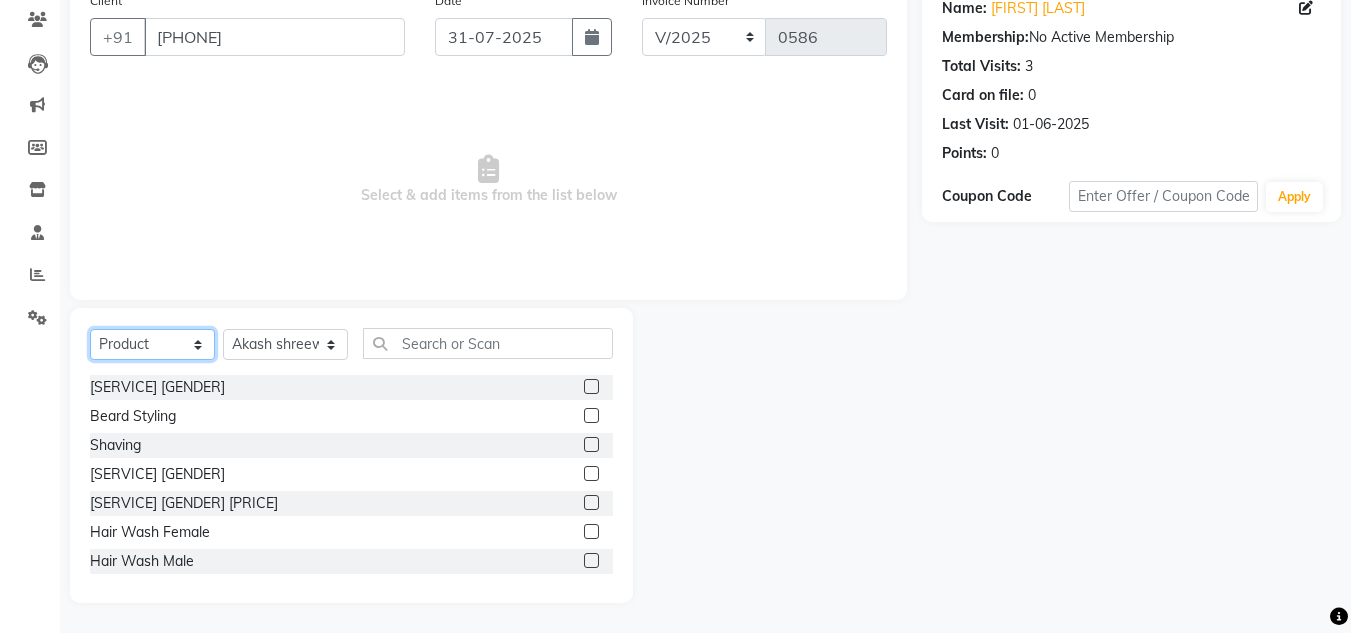 click on "Select  Service  Product  Membership  Package Voucher Prepaid Gift Card" 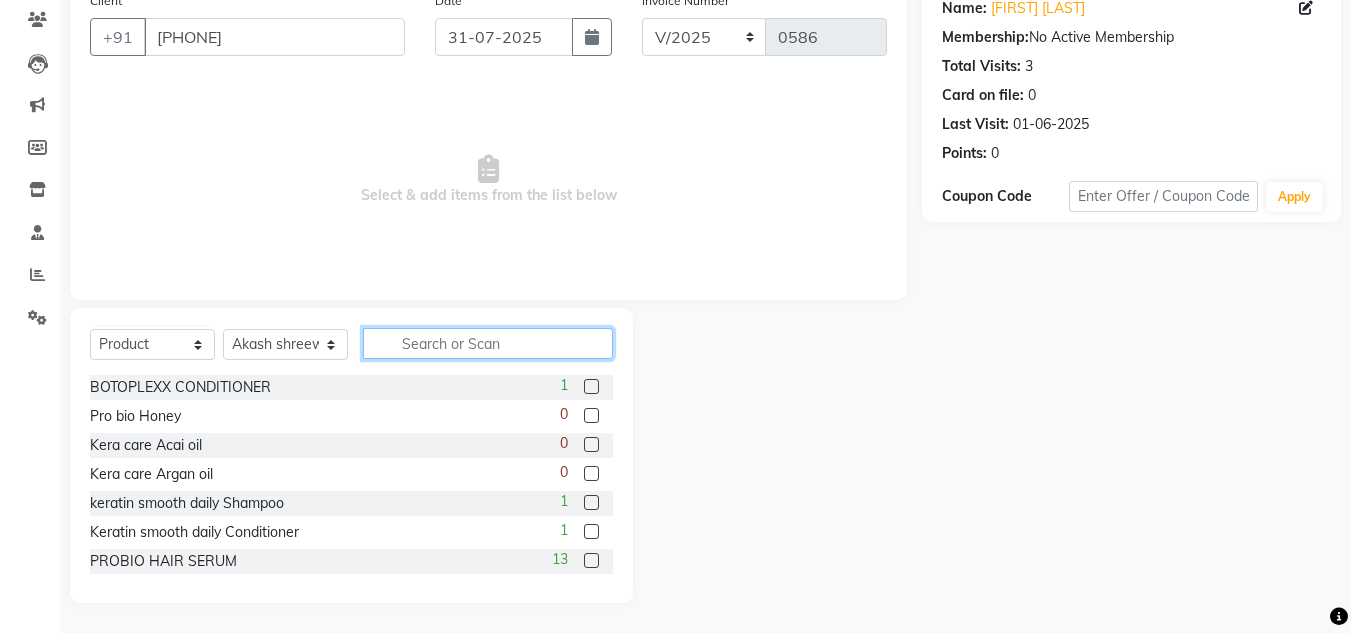 click 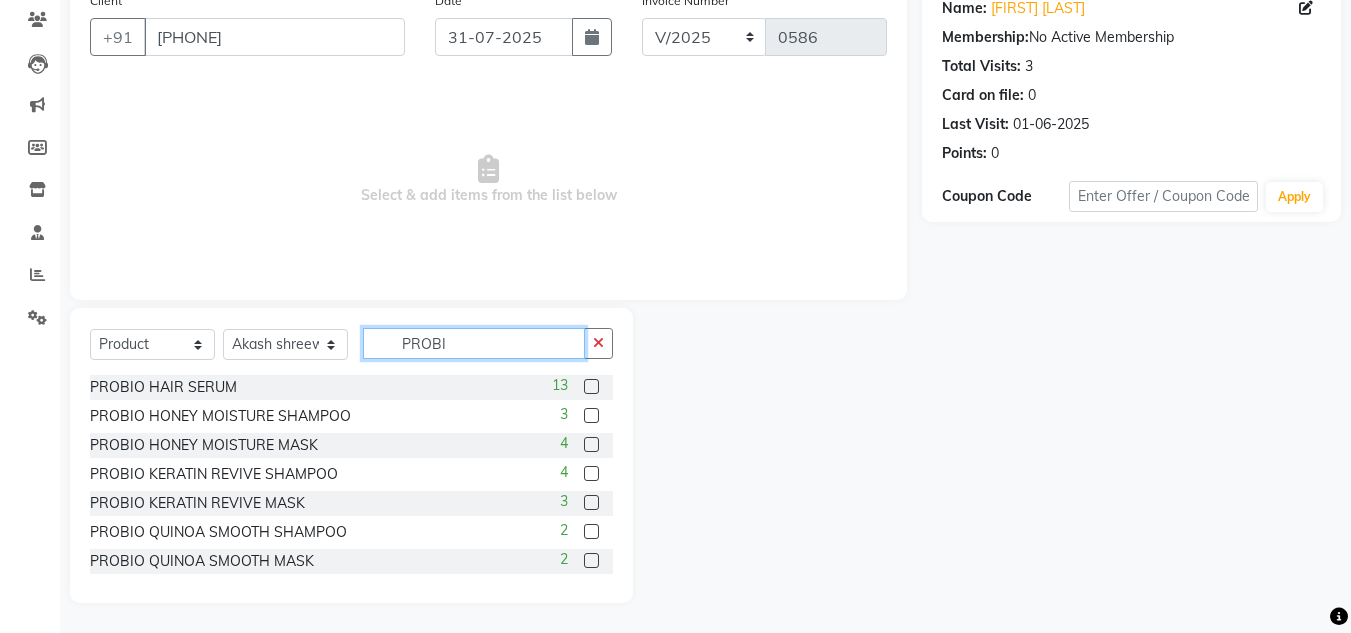 type on "PROBI" 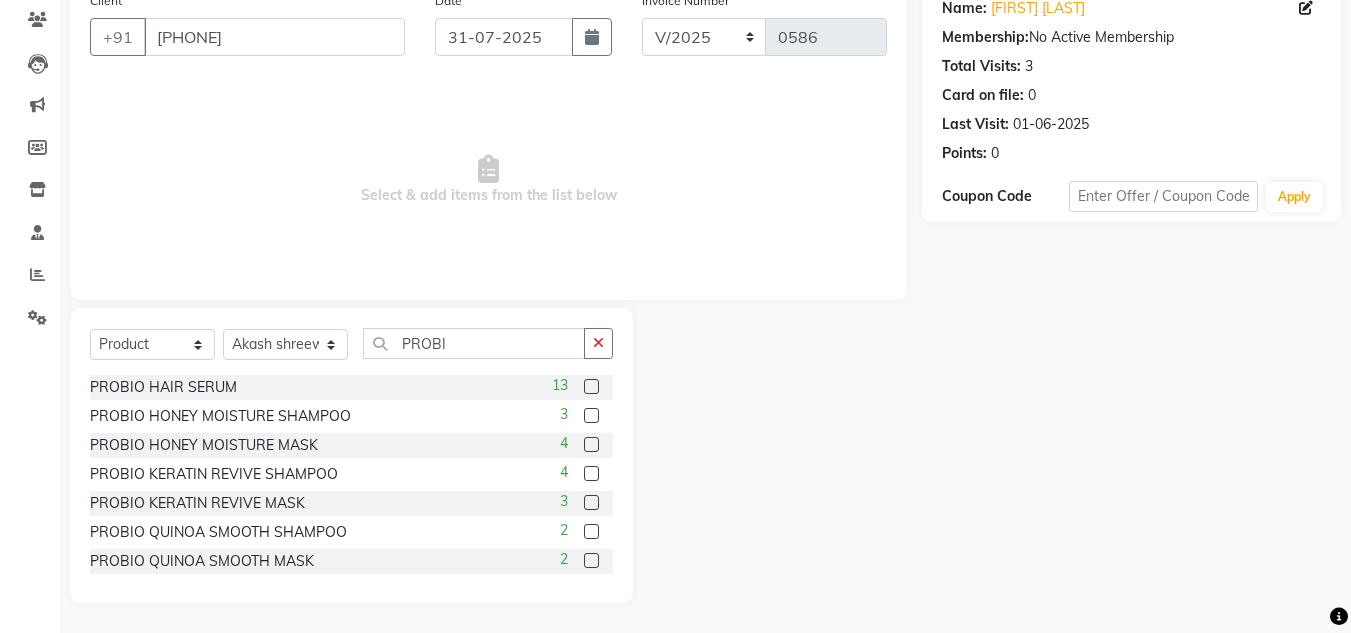 click 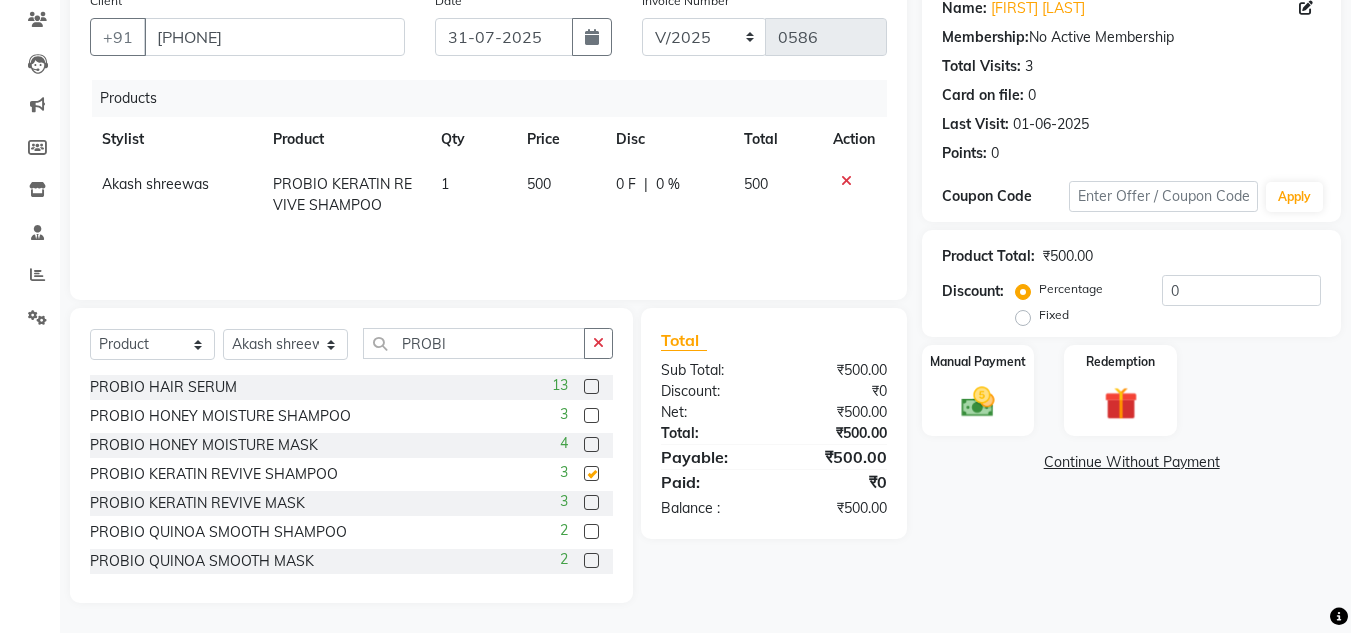 checkbox on "false" 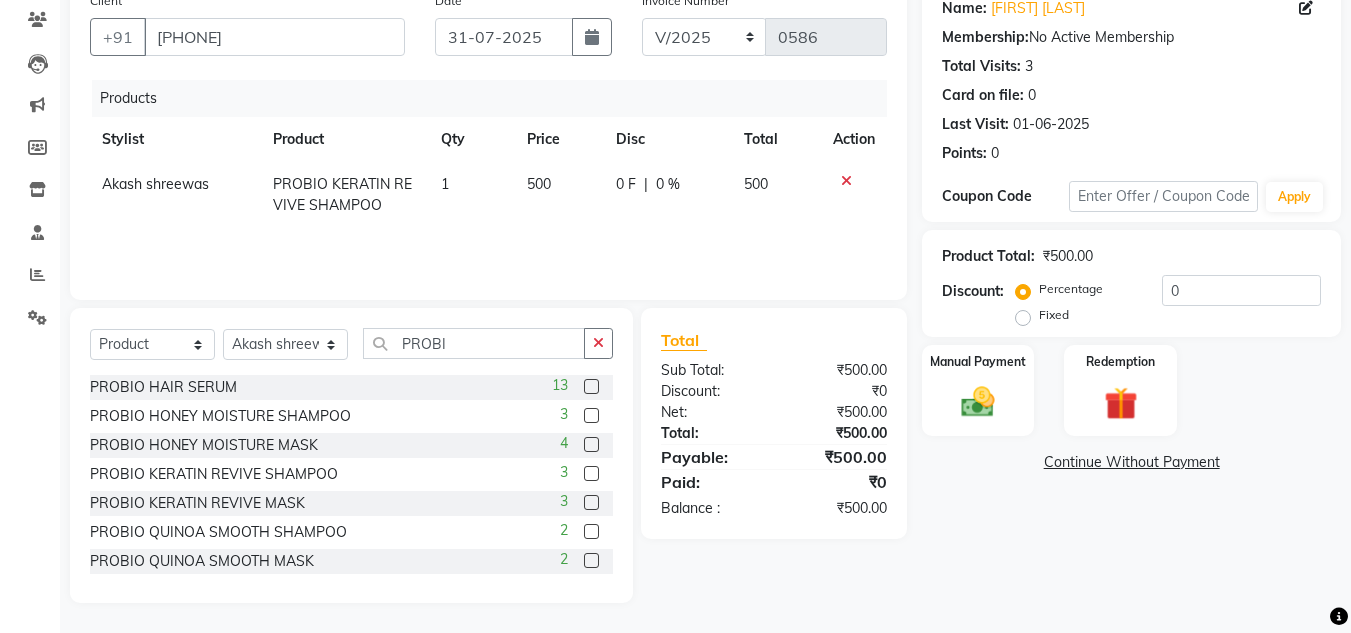 click 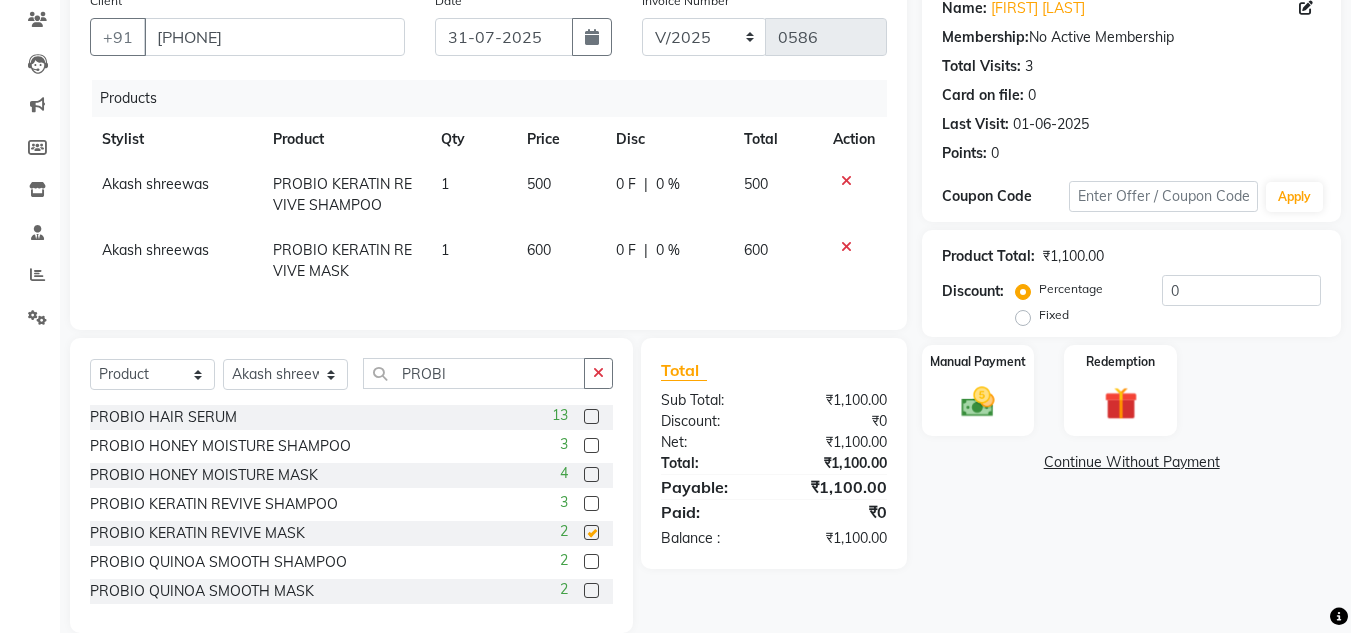 checkbox on "false" 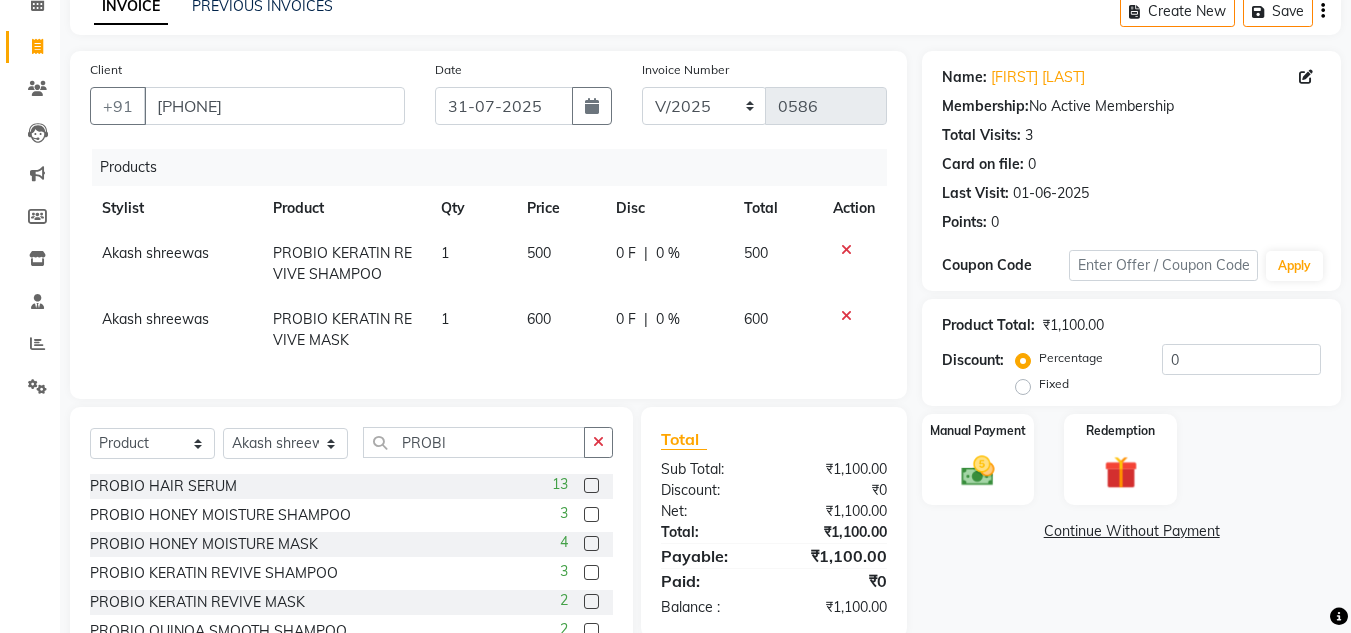 scroll, scrollTop: 68, scrollLeft: 0, axis: vertical 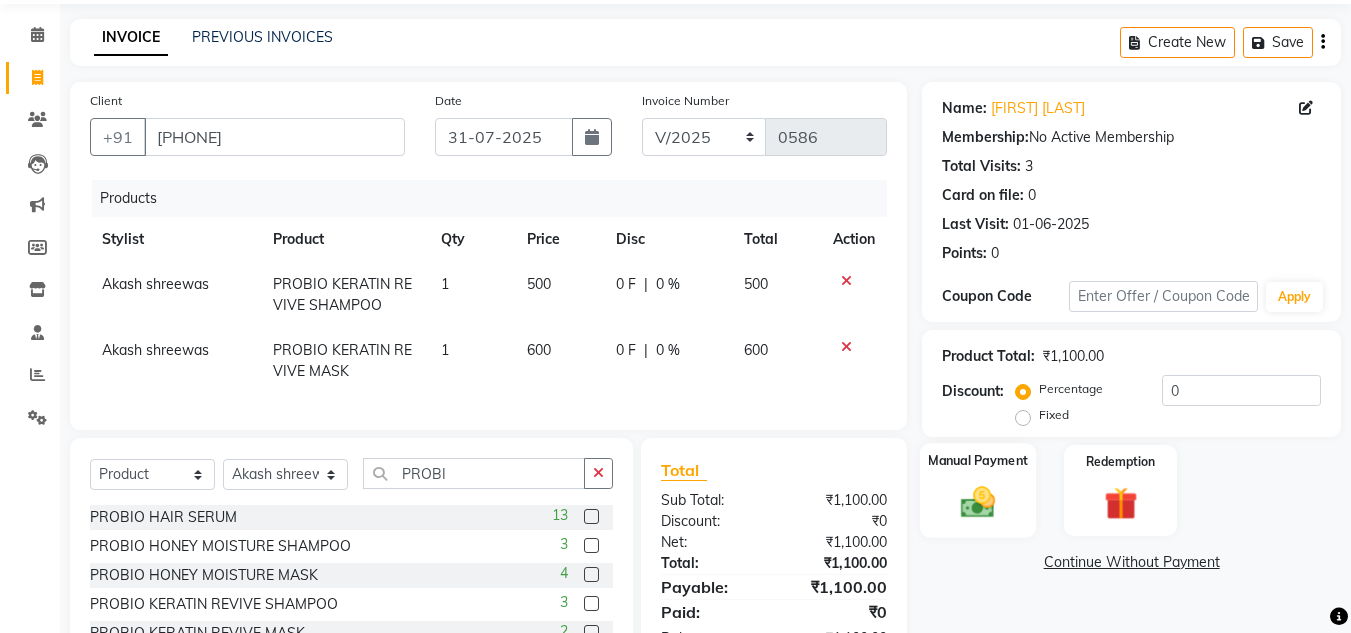click 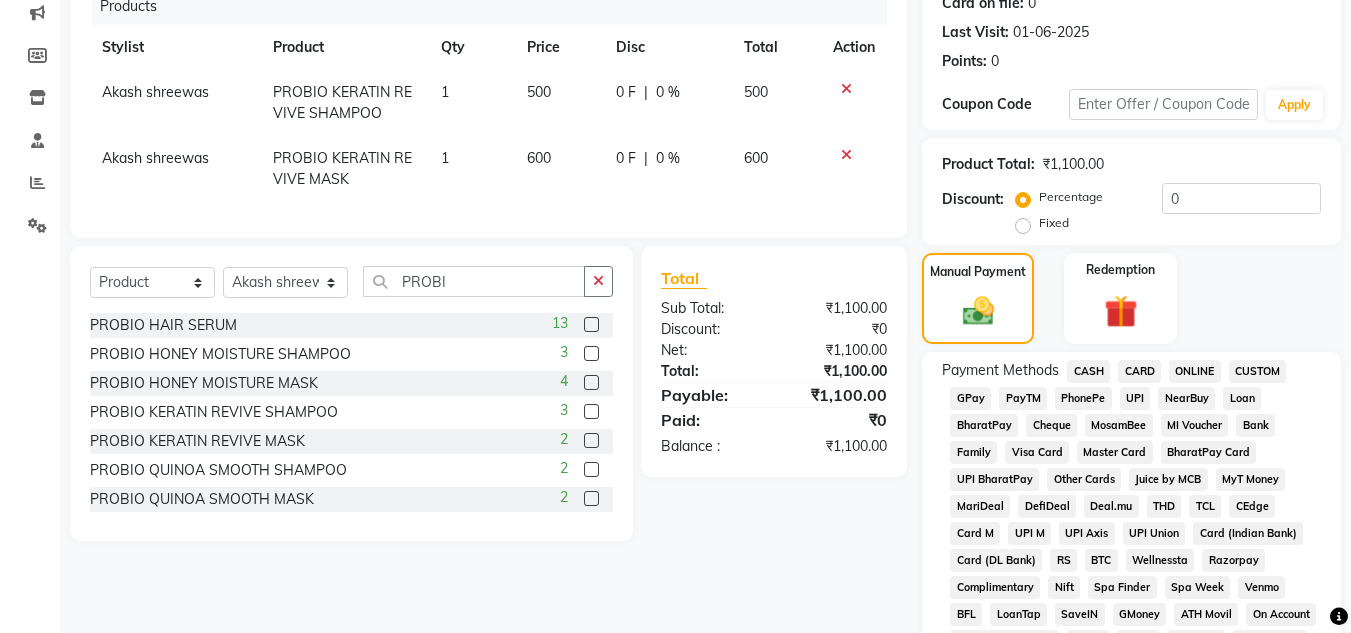 scroll, scrollTop: 268, scrollLeft: 0, axis: vertical 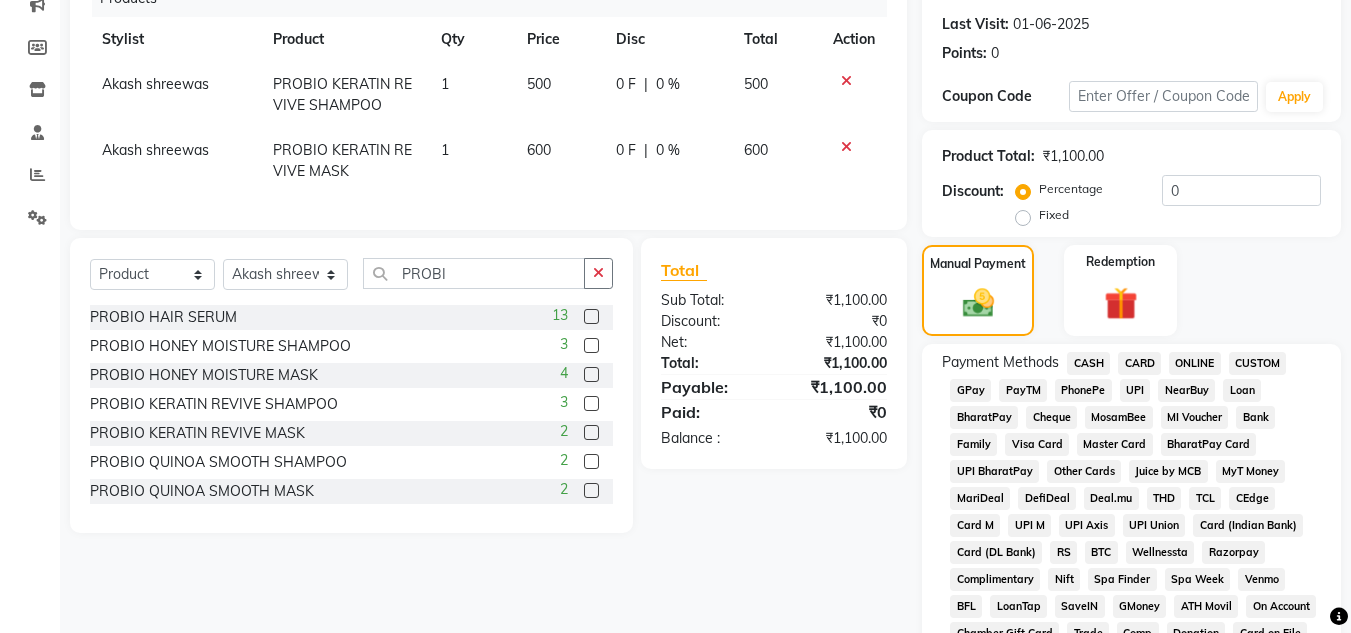 click on "CASH" 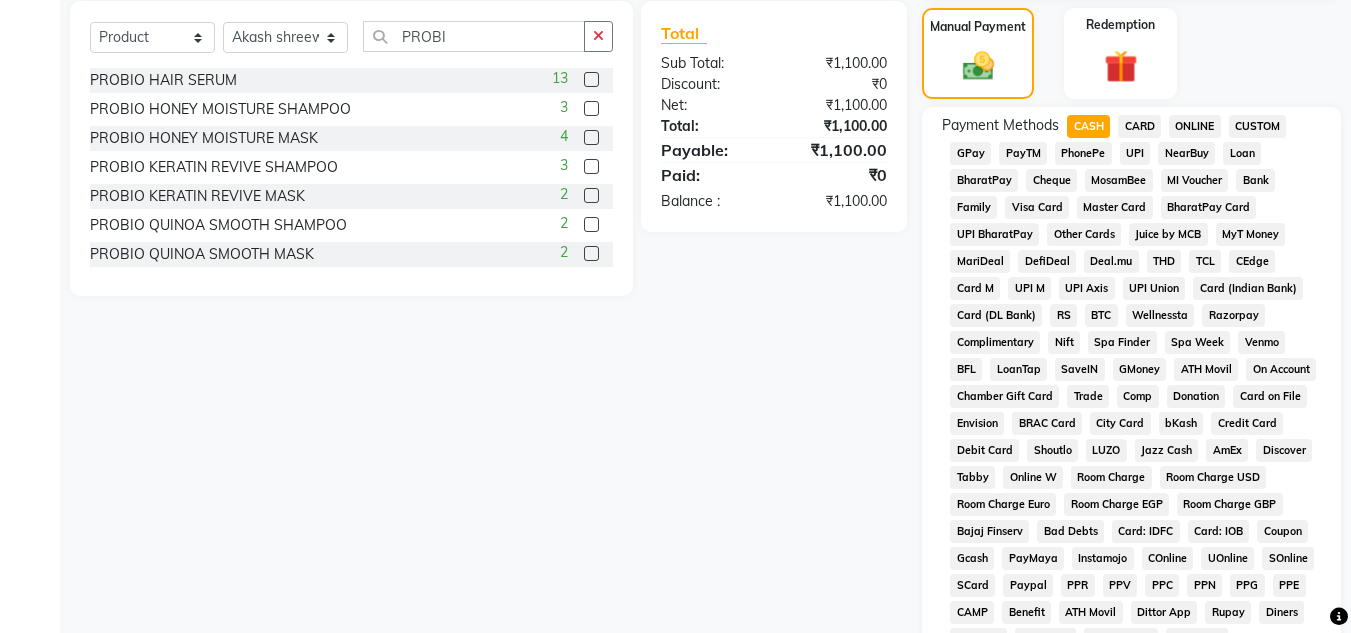 scroll, scrollTop: 868, scrollLeft: 0, axis: vertical 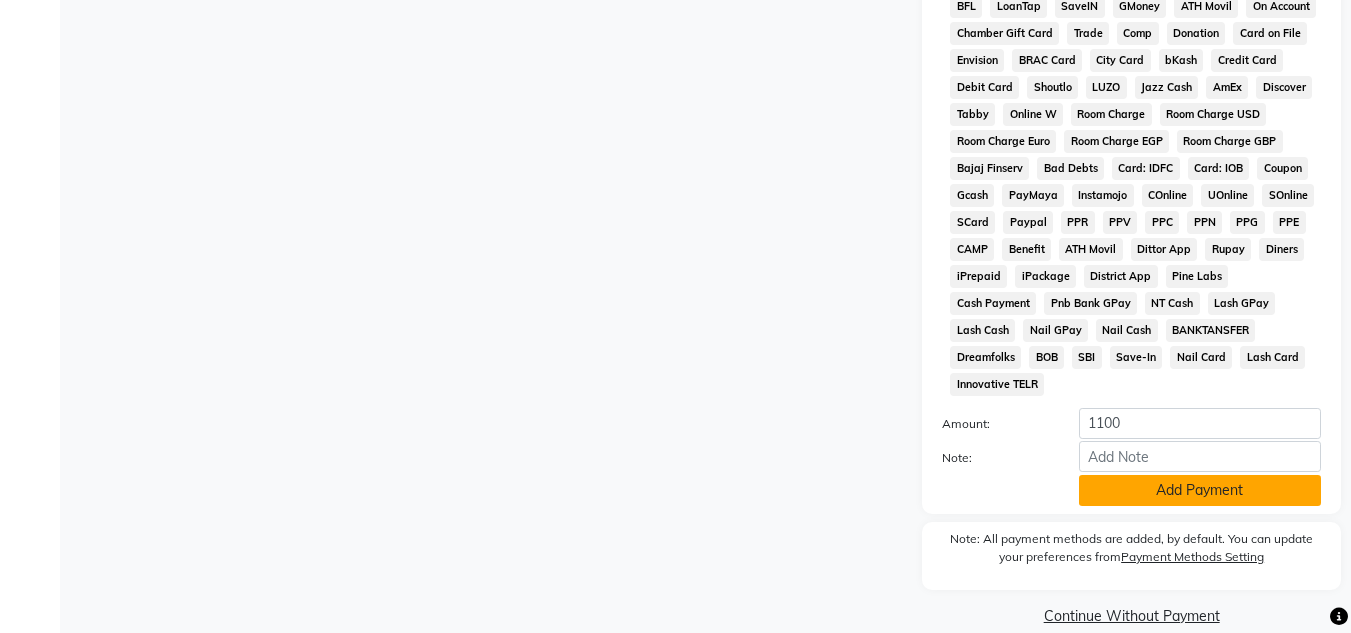 click on "Add Payment" 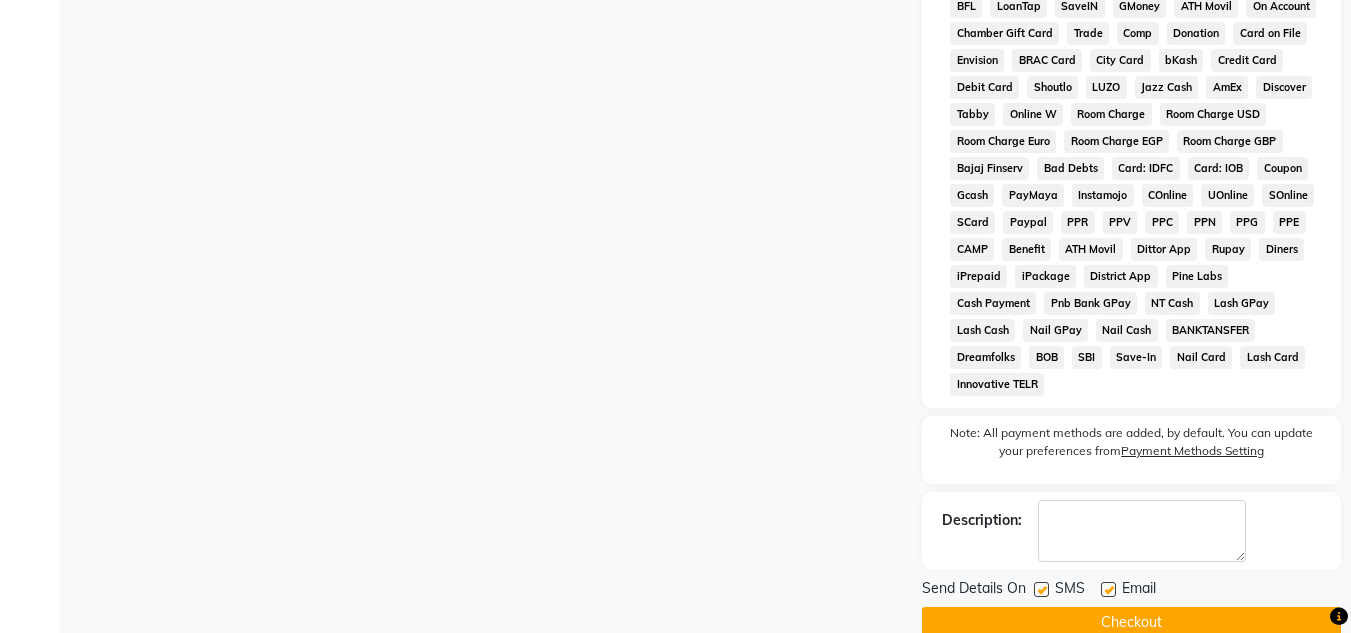 click on "Checkout" 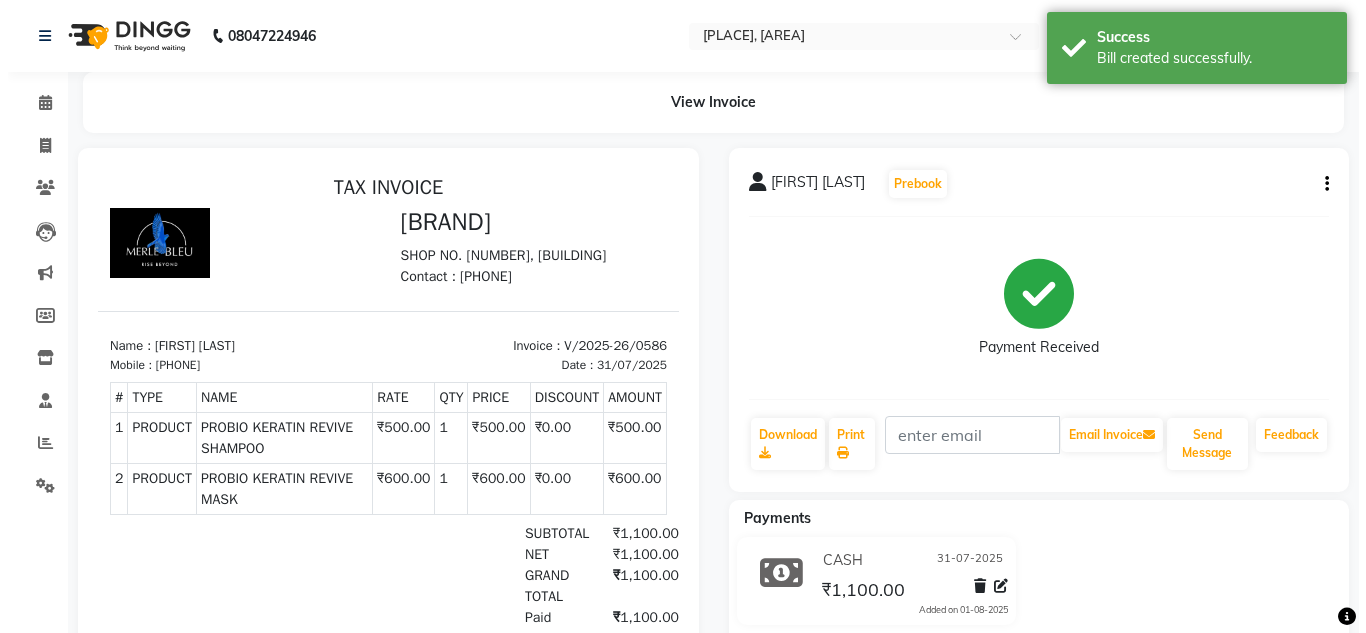 scroll, scrollTop: 0, scrollLeft: 0, axis: both 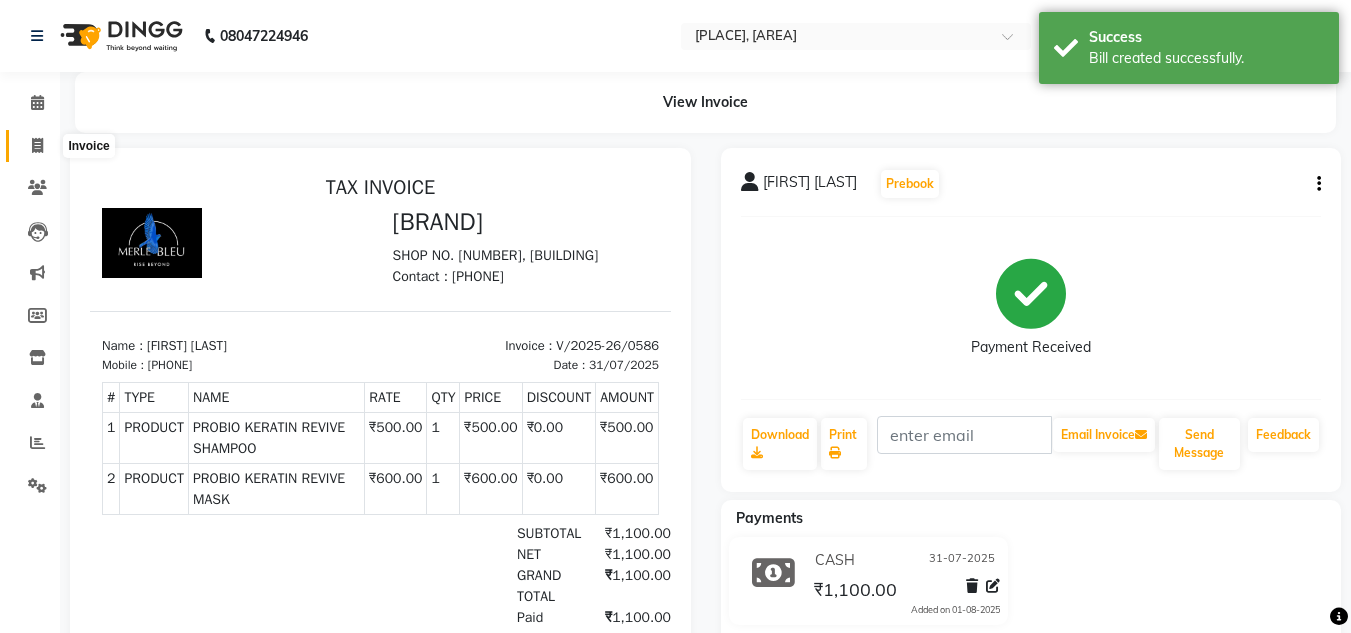 click 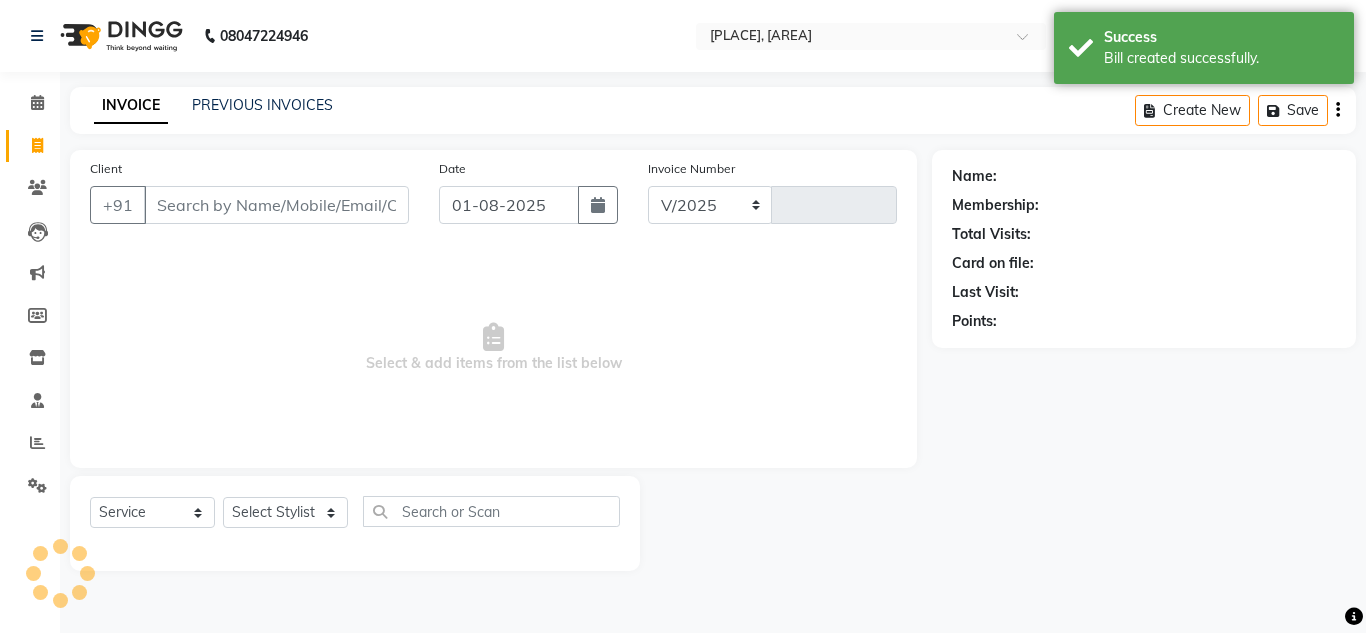 select on "7629" 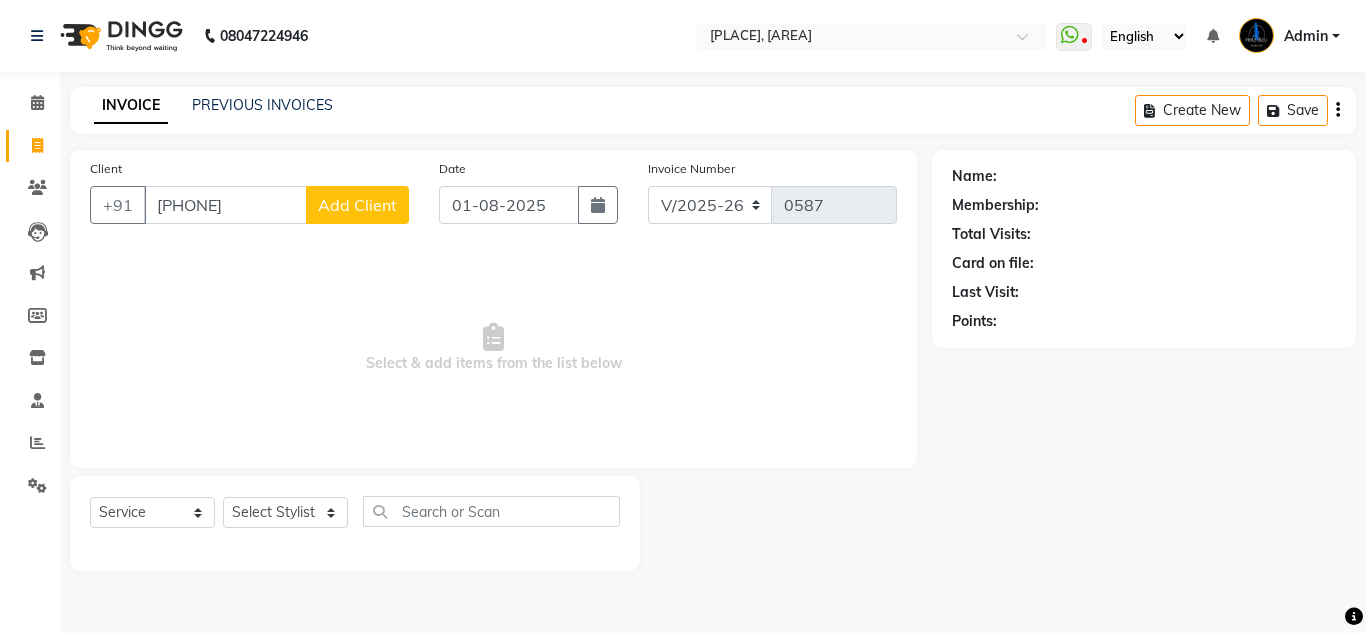 type on "[PHONE]" 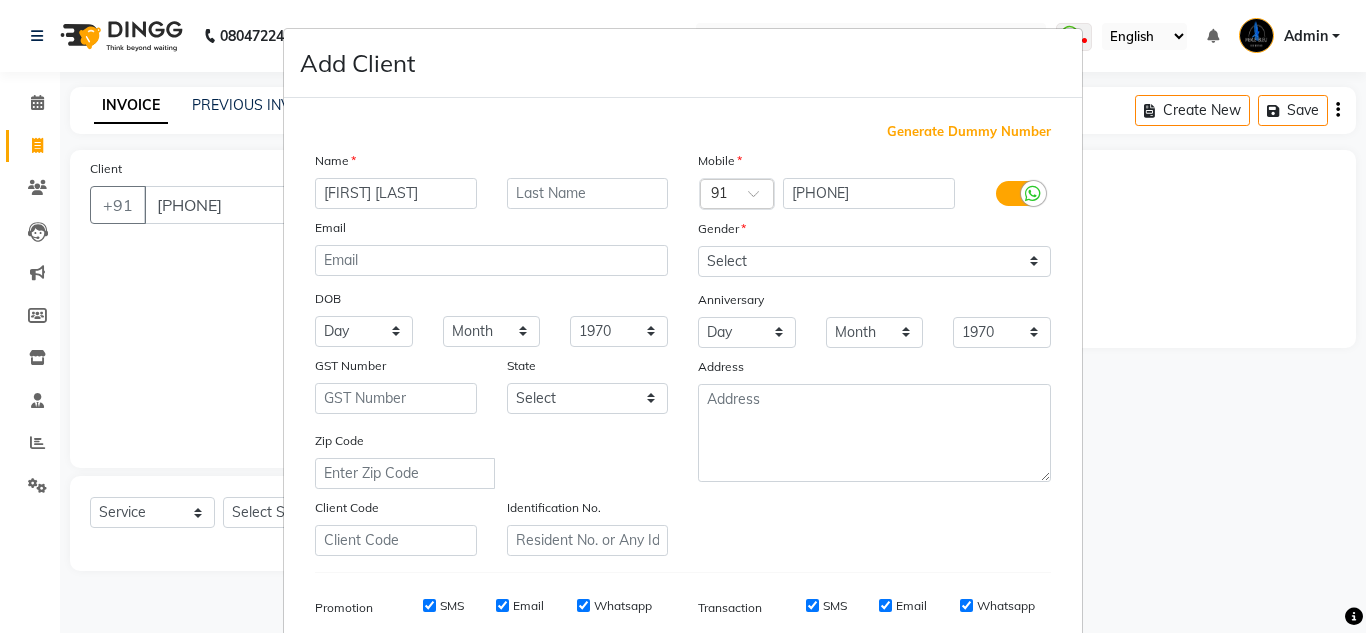 type on "[FIRST] [LAST]" 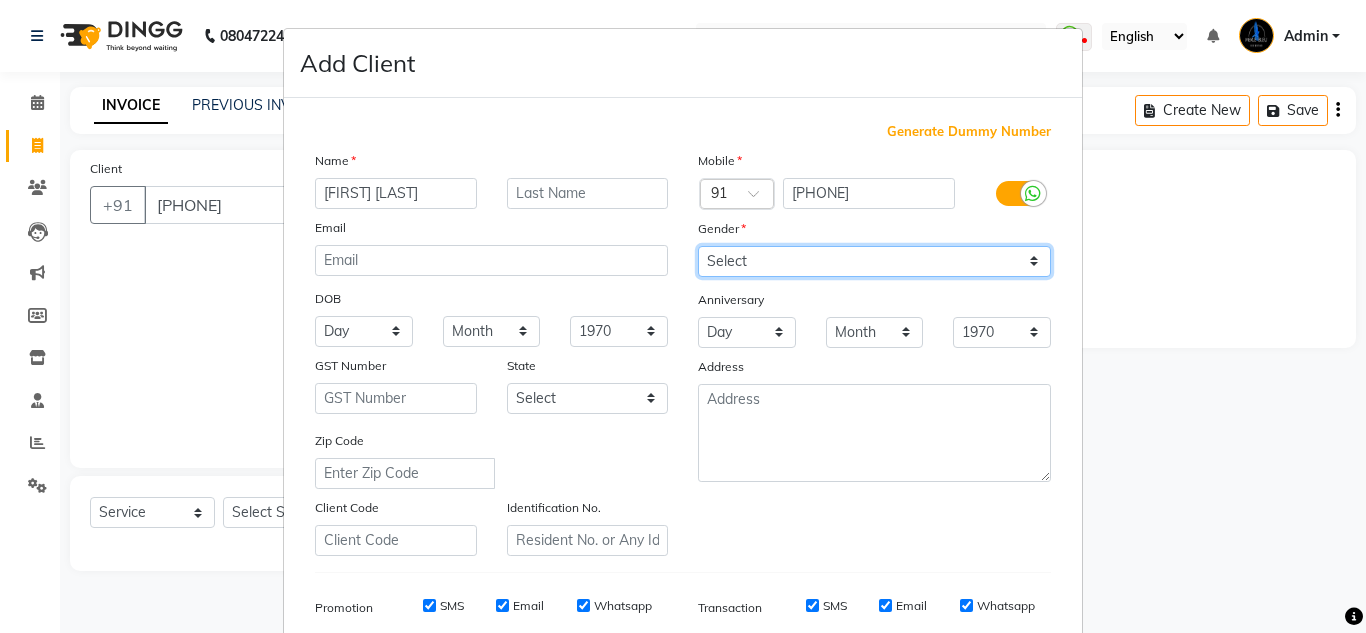 click on "Select Male Female Other Prefer Not To Say" at bounding box center [874, 261] 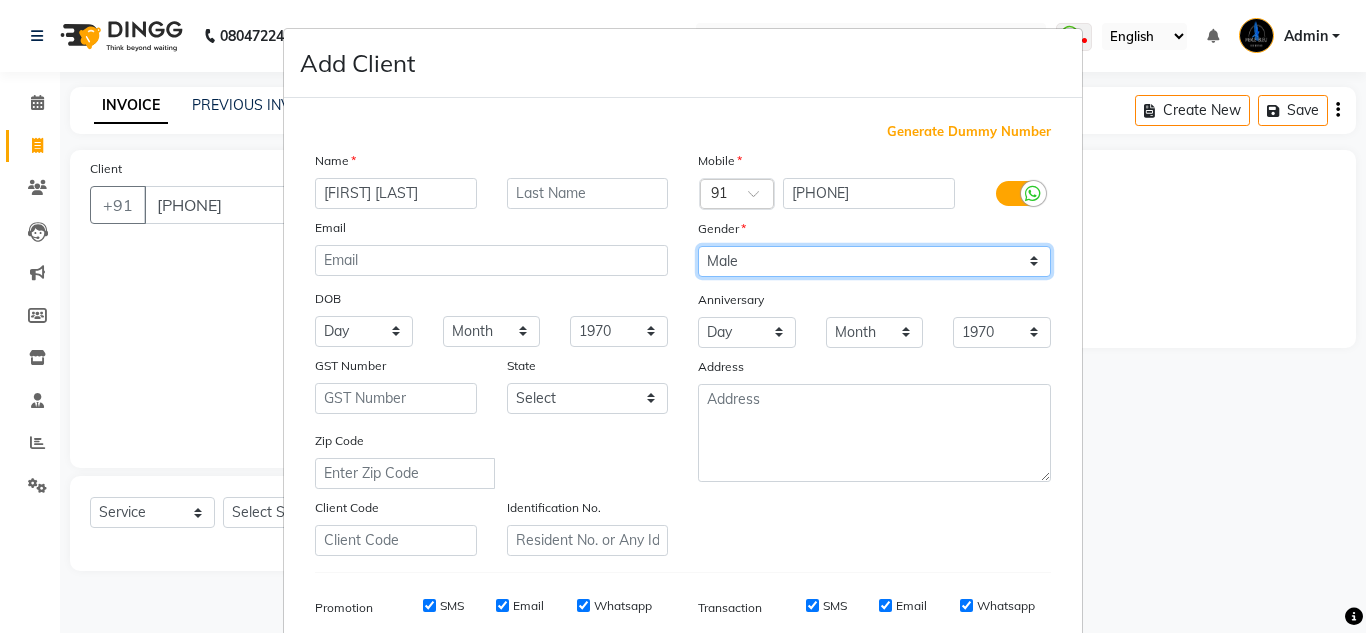 click on "Select Male Female Other Prefer Not To Say" at bounding box center (874, 261) 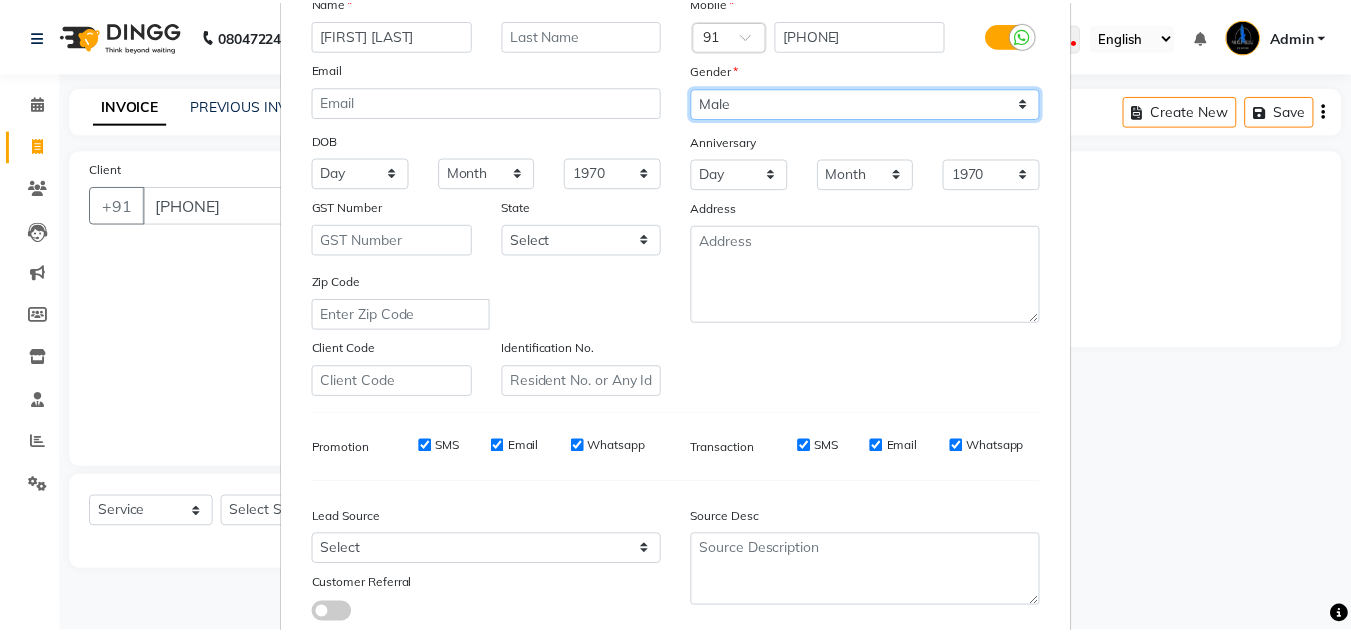 scroll, scrollTop: 290, scrollLeft: 0, axis: vertical 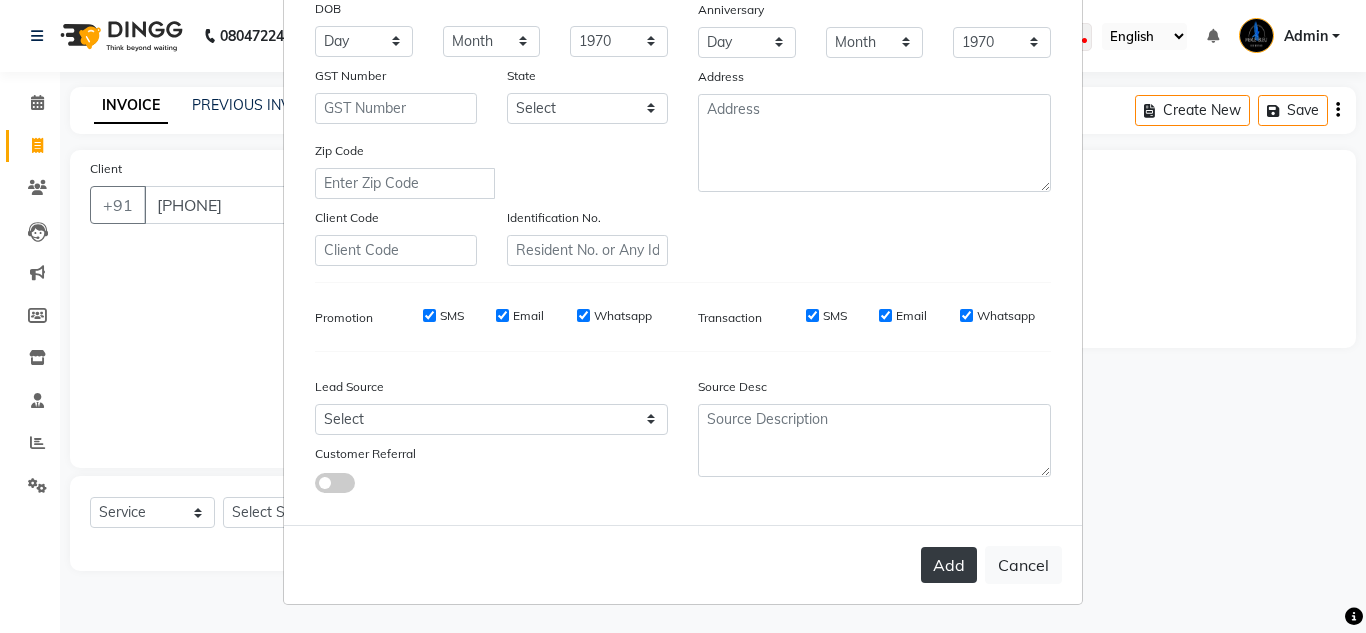 click on "Add" at bounding box center [949, 565] 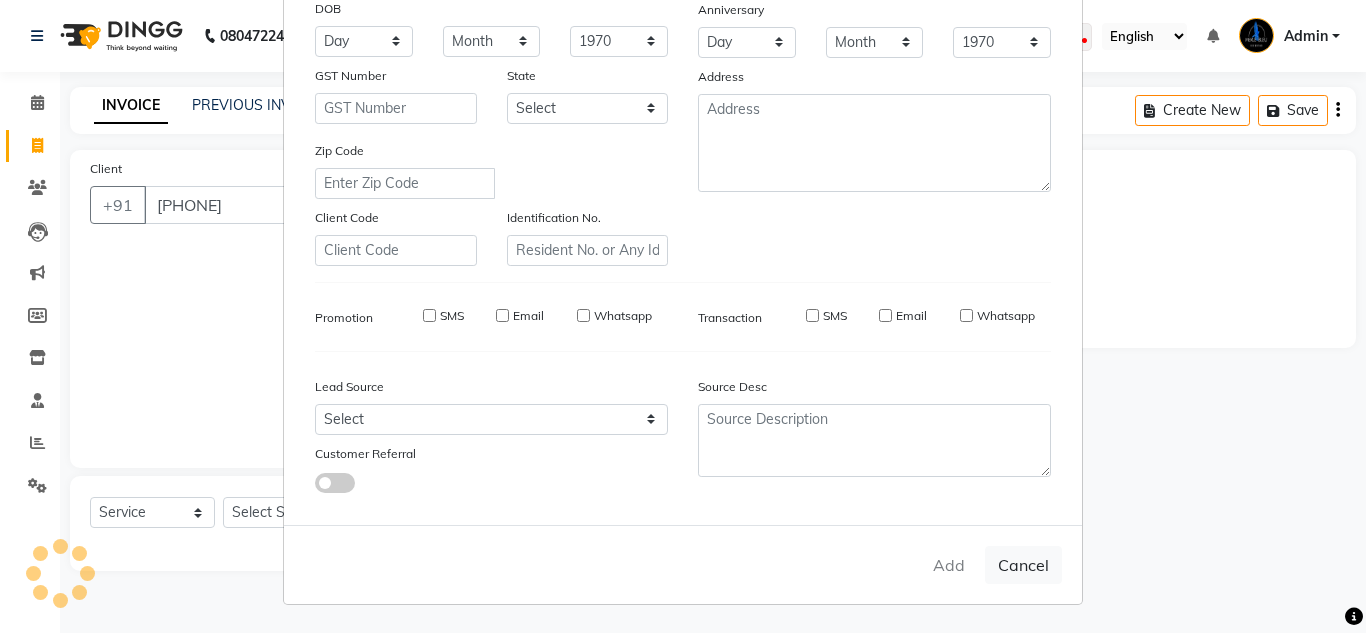 type 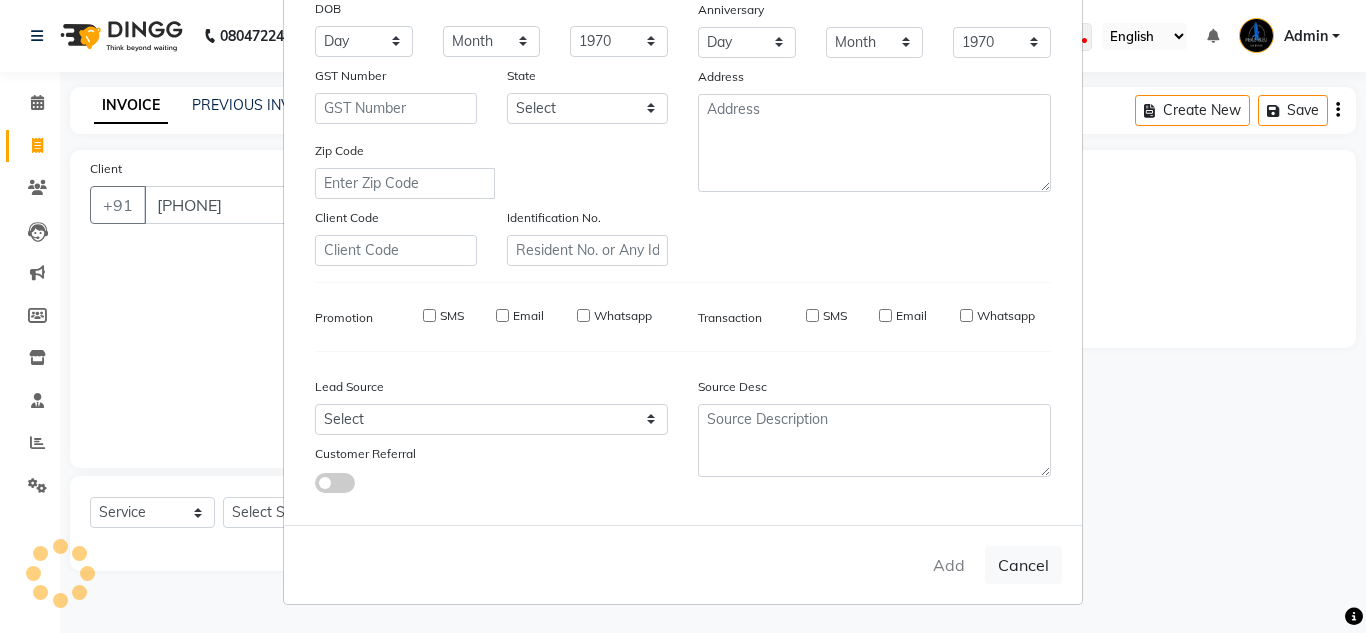 select 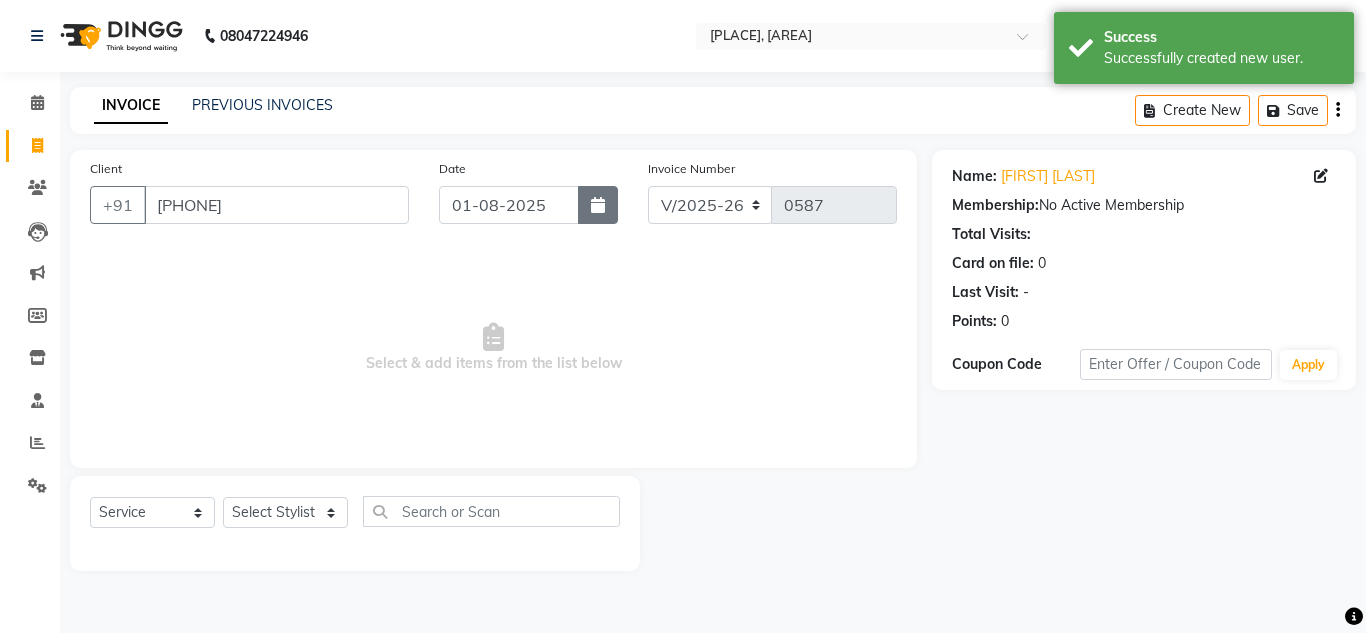click 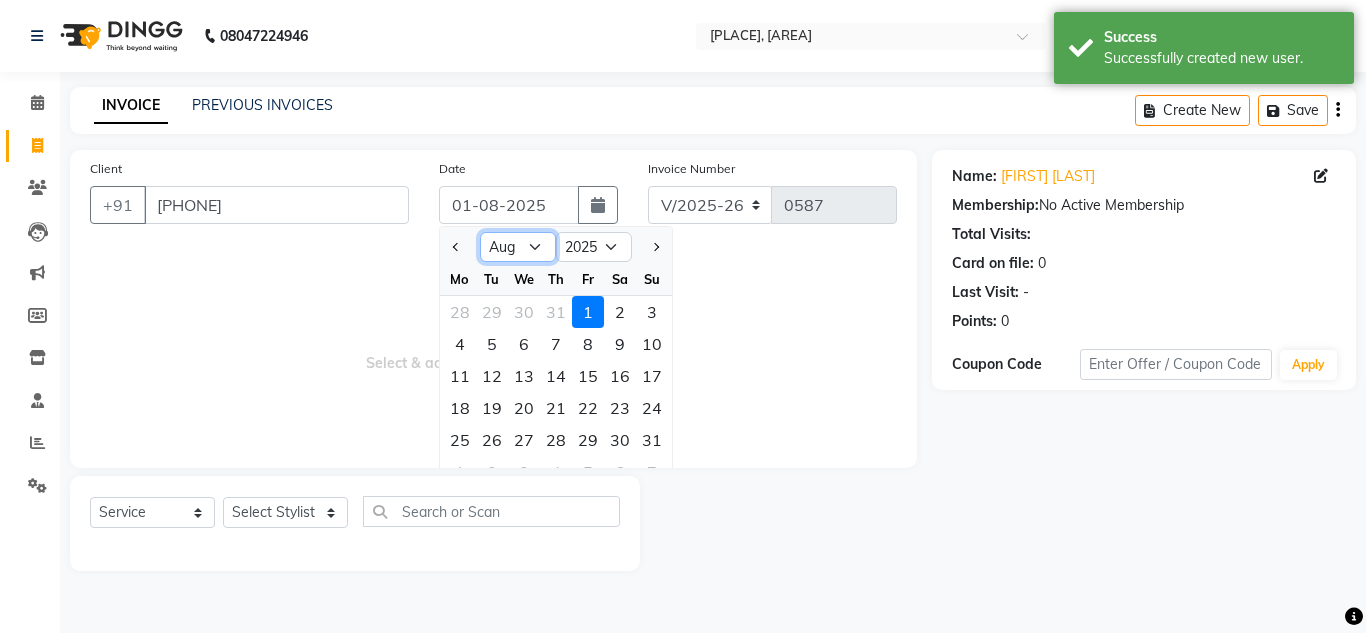 click on "Jan Feb Mar Apr May Jun Jul Aug Sep Oct Nov Dec" 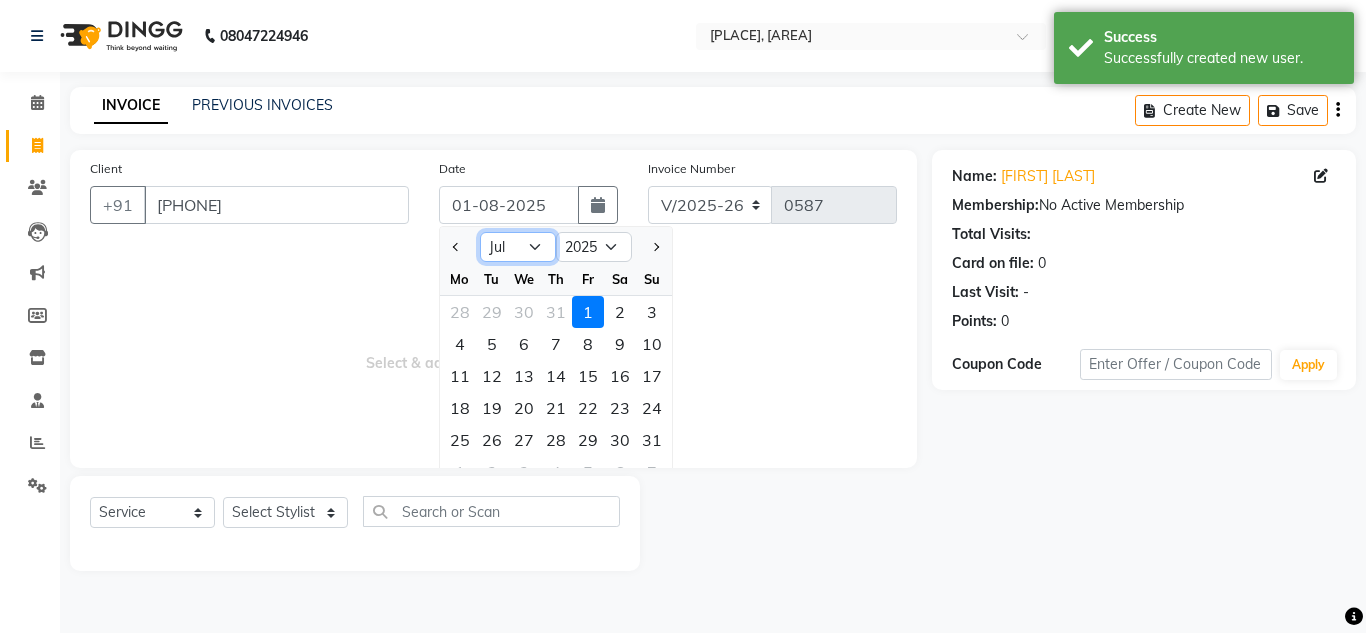 click on "Jan Feb Mar Apr May Jun Jul Aug Sep Oct Nov Dec" 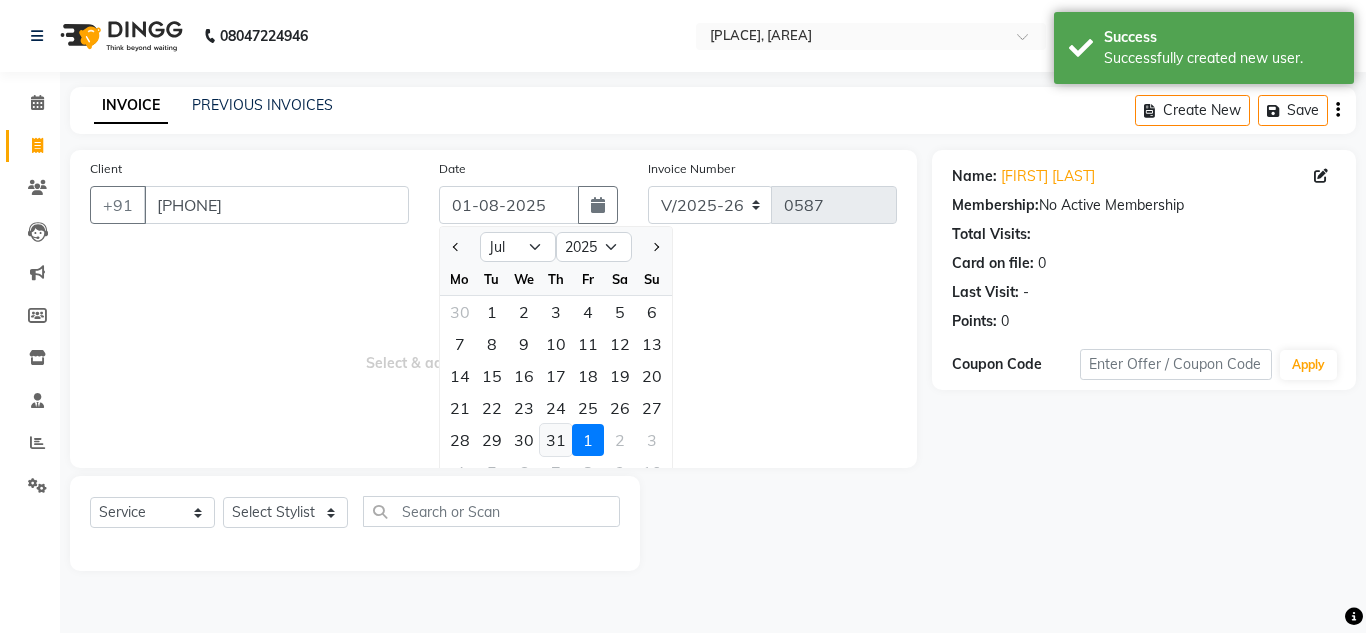 click on "31" 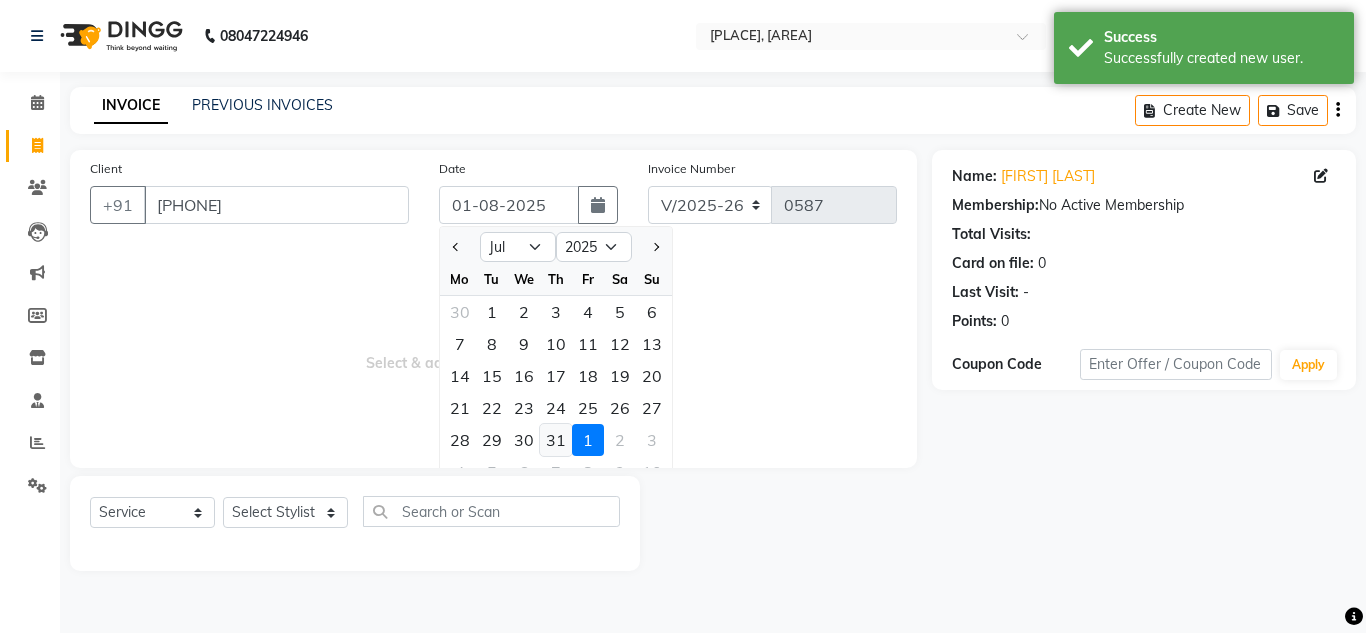 type on "31-07-2025" 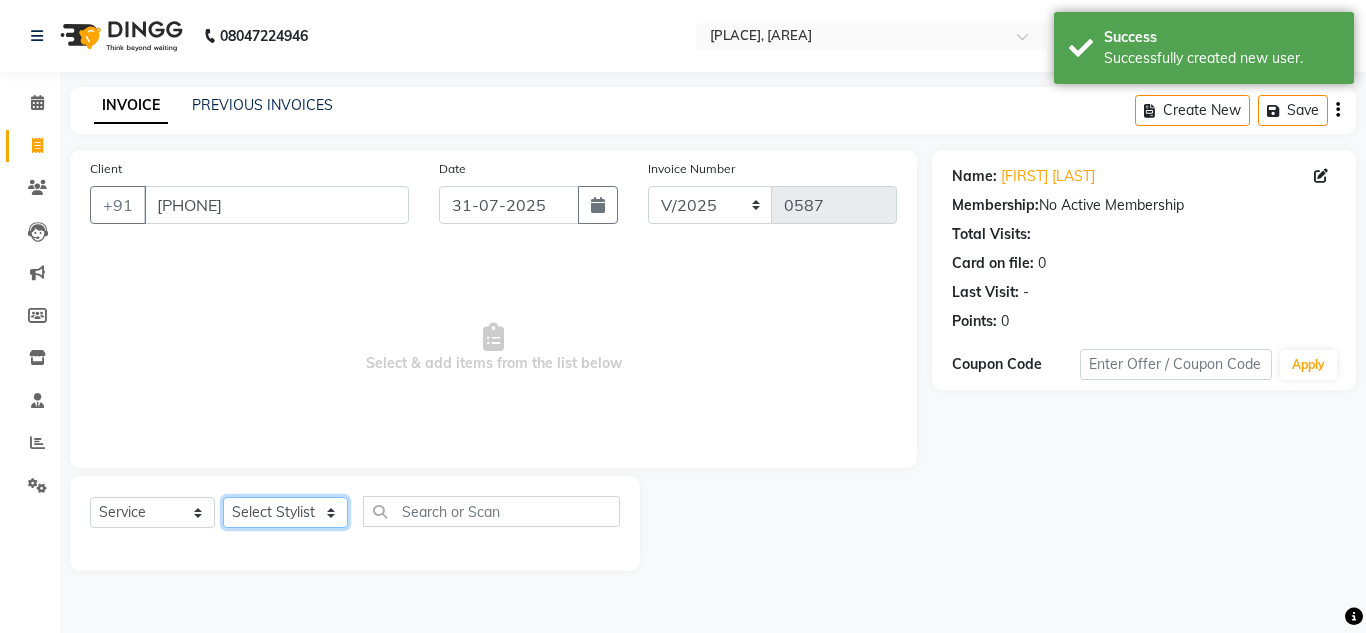 click on "Select Stylist [NAME] [NAME]  [NAME] [NAME] [NAME] [NAME] [NAME]" 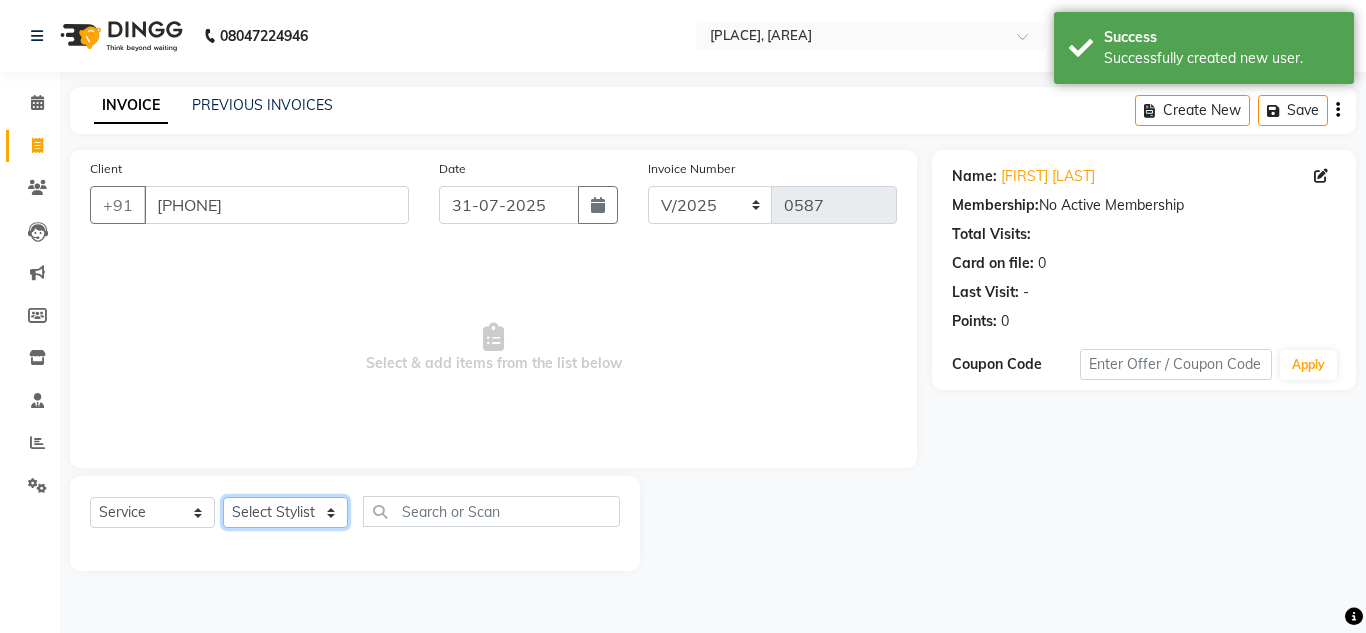 select on "67937" 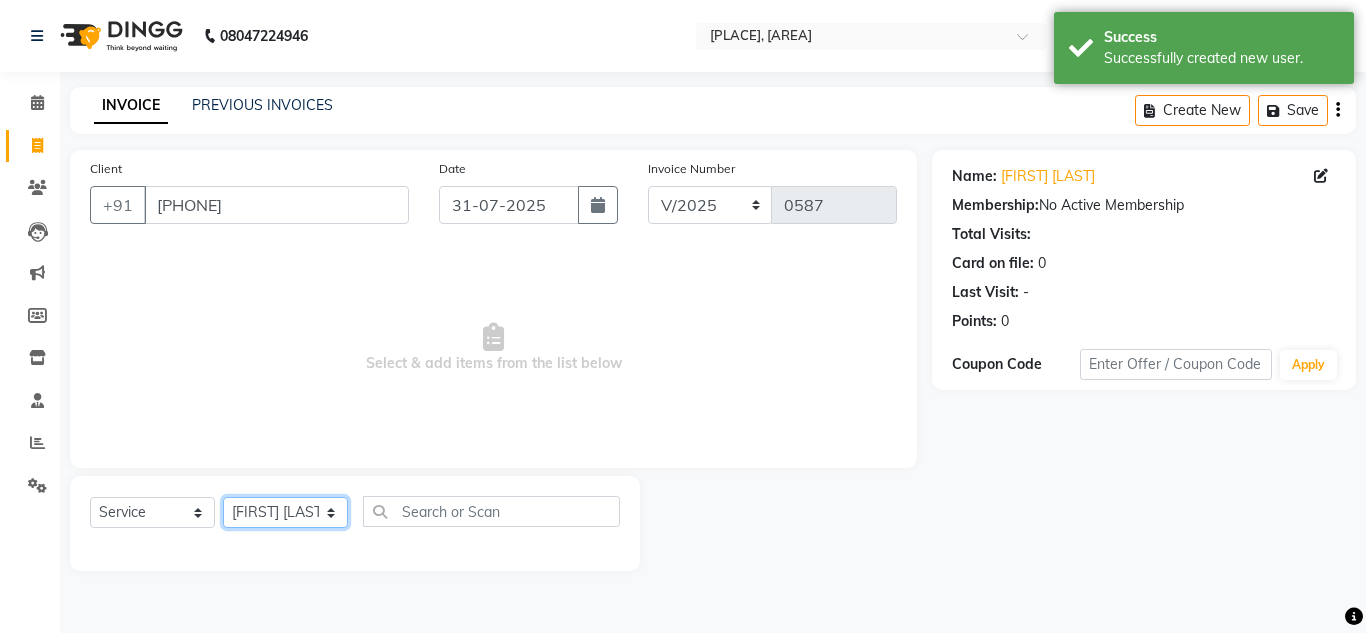 click on "Select Stylist [NAME] [NAME]  [NAME] [NAME] [NAME] [NAME] [NAME]" 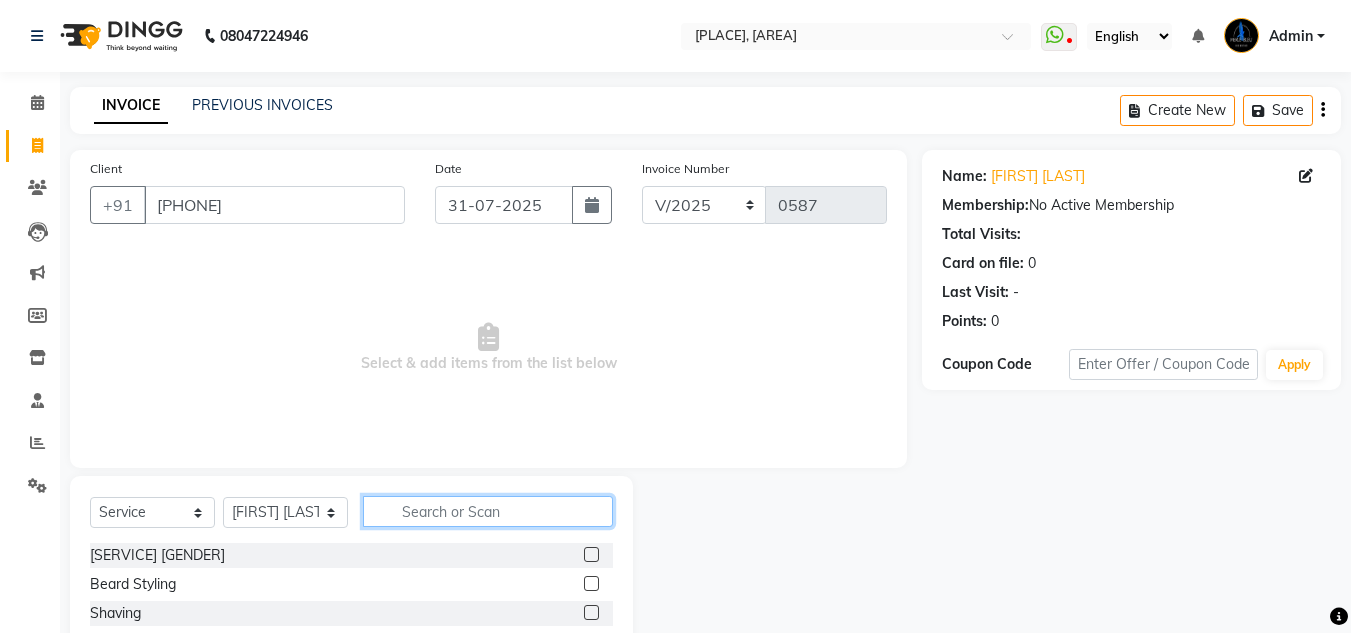 click 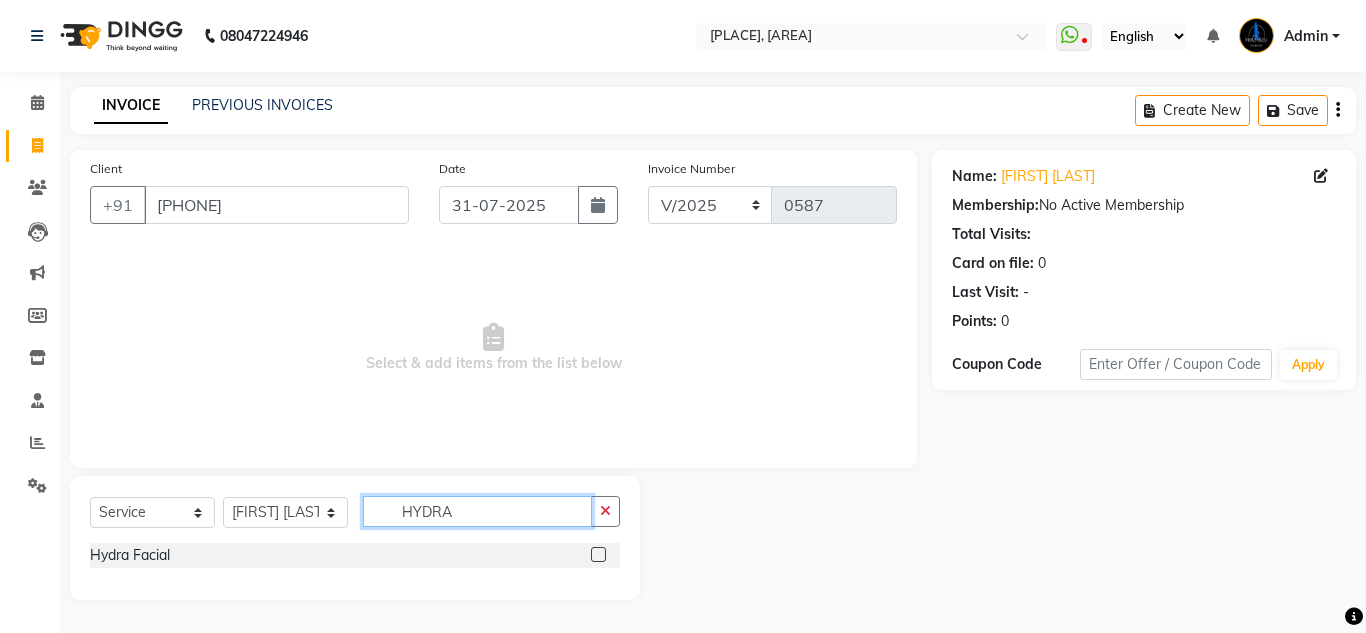 type on "HYDRA" 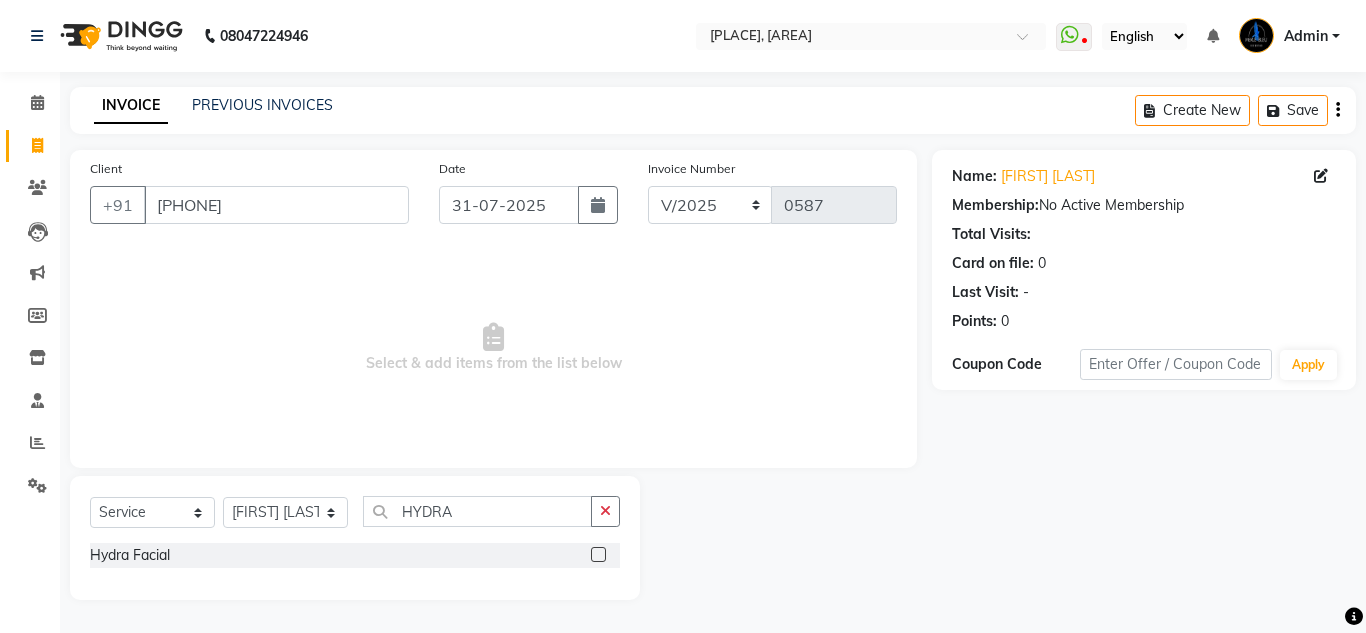 click 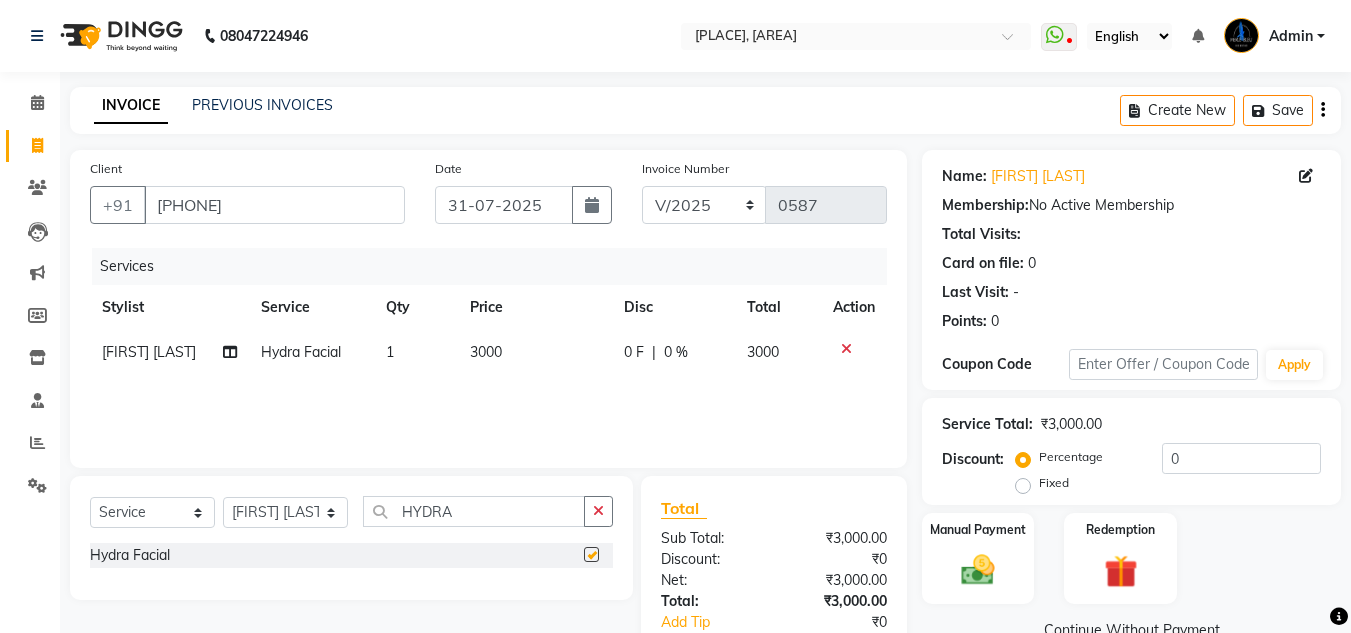 checkbox on "false" 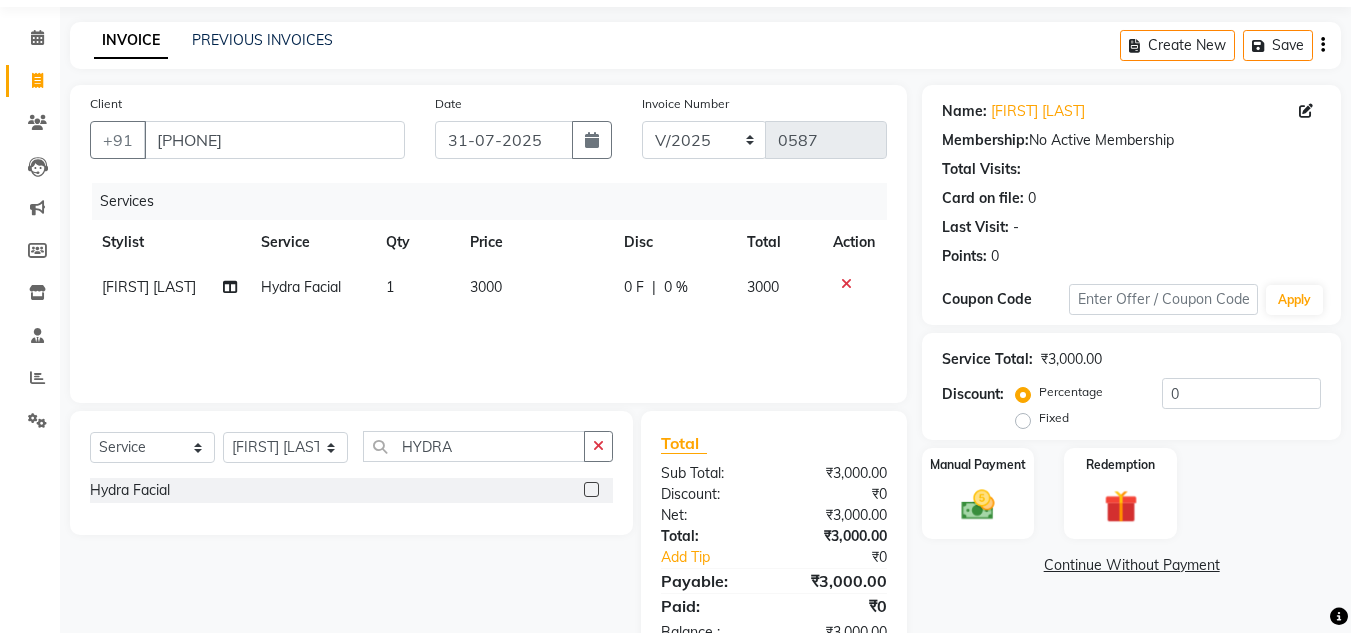 scroll, scrollTop: 100, scrollLeft: 0, axis: vertical 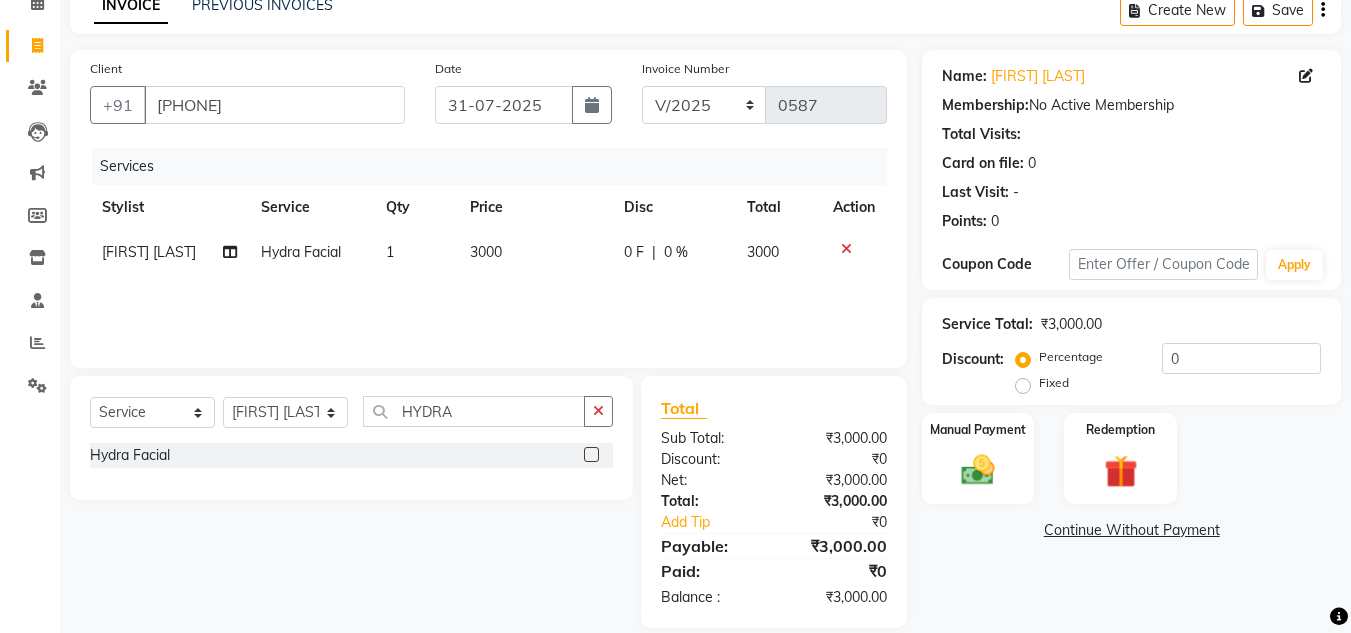 click on "3000" 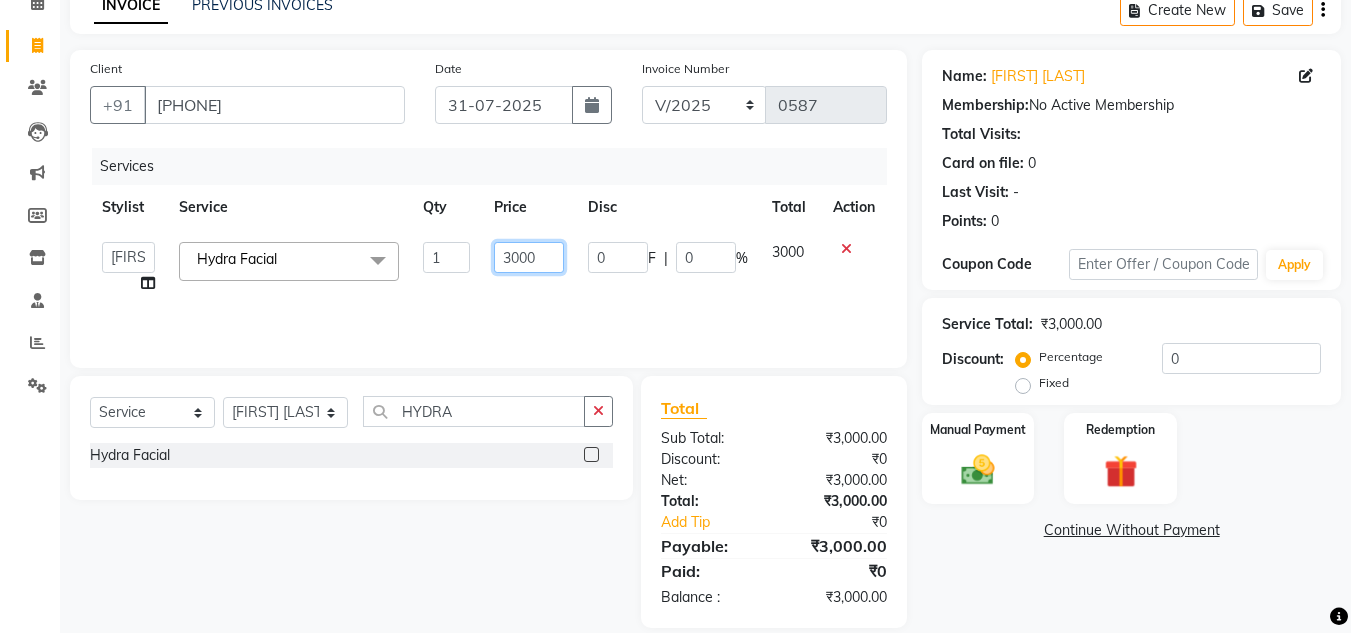 click on "3000" 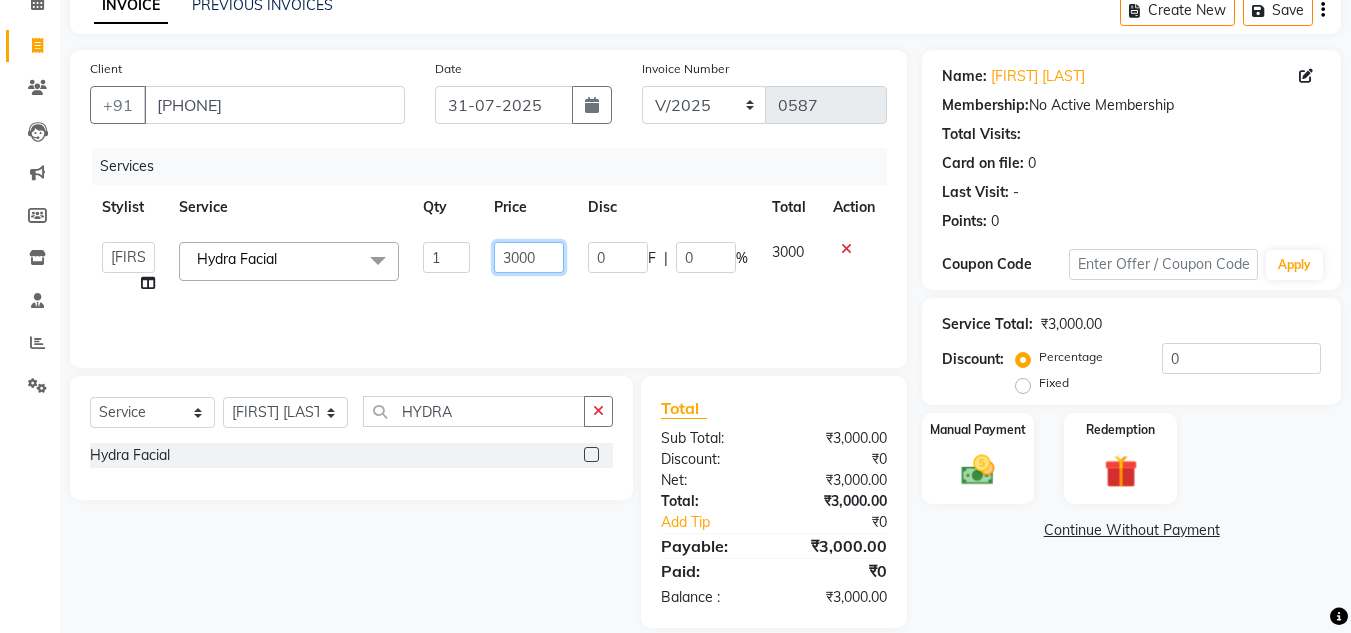 click on "3000" 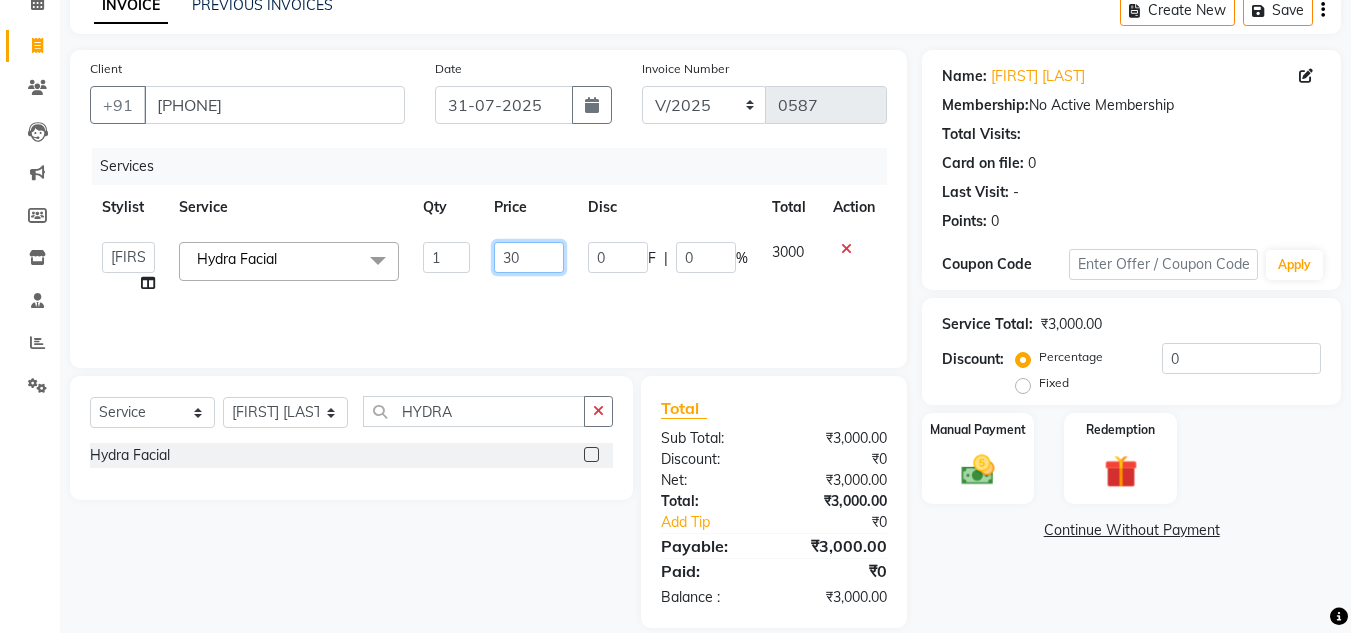 type on "3" 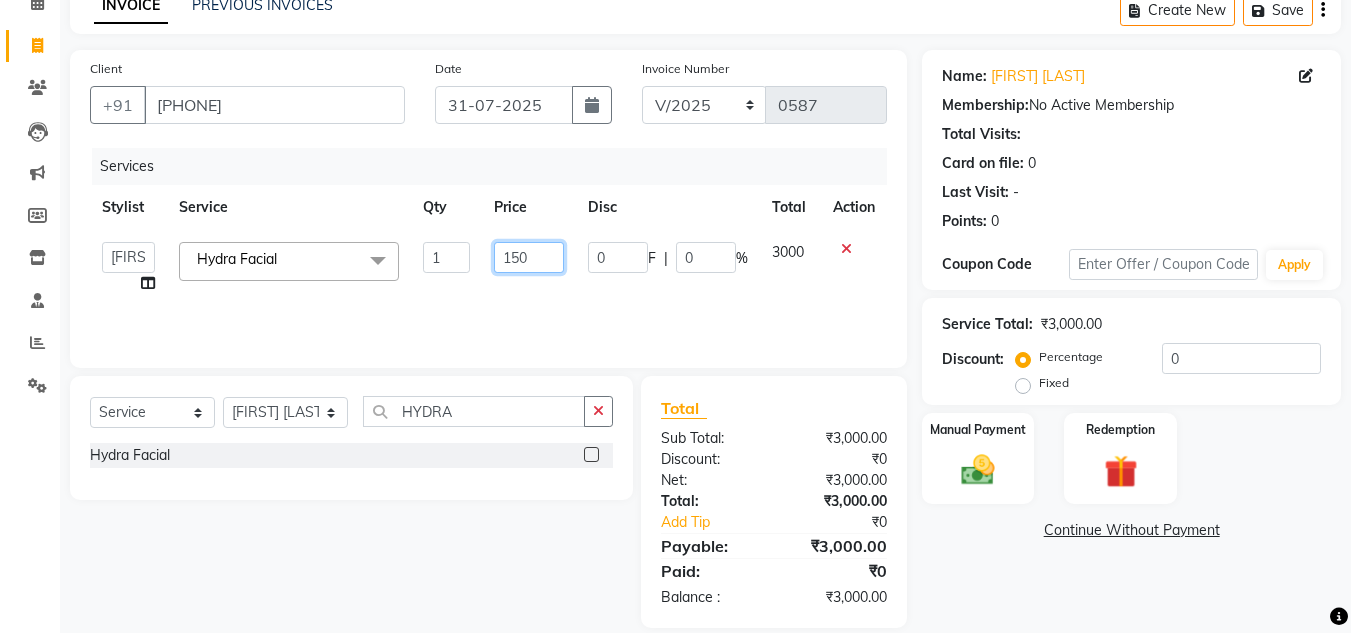 type on "1500" 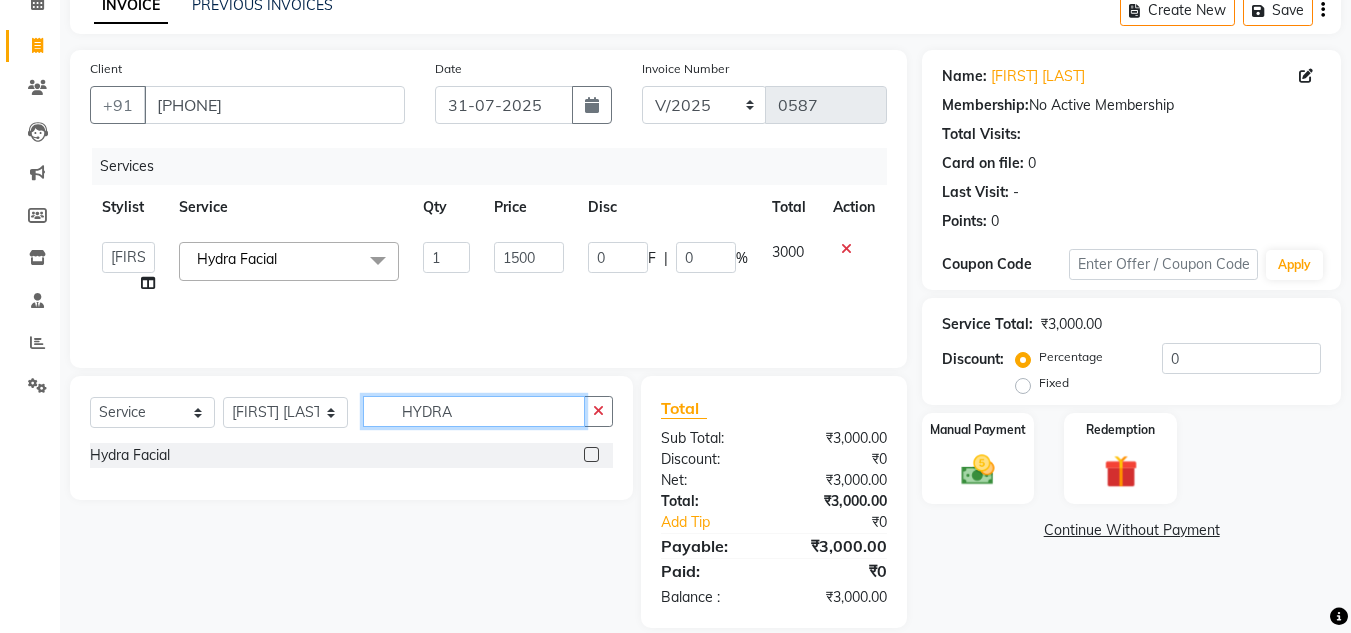 click on "HYDRA" 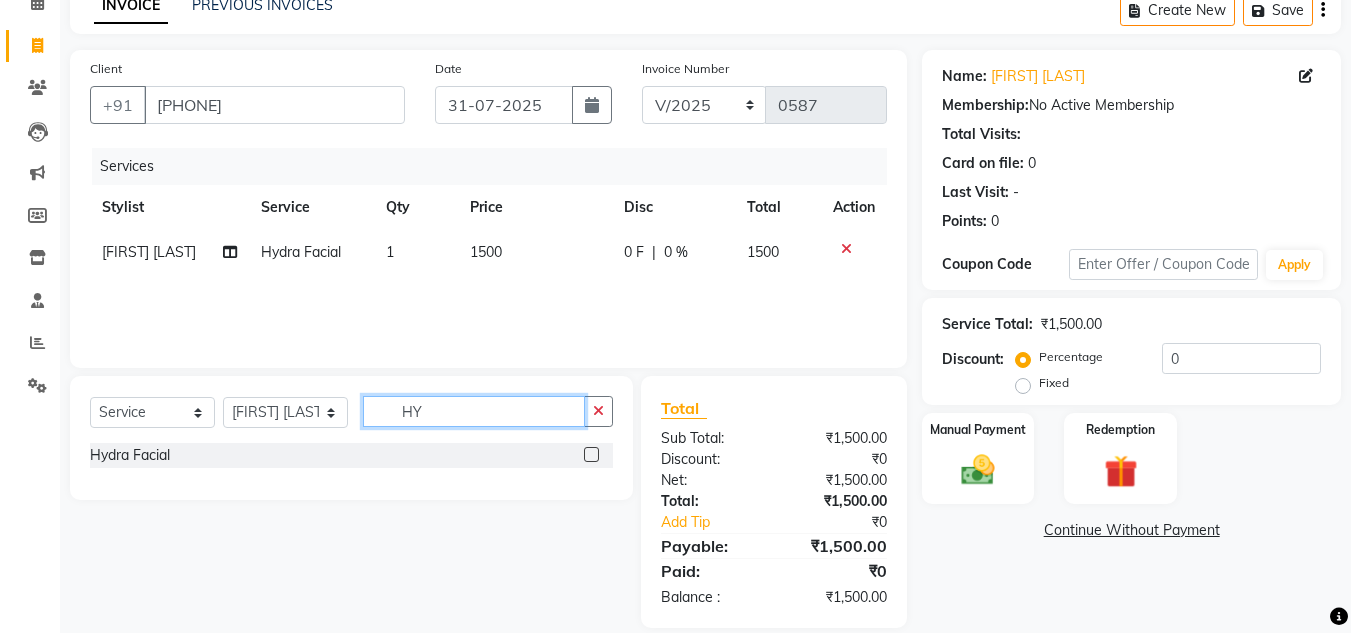 type on "H" 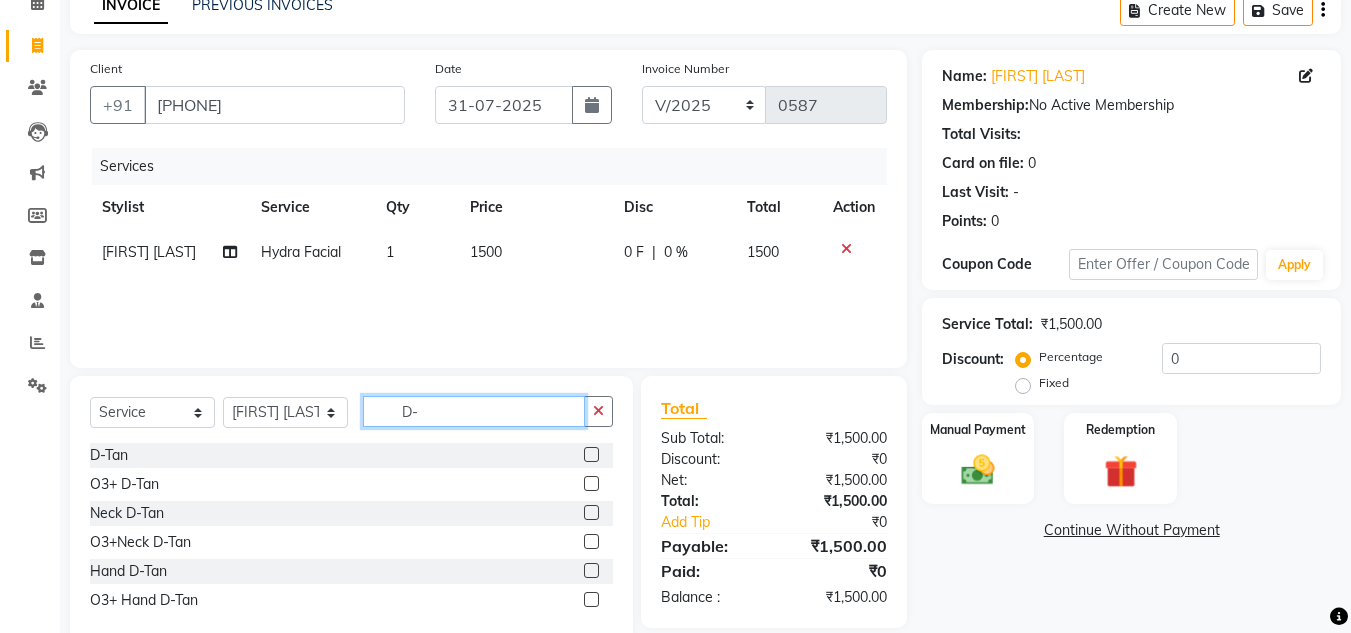 type on "D-" 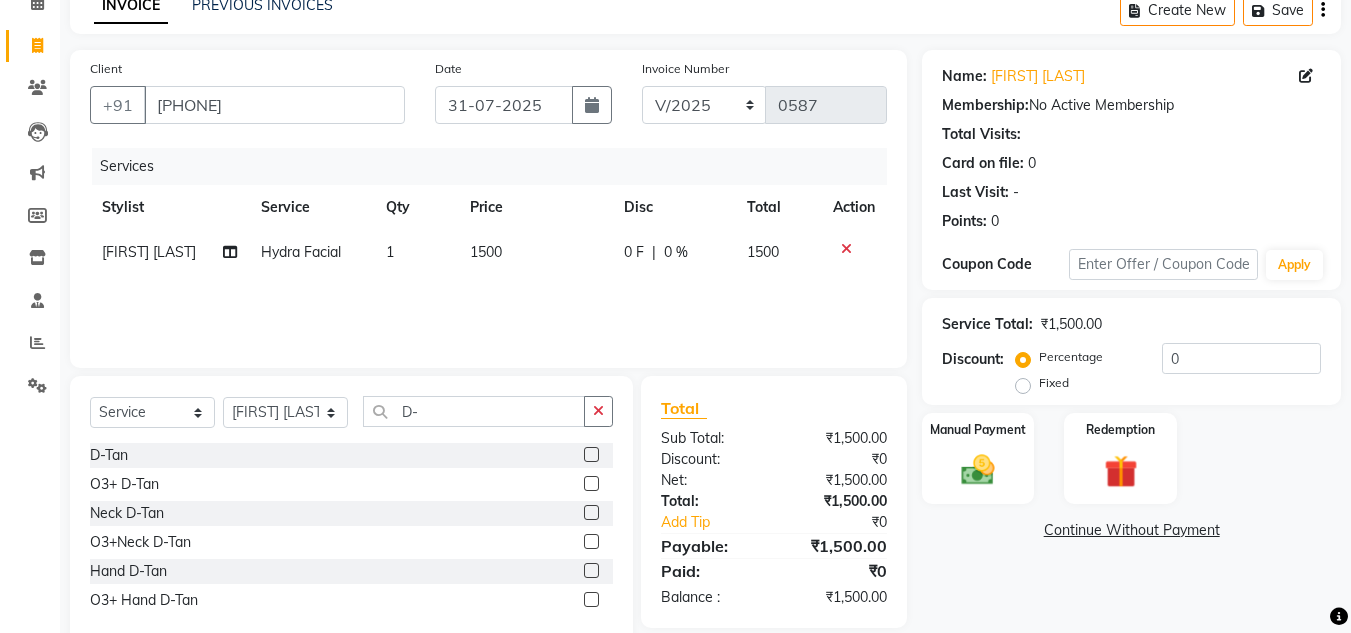 click 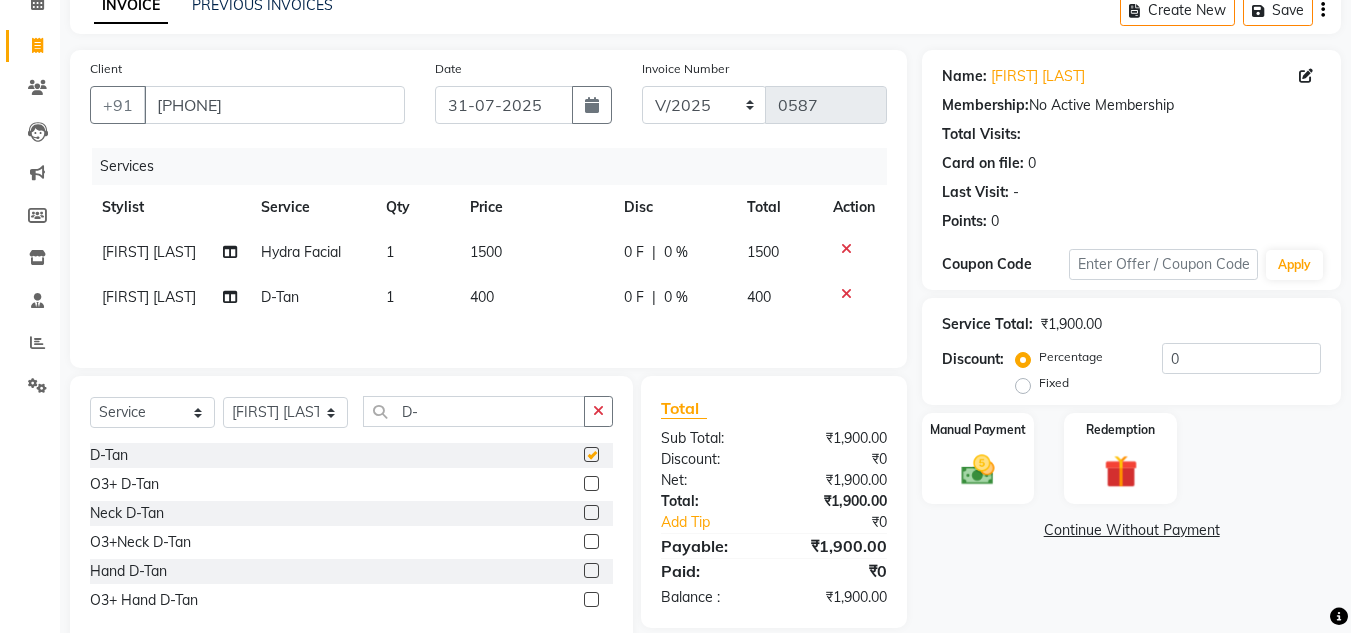 checkbox on "false" 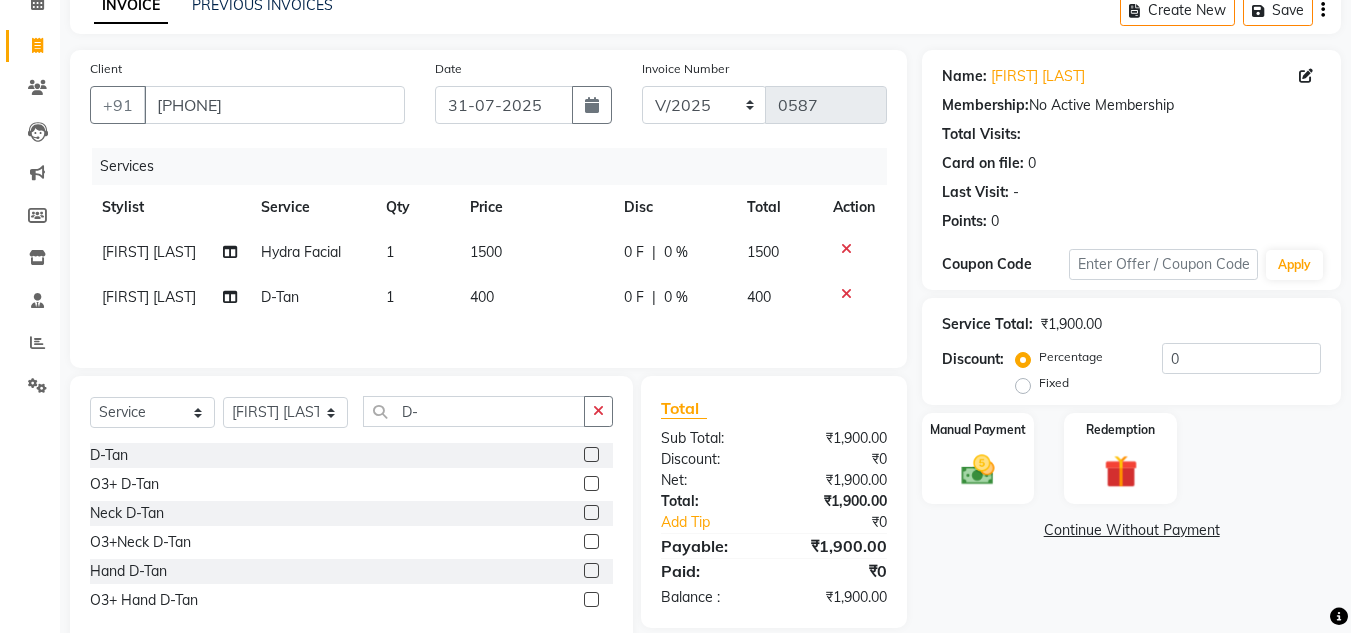click 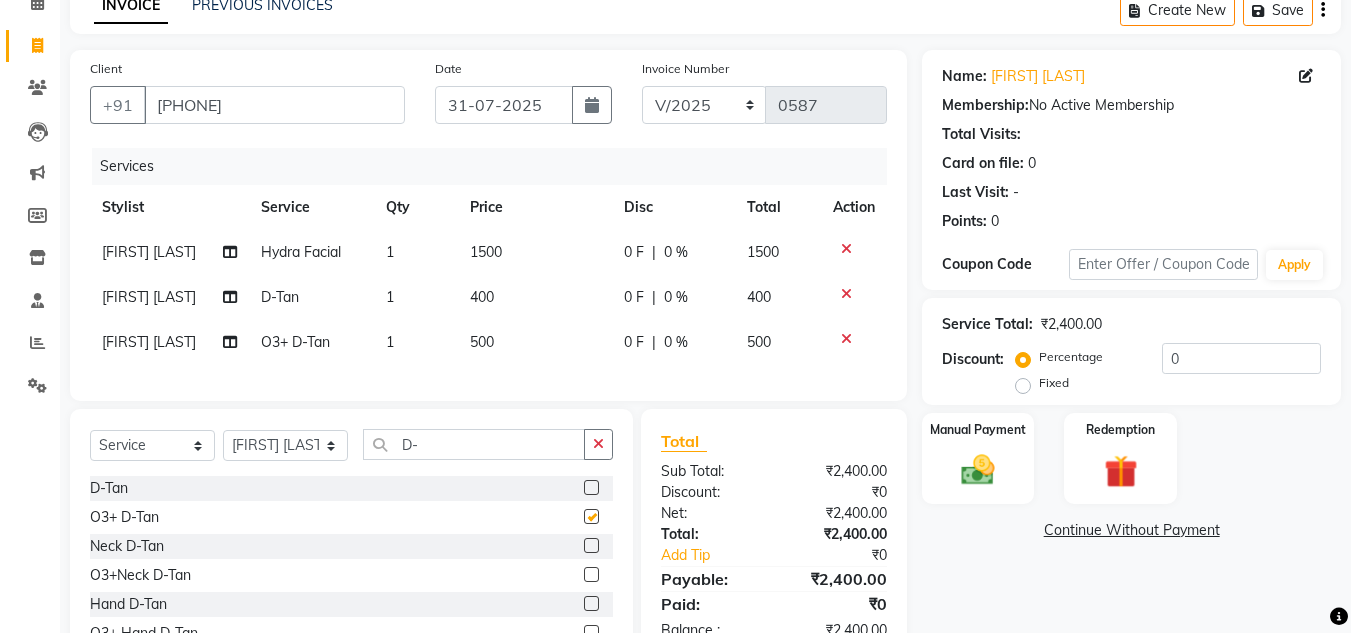 checkbox on "false" 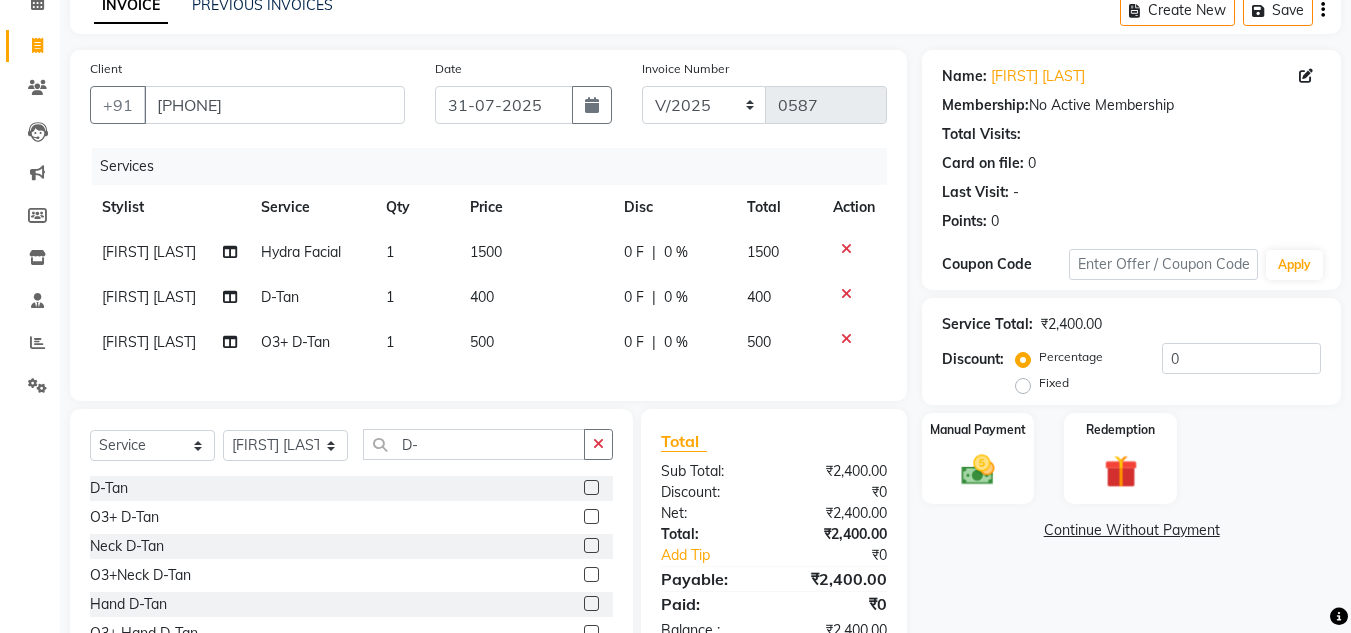 scroll, scrollTop: 190, scrollLeft: 0, axis: vertical 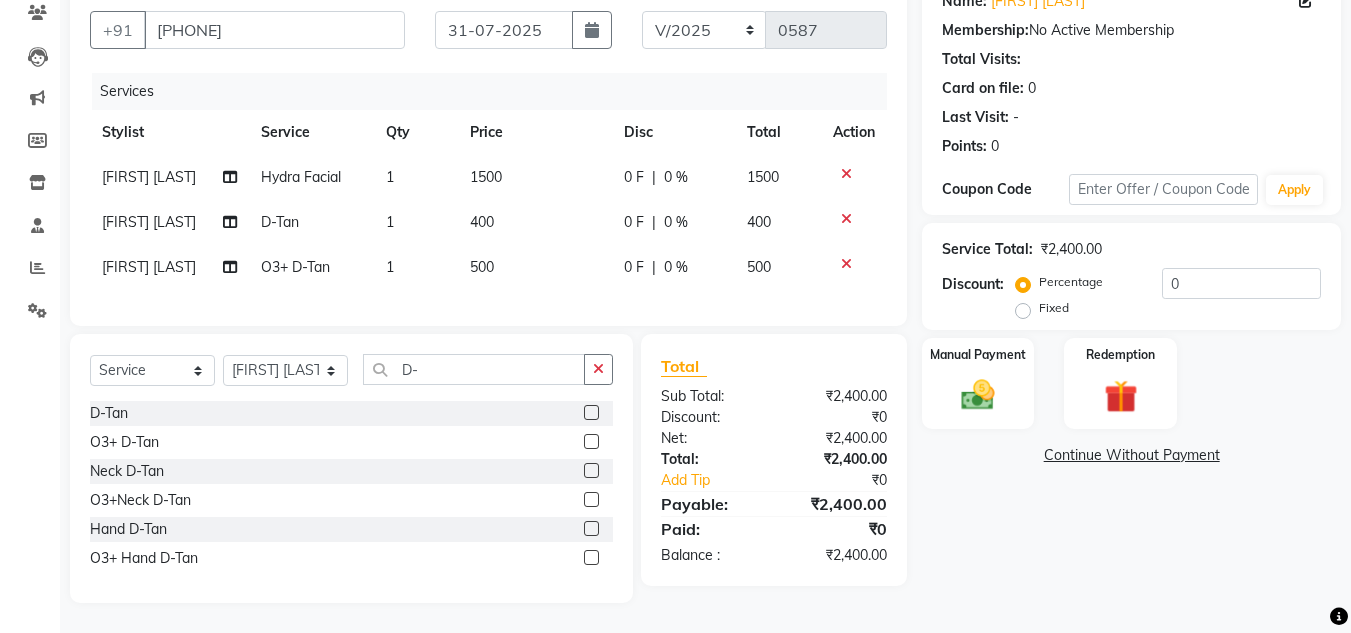 click 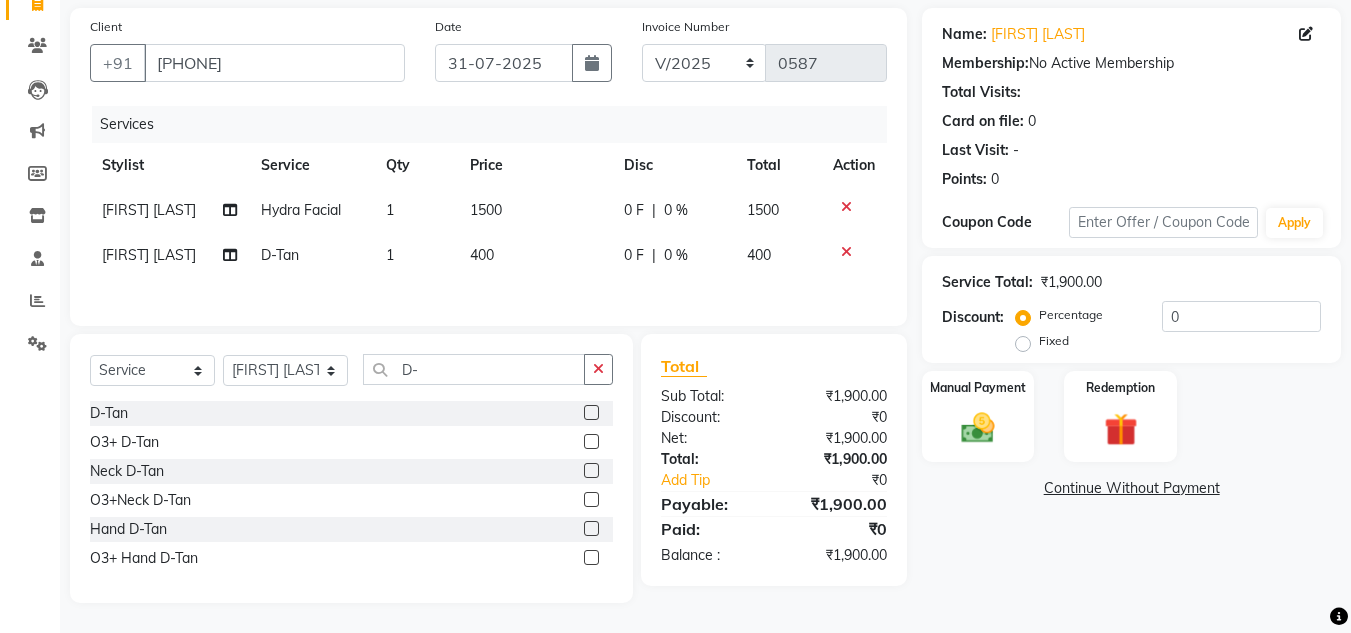 click 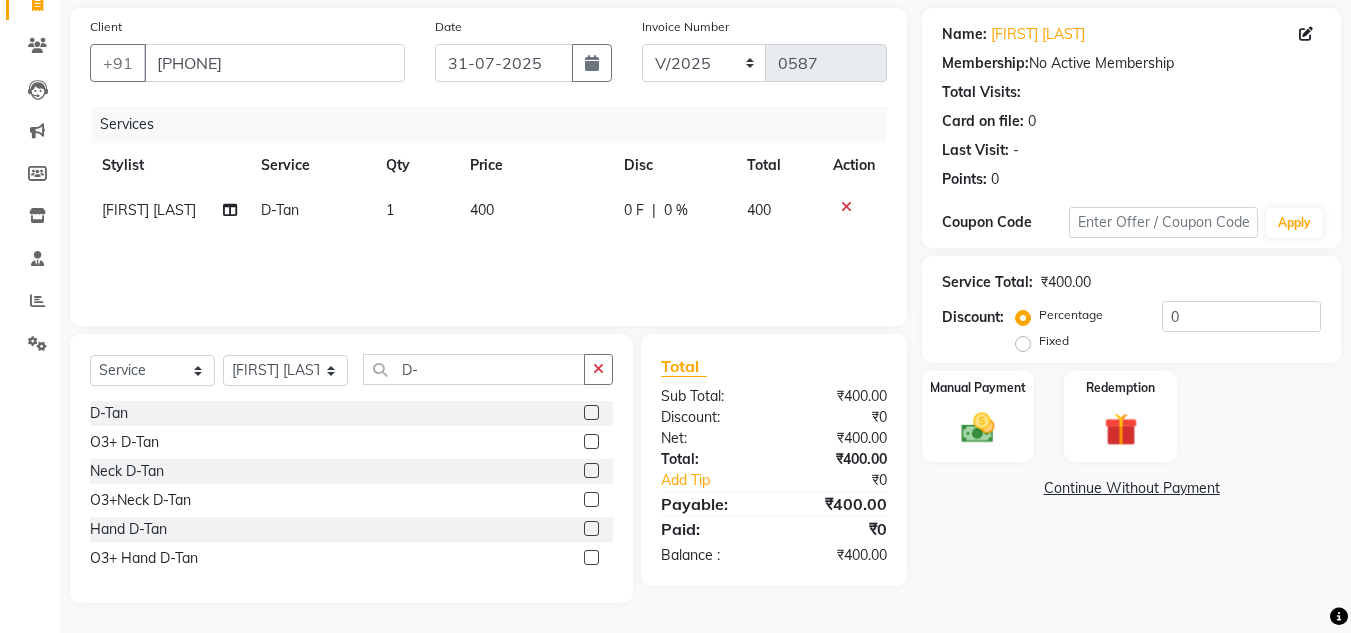 scroll, scrollTop: 142, scrollLeft: 0, axis: vertical 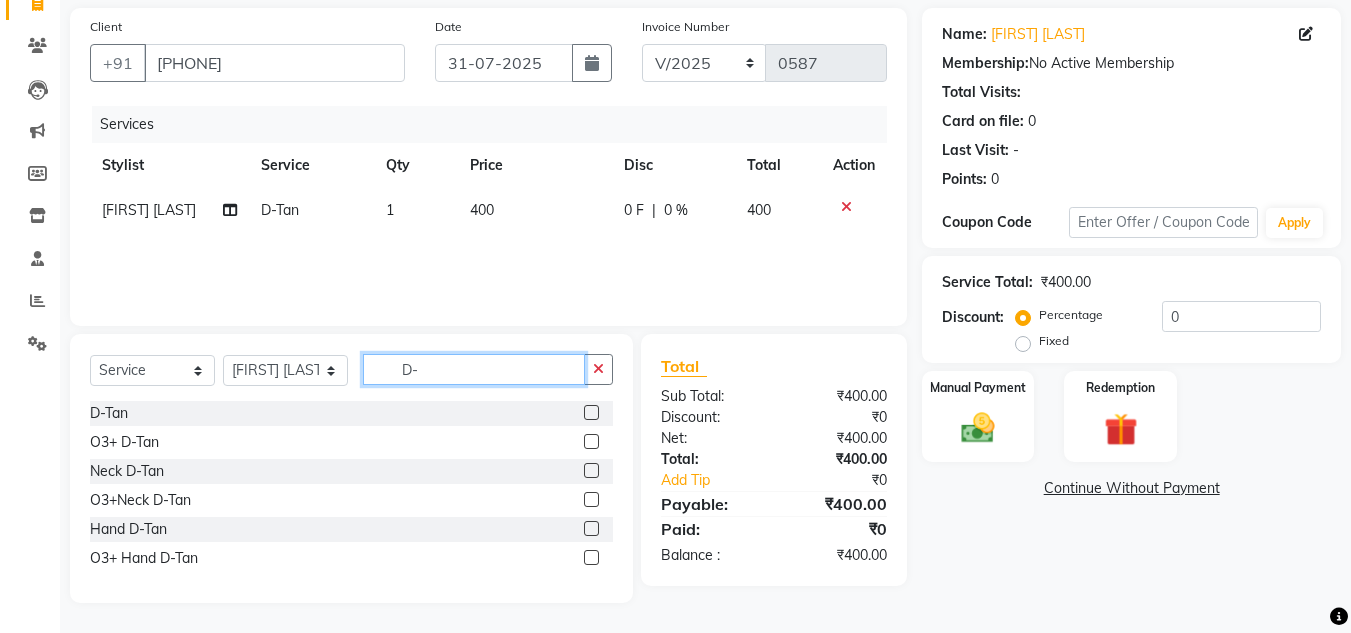 click on "D-" 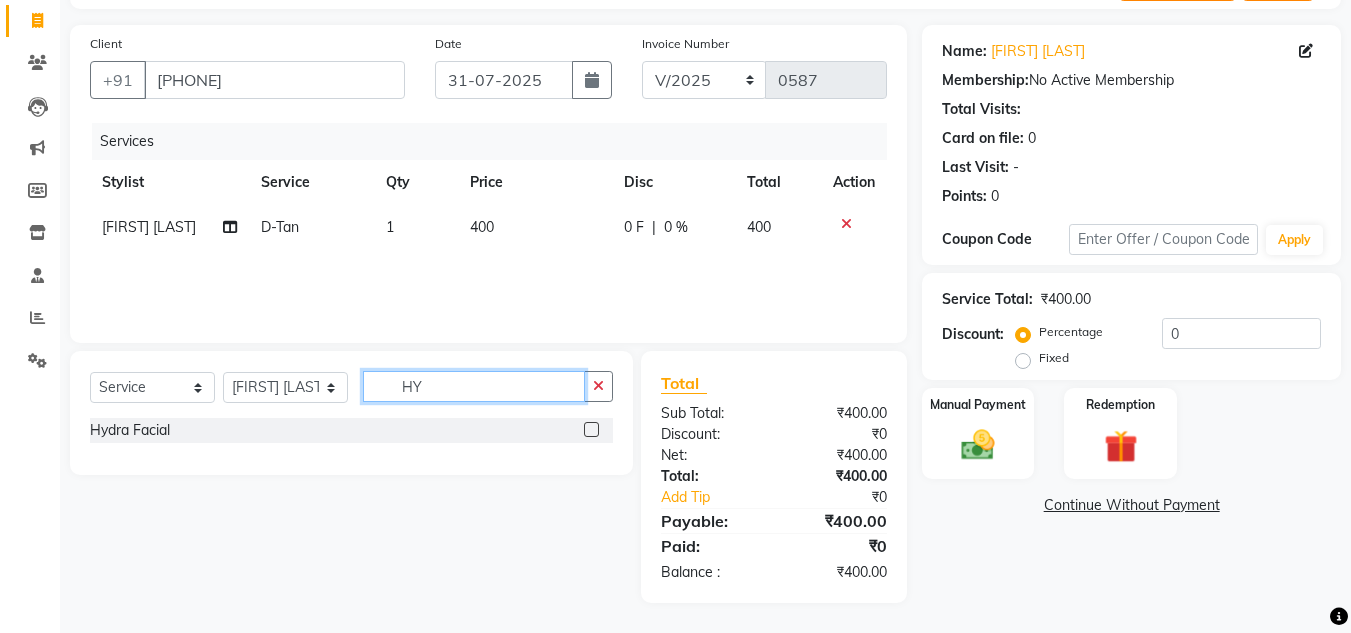 scroll, scrollTop: 125, scrollLeft: 0, axis: vertical 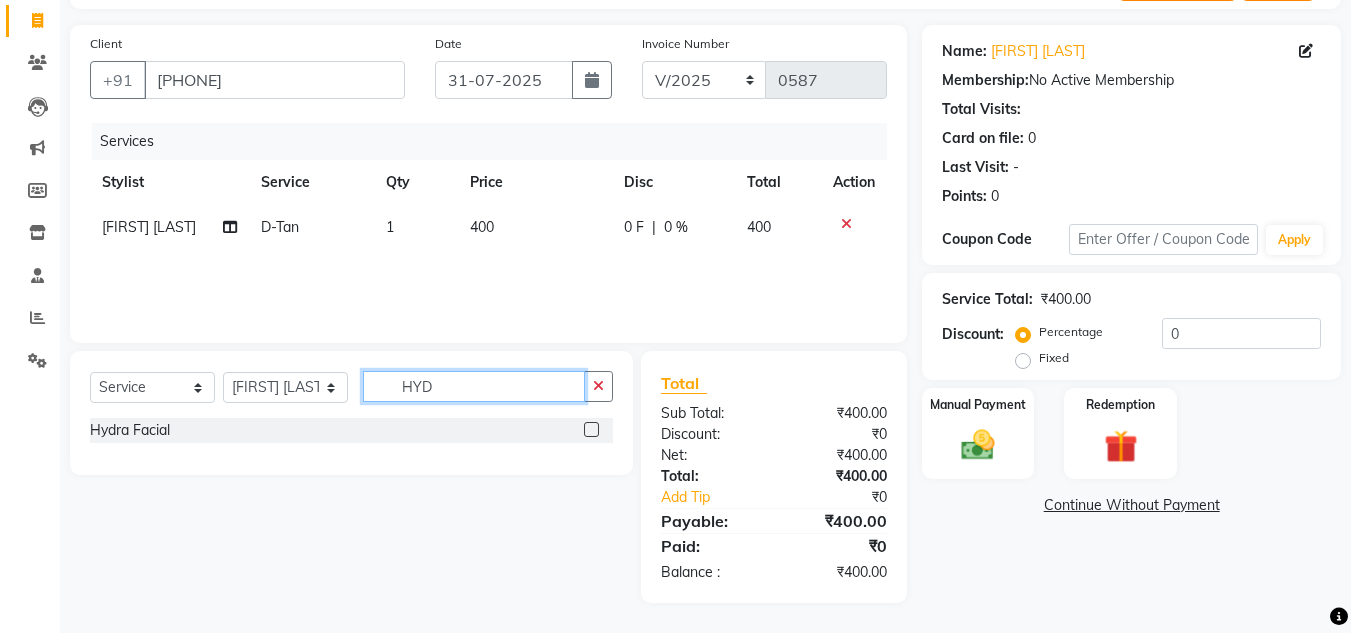 type on "HYD" 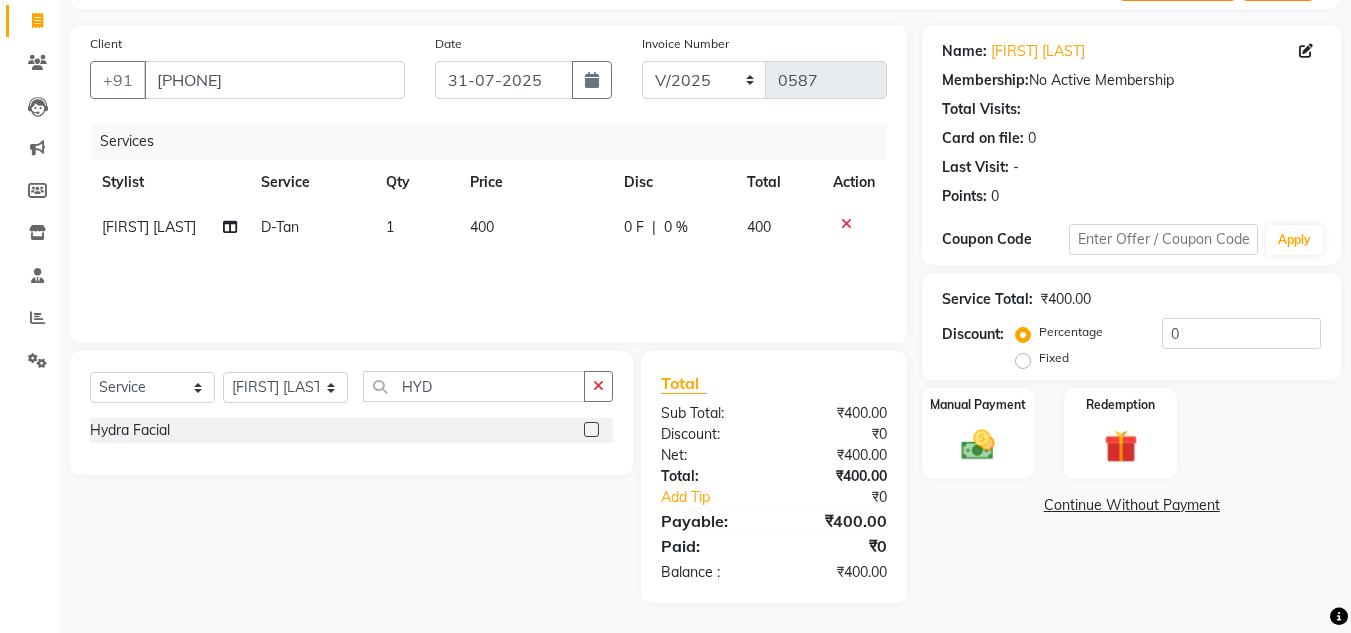 click 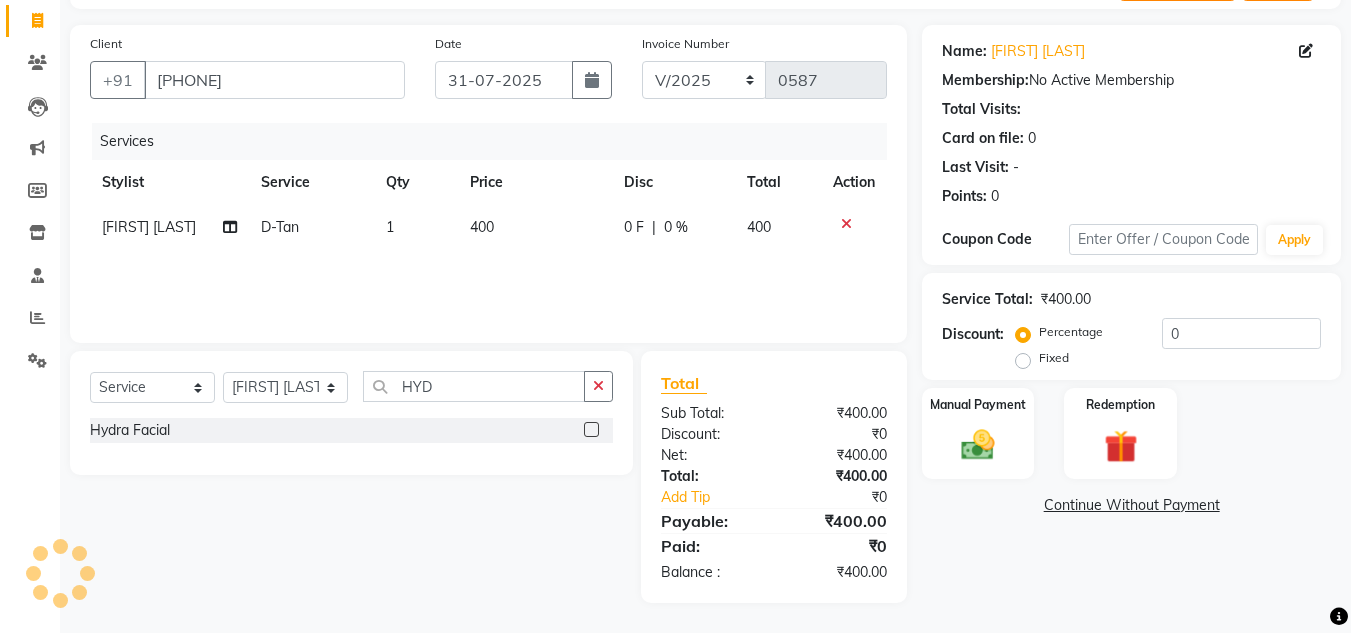 click 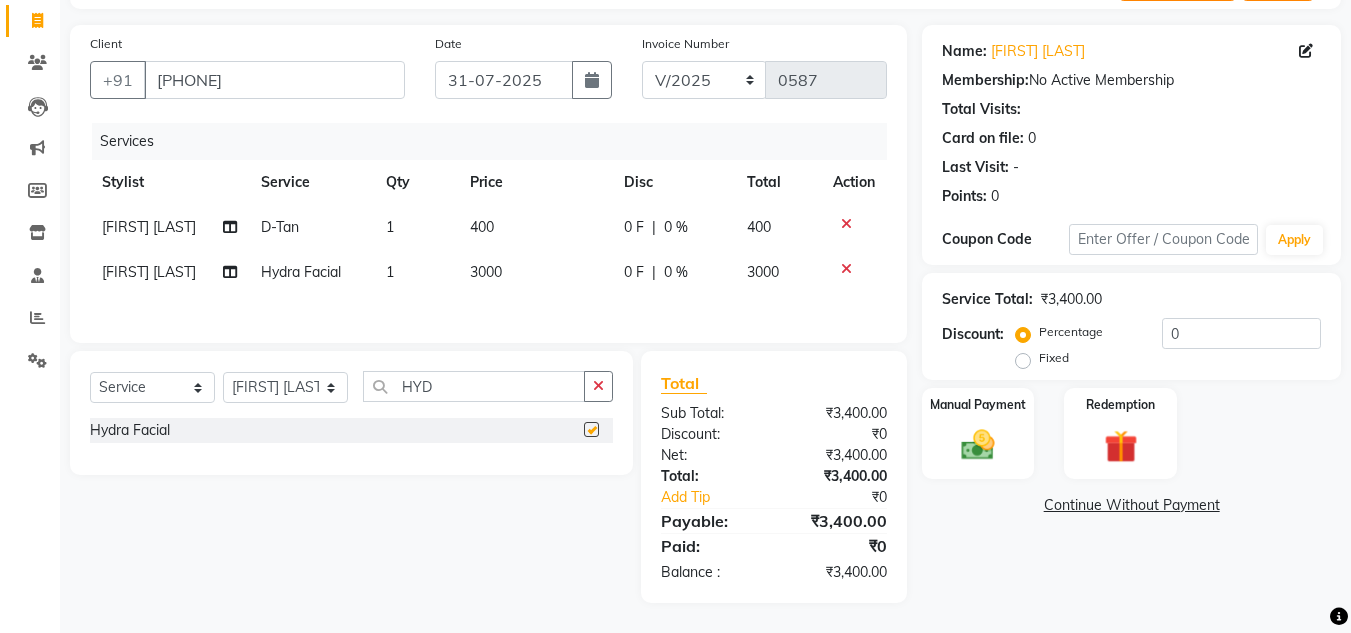 checkbox on "false" 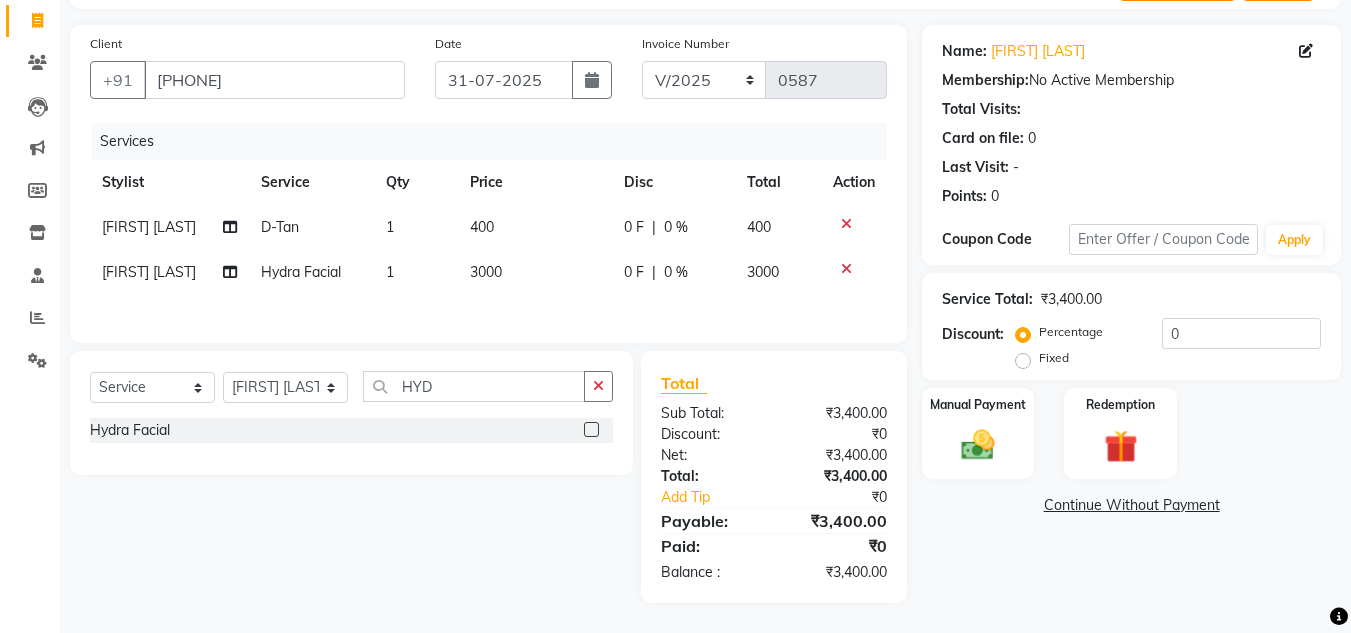 click on "0 %" 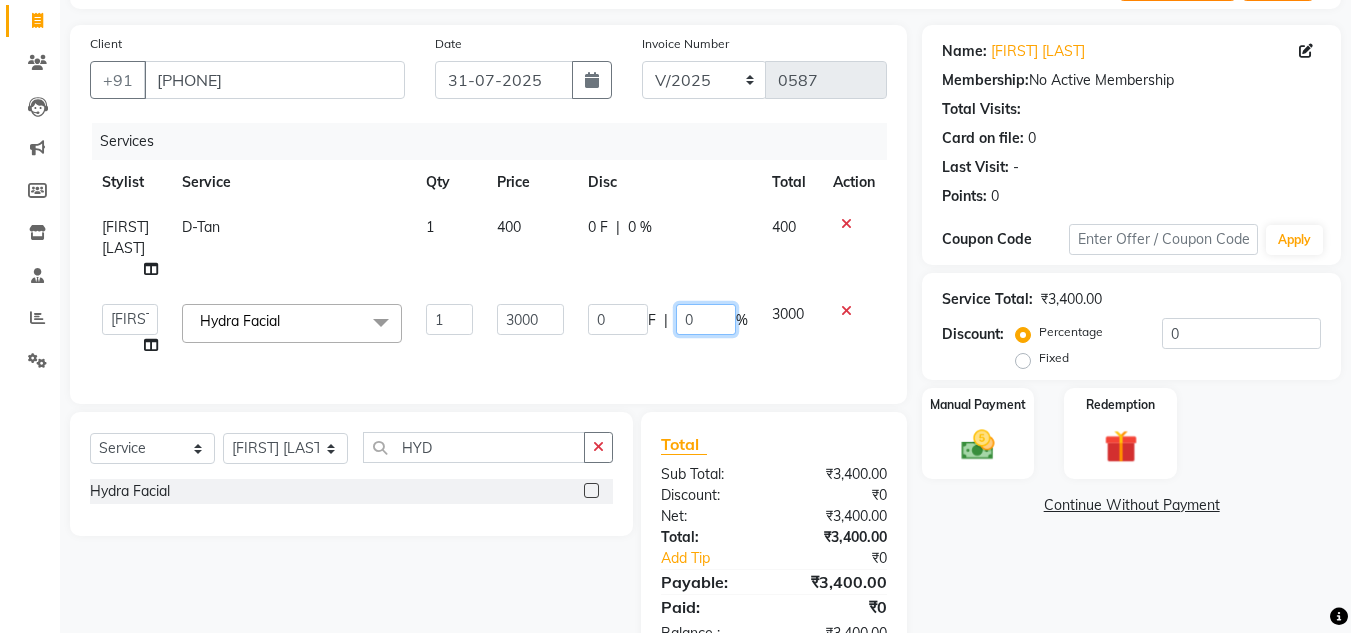 click on "0" 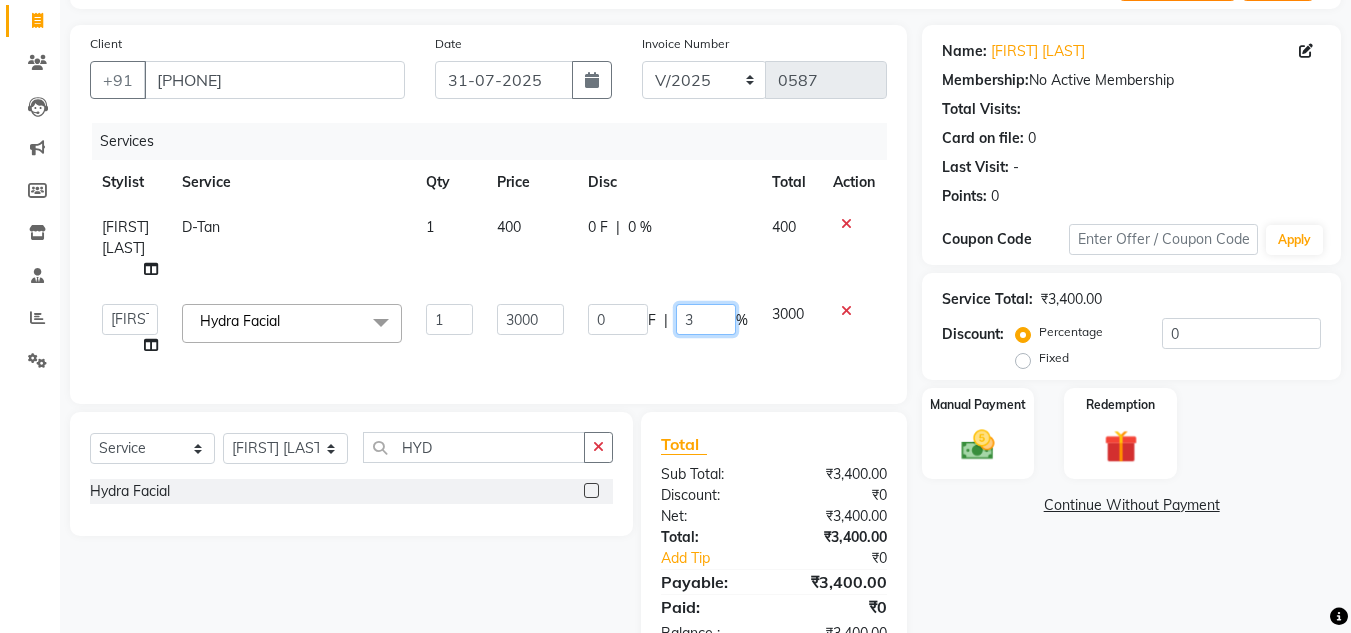 type 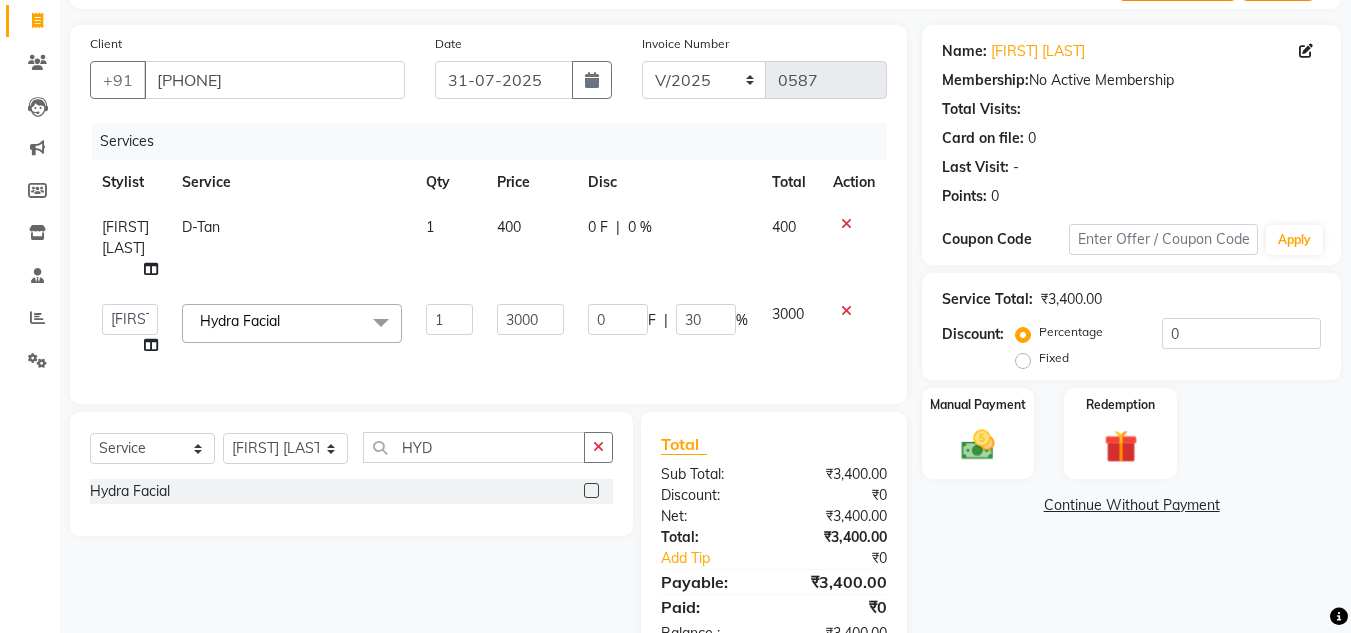 click on "Total Sub Total: [PRICE] Discount: [PRICE] Net: [PRICE] Total: [PRICE] Add Tip [PRICE] Payable: [PRICE] Paid: [PRICE] Balance   : [PRICE]" 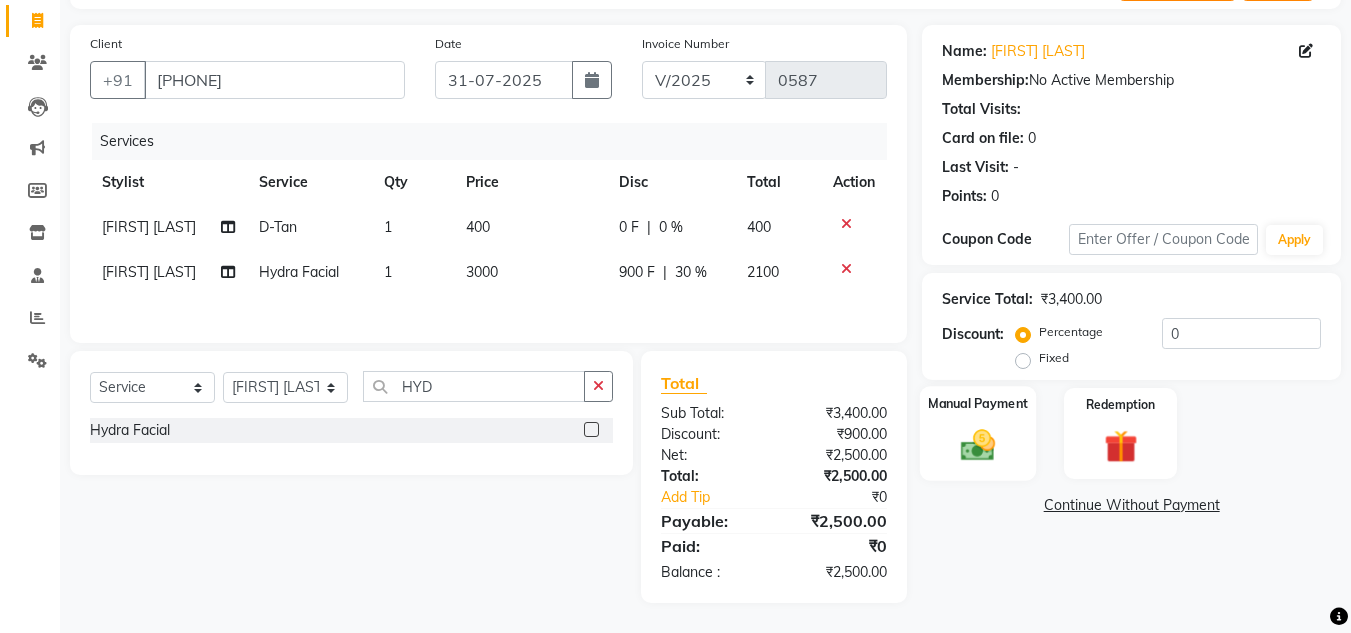 click 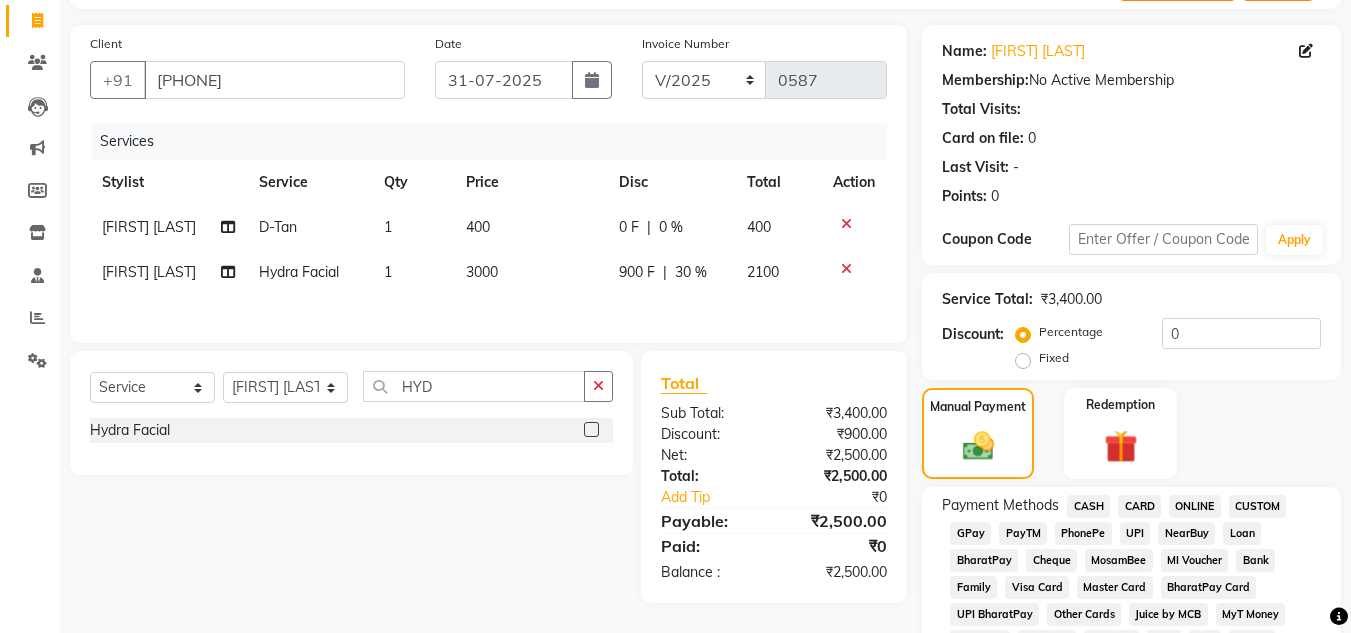 click on "ONLINE" 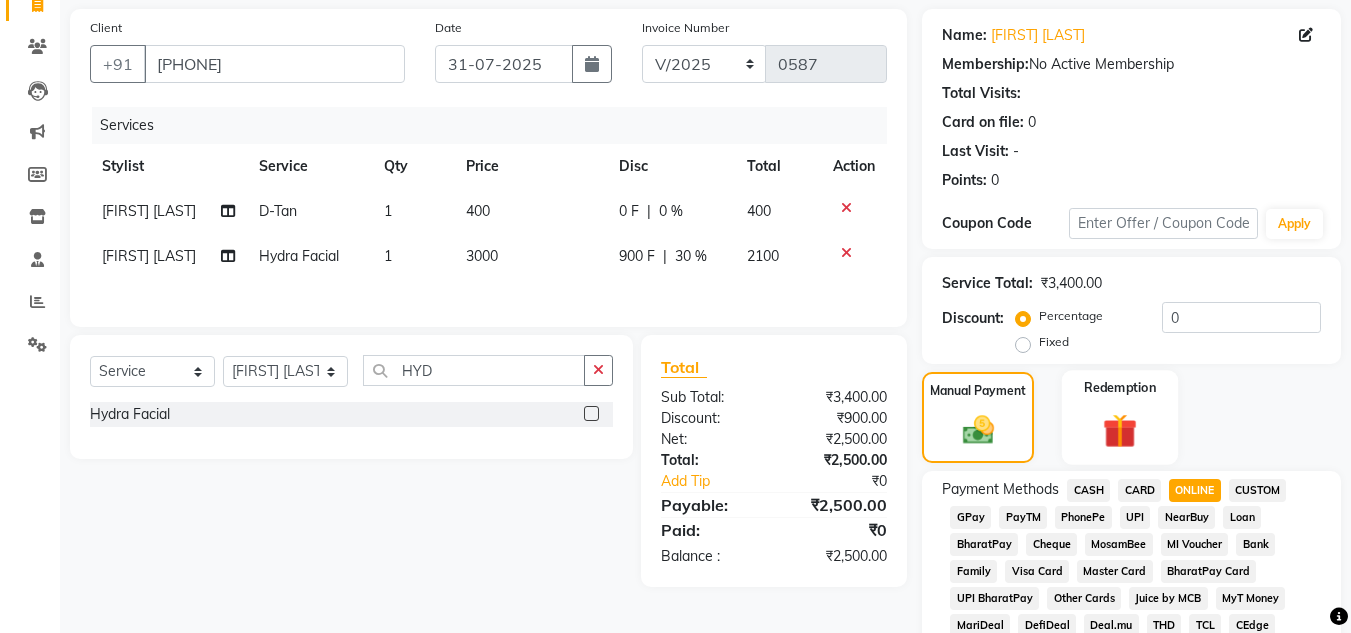 scroll, scrollTop: 725, scrollLeft: 0, axis: vertical 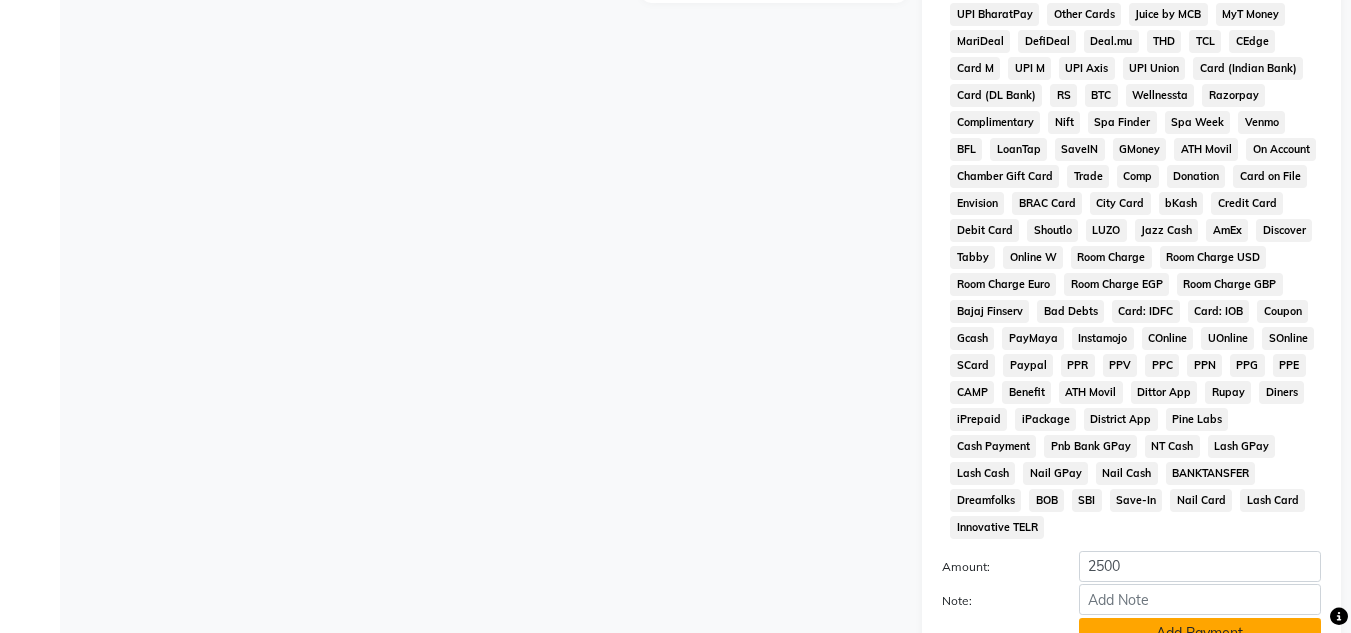 click on "Add Payment" 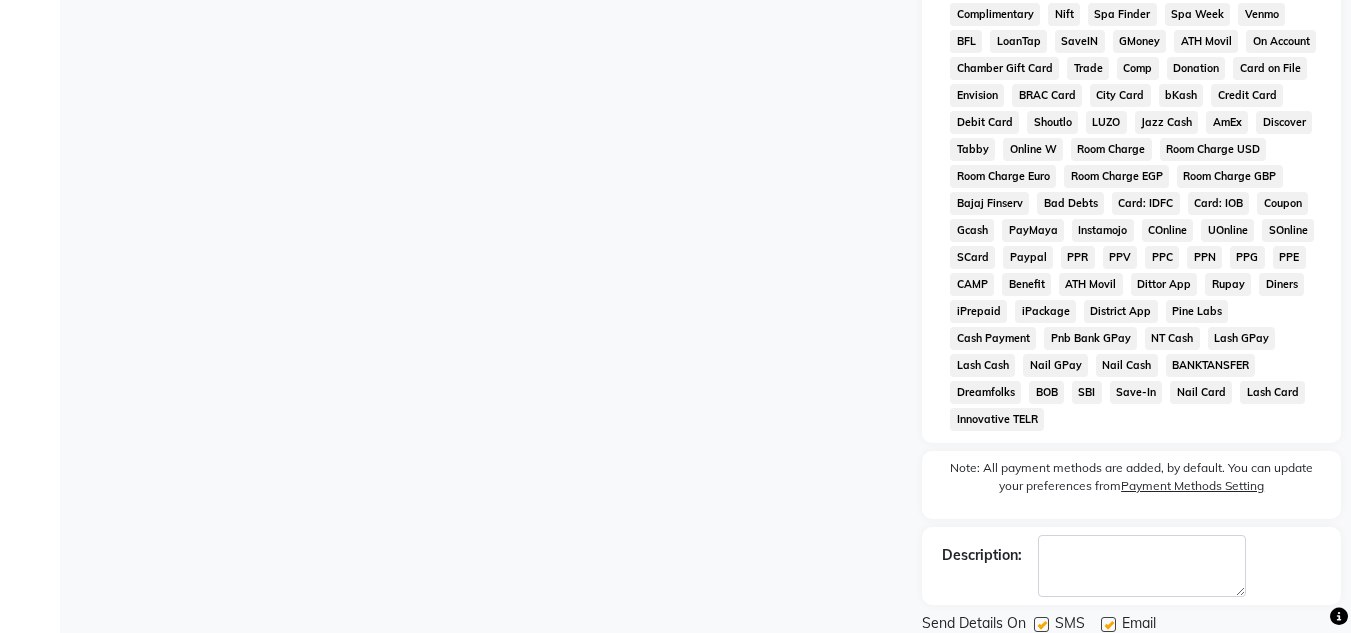 scroll, scrollTop: 876, scrollLeft: 0, axis: vertical 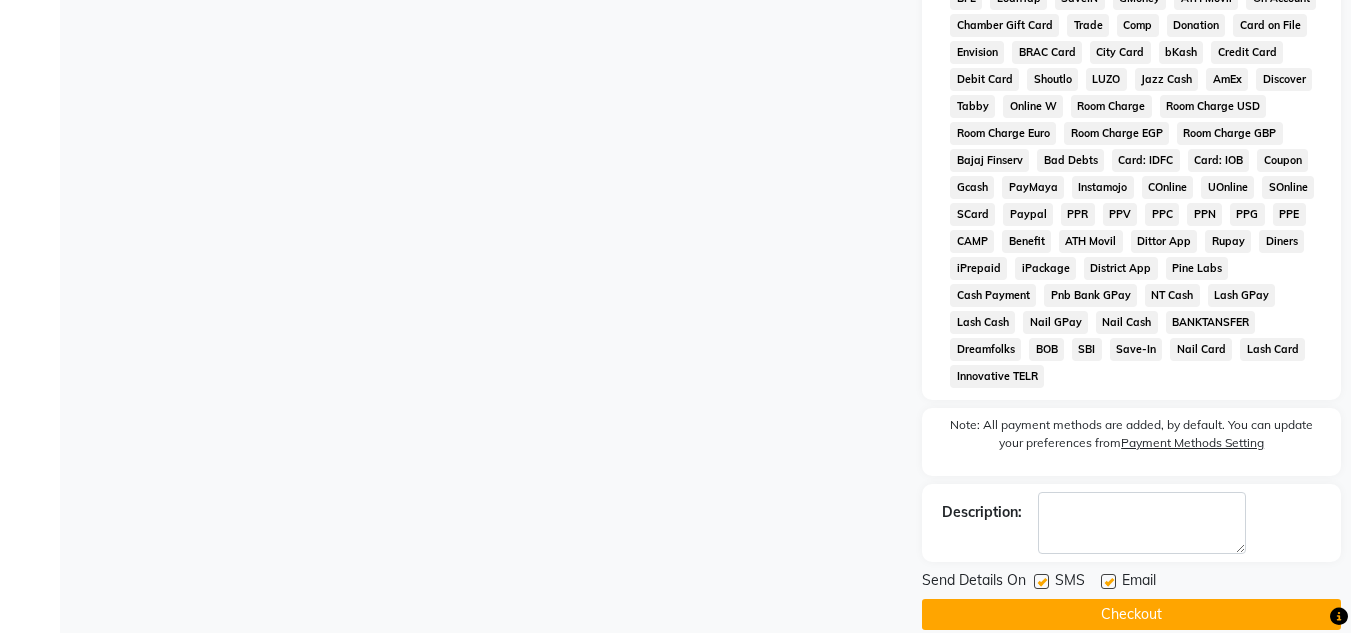 click on "Checkout" 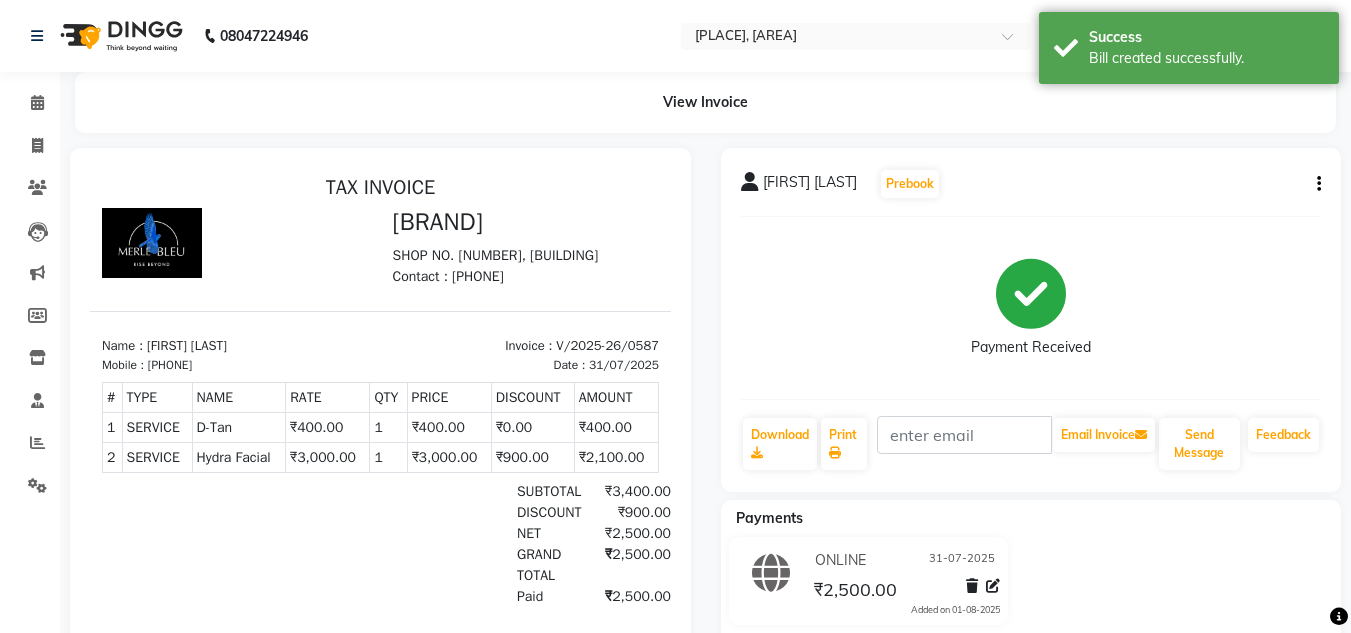 scroll, scrollTop: 0, scrollLeft: 0, axis: both 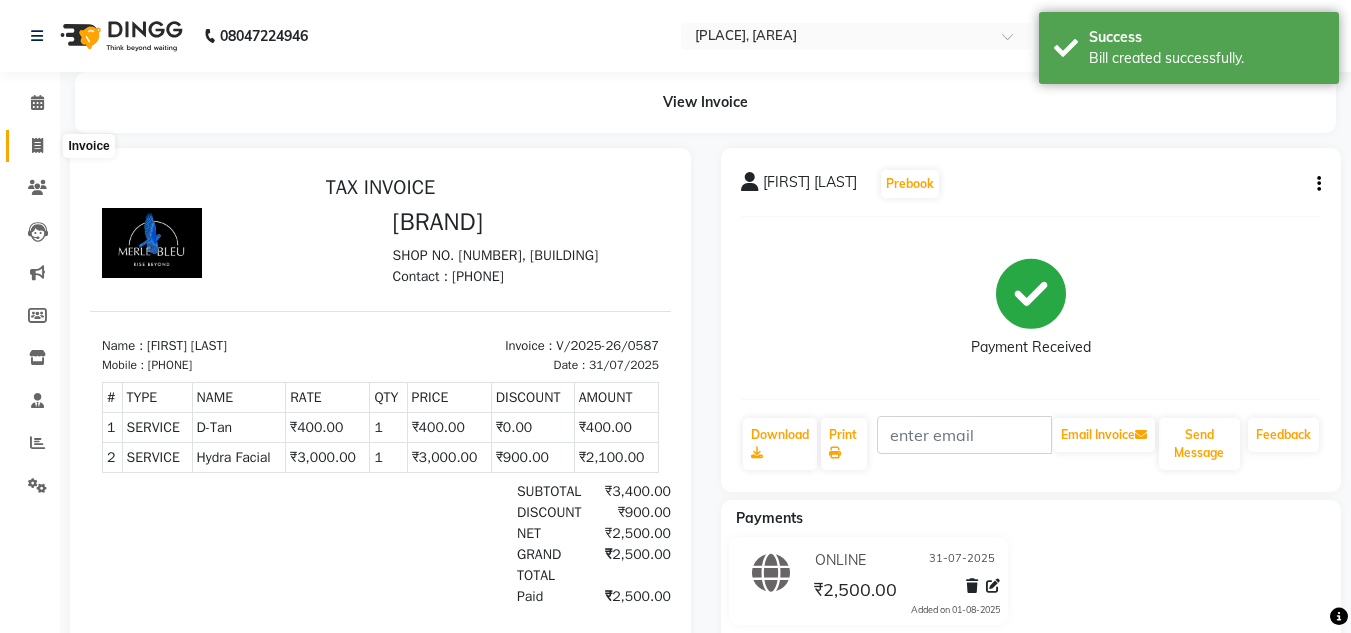 click 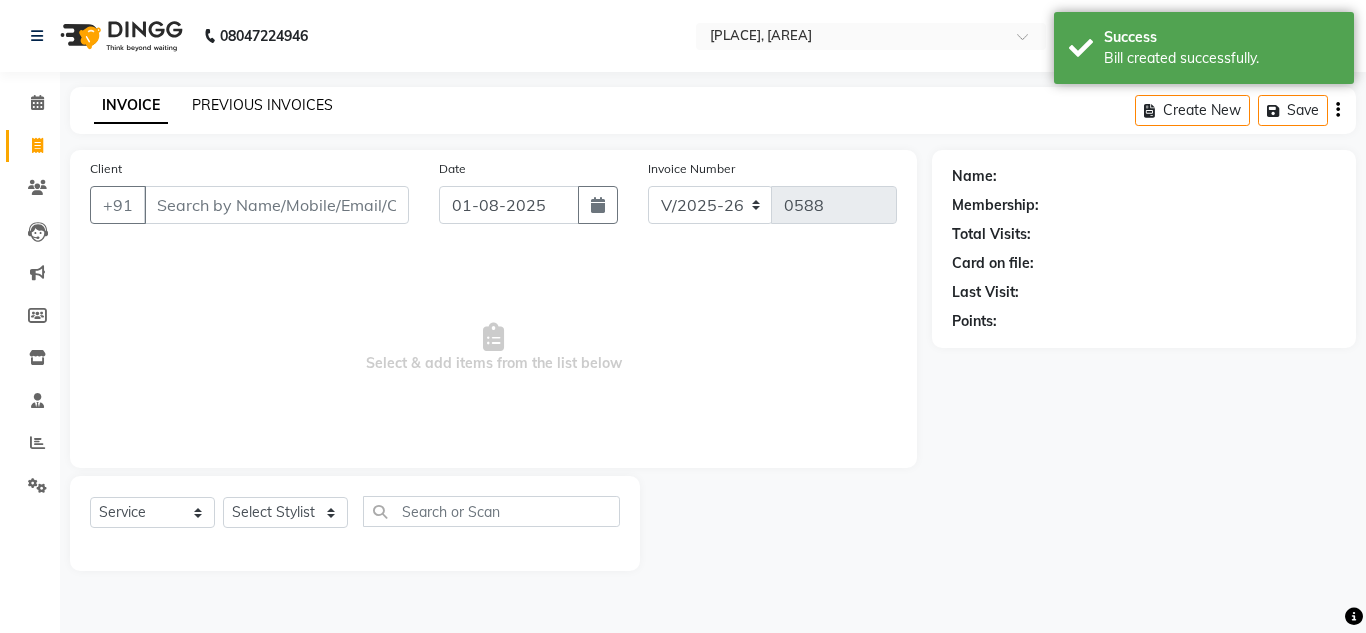 click on "PREVIOUS INVOICES" 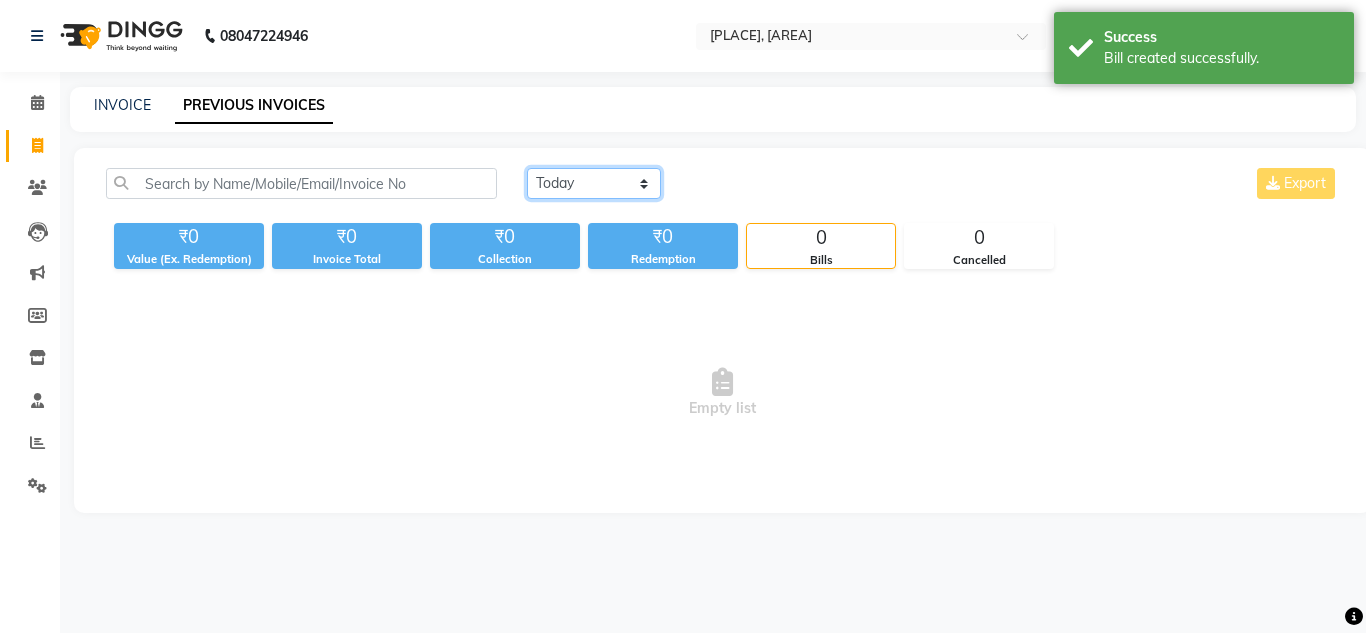 click on "Today Yesterday Custom Range" 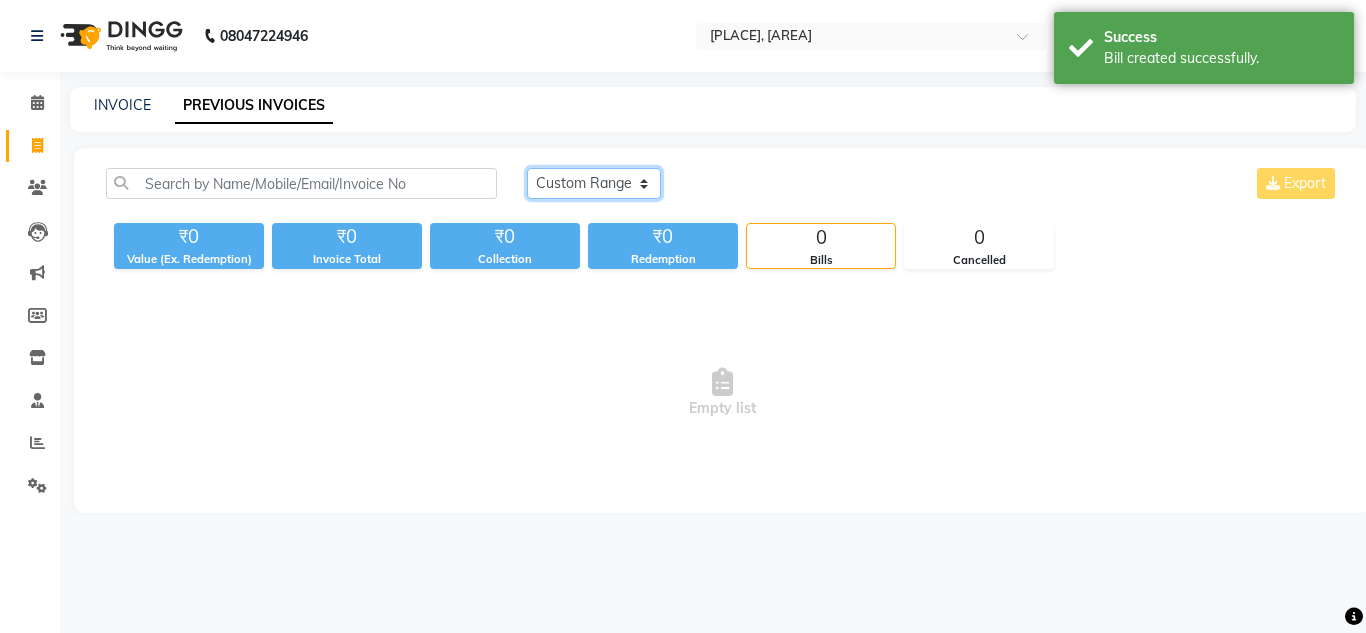 click on "Today Yesterday Custom Range" 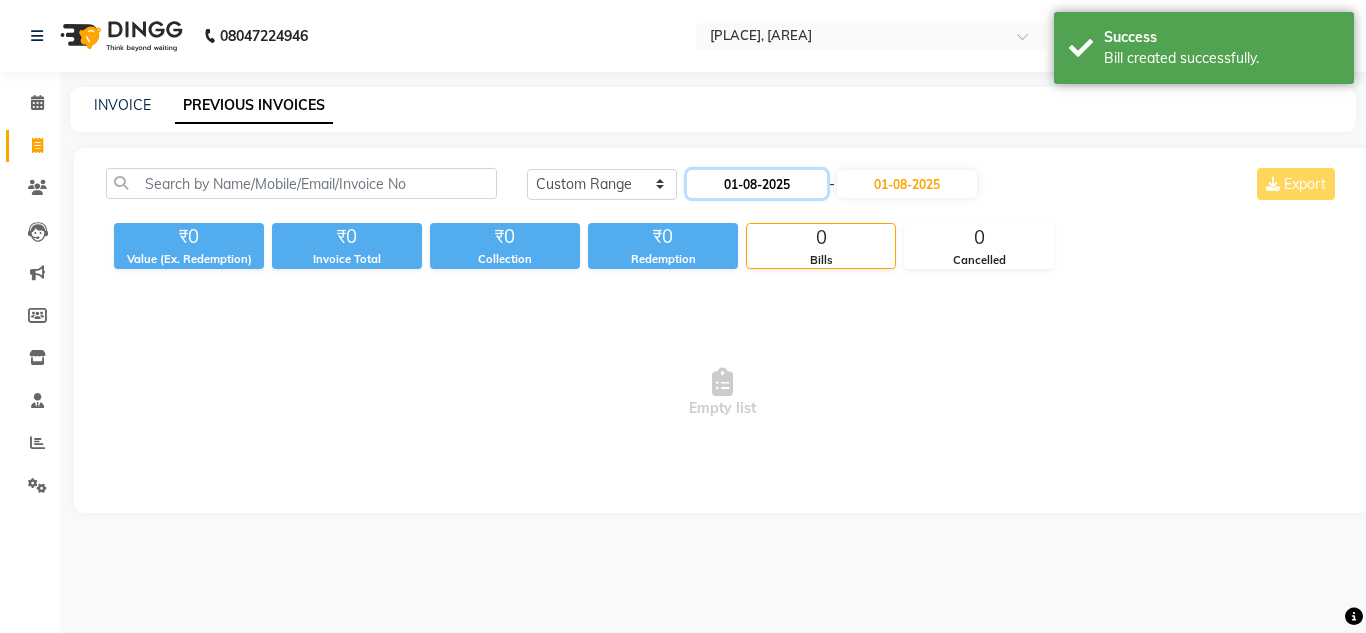 click on "01-08-2025" 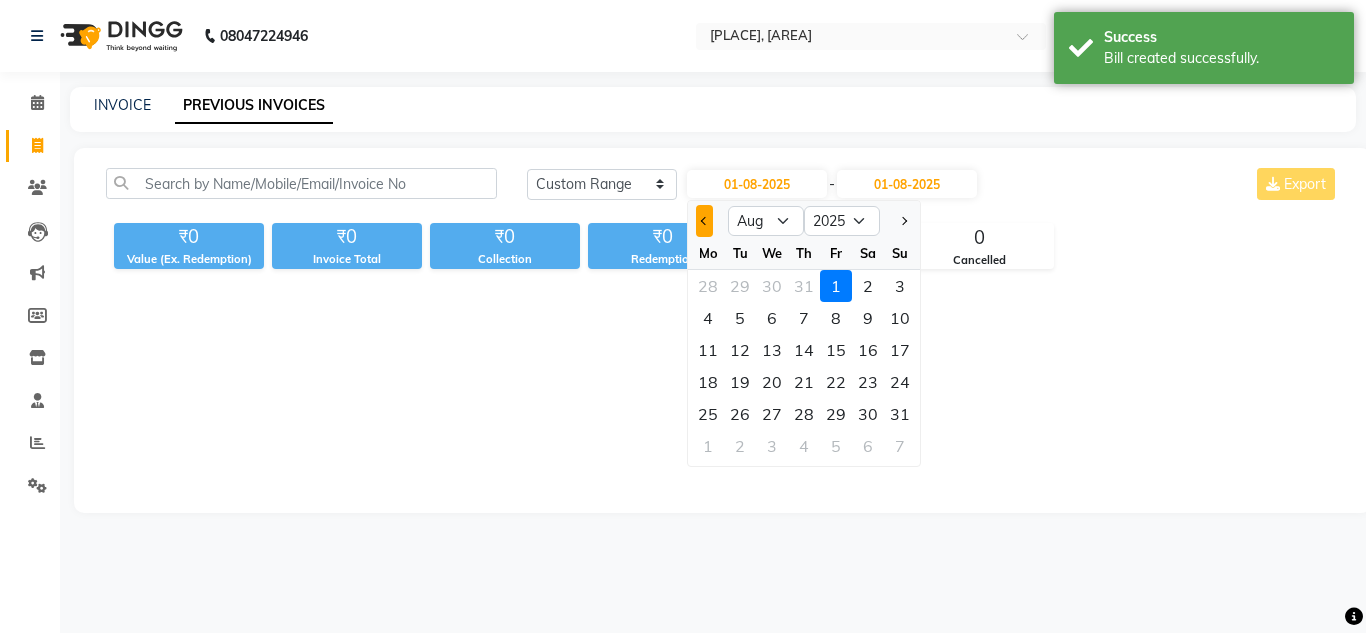 click 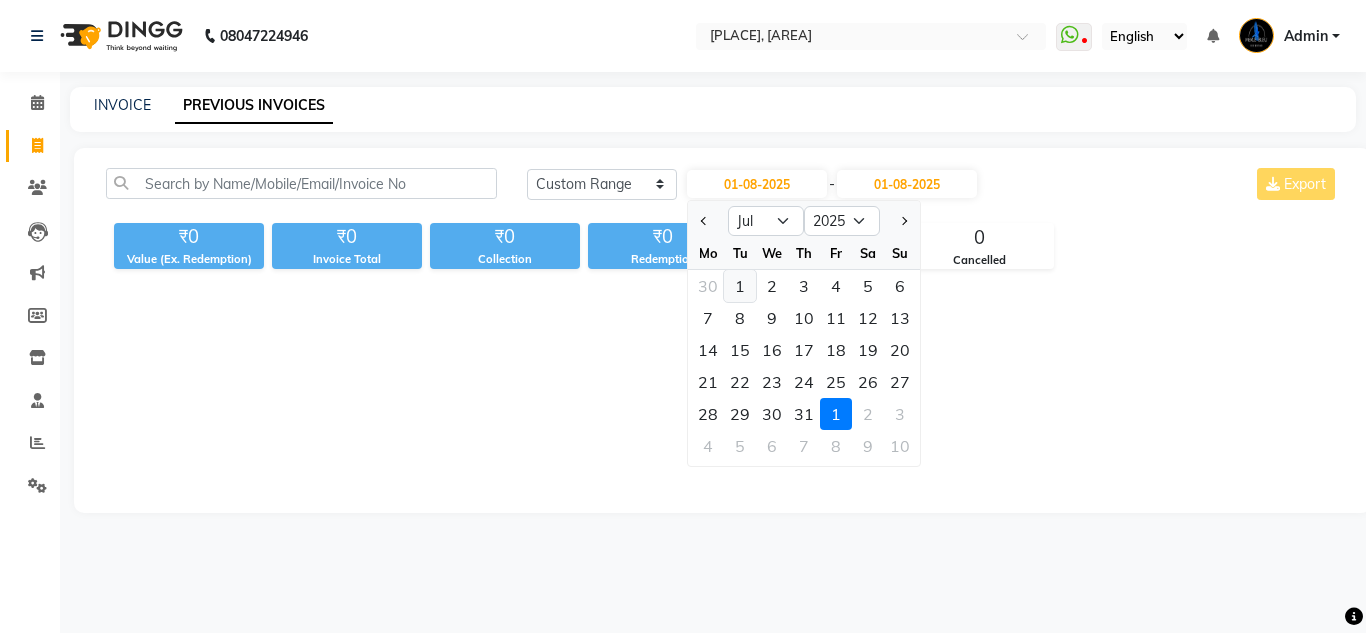 click on "1" 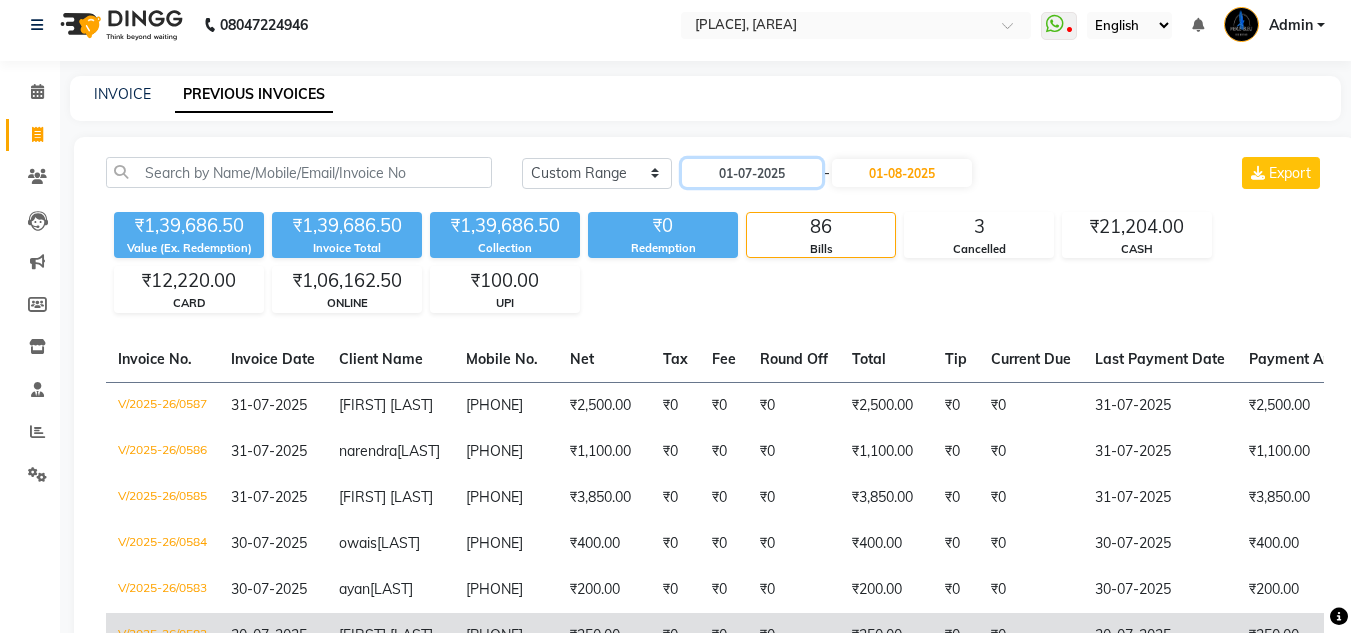 scroll, scrollTop: 0, scrollLeft: 0, axis: both 